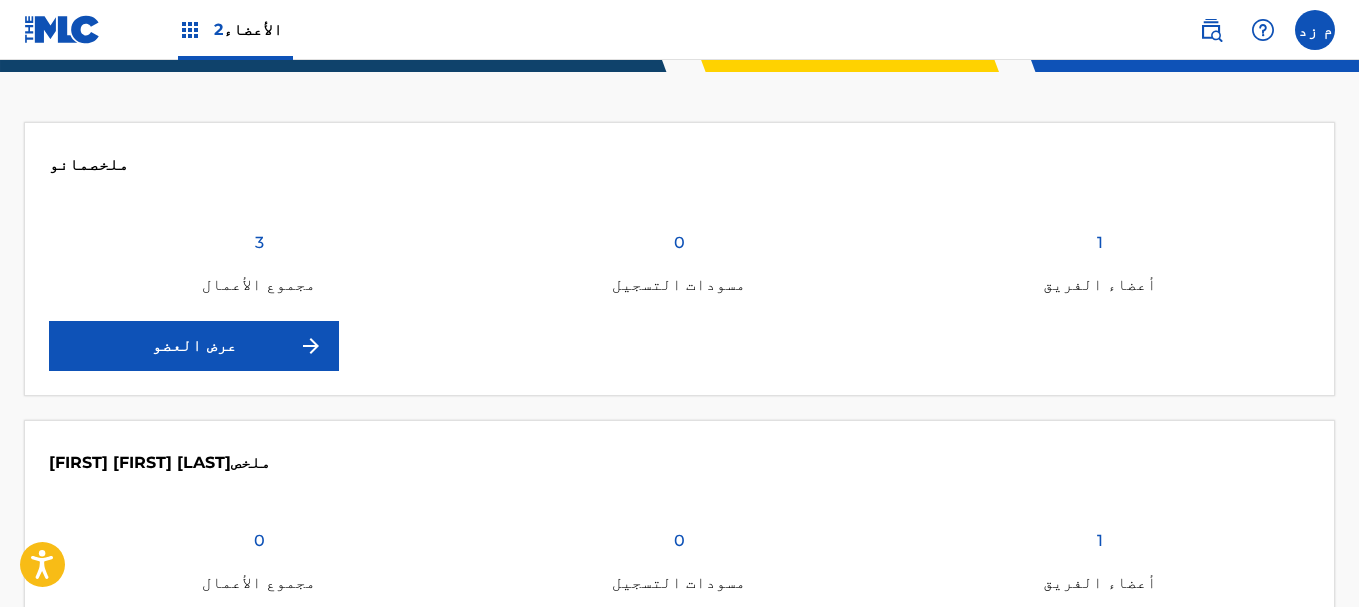 scroll, scrollTop: 0, scrollLeft: 0, axis: both 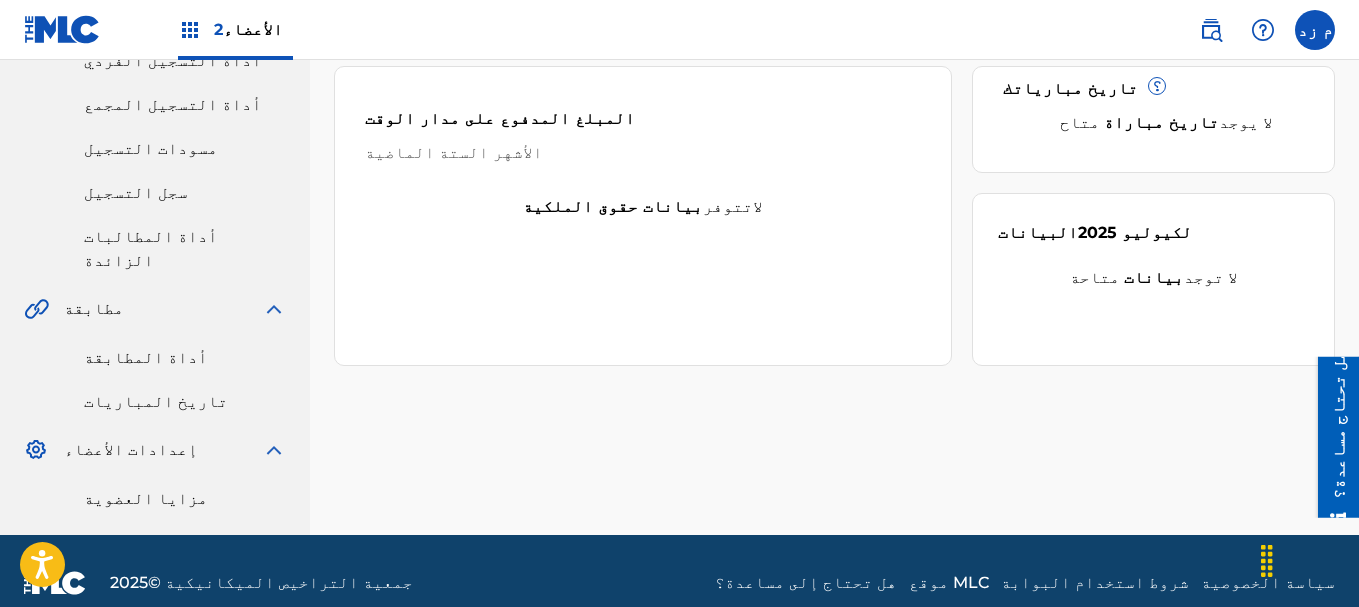 click on "أداة المطابقة" at bounding box center (146, 357) 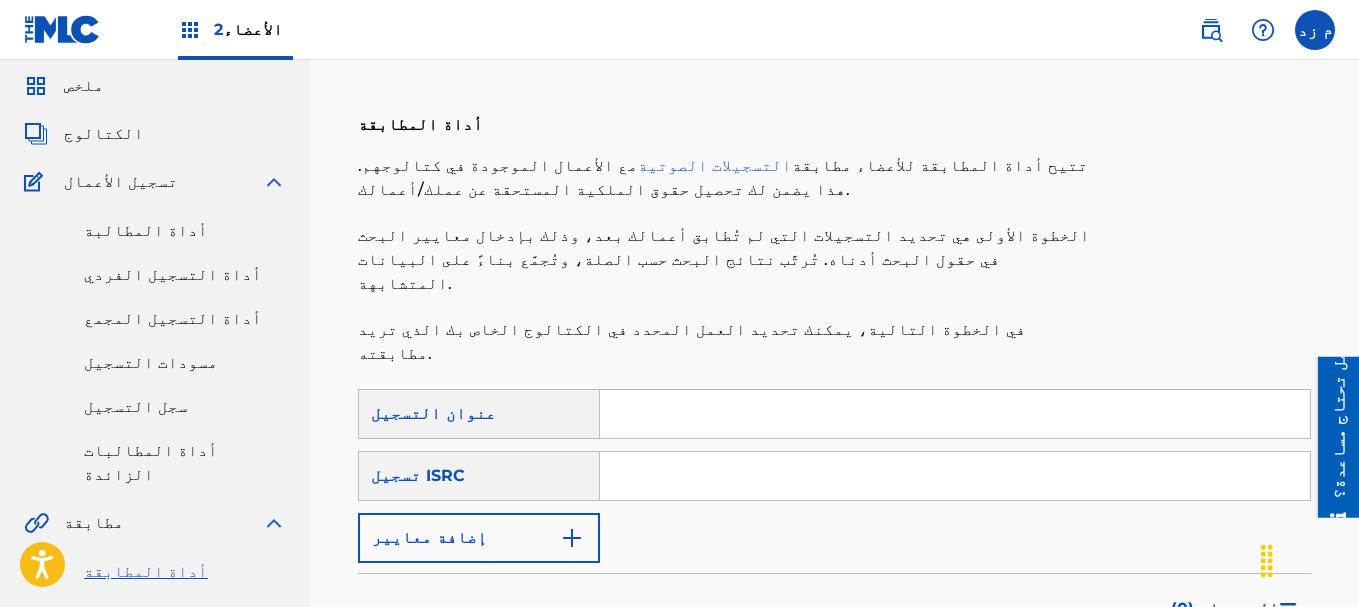 scroll, scrollTop: 100, scrollLeft: 0, axis: vertical 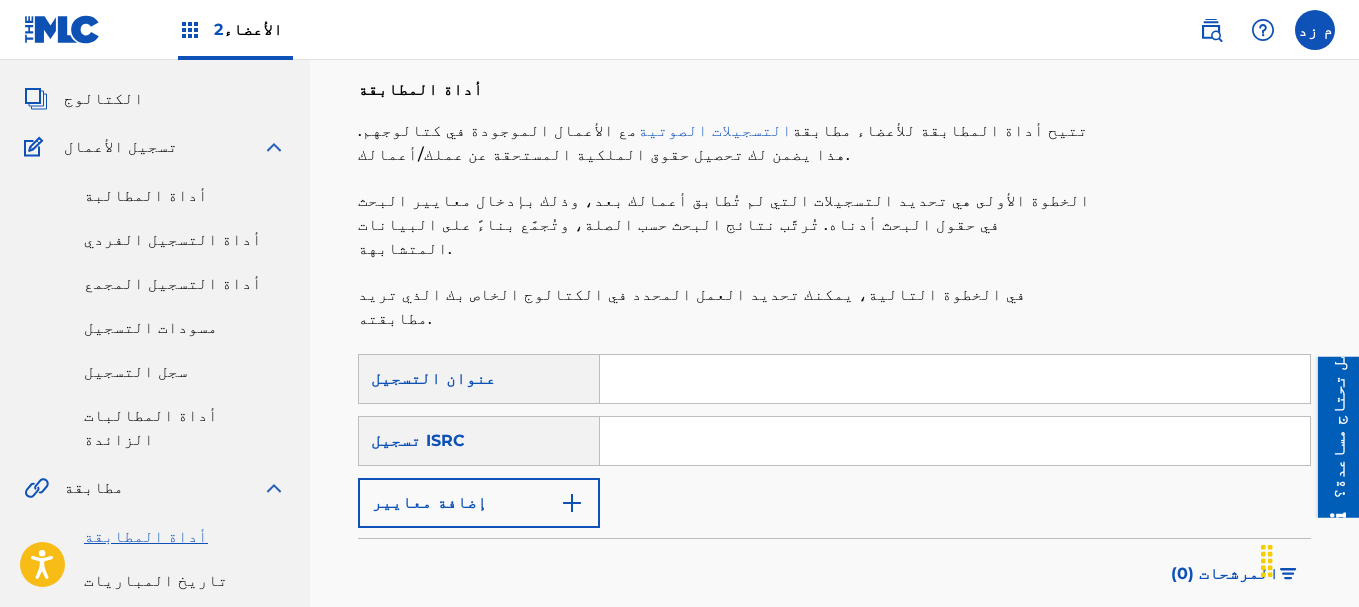 click on "إضافة معايير" at bounding box center [479, 503] 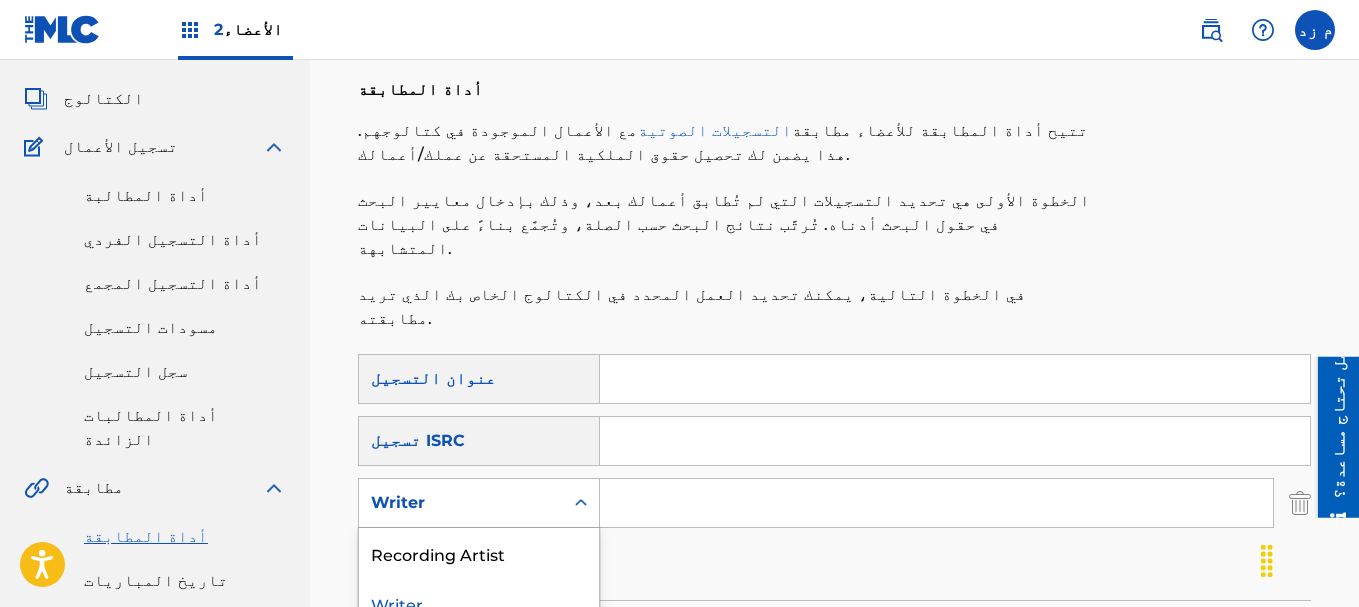 click on "Writer" at bounding box center (461, 503) 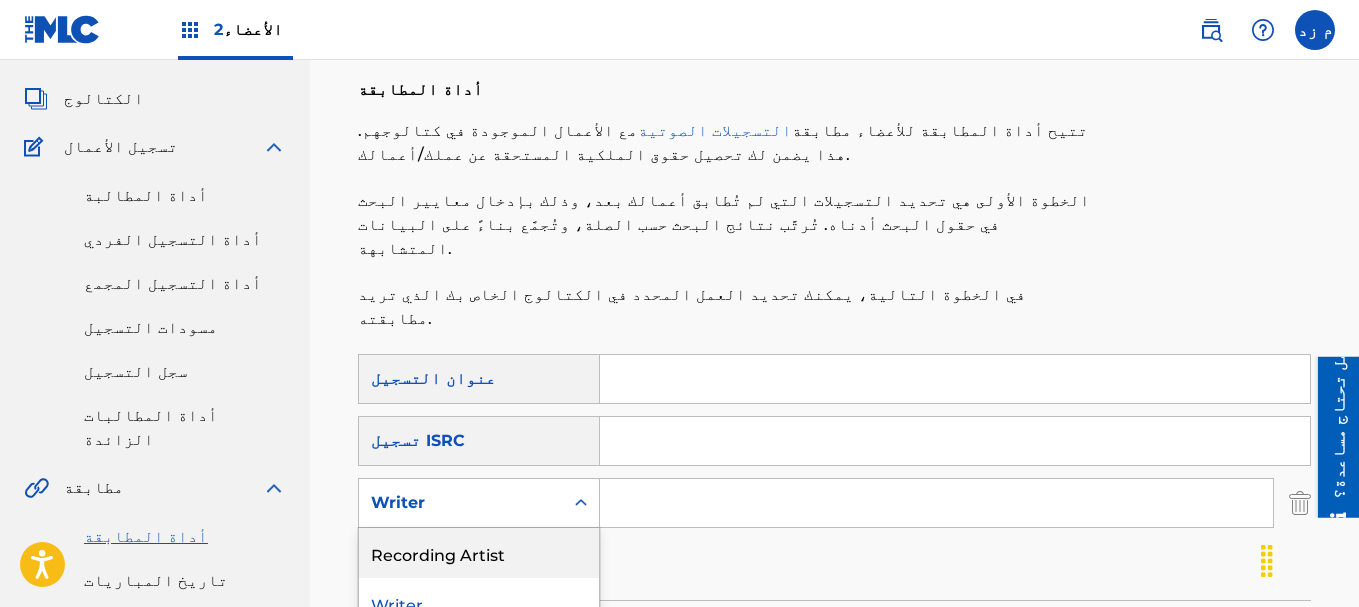 click on "Recording Artist" at bounding box center [479, 553] 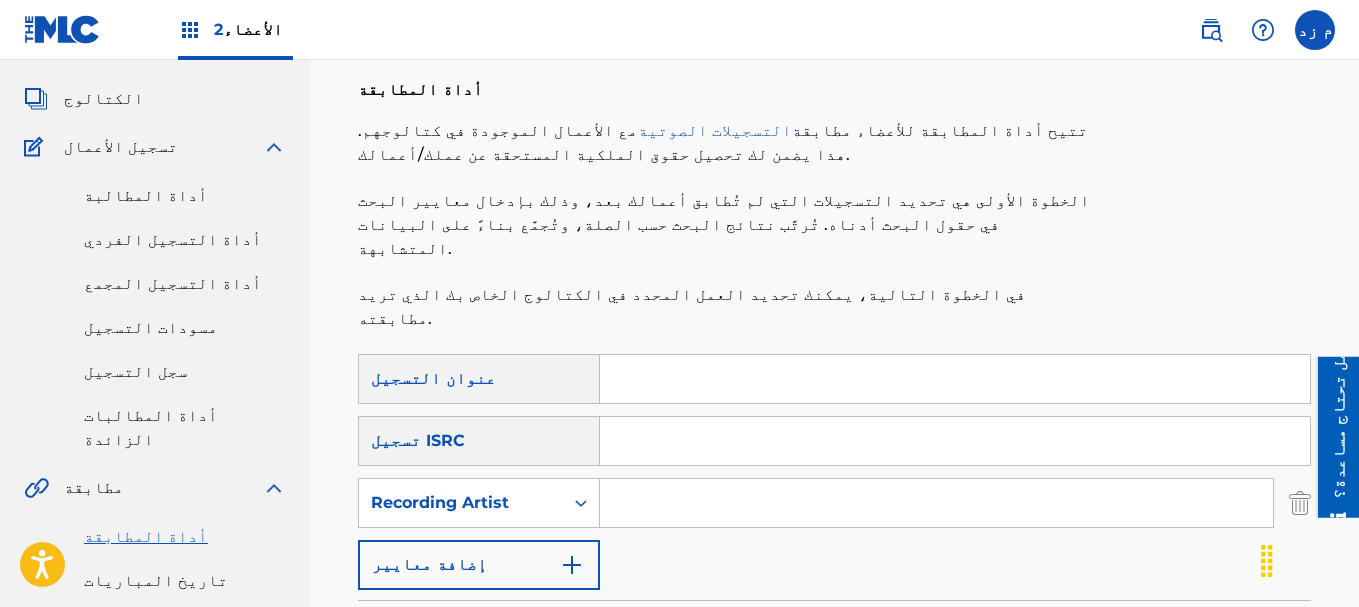 click at bounding box center [955, 379] 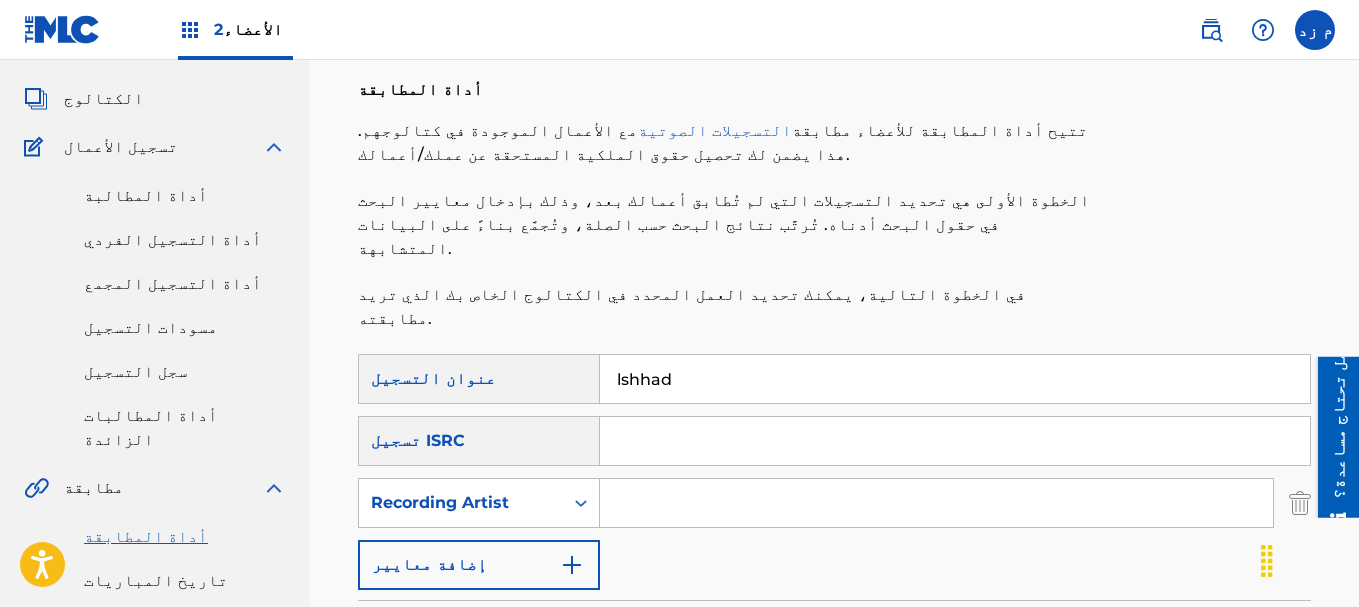 type on "lshhad" 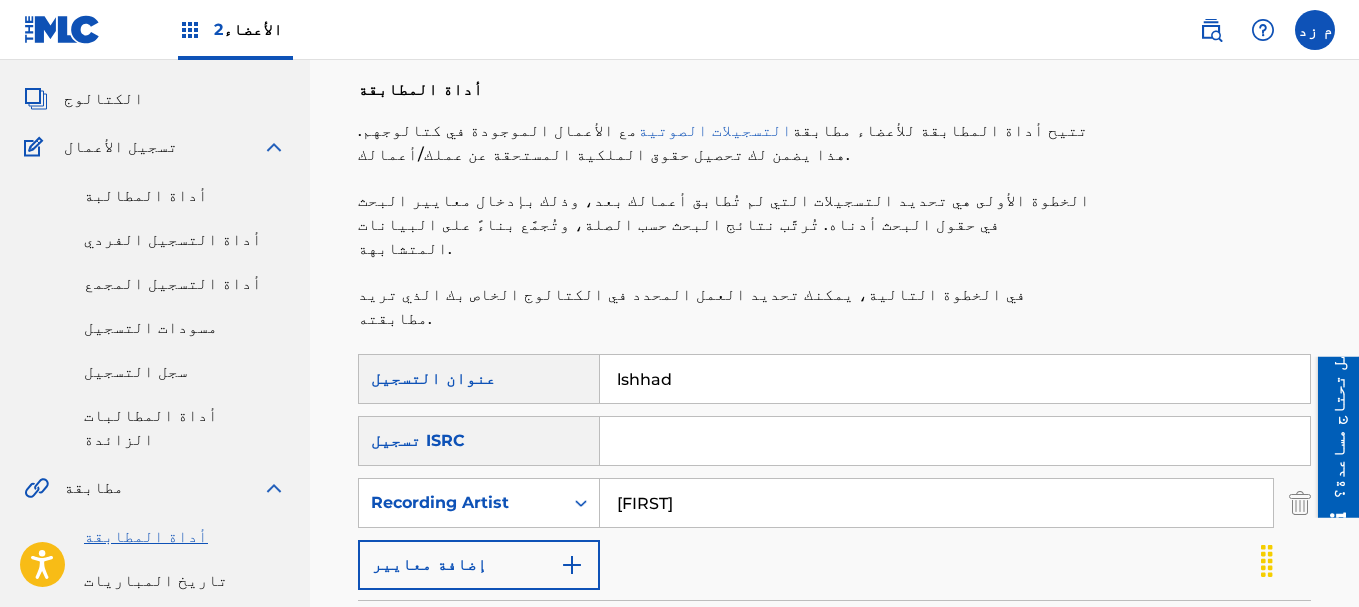 type on "TITO W BONDOK EL QEMA" 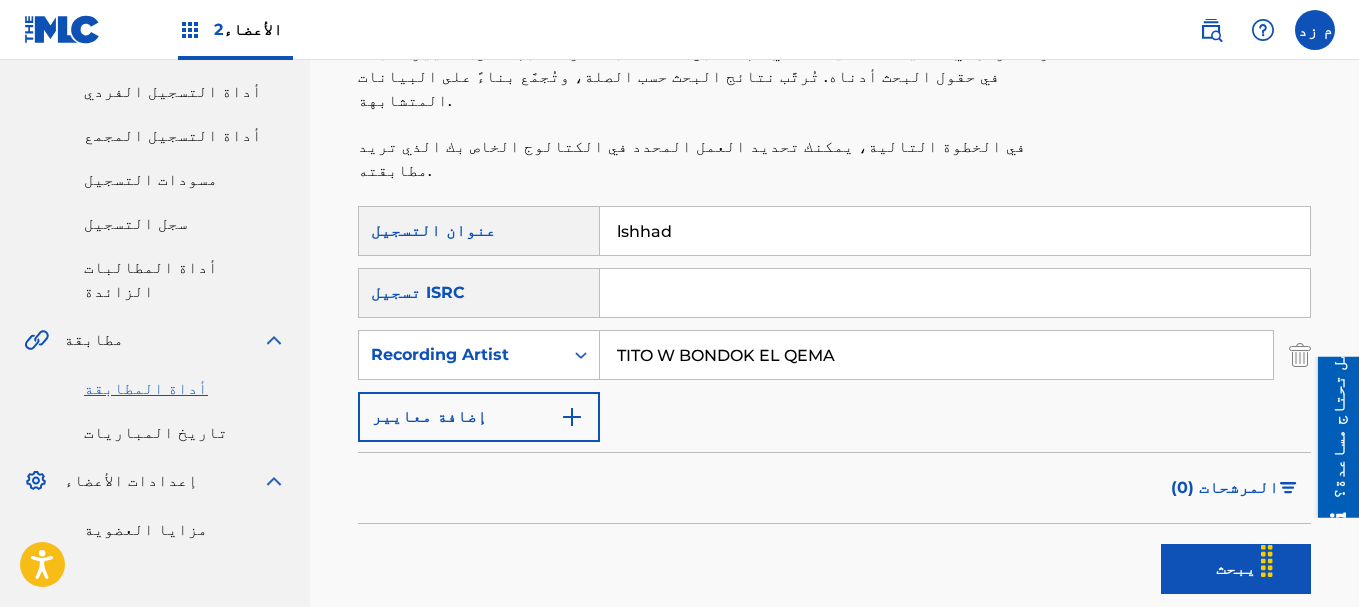 scroll, scrollTop: 405, scrollLeft: 0, axis: vertical 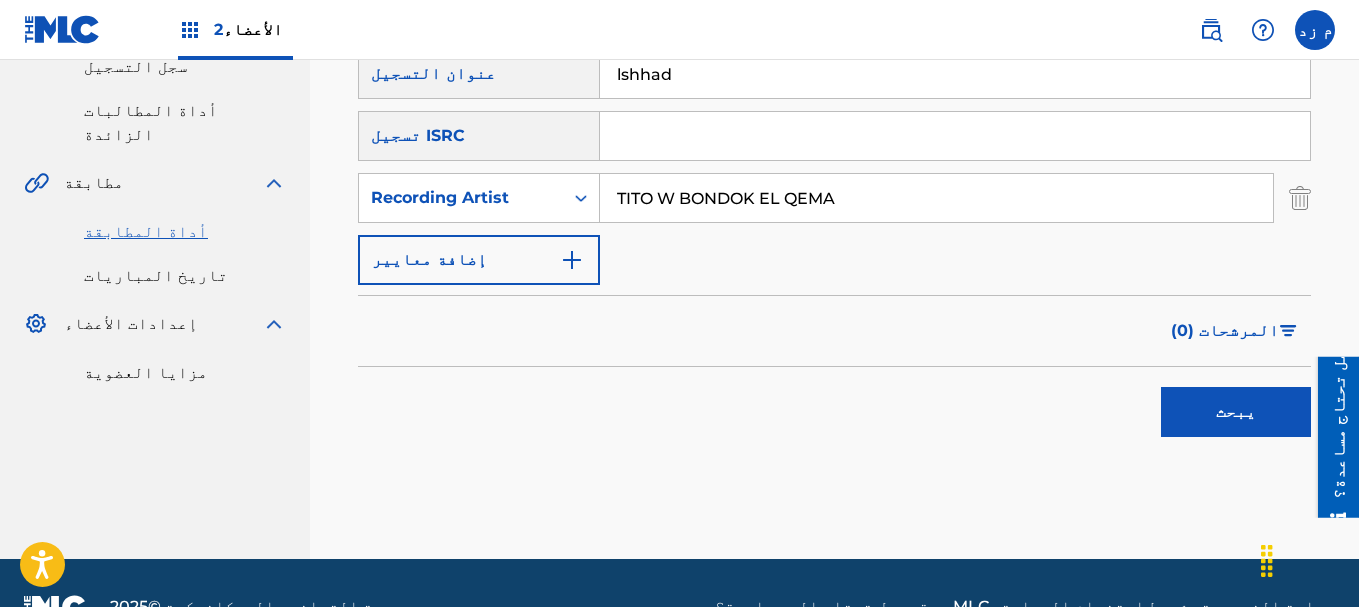 click on "يبحث" at bounding box center (1236, 412) 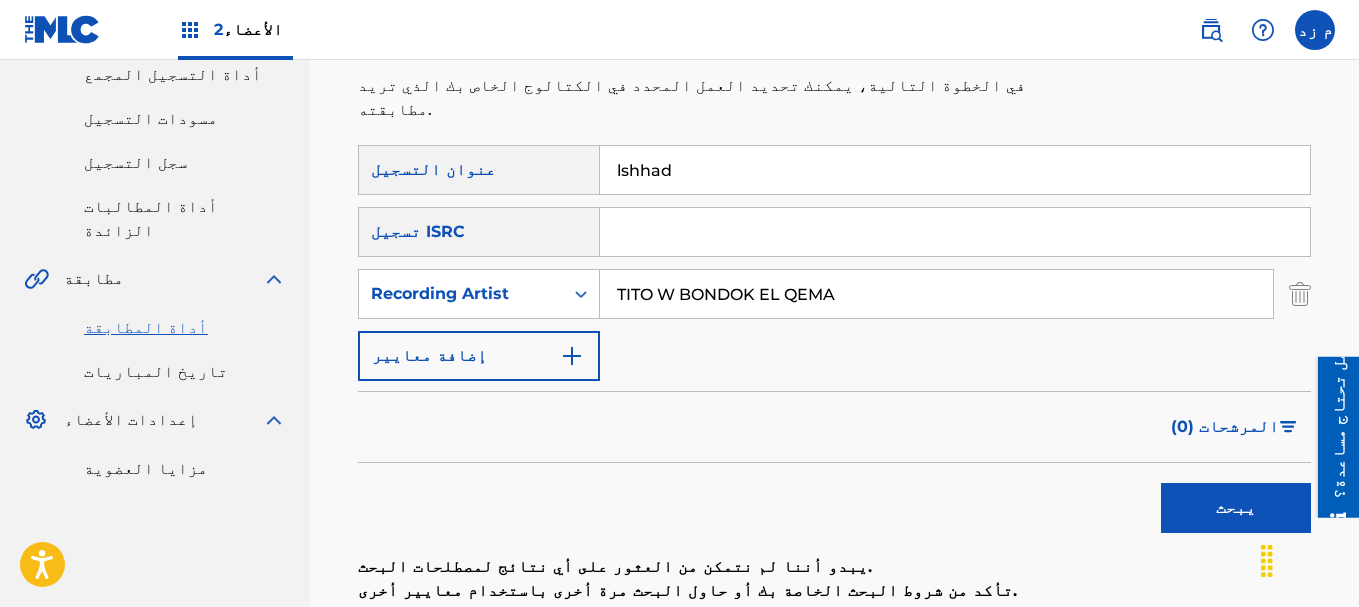scroll, scrollTop: 205, scrollLeft: 0, axis: vertical 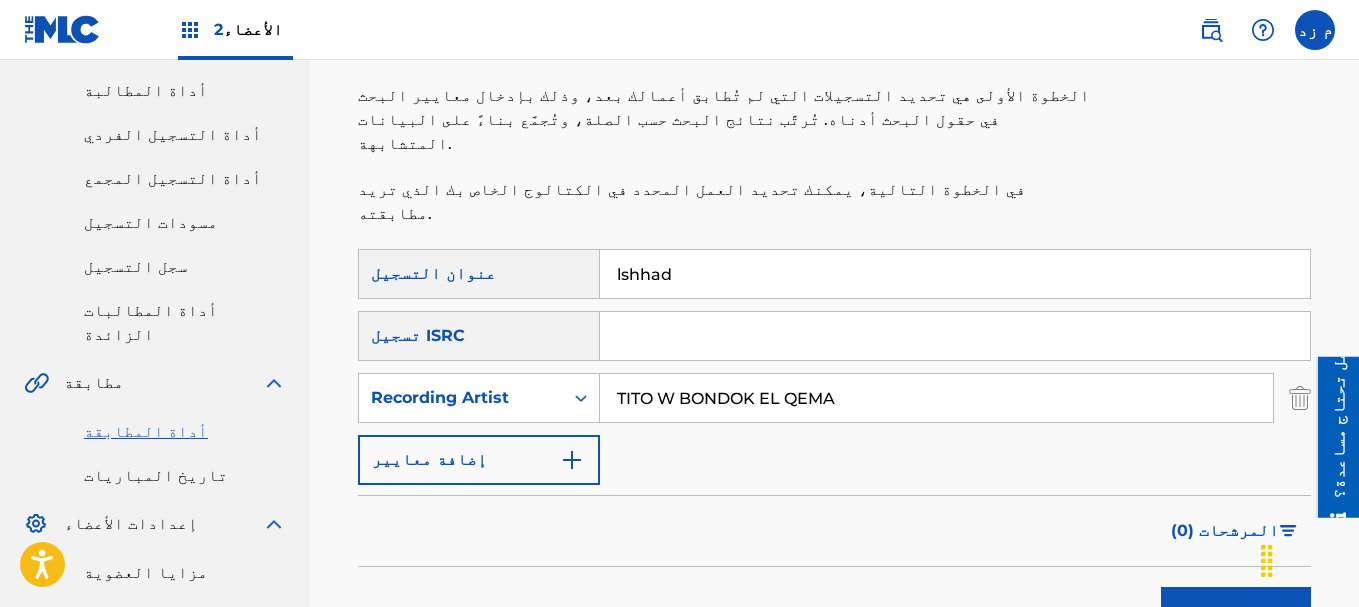 click on "lshhad" at bounding box center [955, 274] 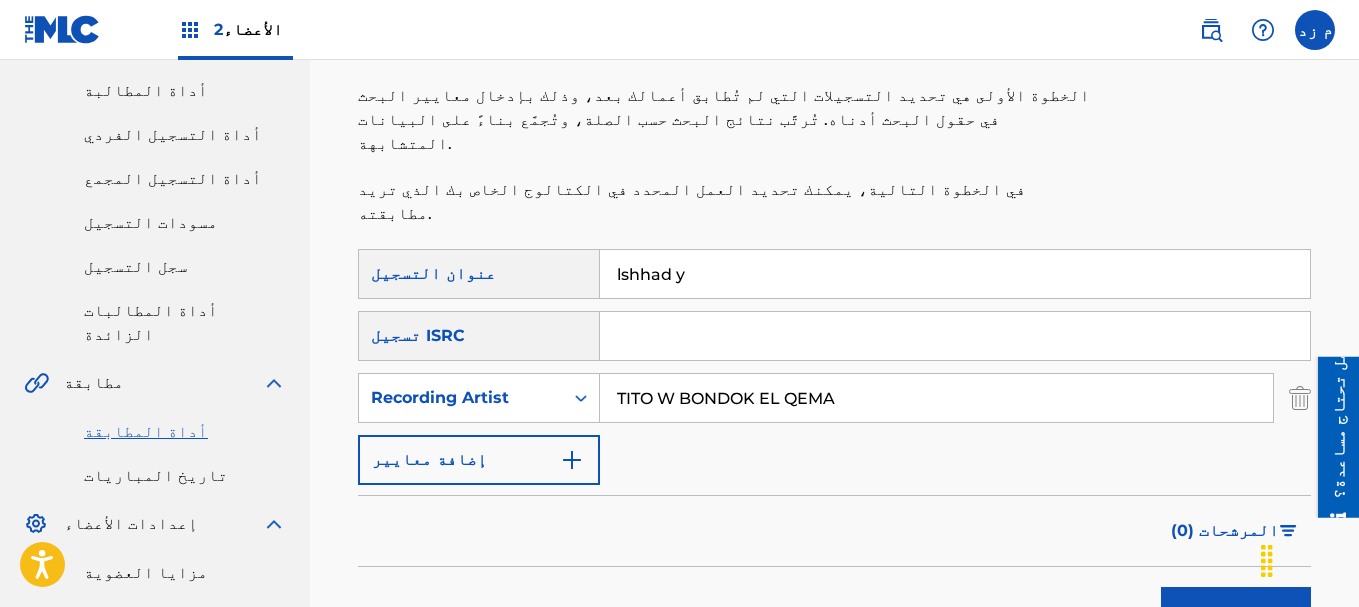 type on "lshhad y" 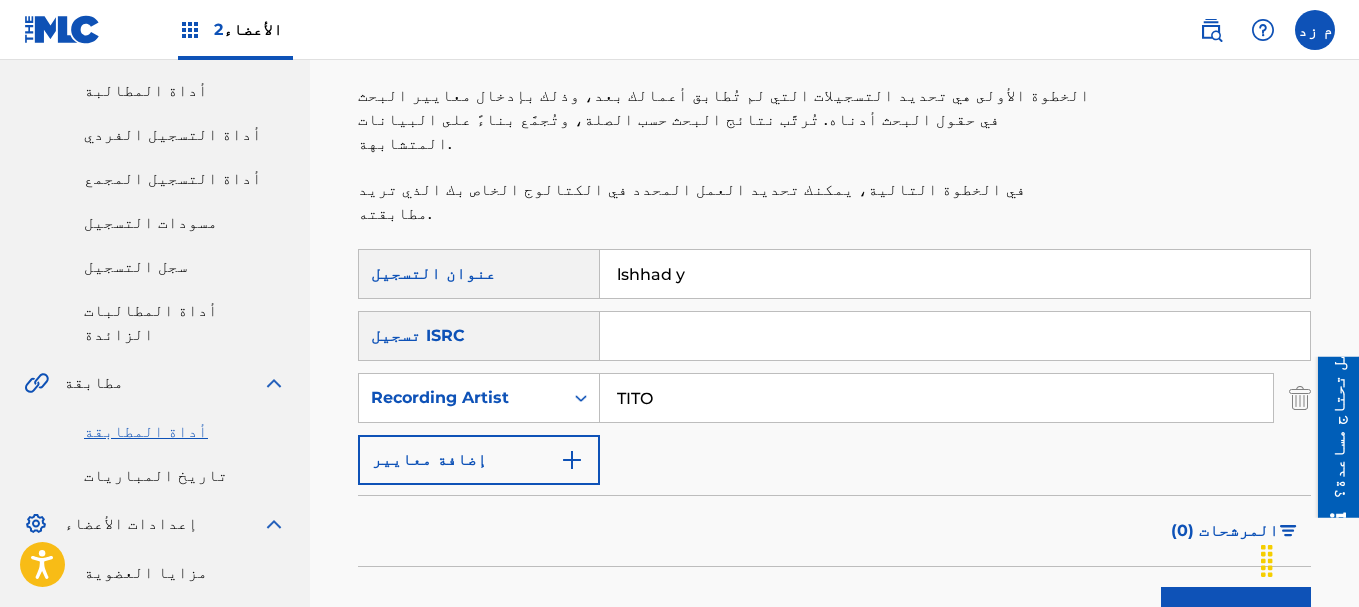 type on "TITO" 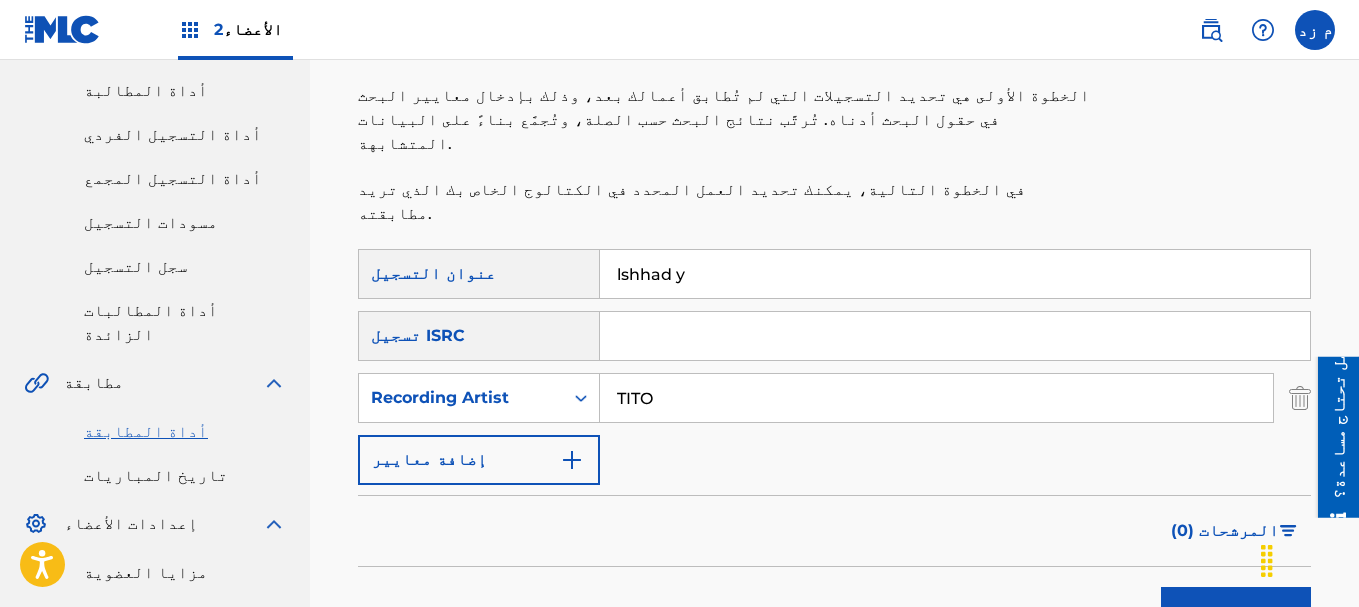 click on "lshhad y" at bounding box center [955, 274] 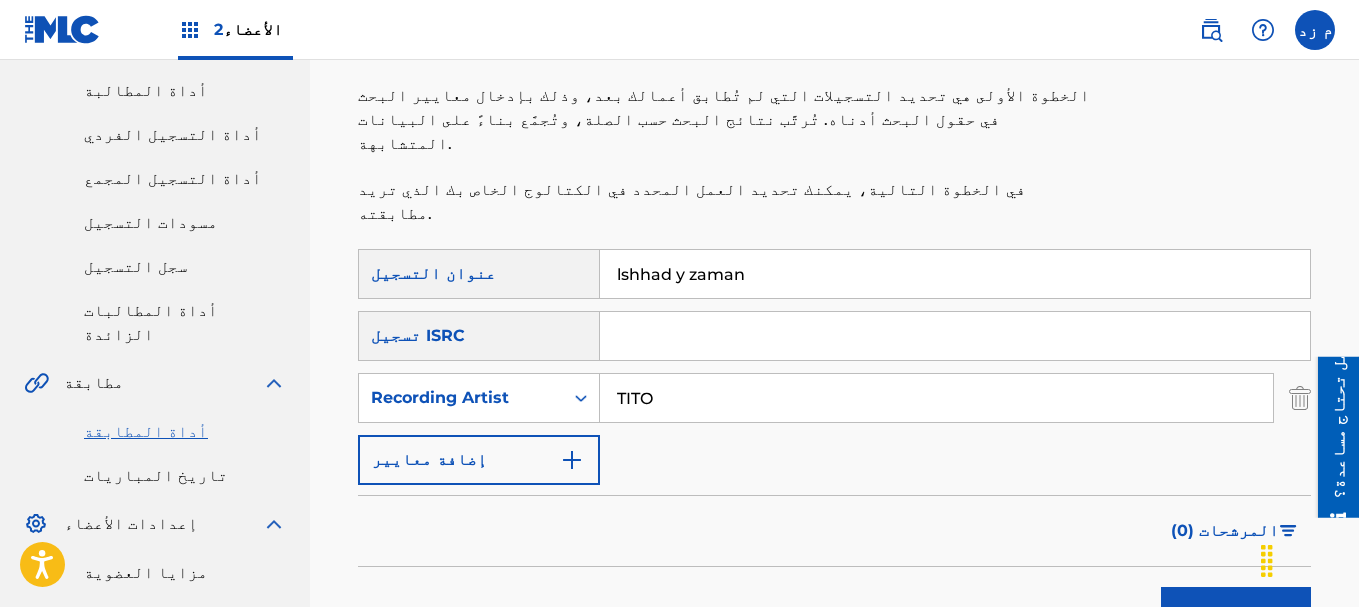 type on "lshhad y zaman" 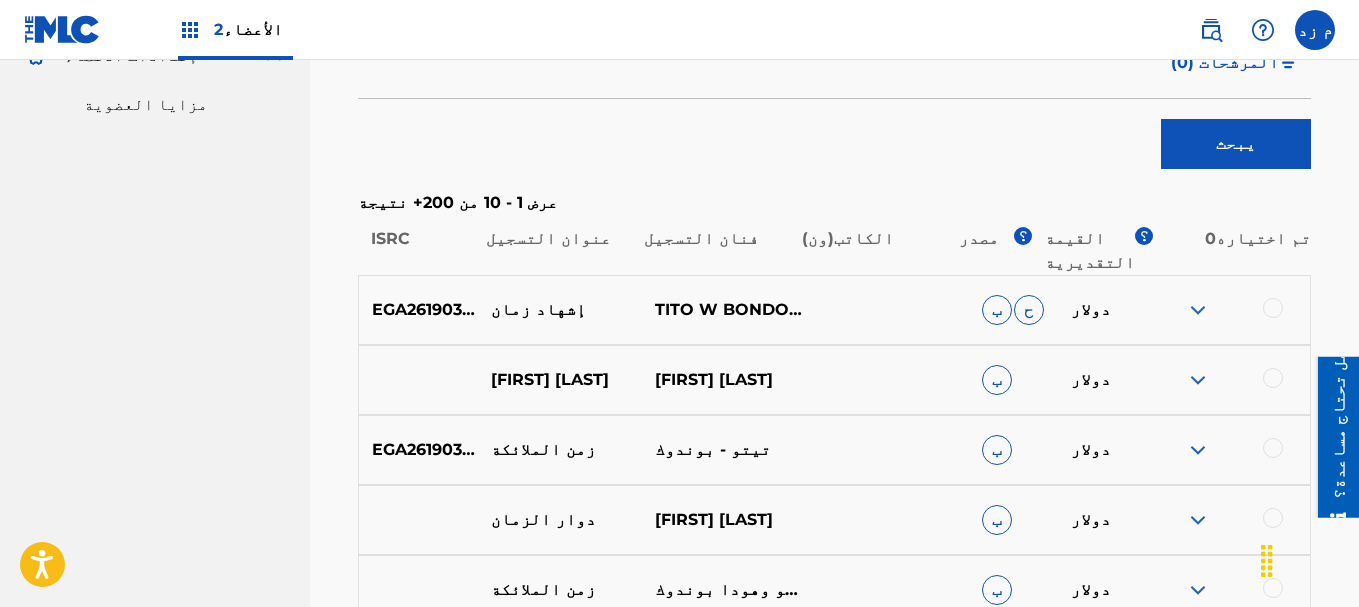 scroll, scrollTop: 705, scrollLeft: 0, axis: vertical 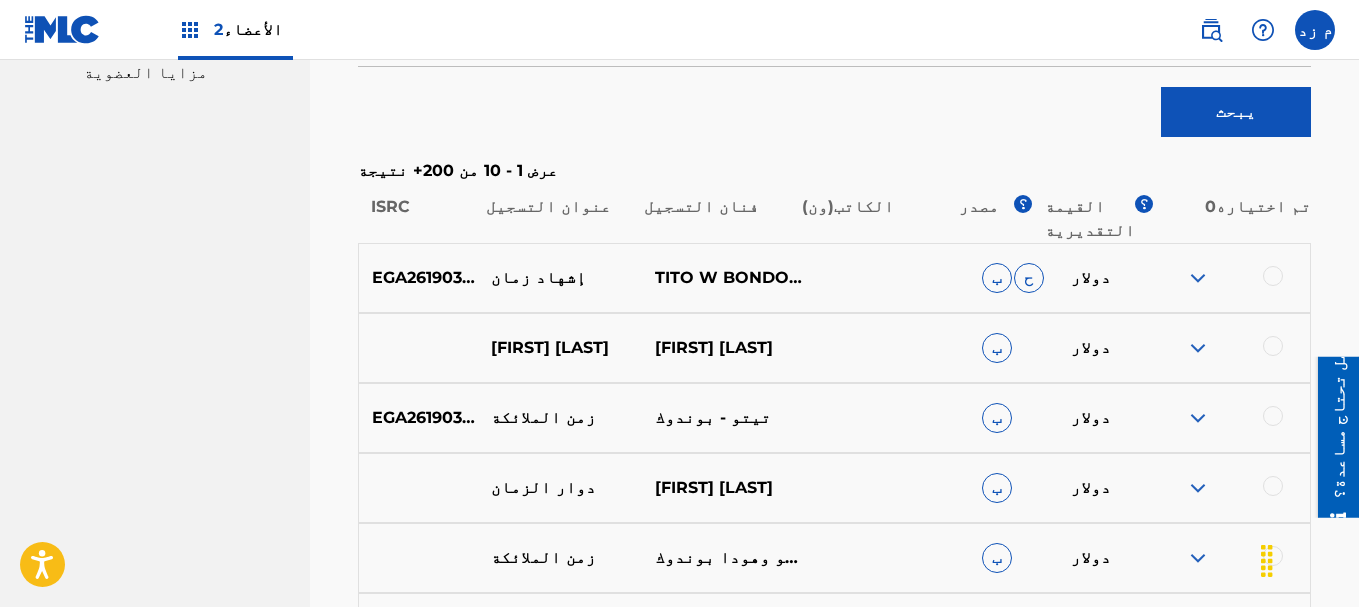 click at bounding box center (1198, 278) 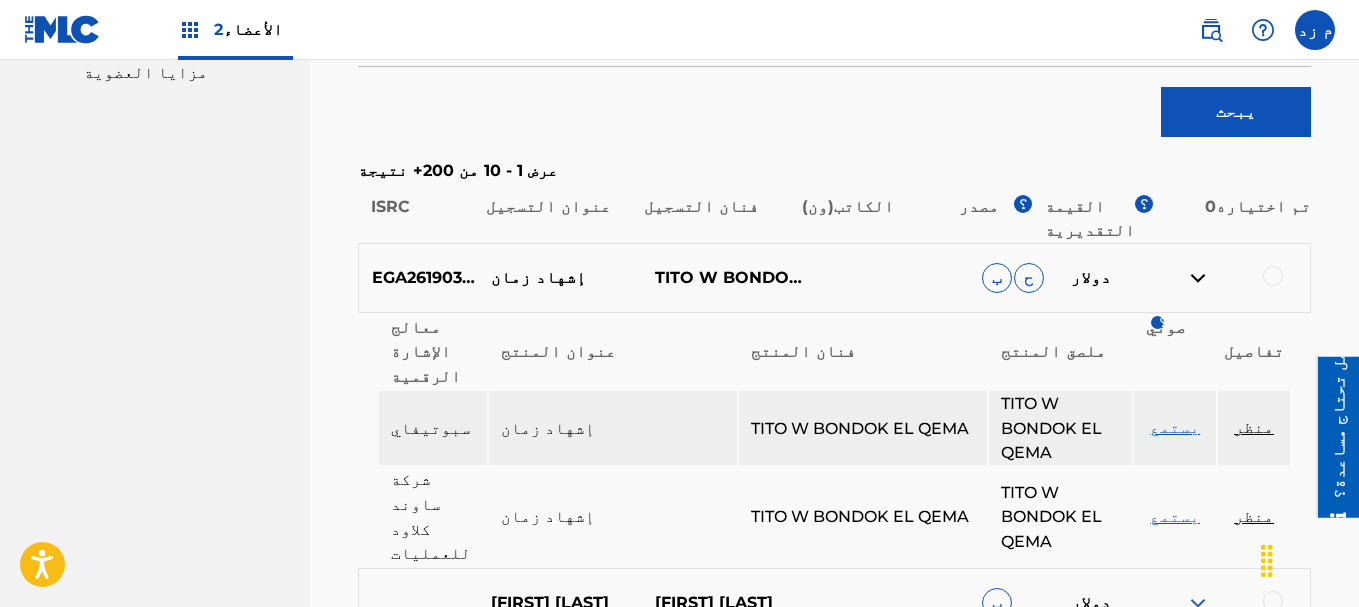 click on "منظر" at bounding box center [1254, 427] 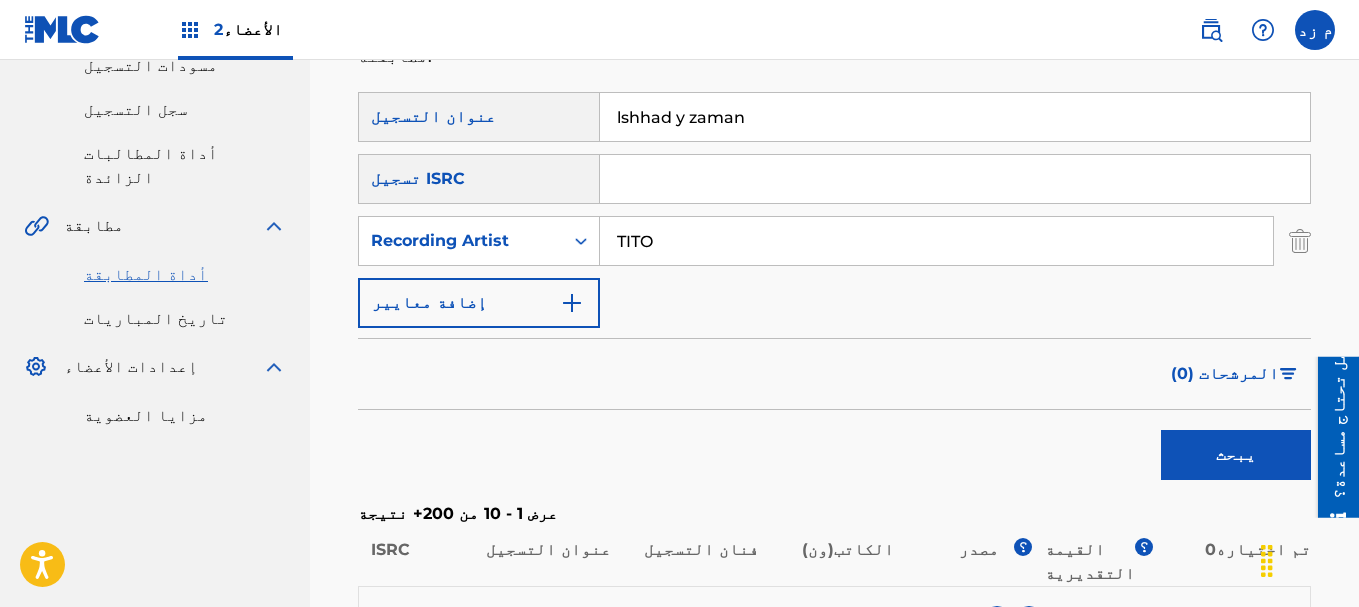 scroll, scrollTop: 705, scrollLeft: 0, axis: vertical 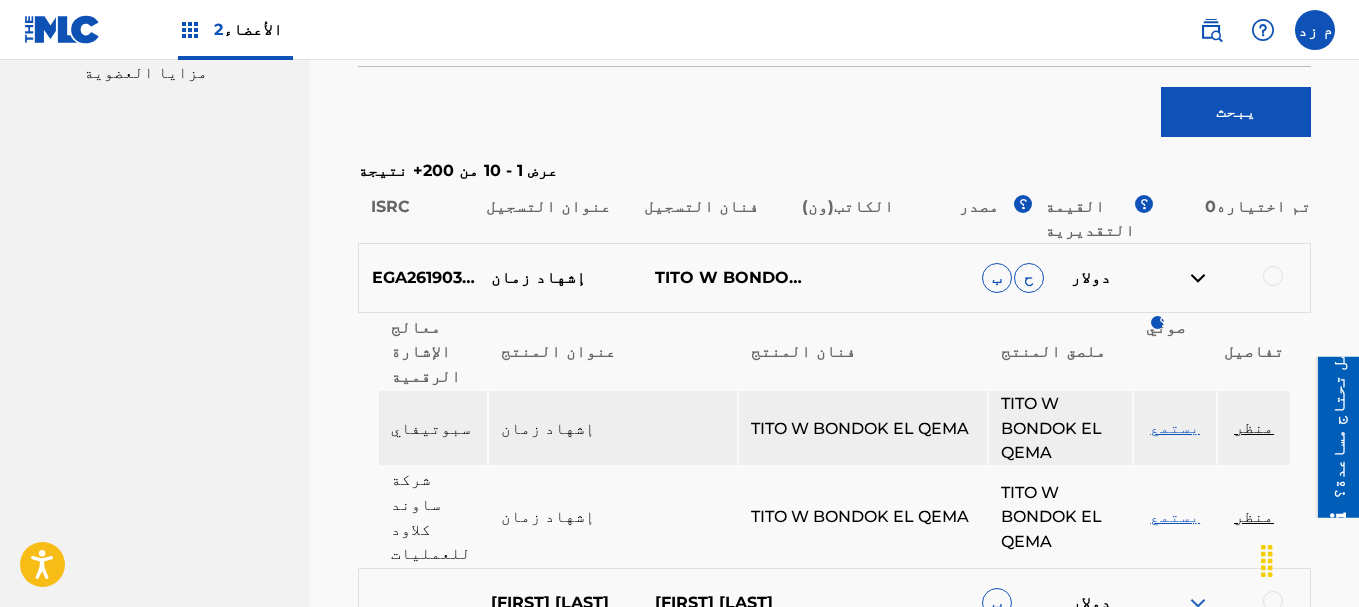 click on "TITO W BONDOK EL QEMA" at bounding box center (723, 278) 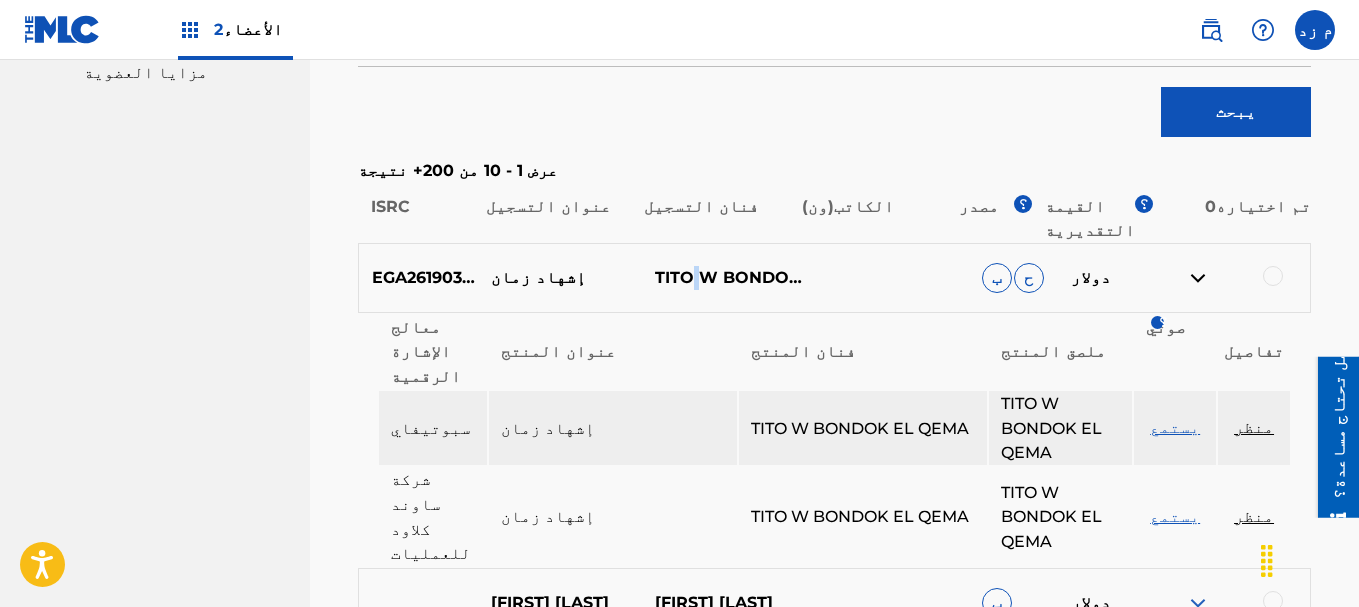 click on "TITO W BONDOK EL QEMA" at bounding box center [723, 278] 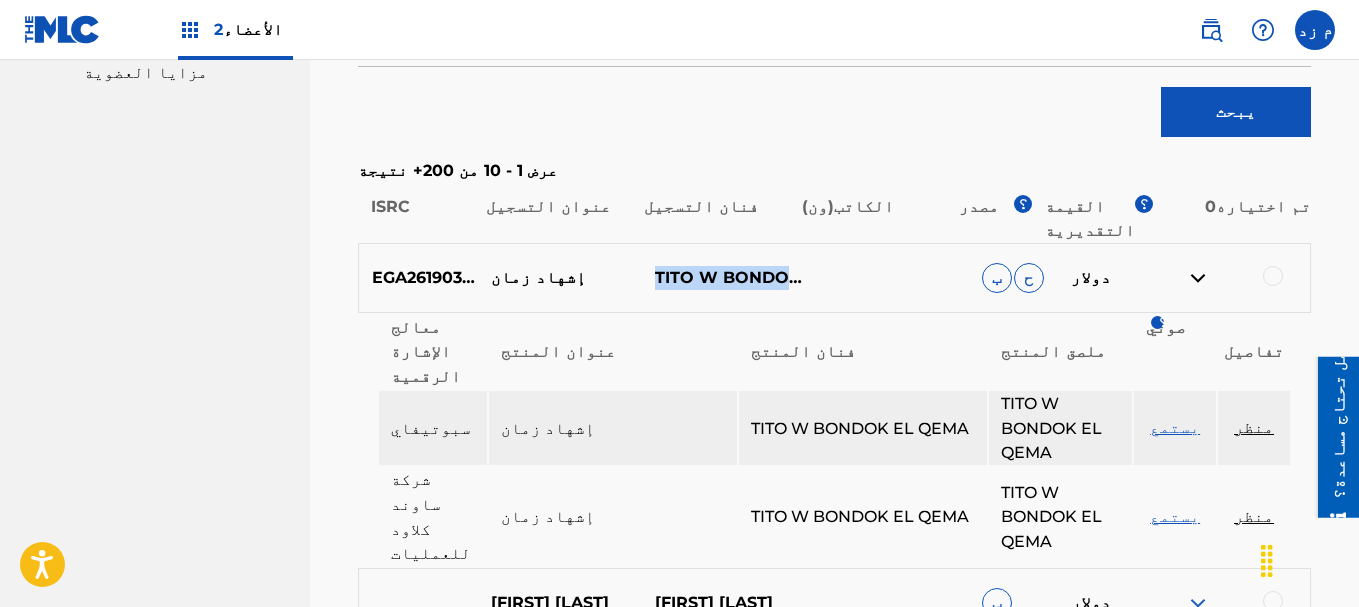 click on "TITO W BONDOK EL QEMA" at bounding box center (723, 278) 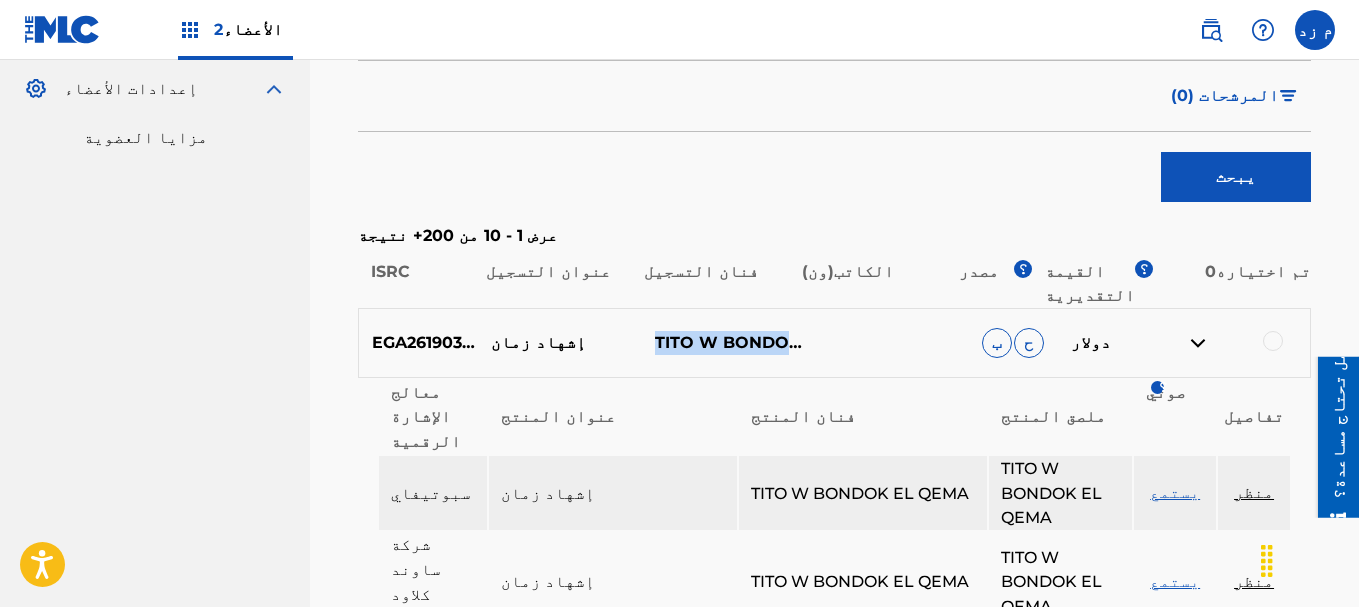 scroll, scrollTop: 605, scrollLeft: 0, axis: vertical 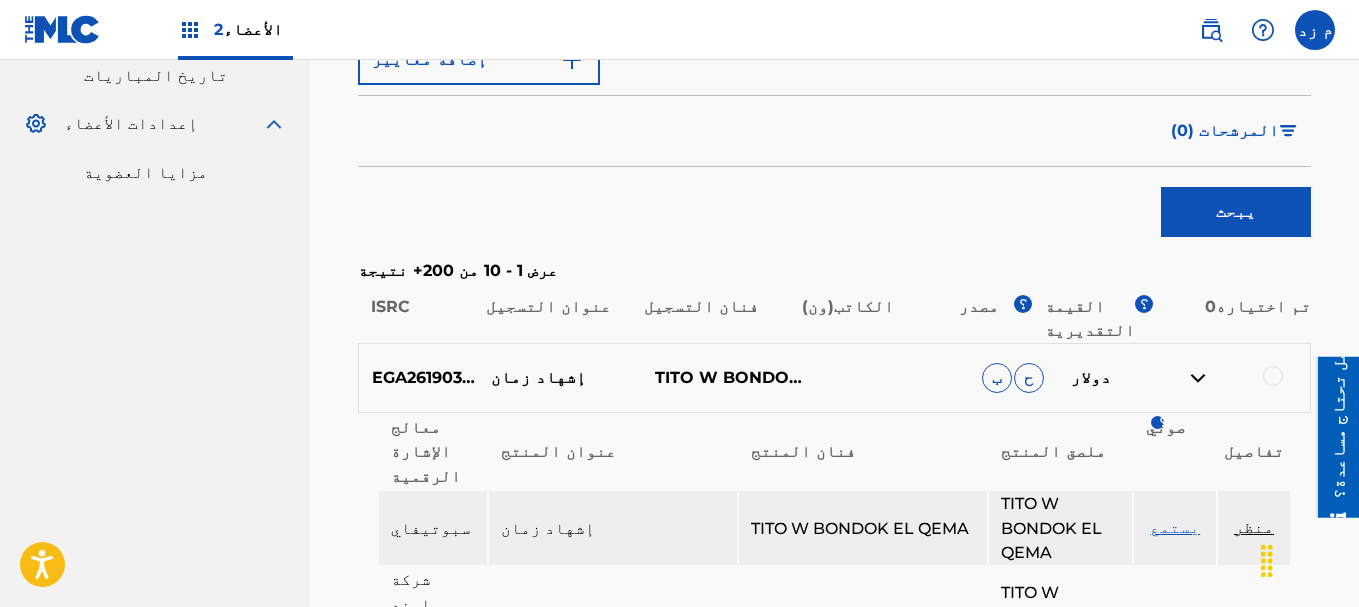 drag, startPoint x: 692, startPoint y: 228, endPoint x: 718, endPoint y: 327, distance: 102.357216 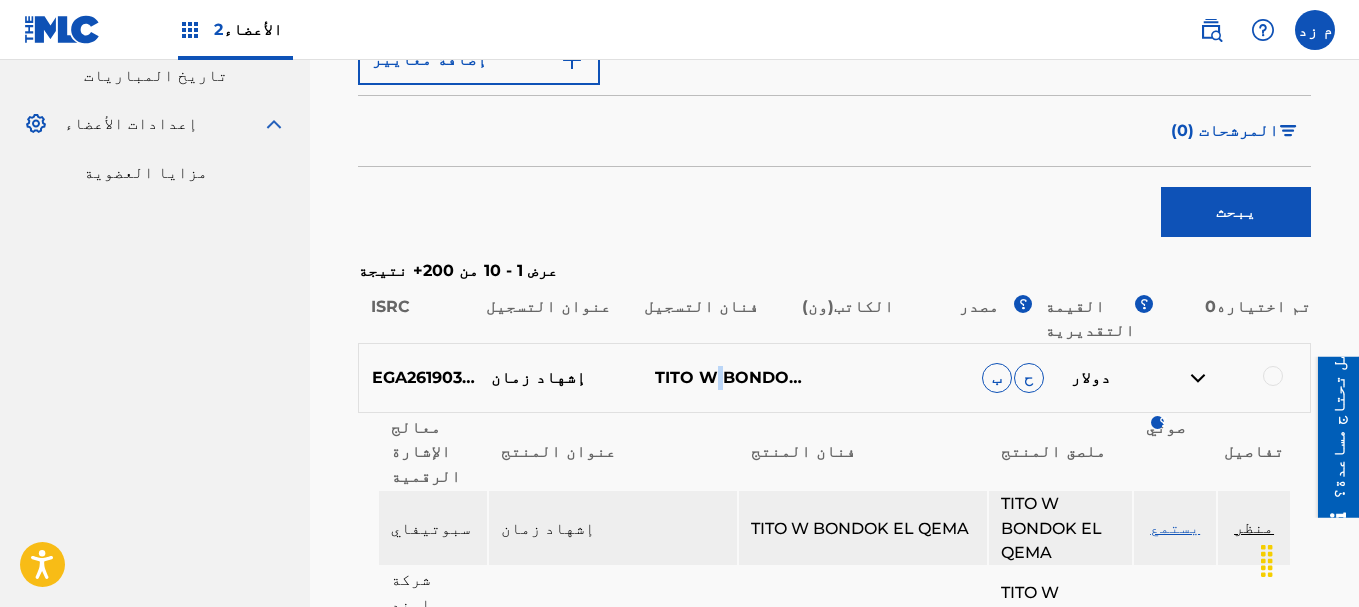 click on "TITO W BONDOK EL QEMA" at bounding box center [723, 378] 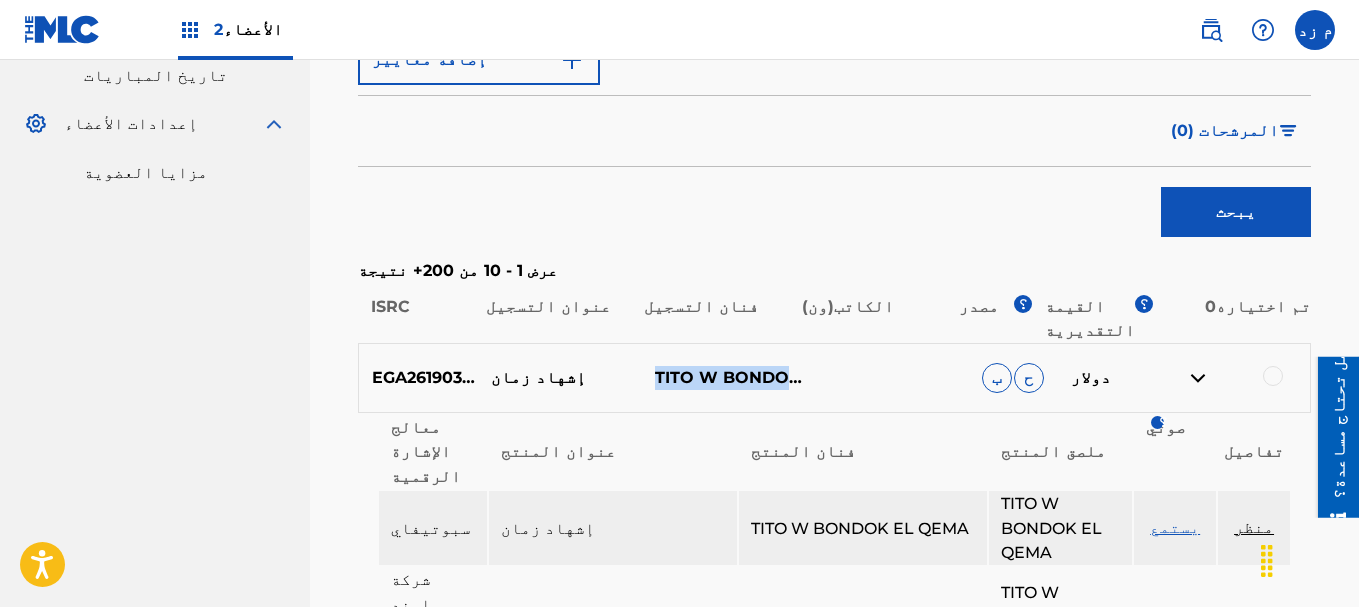 click on "TITO W BONDOK EL QEMA" at bounding box center (723, 378) 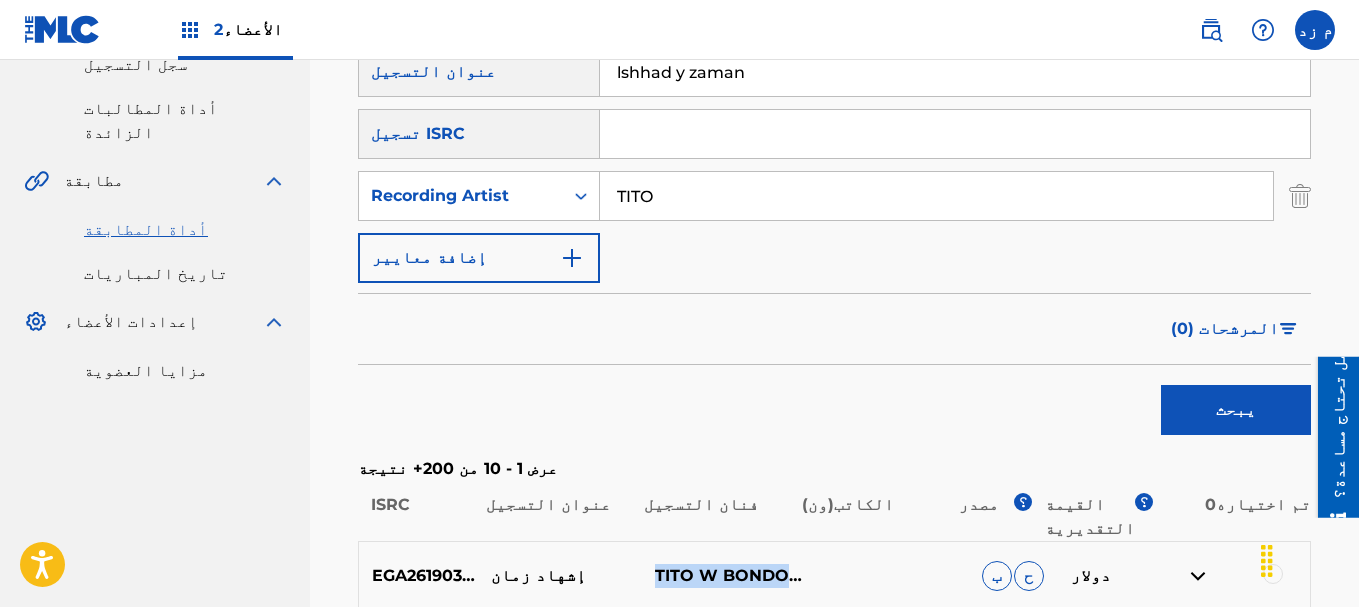 scroll, scrollTop: 405, scrollLeft: 0, axis: vertical 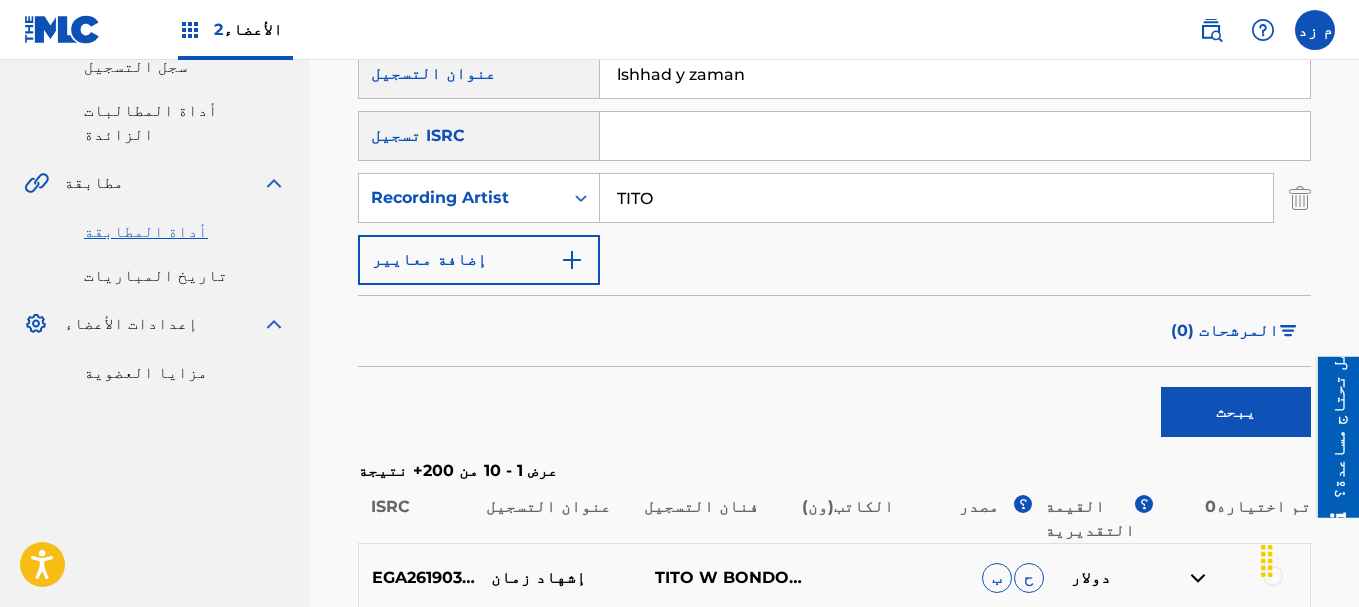 click on "TITO" at bounding box center [936, 198] 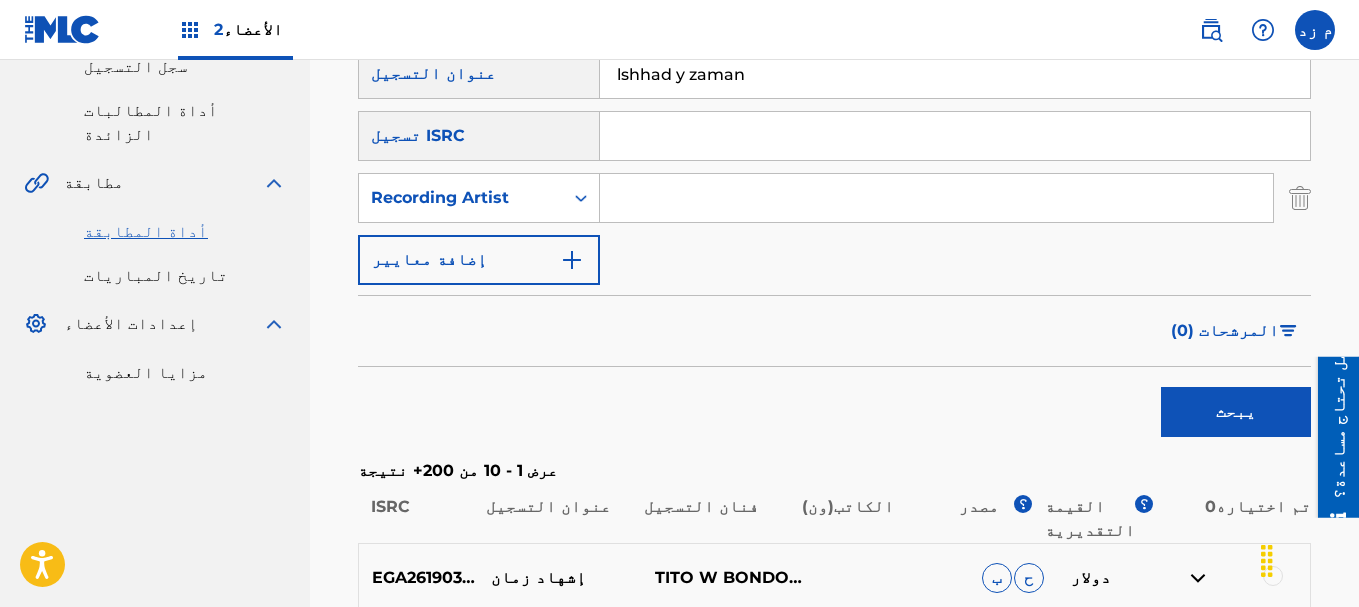 paste on "TITO W BONDOK EL QEMA" 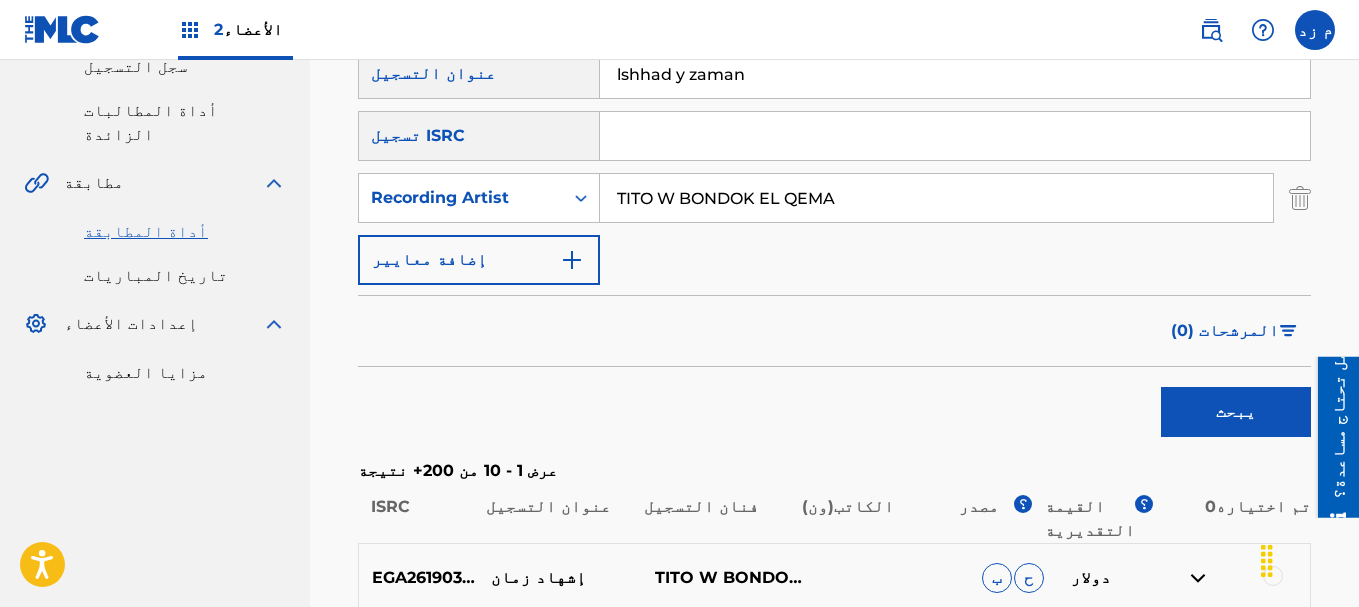 type on "TITO W BONDOK EL QEMA" 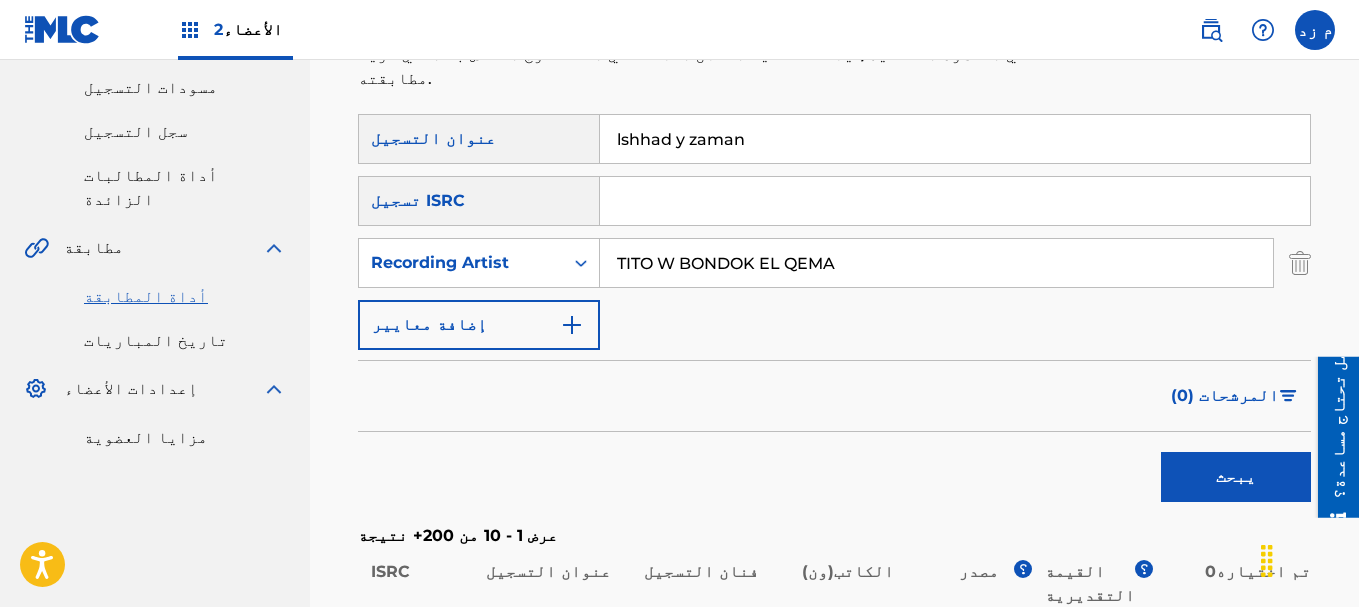 scroll, scrollTop: 305, scrollLeft: 0, axis: vertical 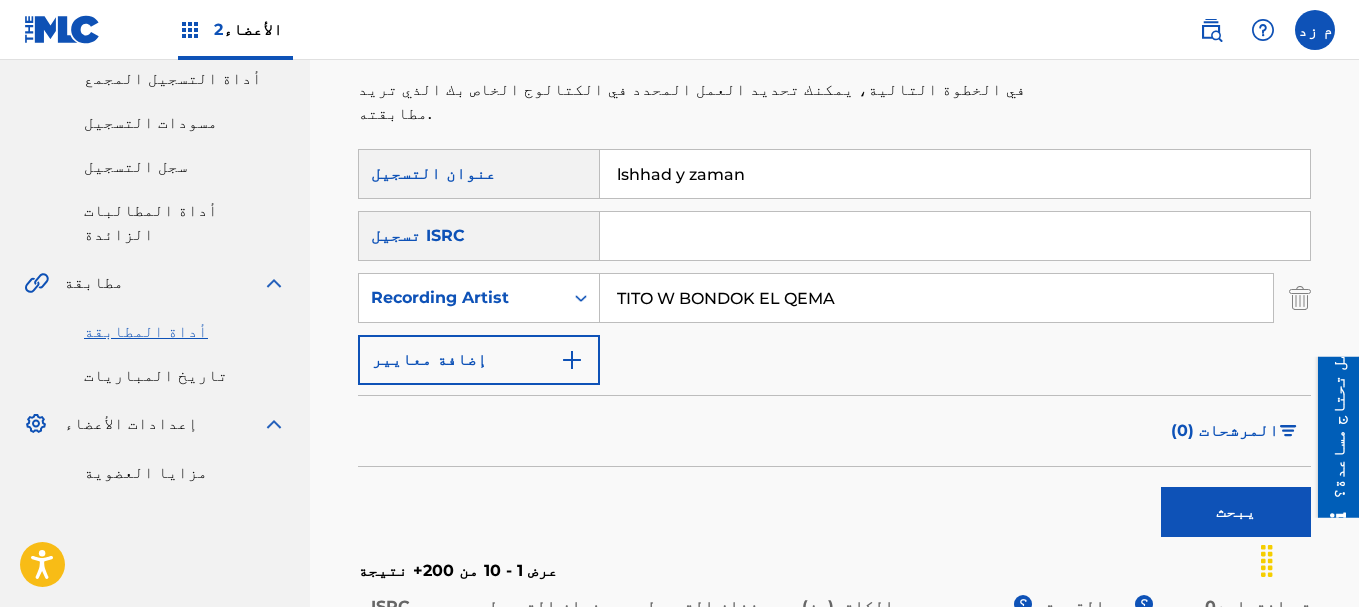 click on "lshhad y zaman" at bounding box center (955, 174) 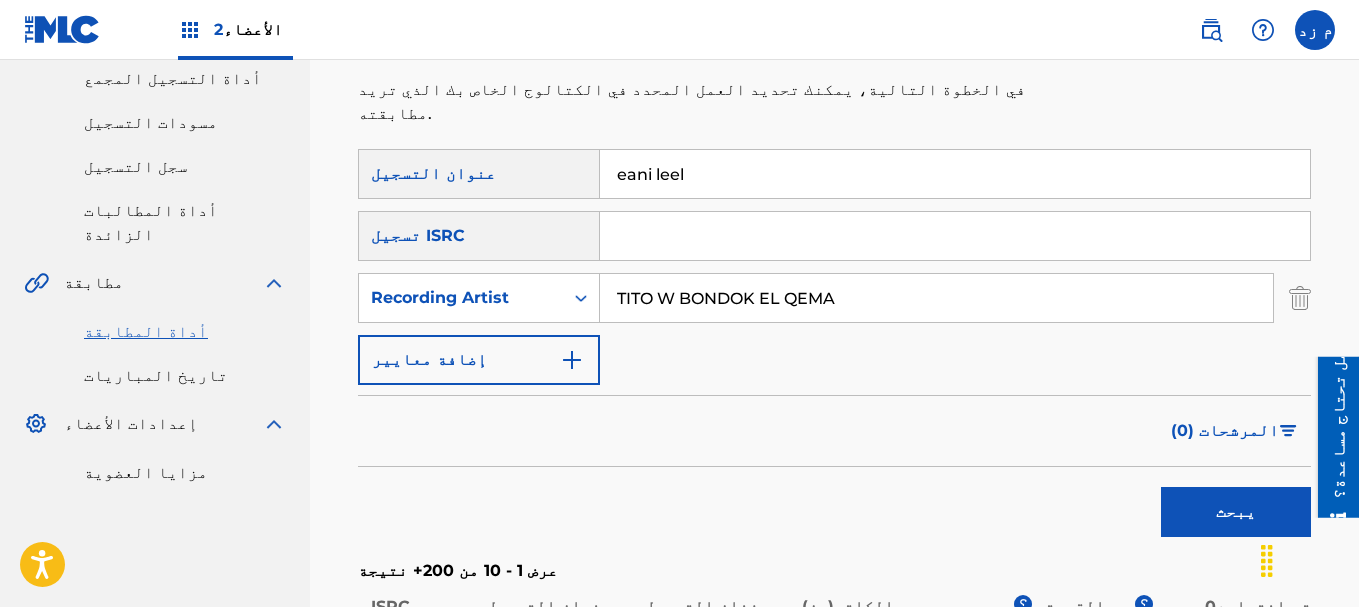 type on "eani leel" 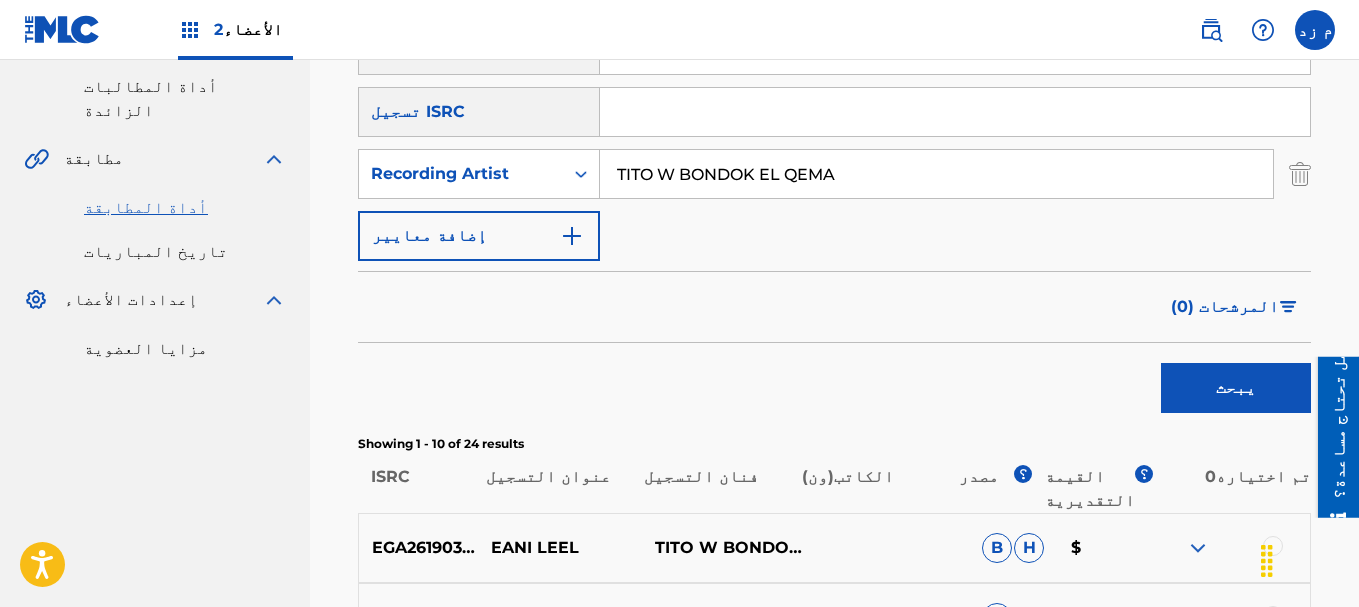 scroll, scrollTop: 605, scrollLeft: 0, axis: vertical 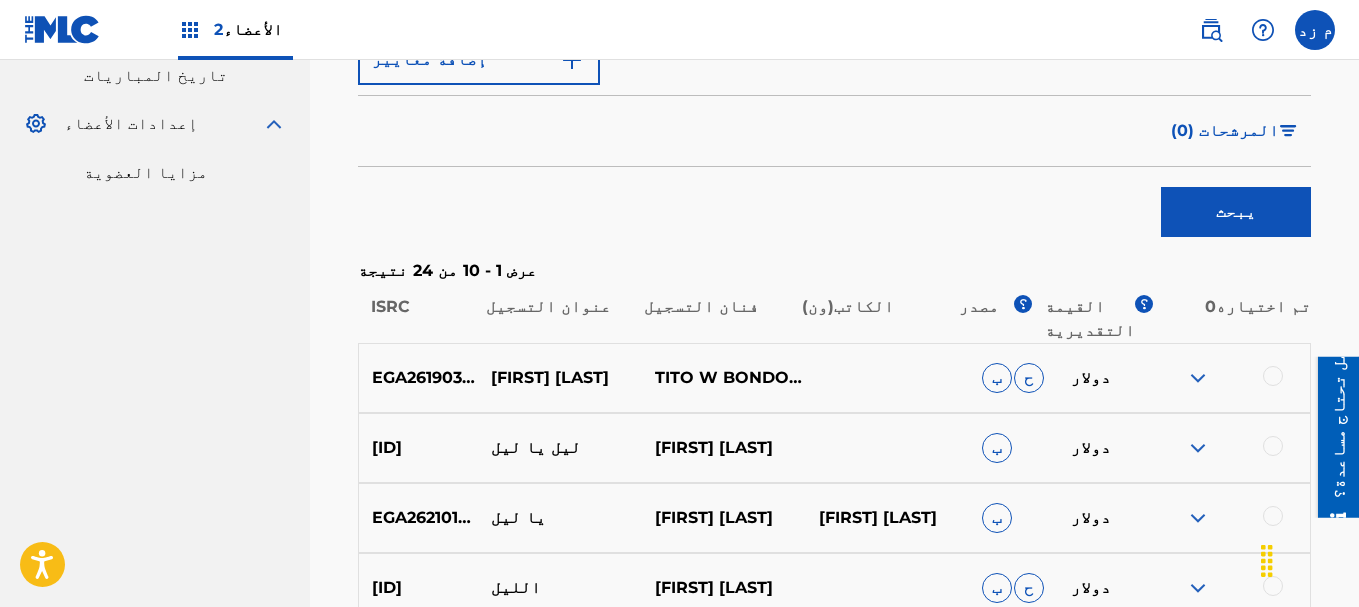 click at bounding box center (1198, 378) 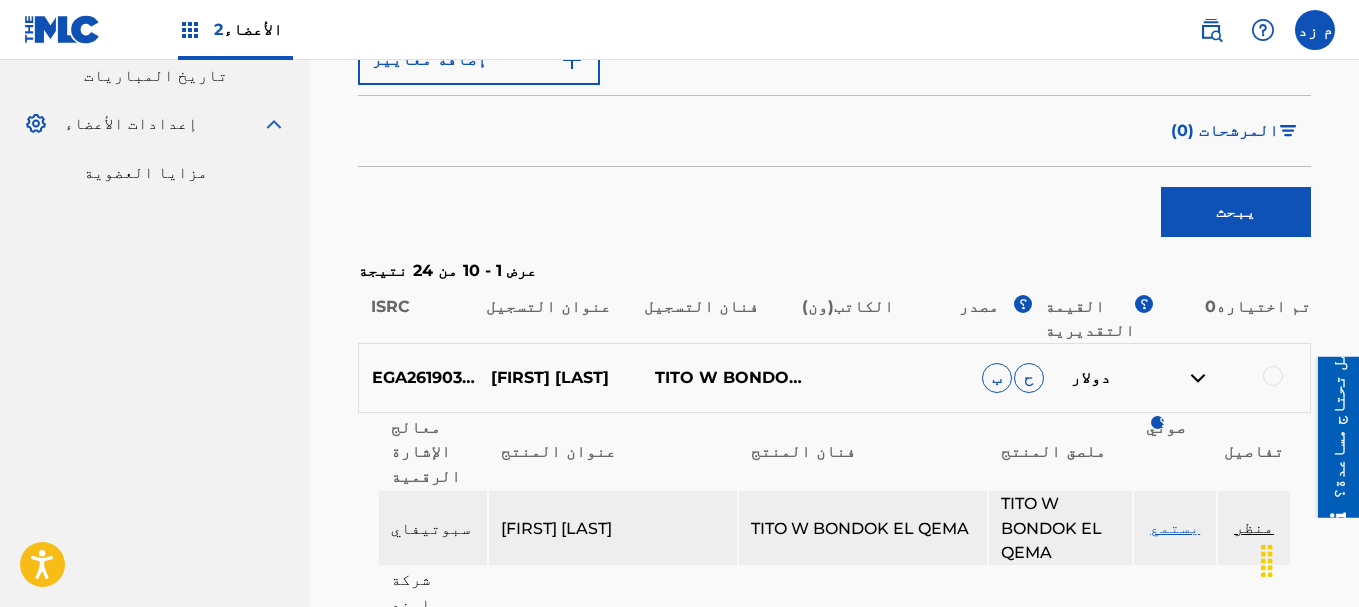 click on "منظر" at bounding box center [1254, 527] 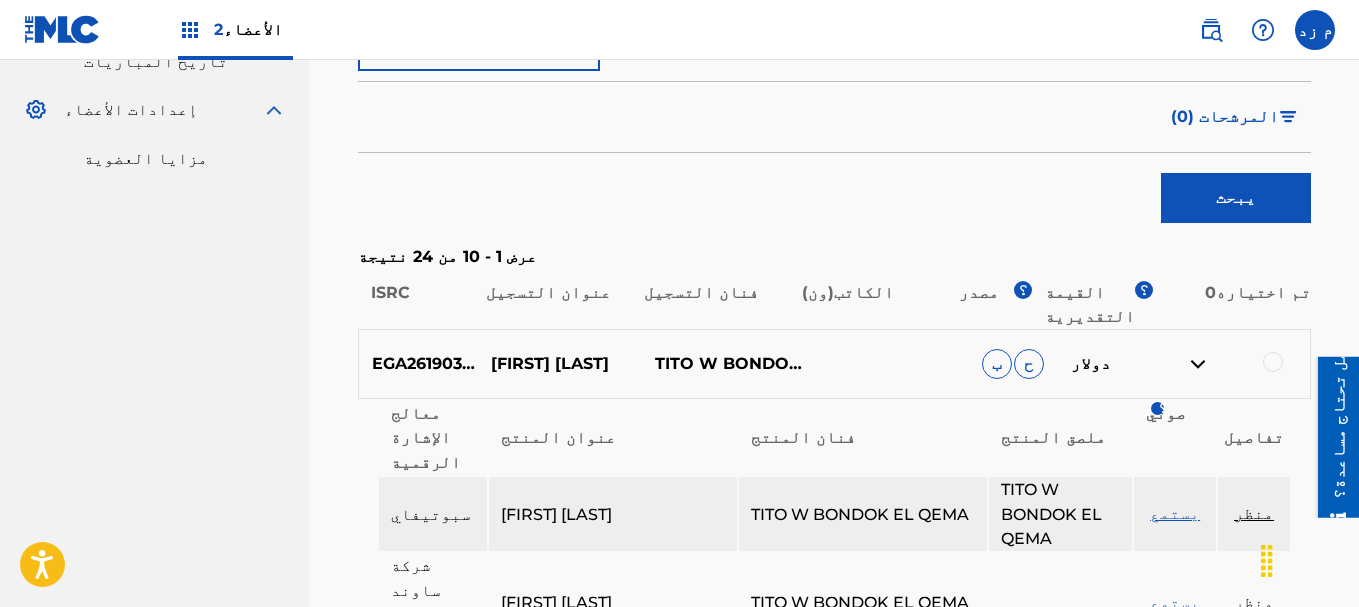 scroll, scrollTop: 705, scrollLeft: 0, axis: vertical 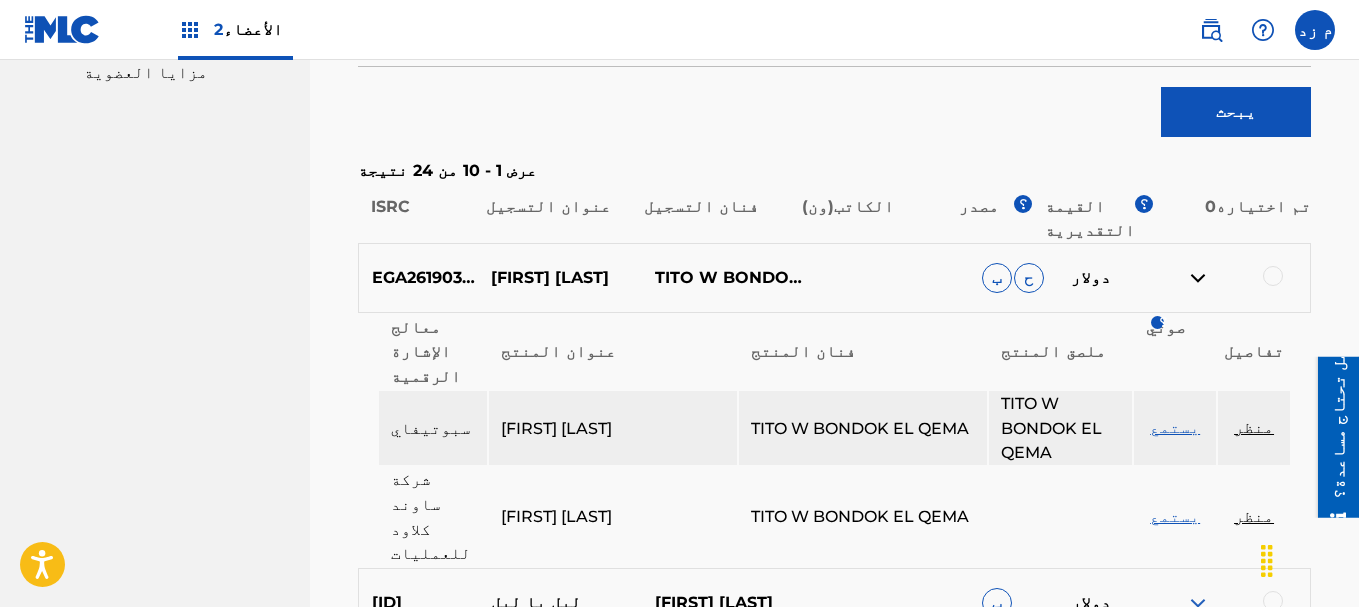 click on "يستمع" at bounding box center (1175, 427) 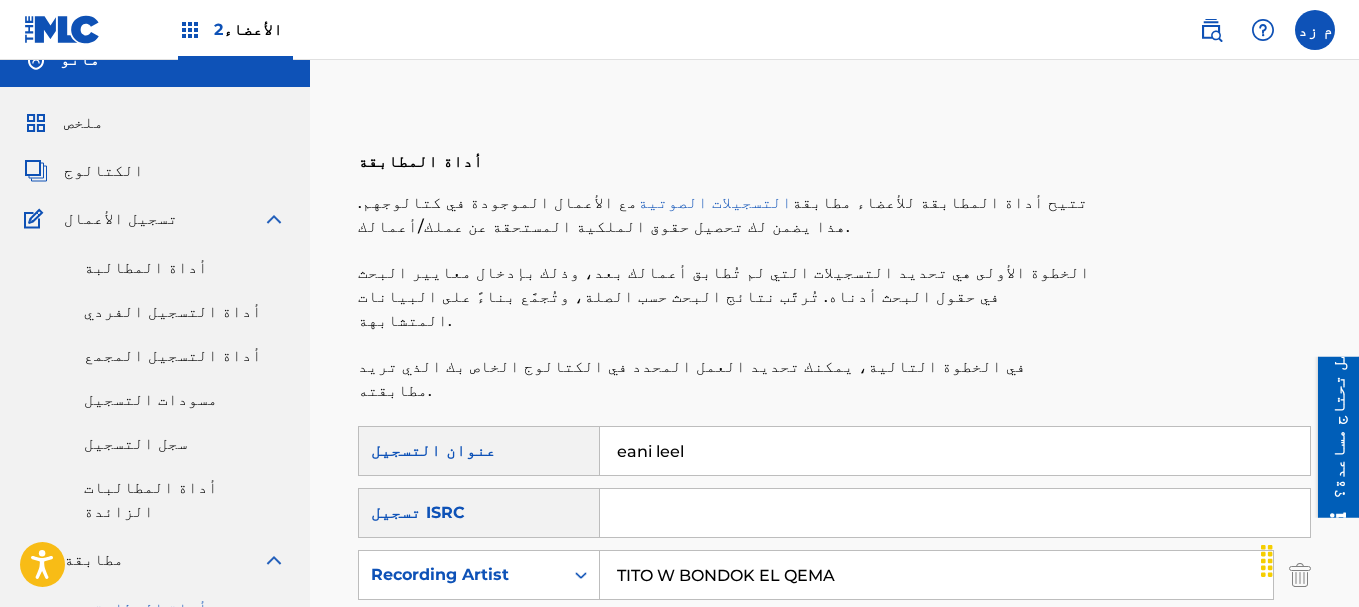scroll, scrollTop: 5, scrollLeft: 0, axis: vertical 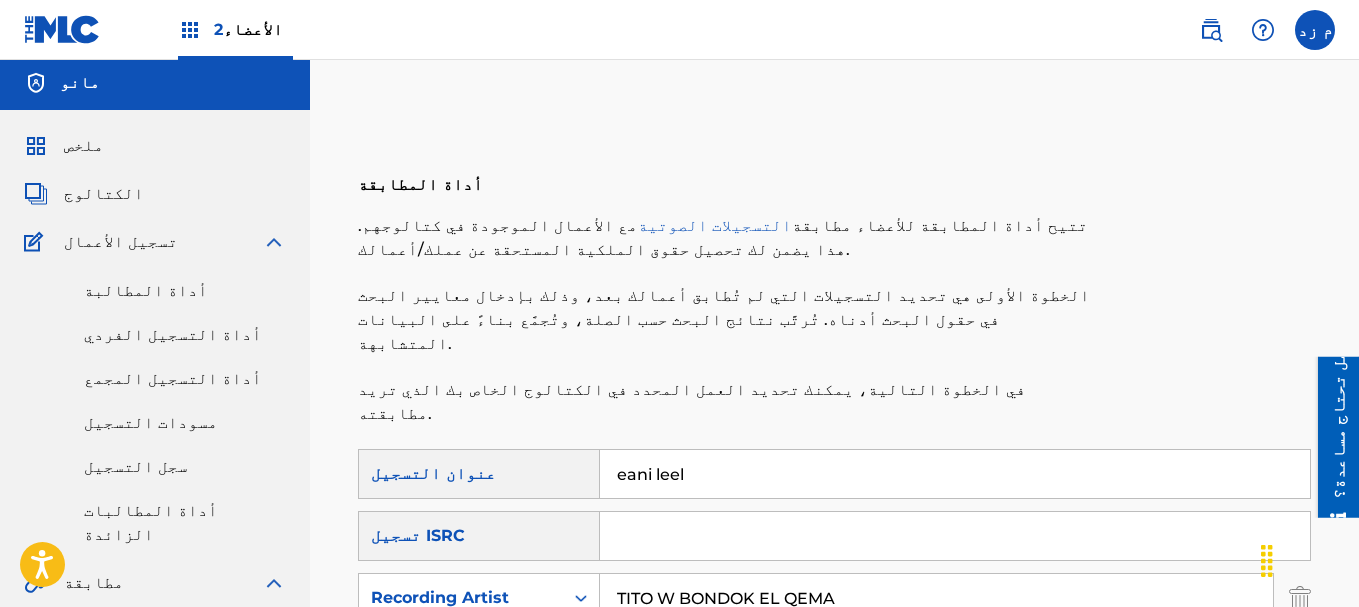 click on "eani leel" at bounding box center (955, 474) 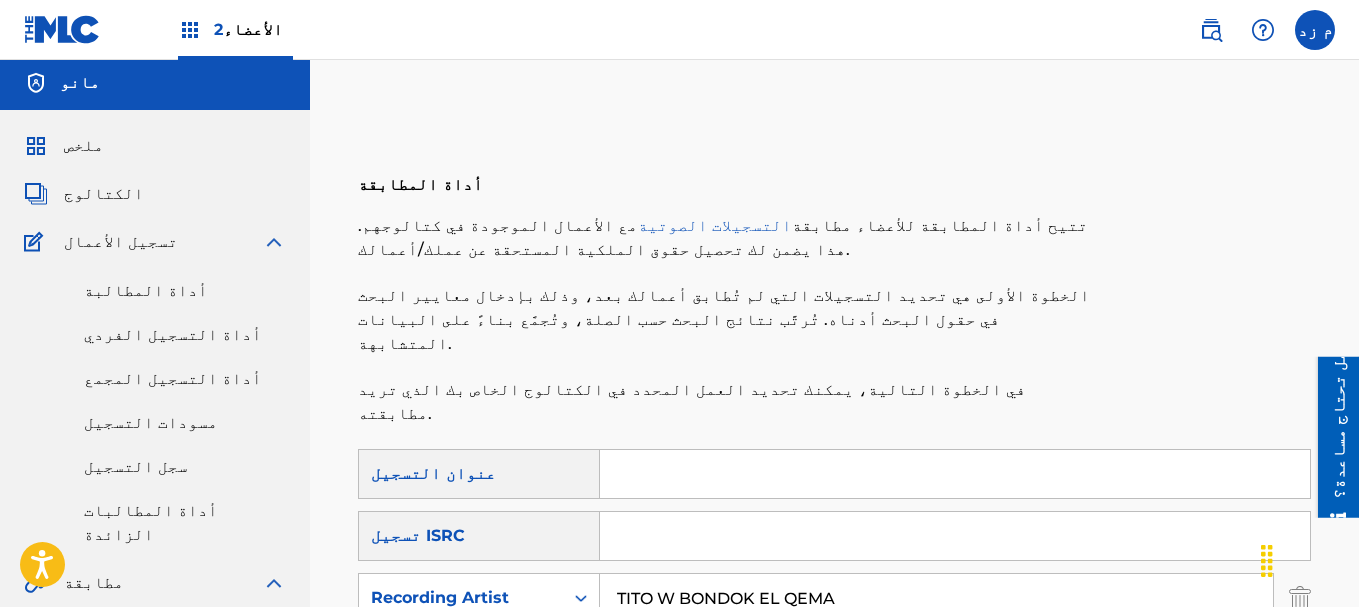 type on "ث" 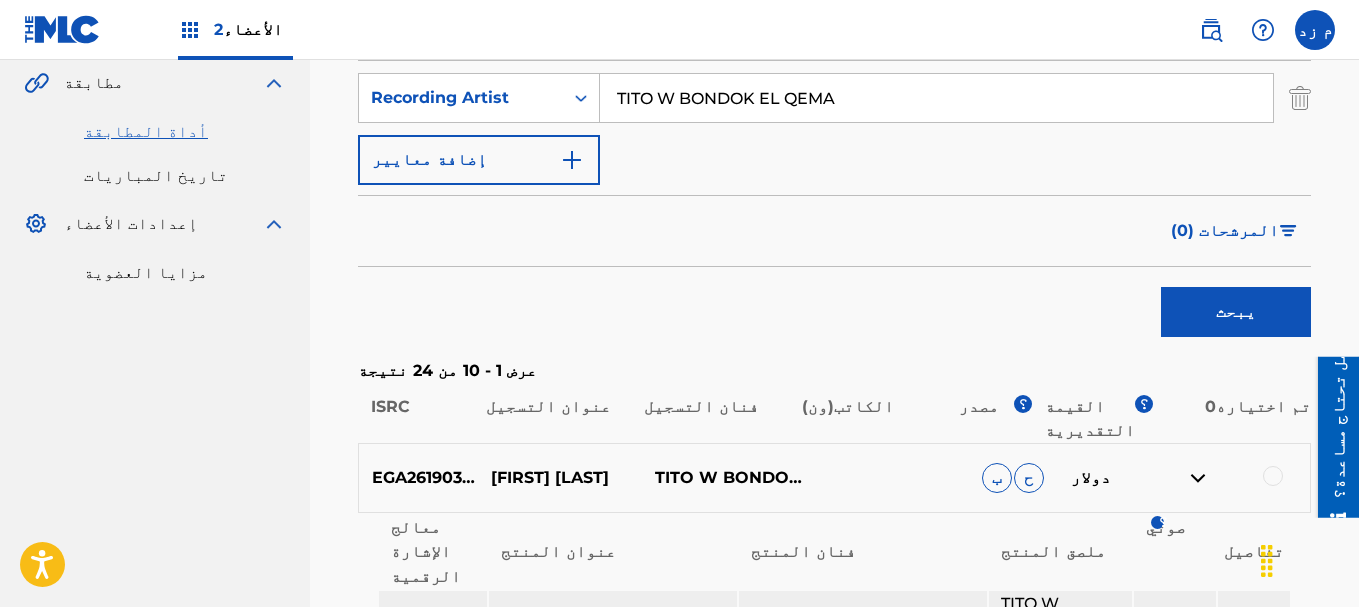 scroll, scrollTop: 405, scrollLeft: 0, axis: vertical 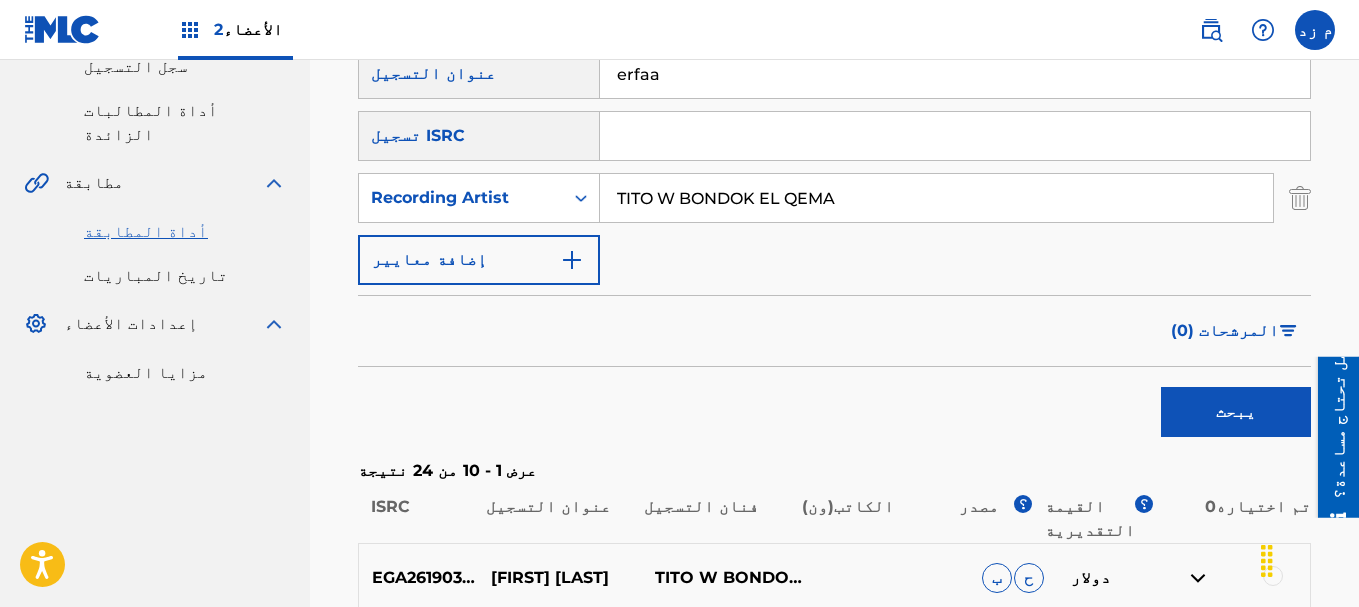 type on "erfaa" 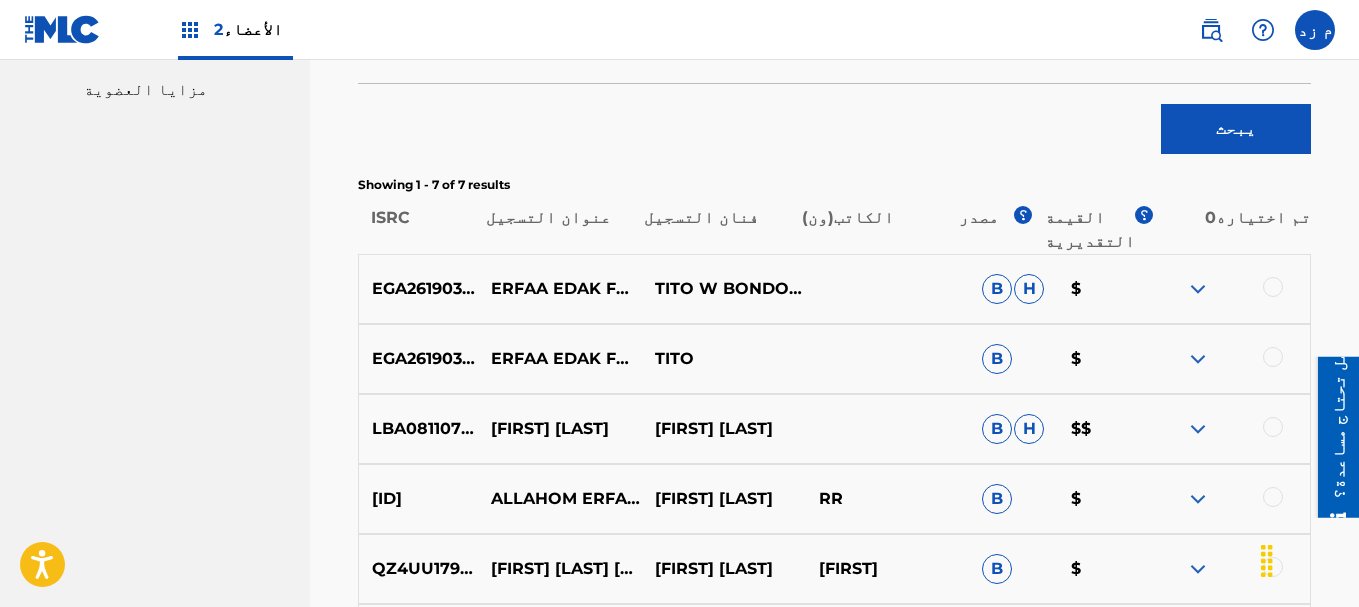 scroll, scrollTop: 705, scrollLeft: 0, axis: vertical 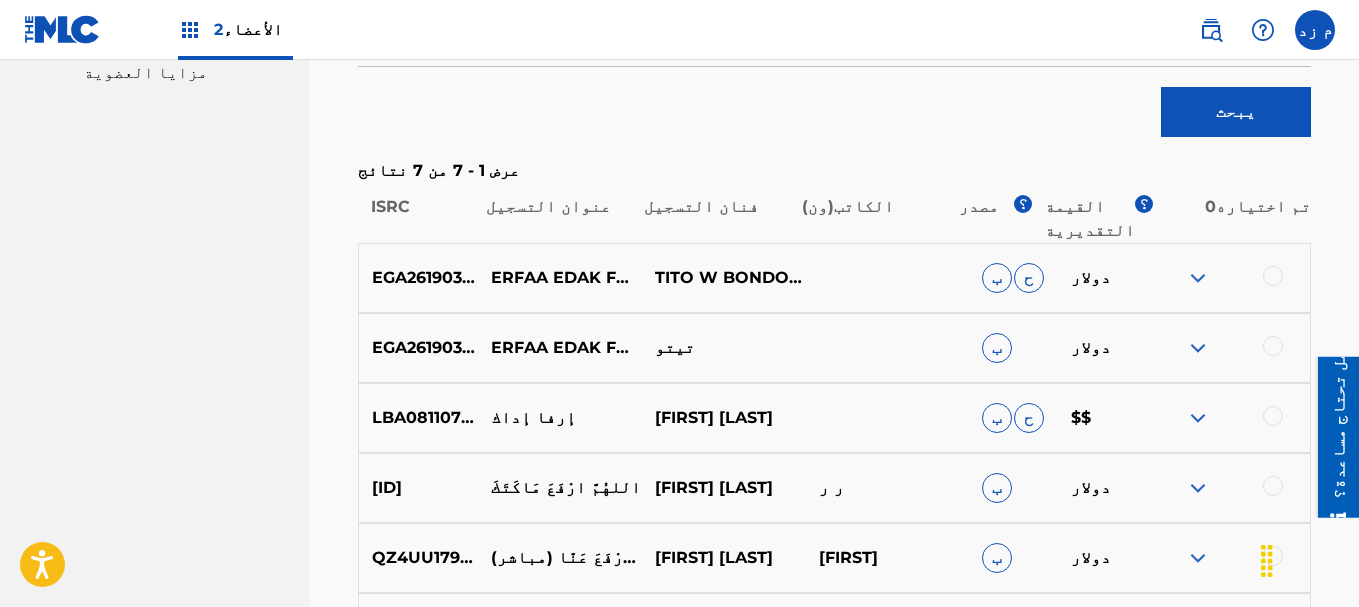click at bounding box center (1198, 278) 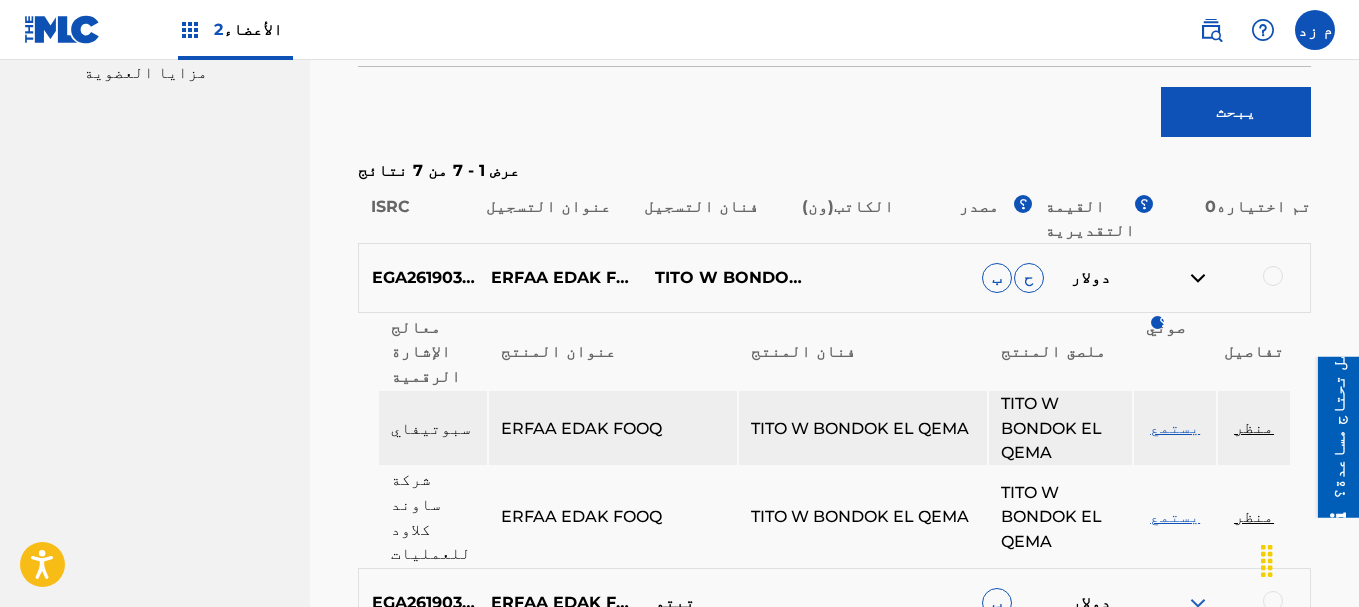 click on "منظر" at bounding box center [1254, 427] 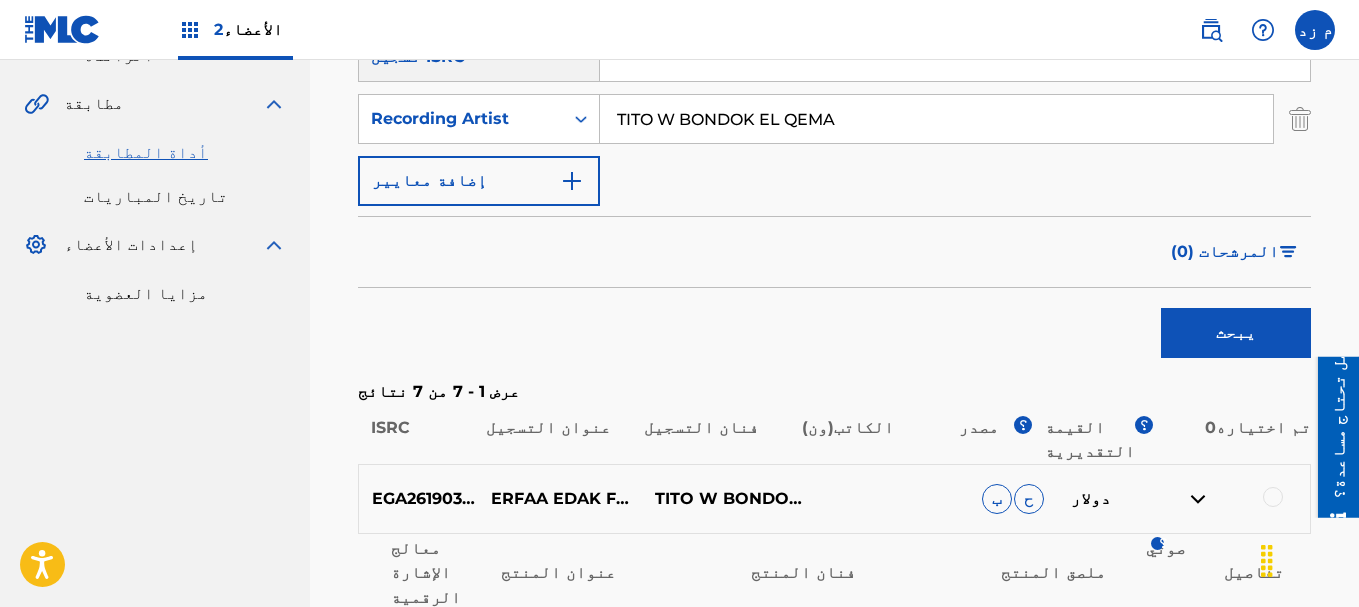 scroll, scrollTop: 205, scrollLeft: 0, axis: vertical 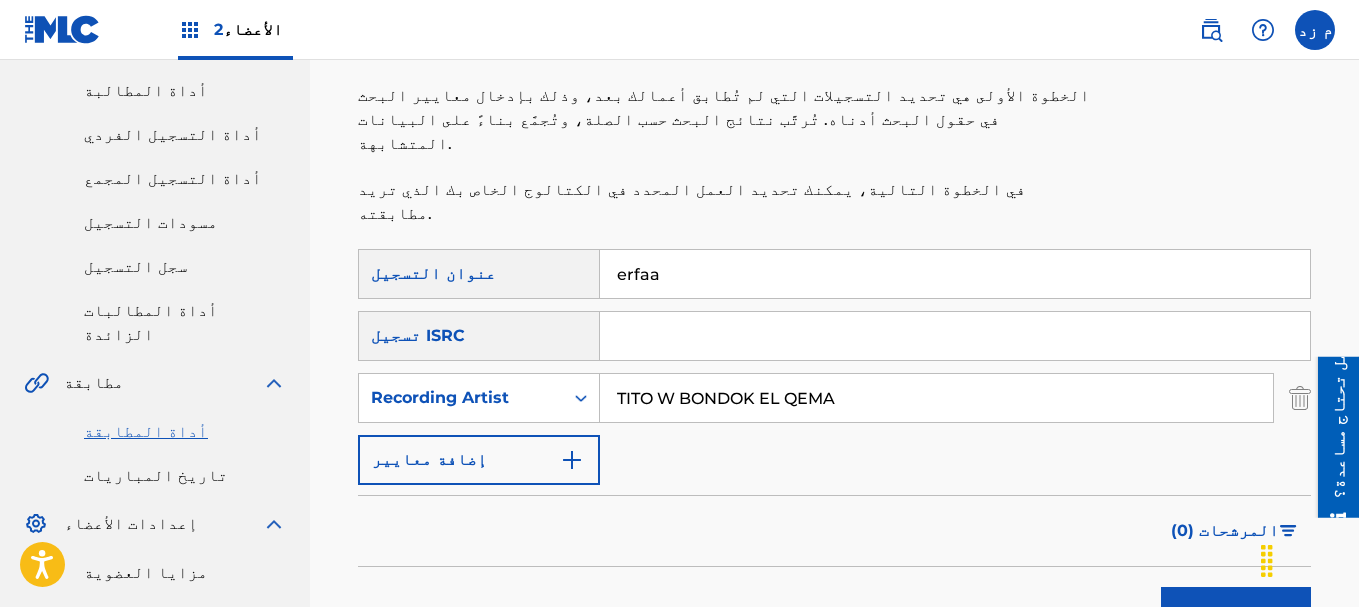 click on "erfaa" at bounding box center [955, 274] 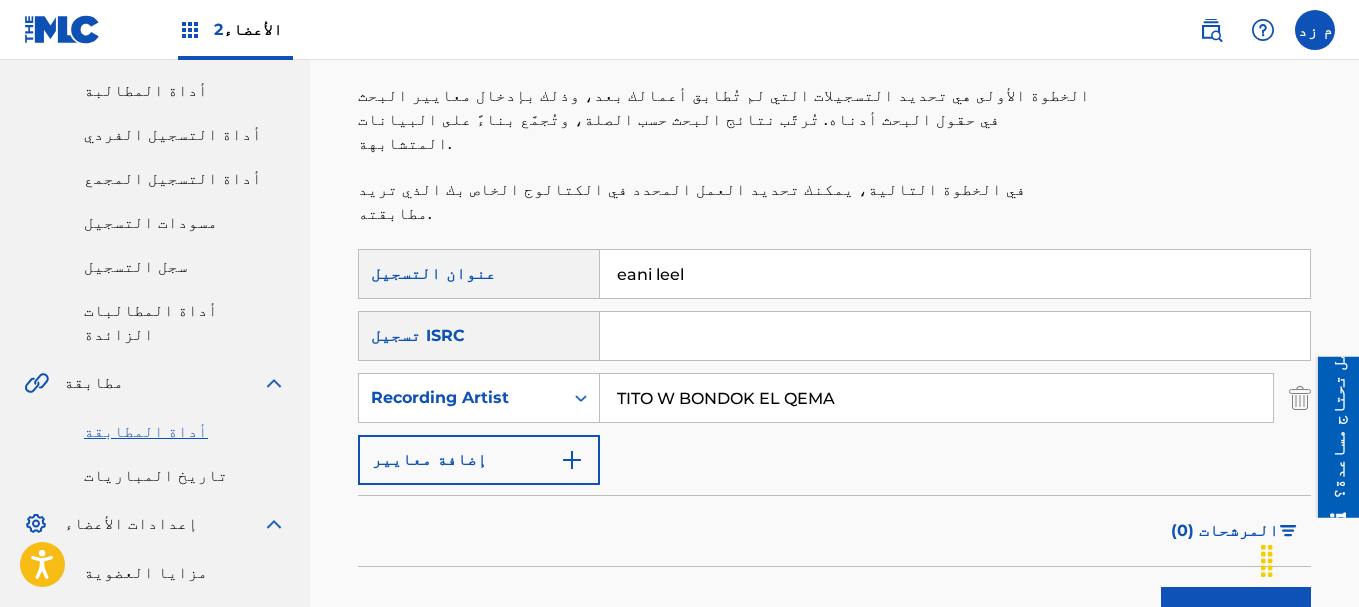 type on "eani leel" 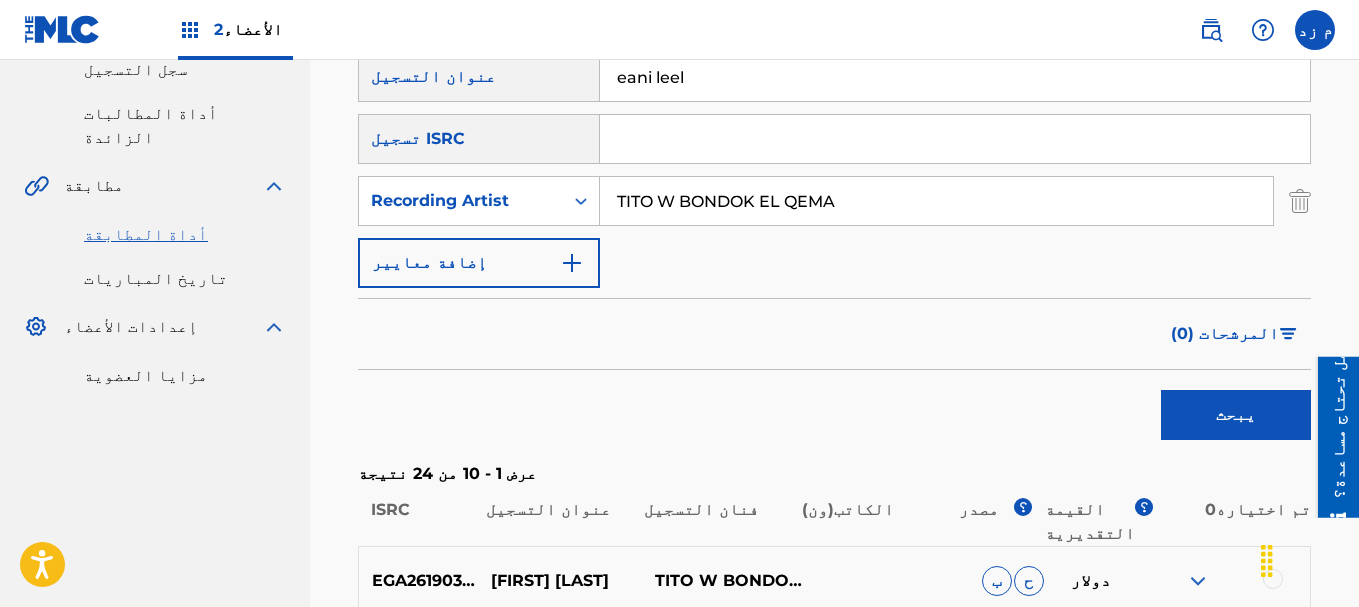 scroll, scrollTop: 605, scrollLeft: 0, axis: vertical 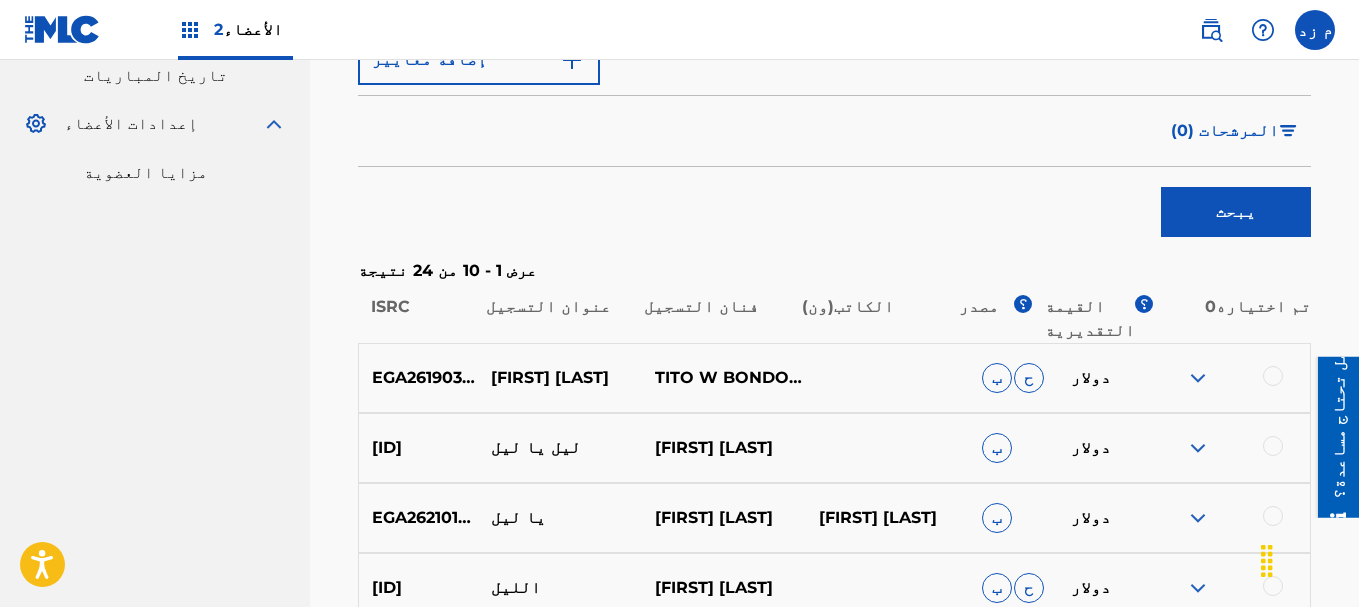 click at bounding box center [1198, 378] 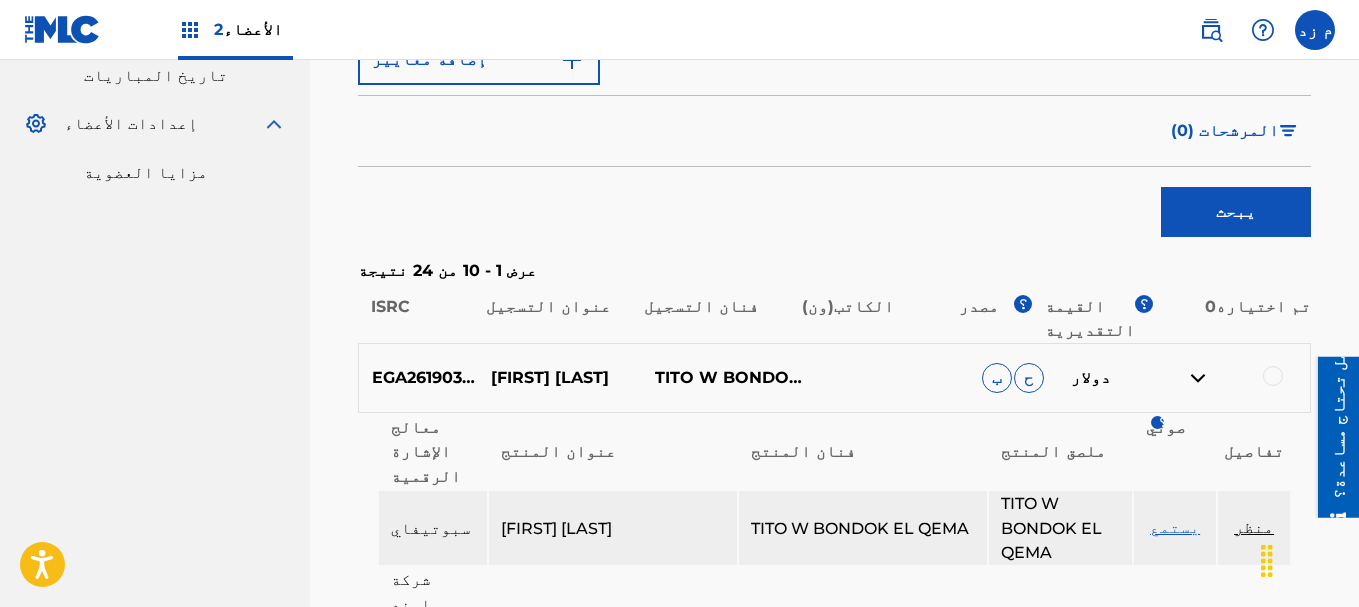 click on "منظر" at bounding box center [1254, 527] 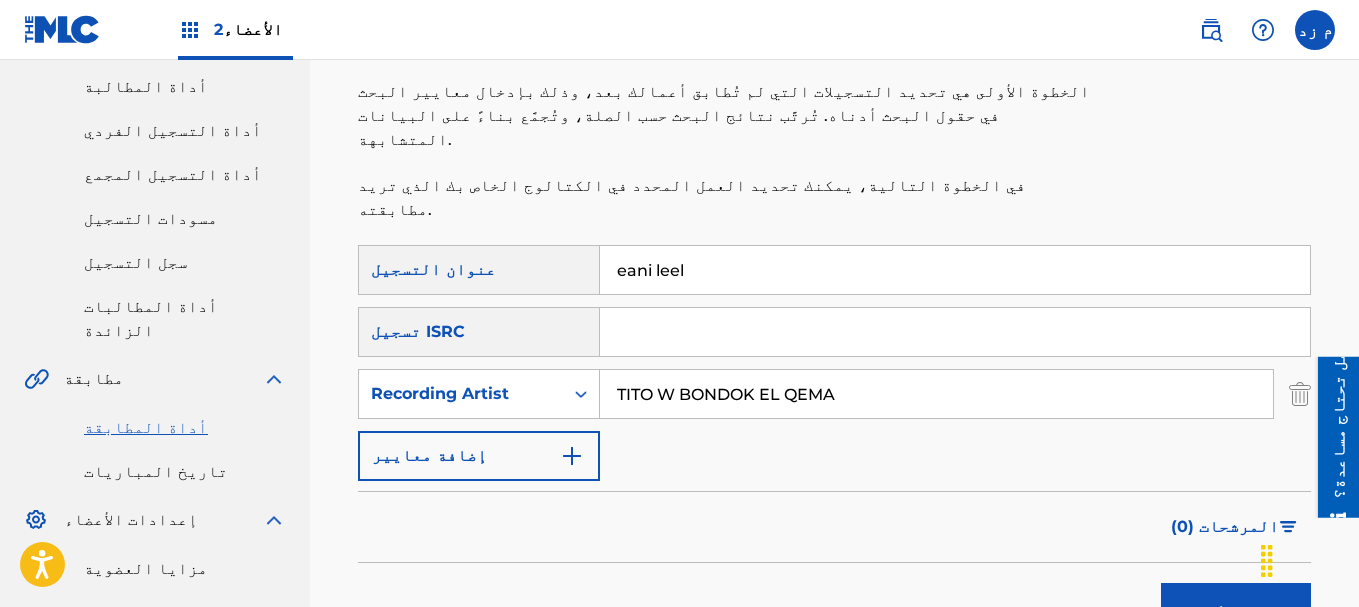 scroll, scrollTop: 205, scrollLeft: 0, axis: vertical 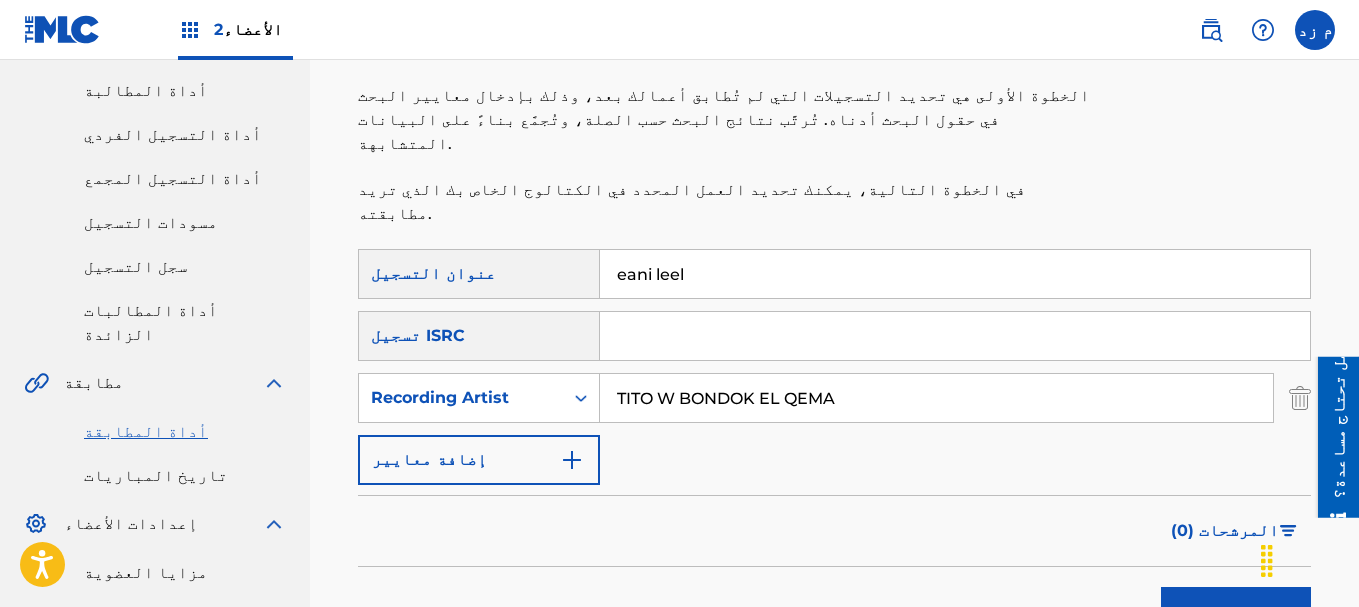 click on "eani leel" at bounding box center (955, 274) 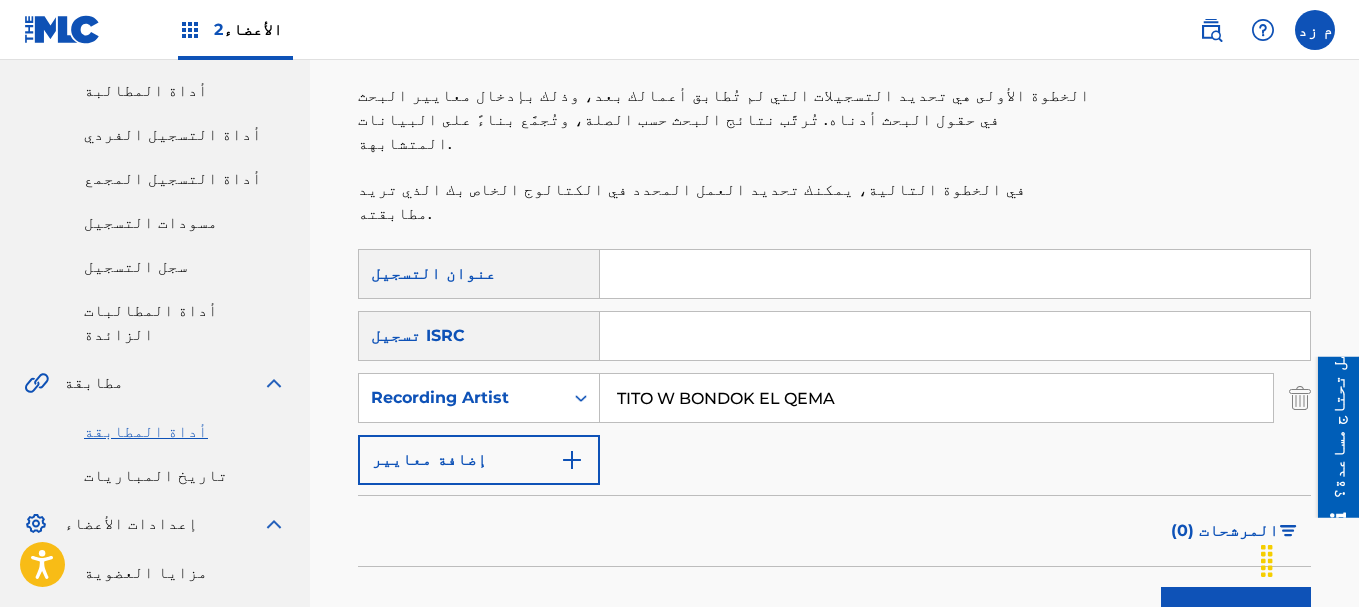 click at bounding box center [955, 274] 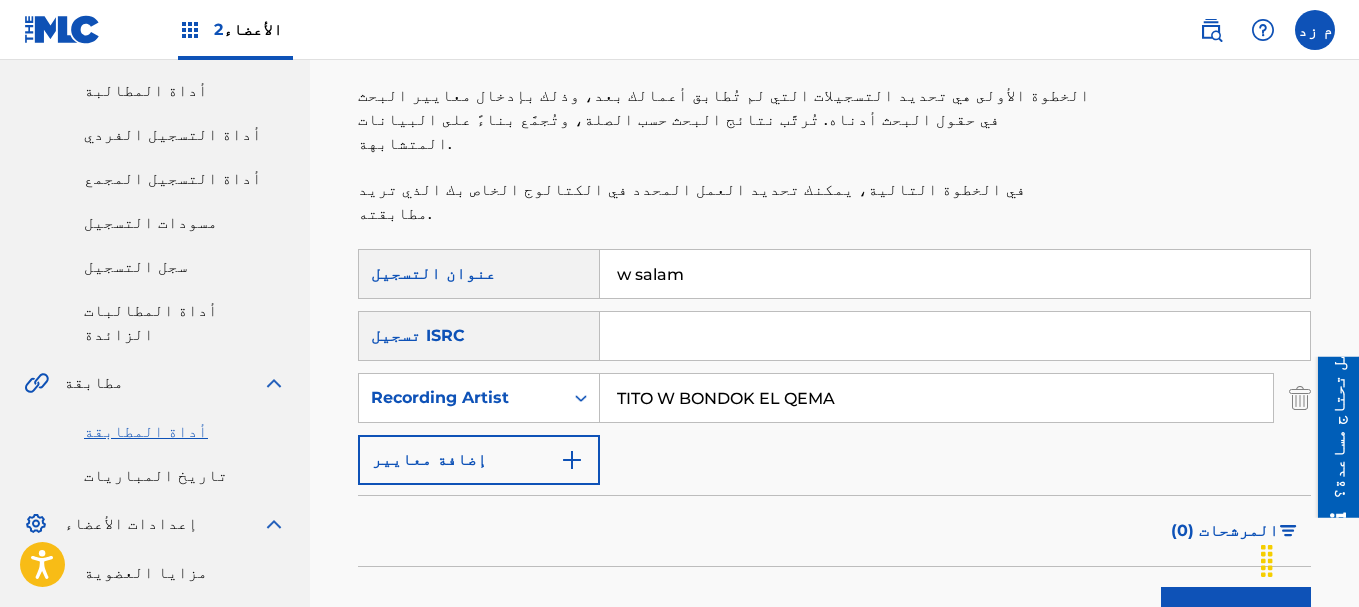 type on "w salam" 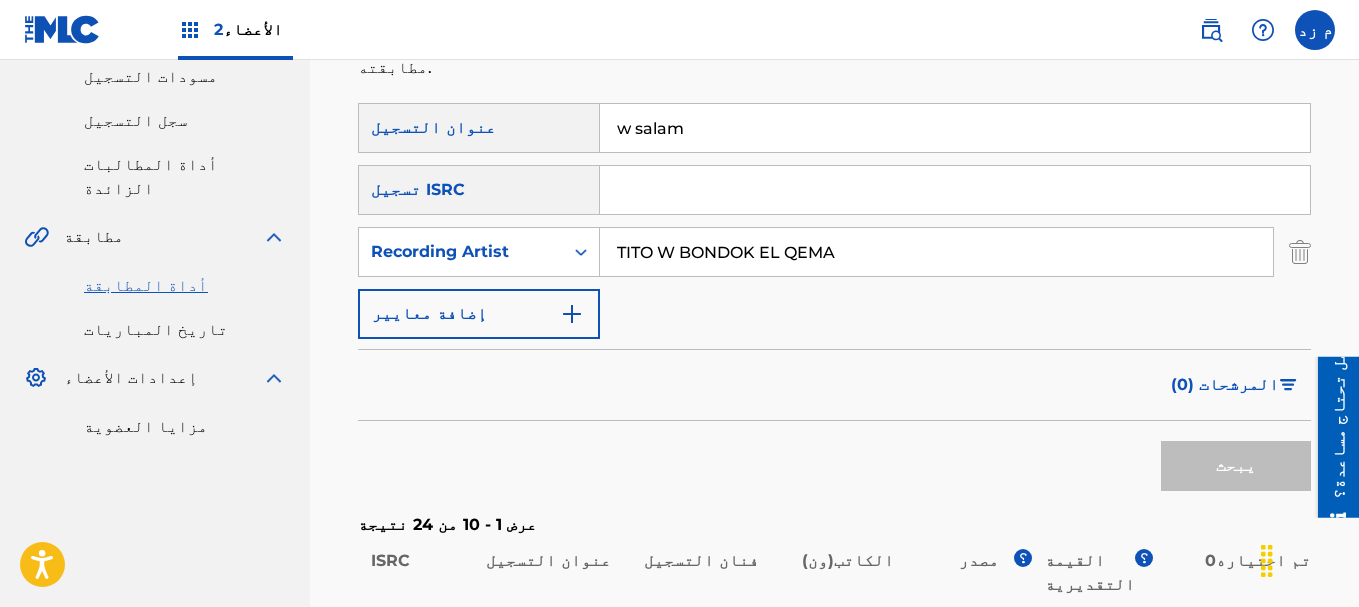 scroll, scrollTop: 605, scrollLeft: 0, axis: vertical 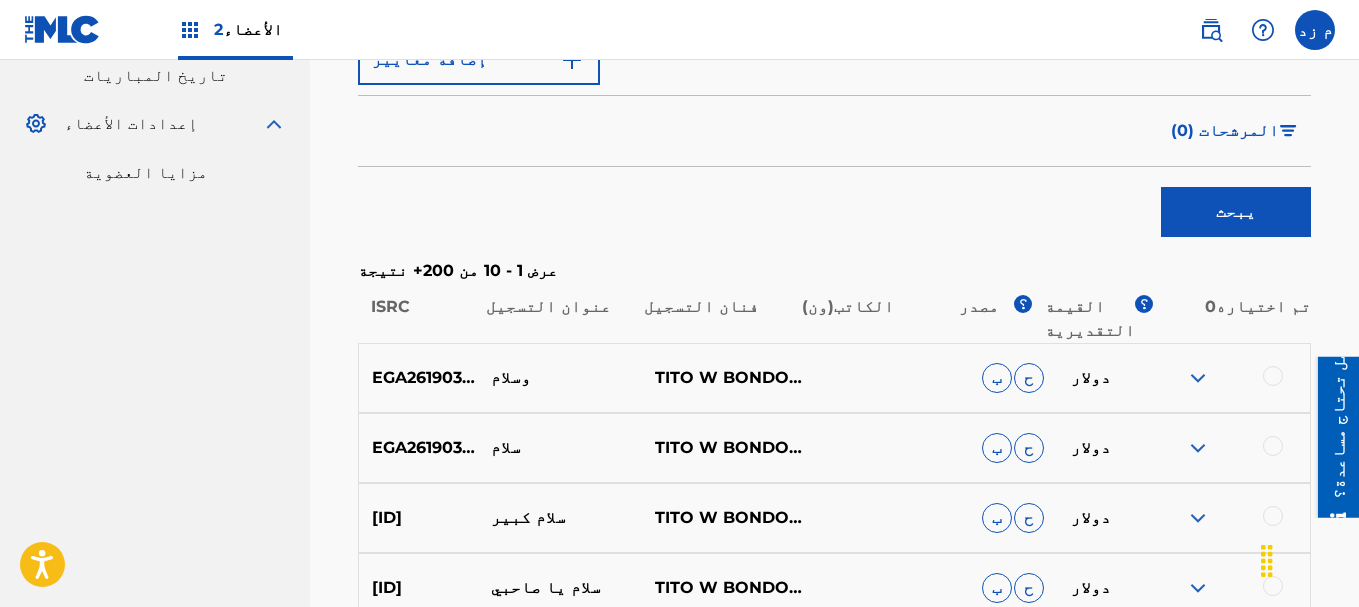 click at bounding box center (1198, 378) 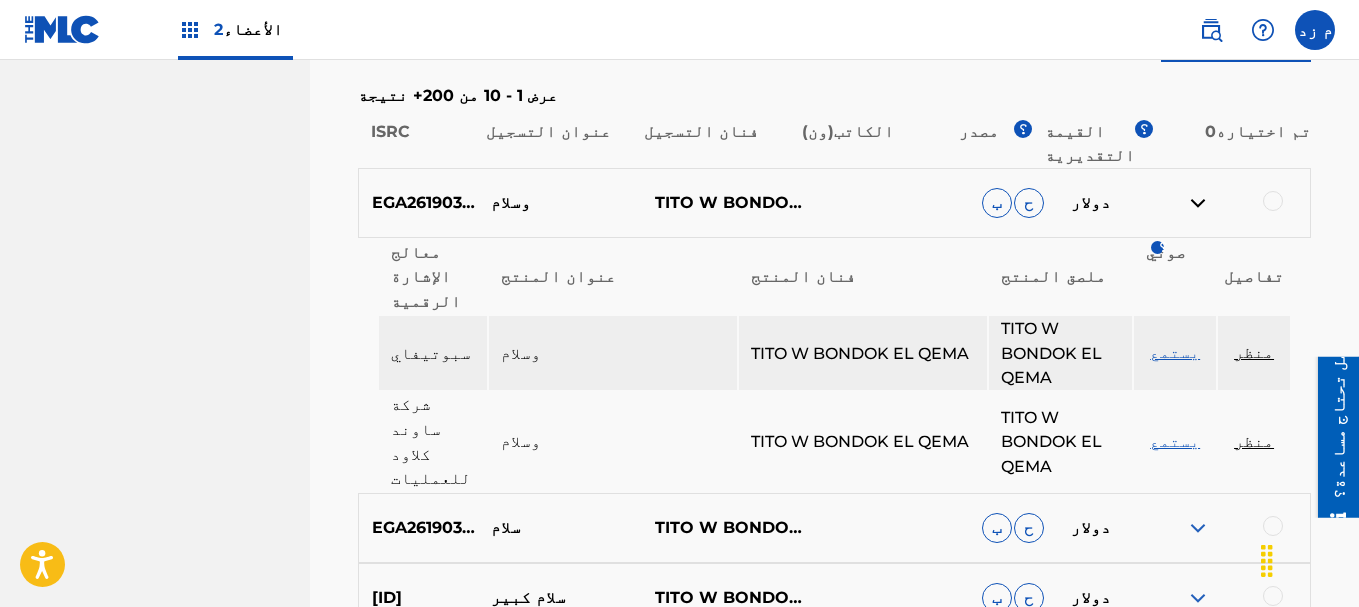 scroll, scrollTop: 805, scrollLeft: 0, axis: vertical 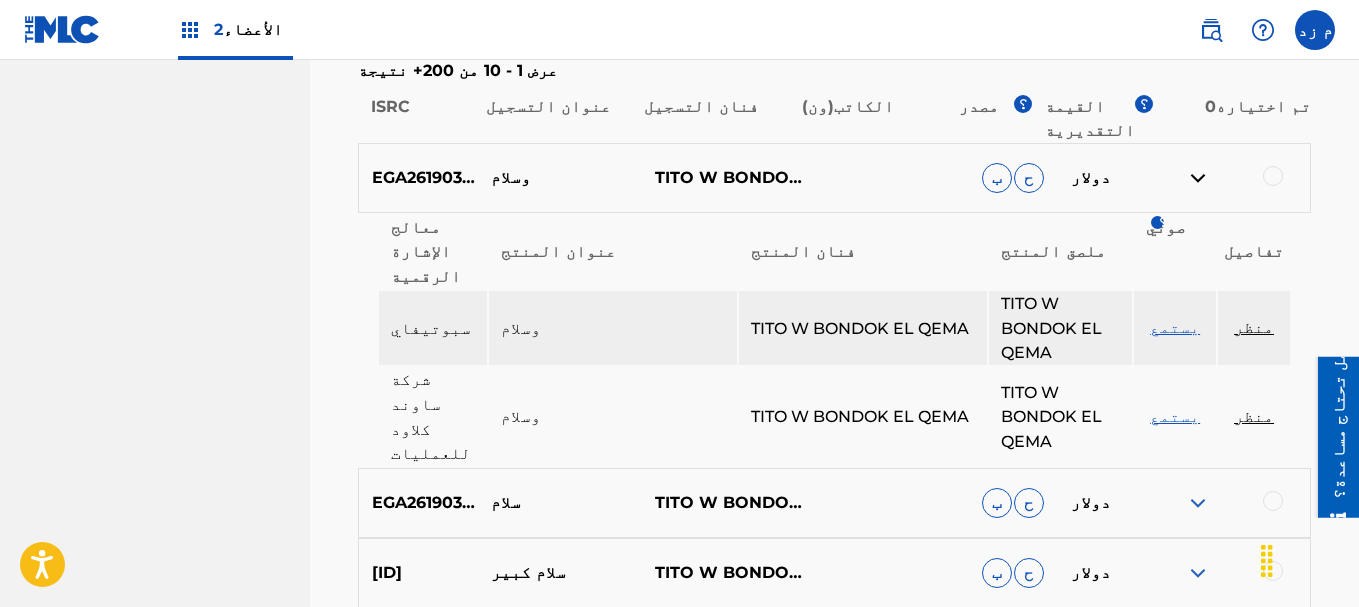 click on "منظر" at bounding box center (1254, 327) 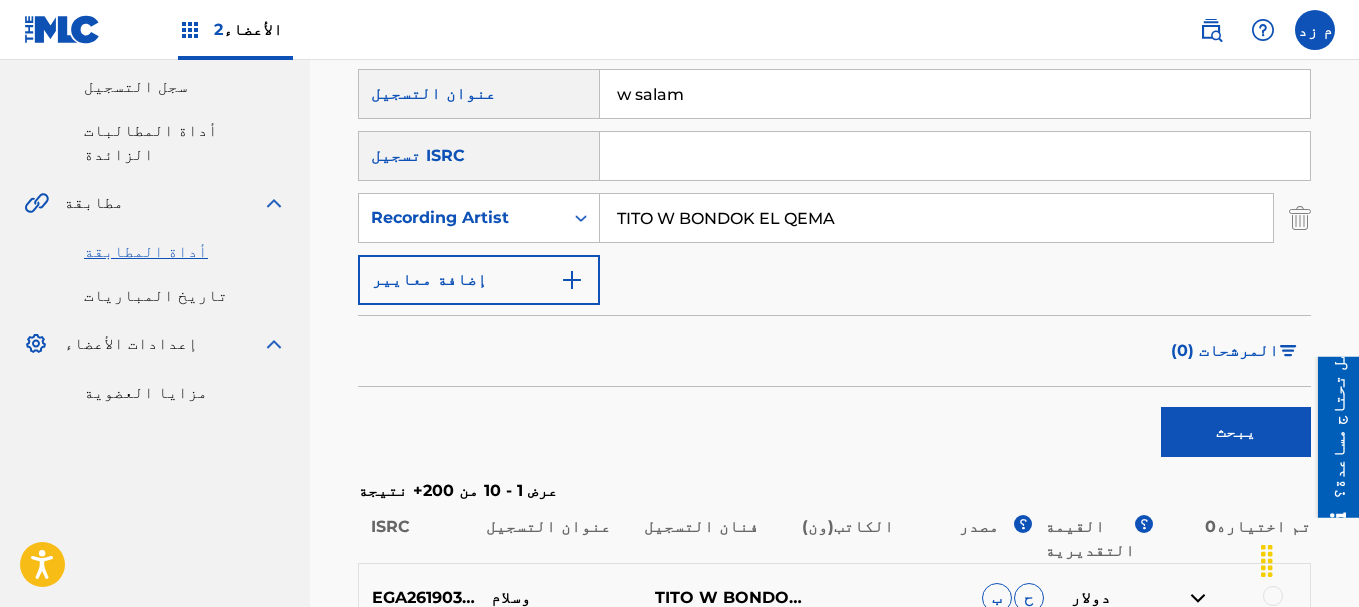 scroll, scrollTop: 205, scrollLeft: 0, axis: vertical 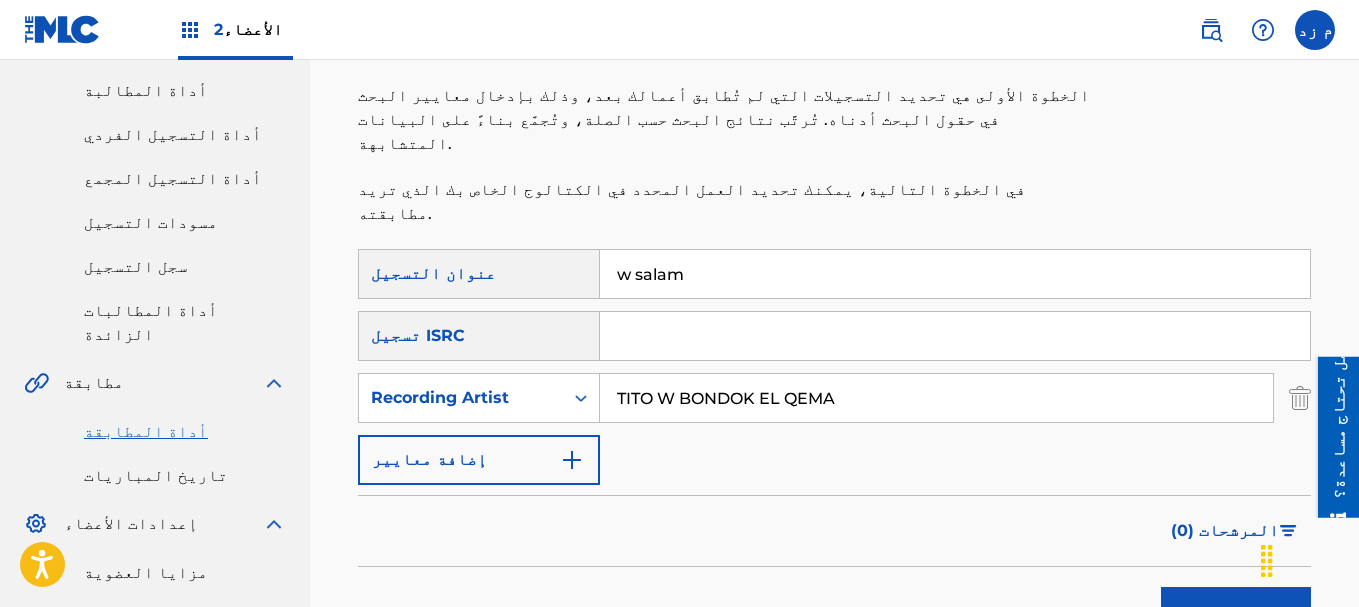 click on "w salam" at bounding box center (955, 274) 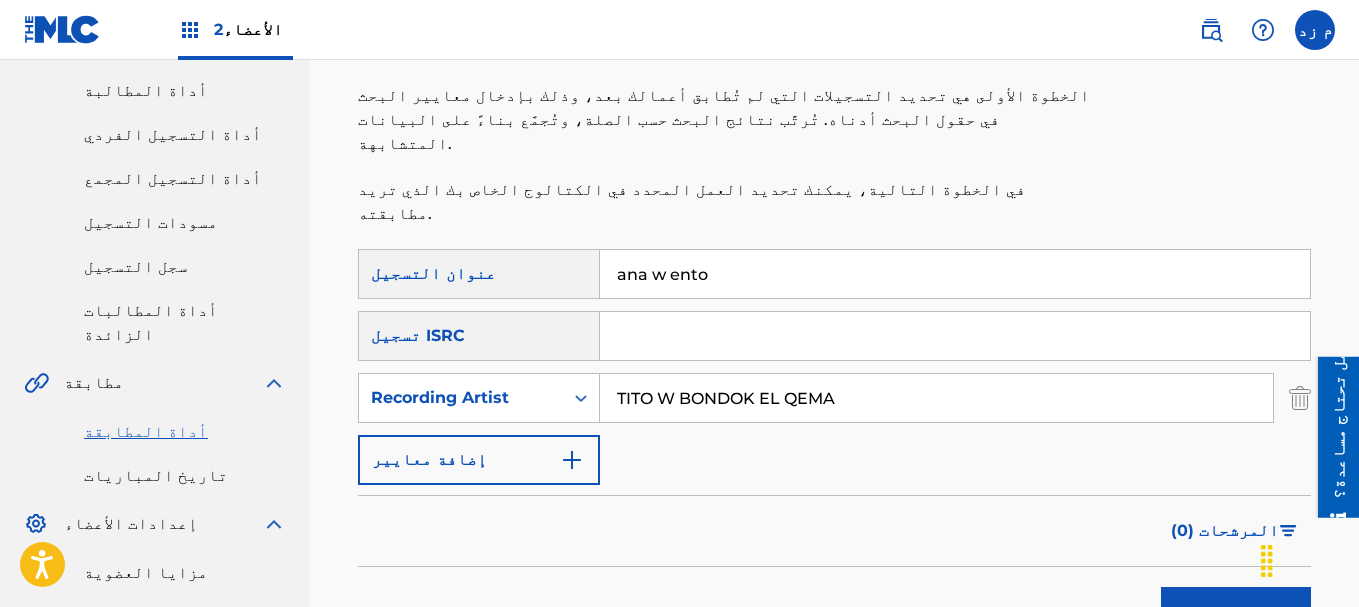 type on "ana w ento" 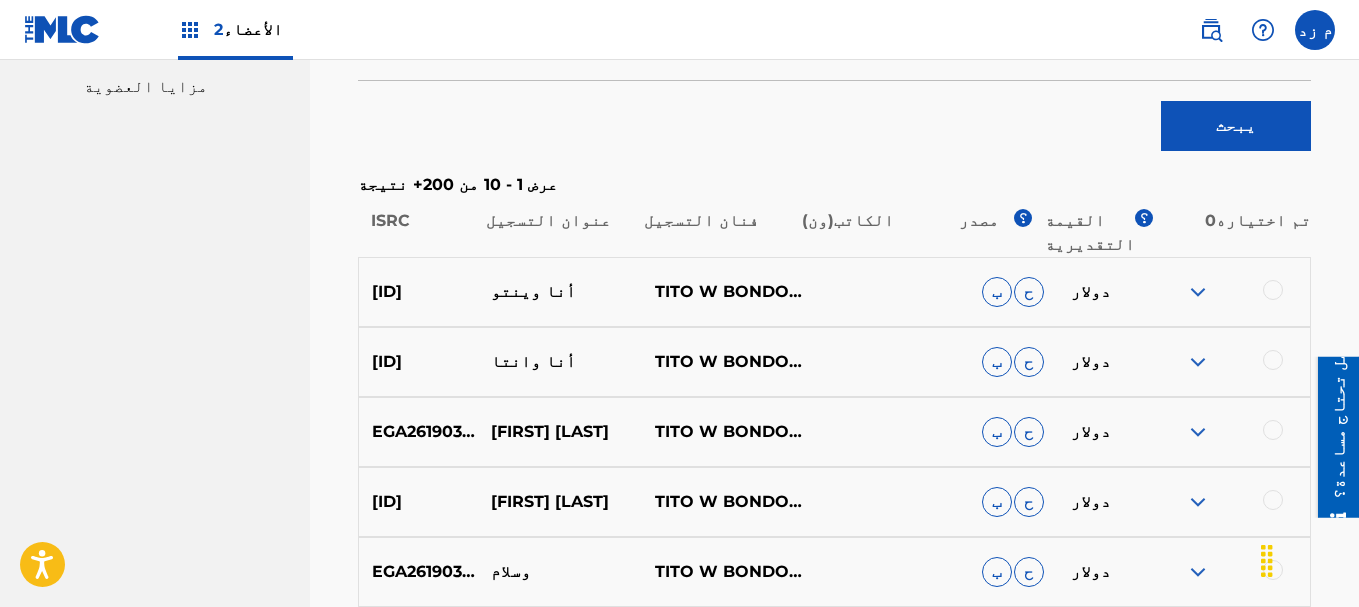 scroll, scrollTop: 905, scrollLeft: 0, axis: vertical 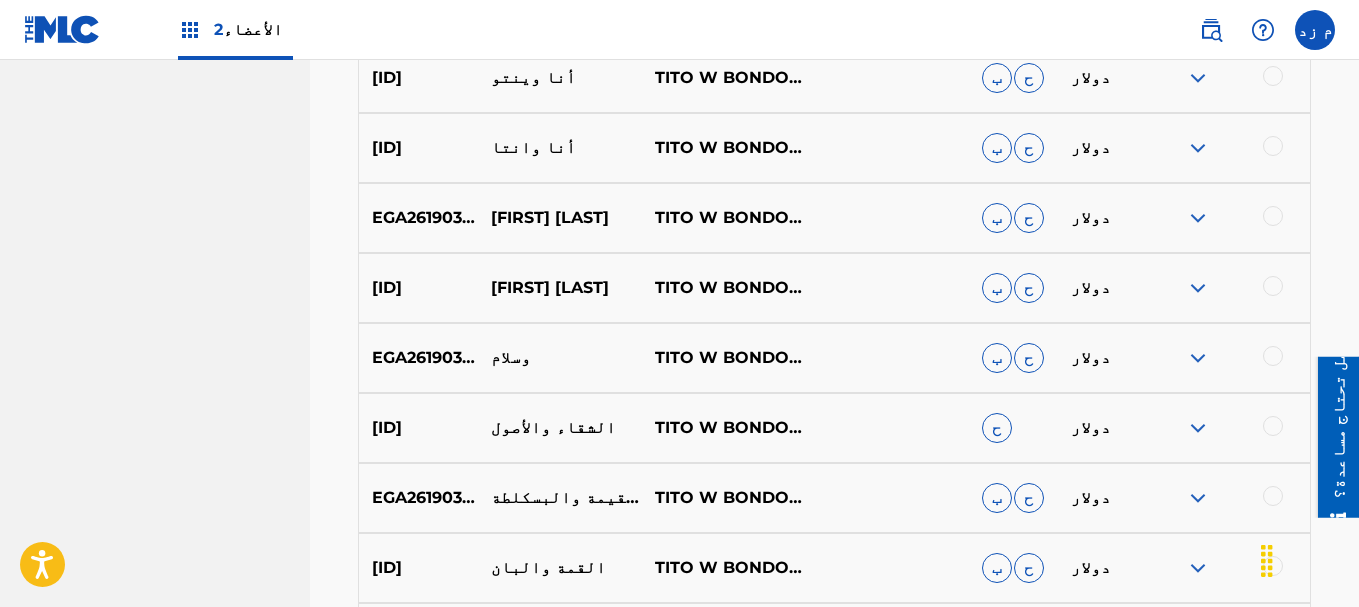 click at bounding box center [1198, 148] 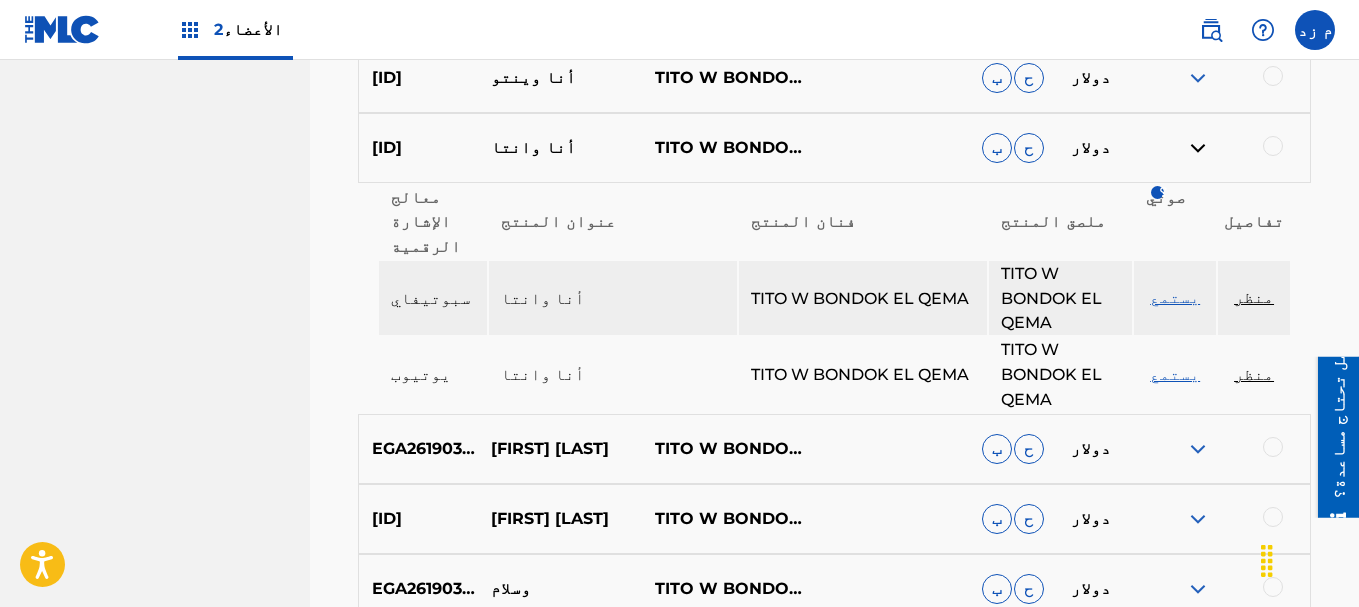 click on "منظر" at bounding box center (1254, 297) 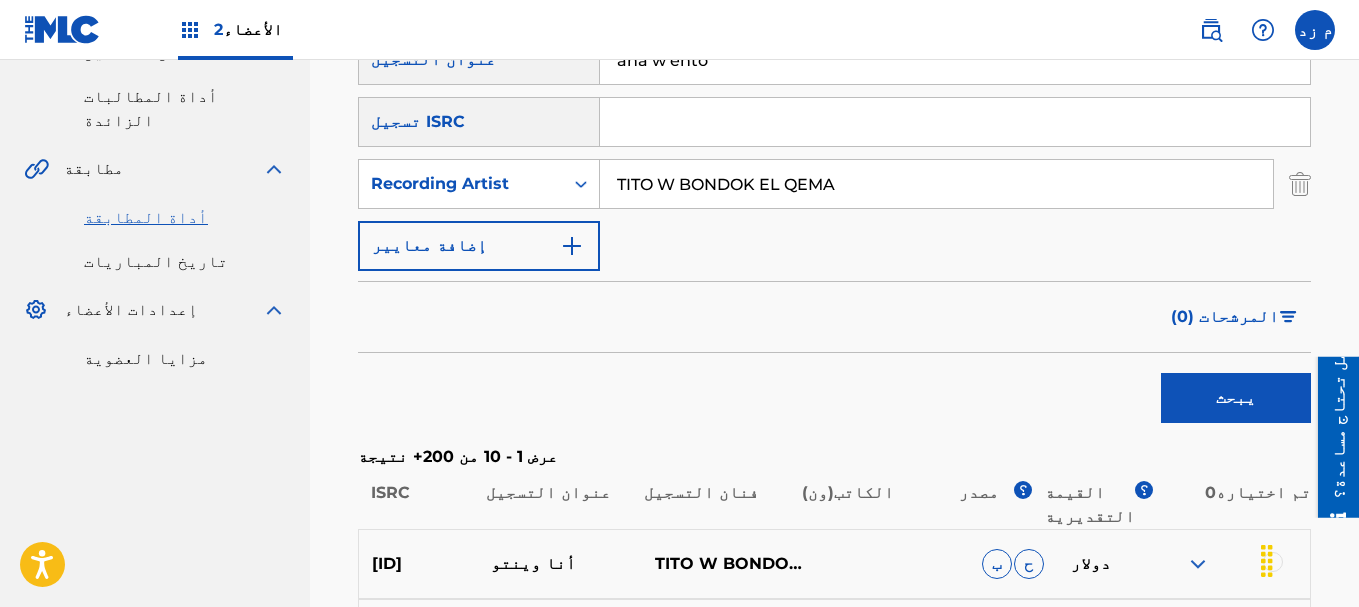 scroll, scrollTop: 205, scrollLeft: 0, axis: vertical 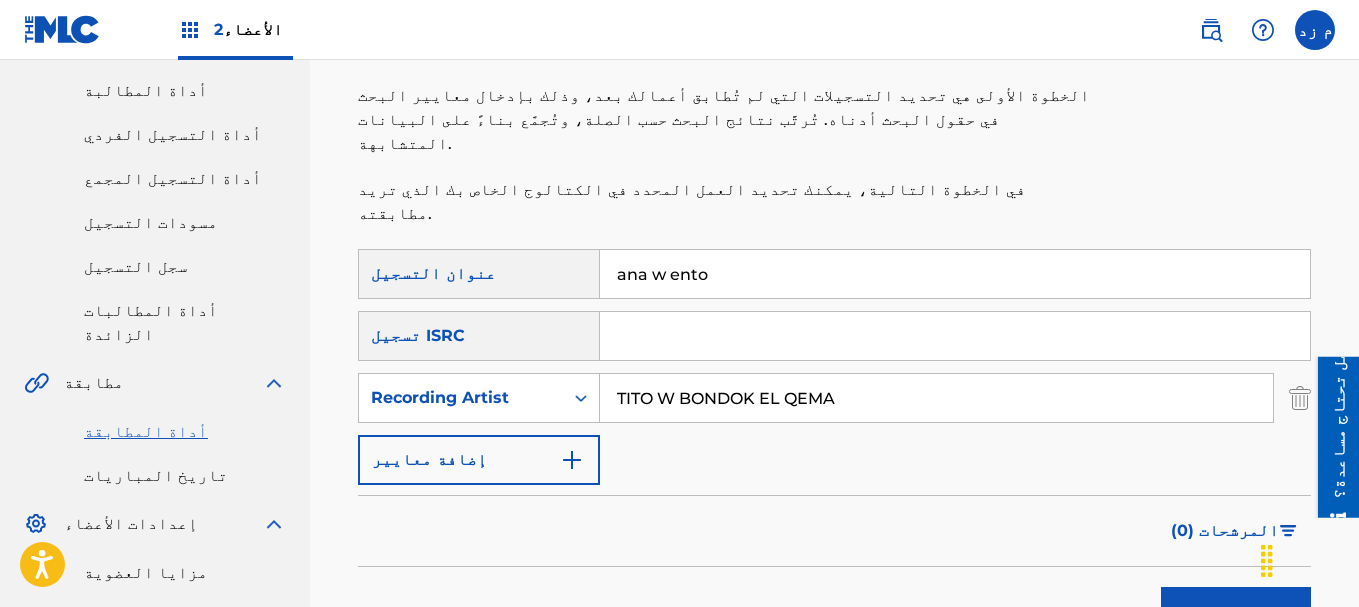 click on "ana w ento" at bounding box center [955, 274] 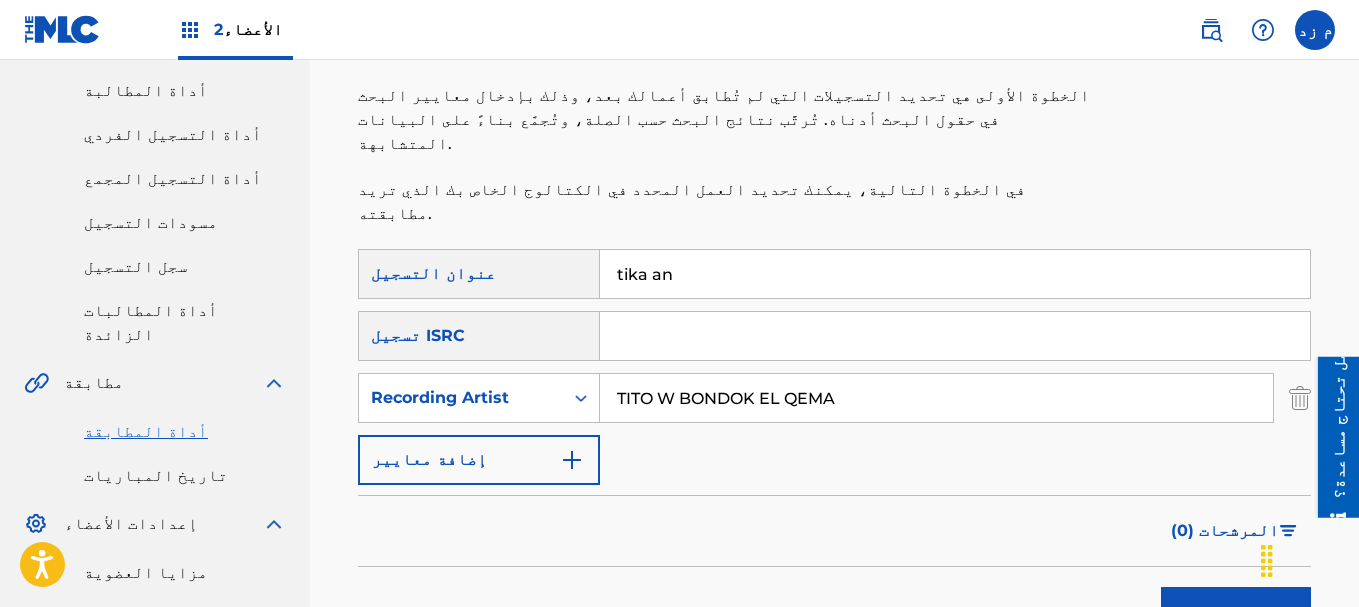 type on "tika an" 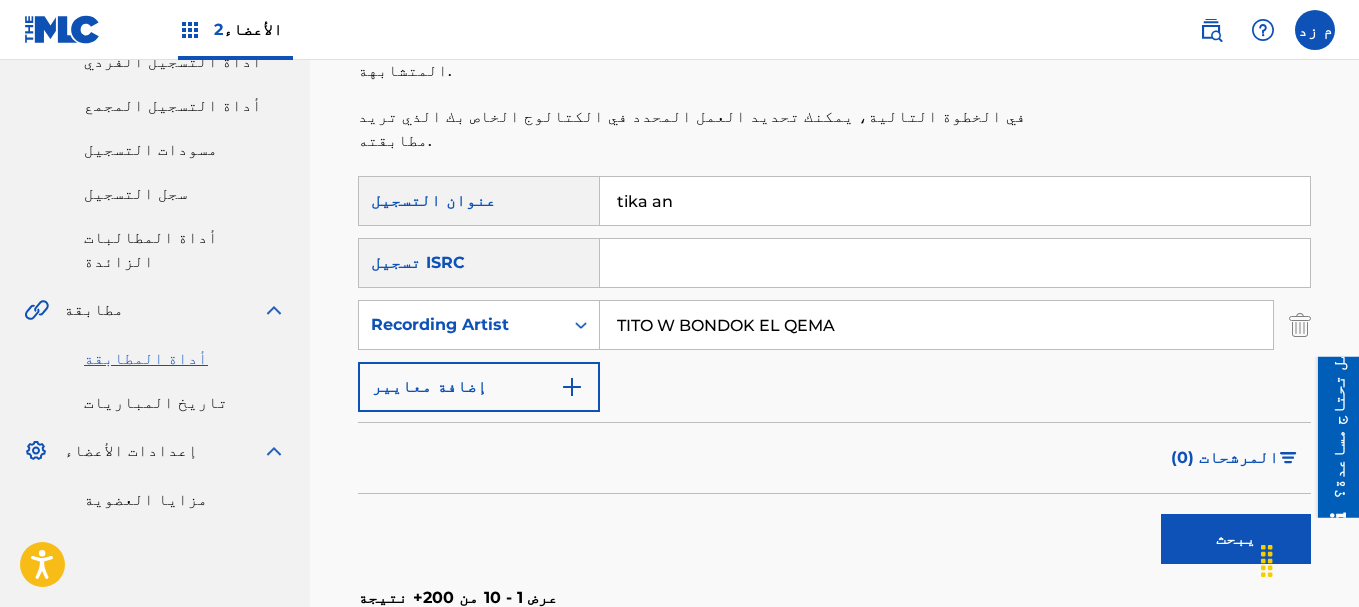 scroll, scrollTop: 705, scrollLeft: 0, axis: vertical 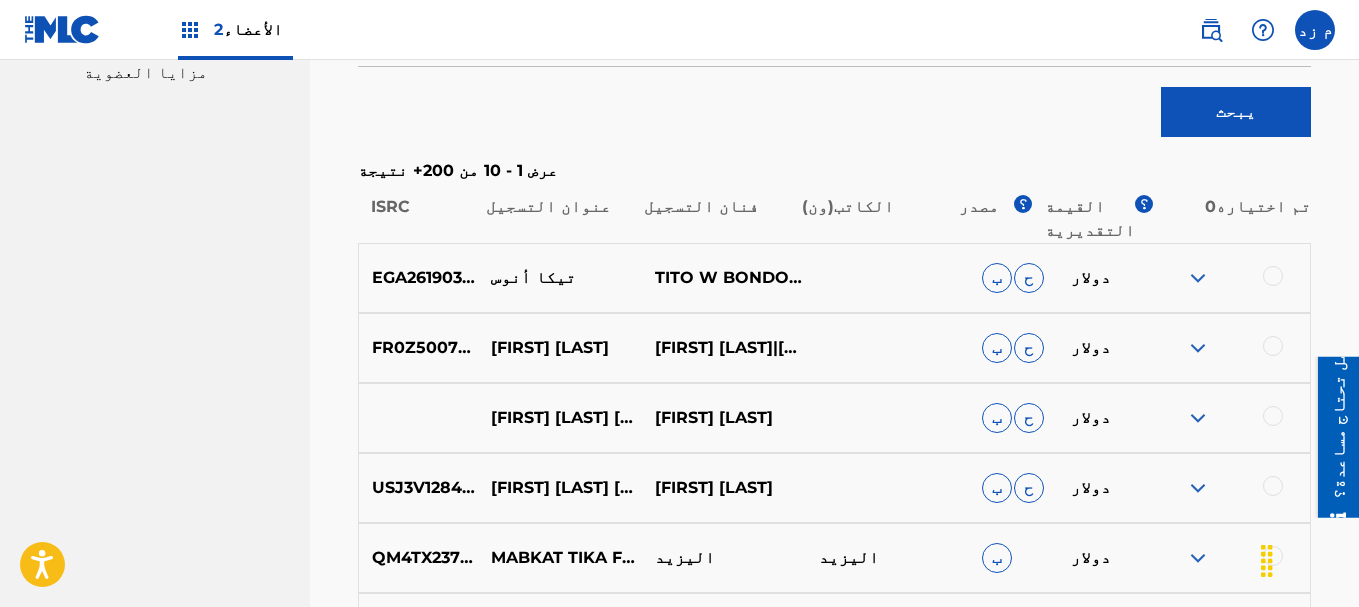click at bounding box center [1198, 278] 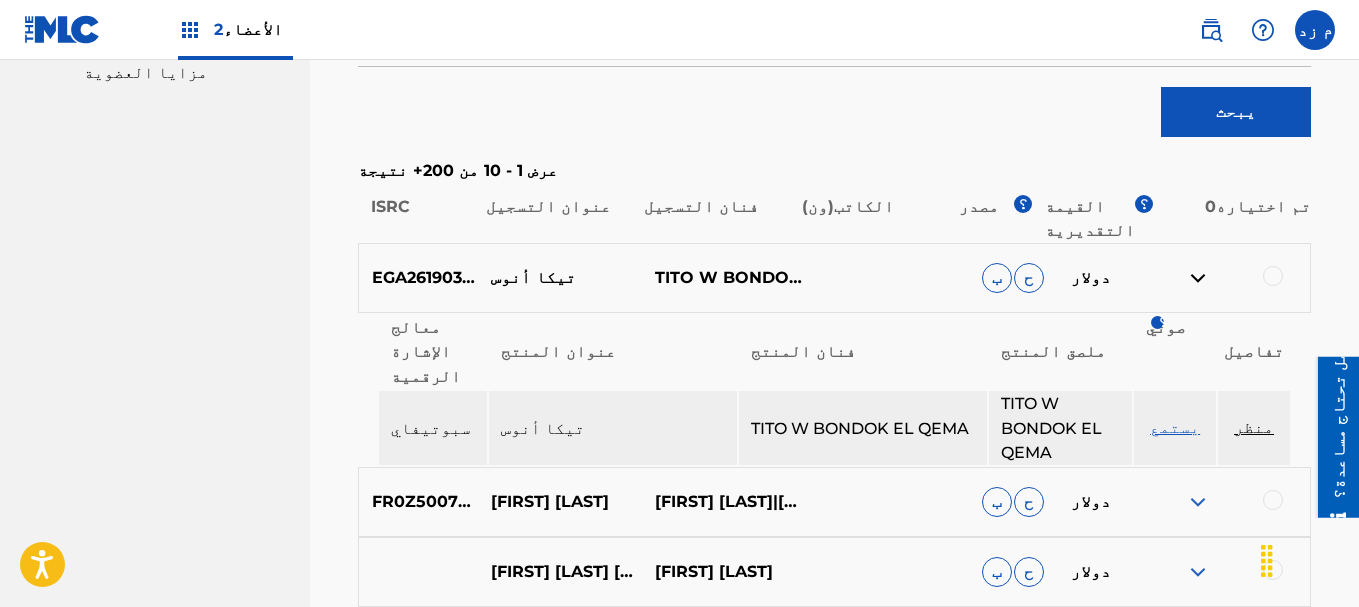 click on "منظر" at bounding box center (1254, 427) 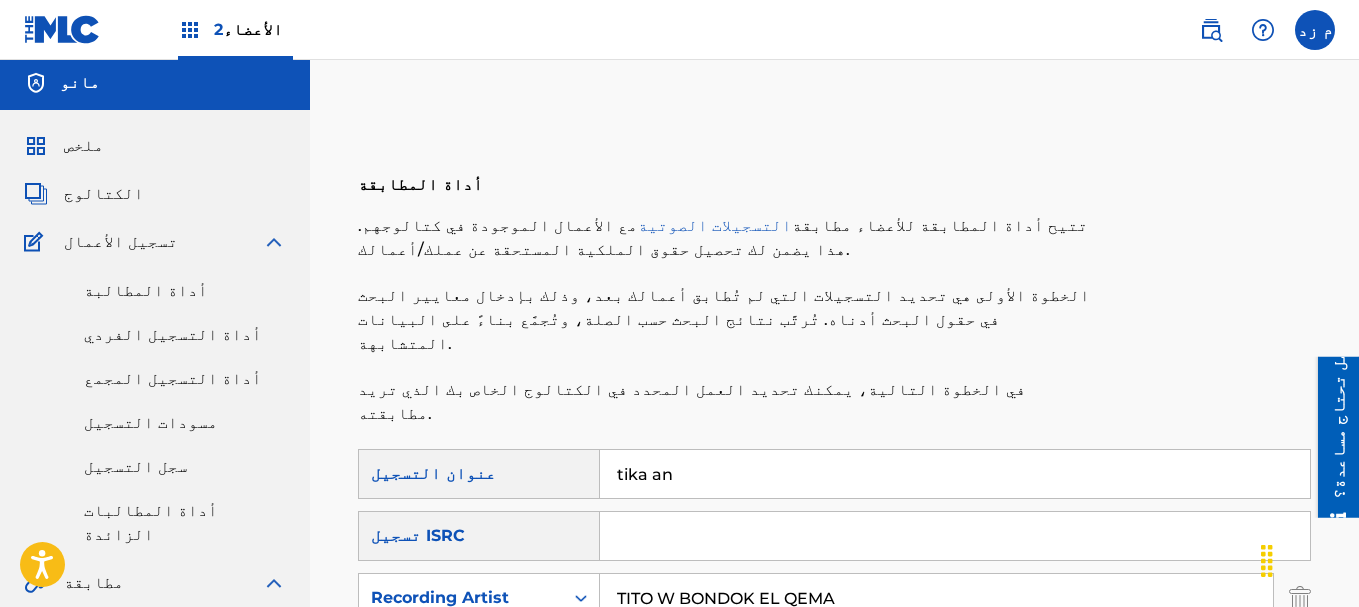 scroll, scrollTop: 0, scrollLeft: 0, axis: both 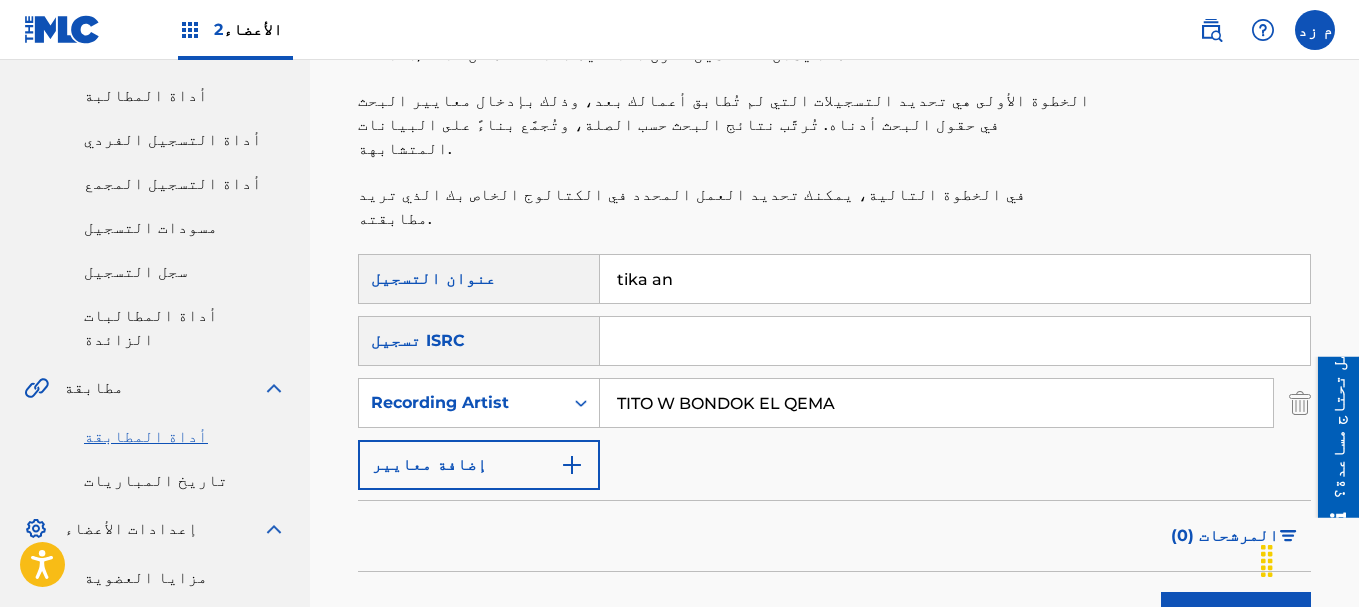 click on "tika an" at bounding box center (955, 279) 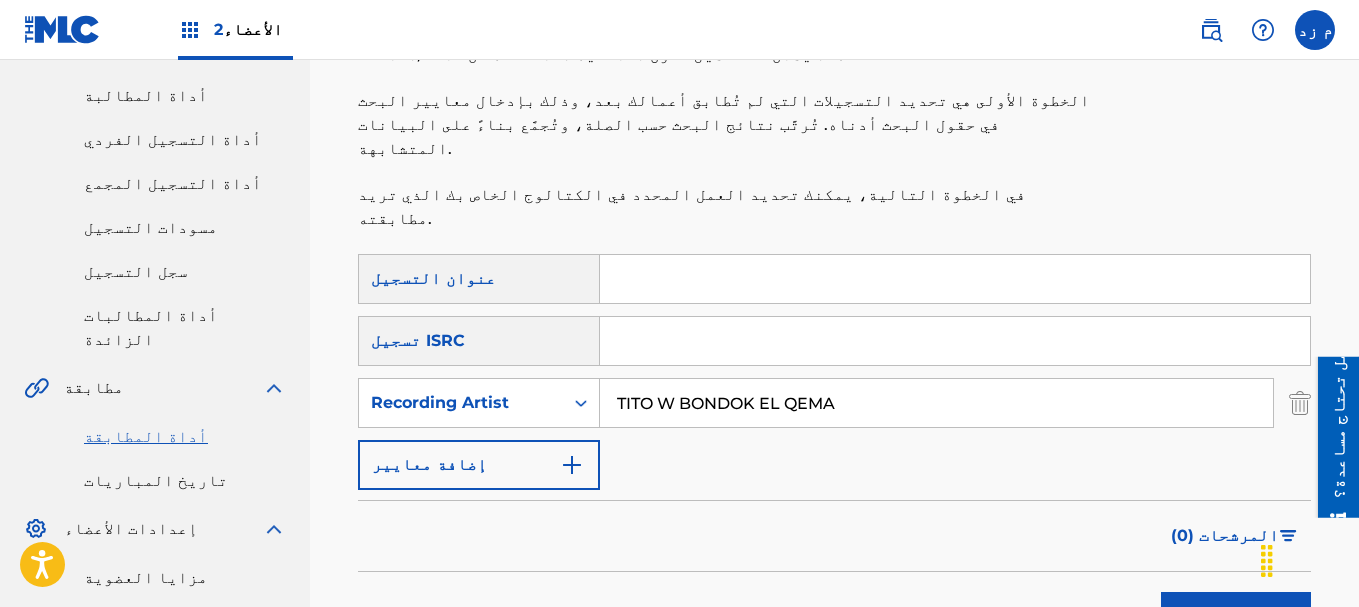 type on "ة" 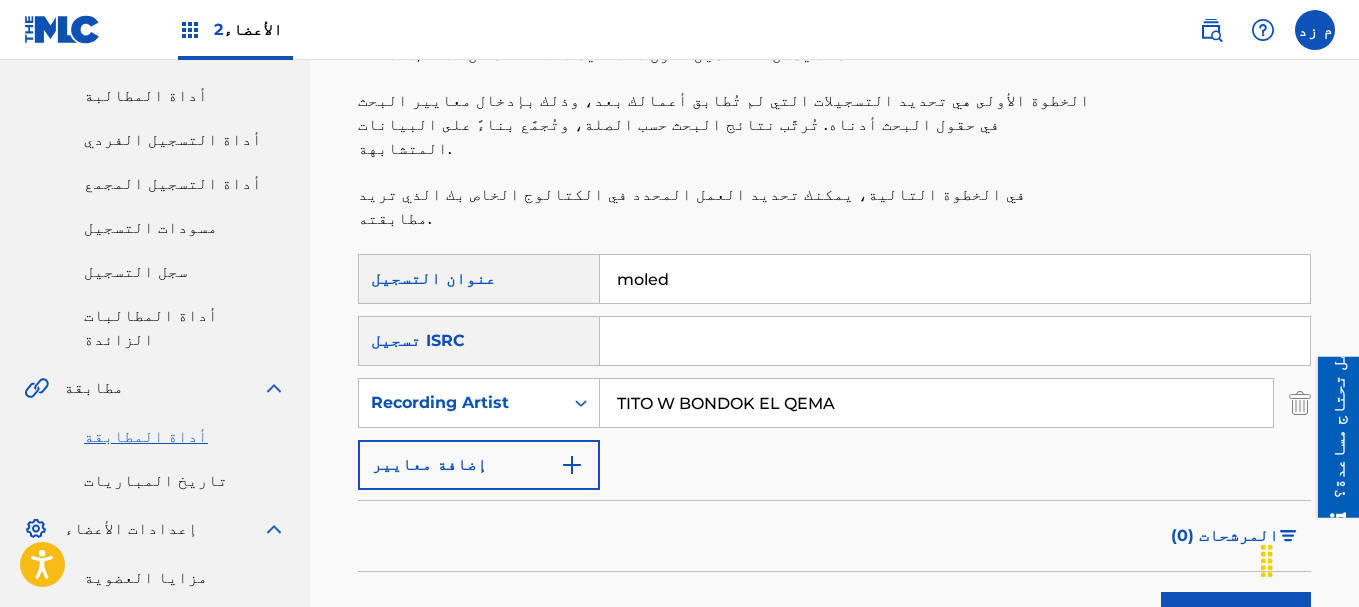 drag, startPoint x: 1212, startPoint y: 565, endPoint x: 1000, endPoint y: 350, distance: 301.94205 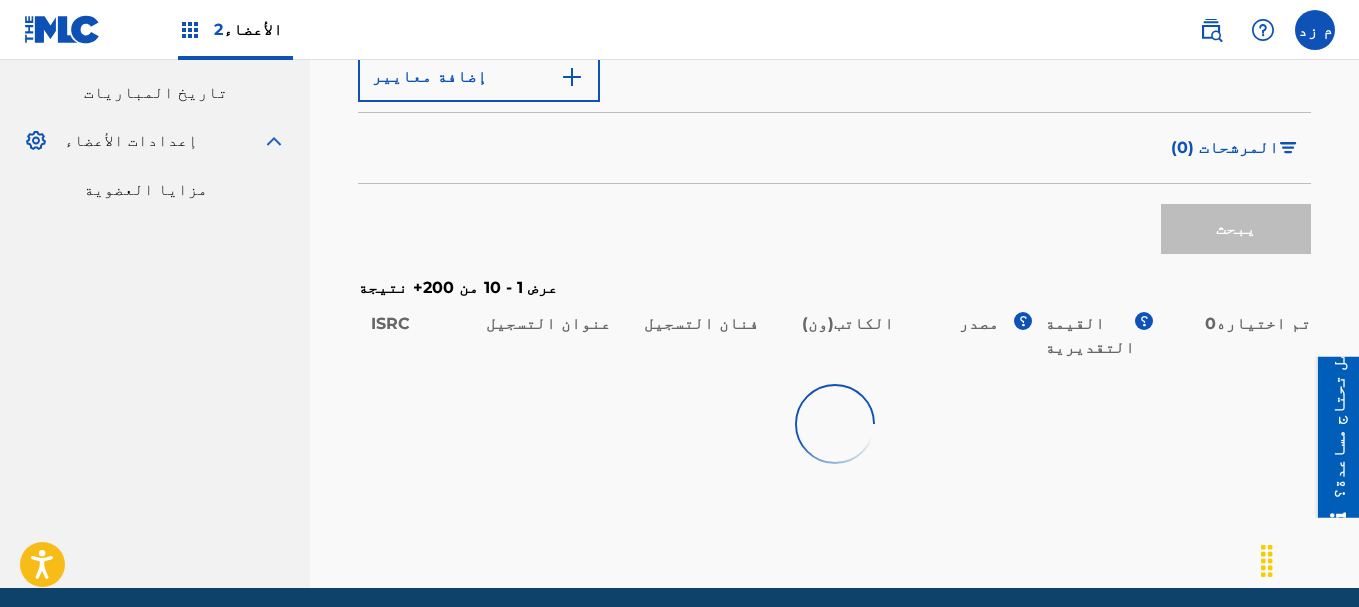 scroll, scrollTop: 600, scrollLeft: 0, axis: vertical 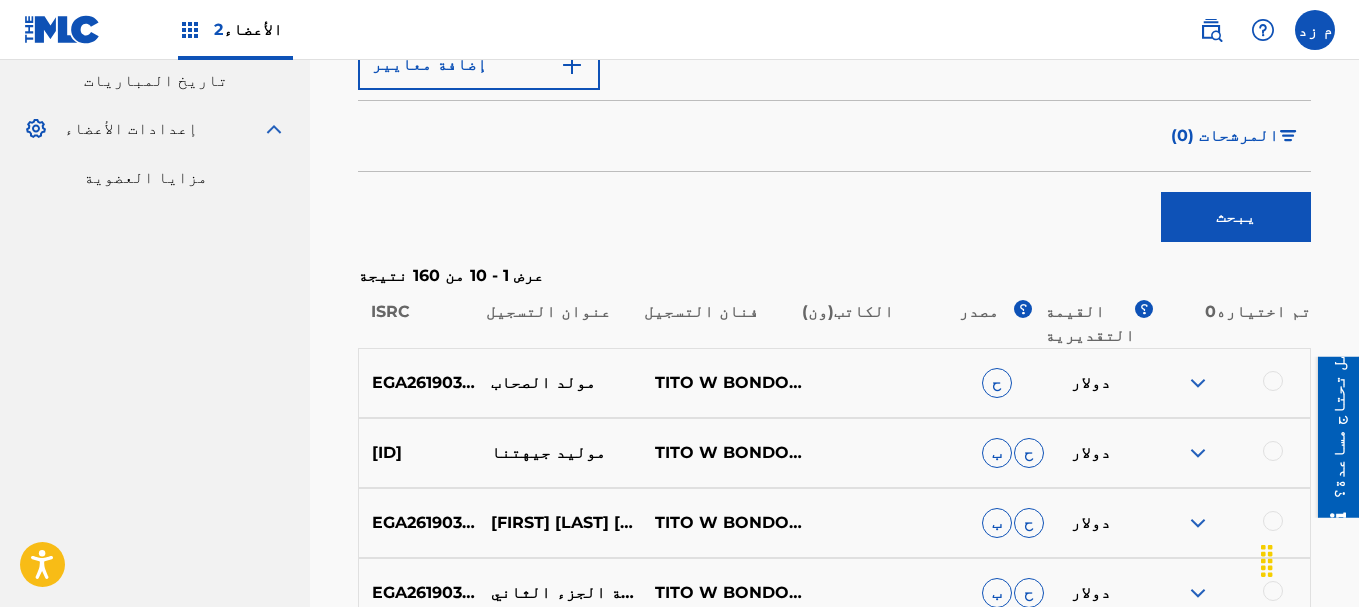 click at bounding box center [1198, 383] 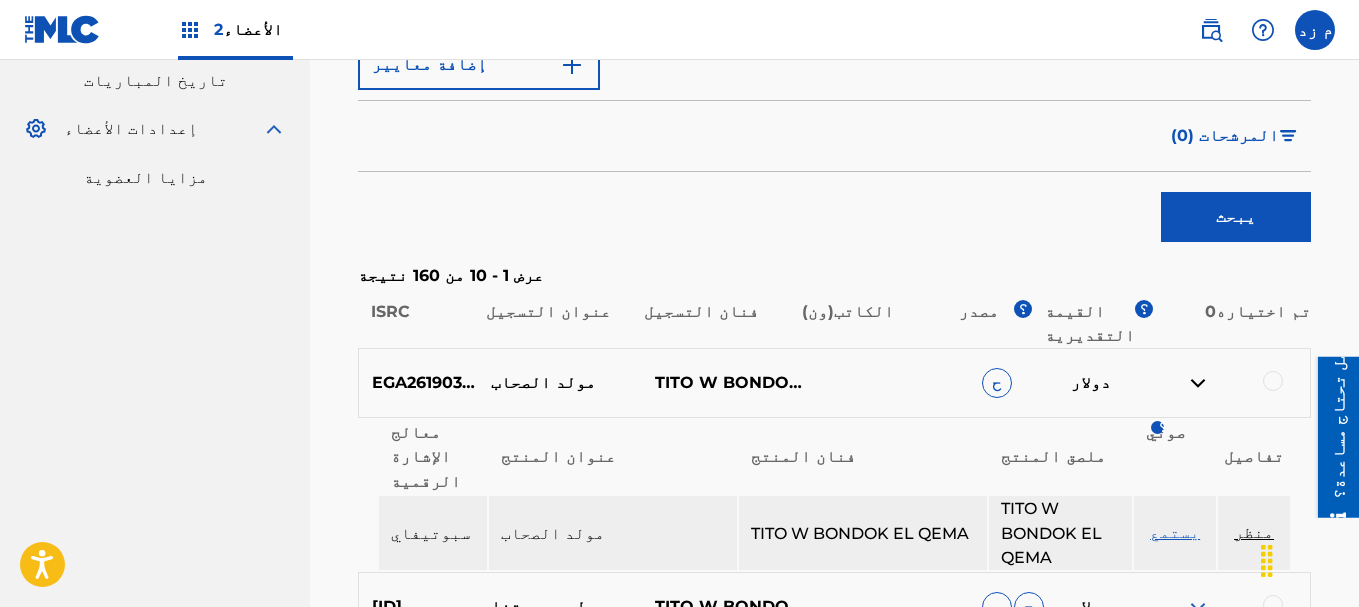 click on "منظر" at bounding box center (1254, 532) 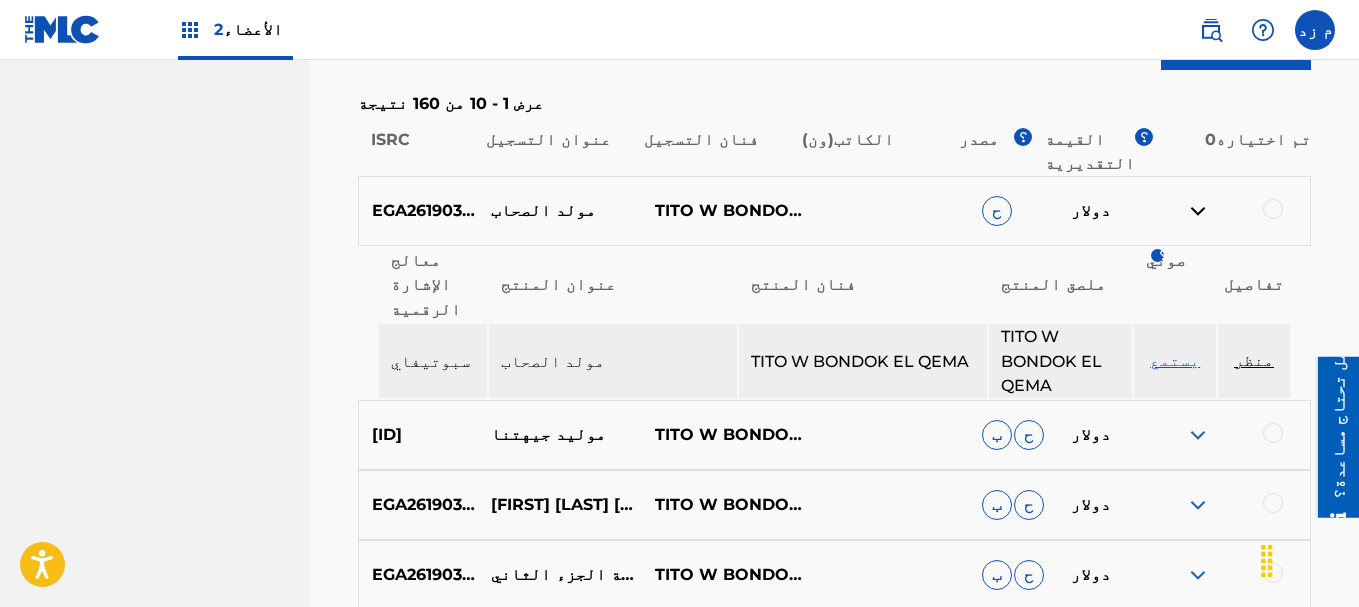 scroll, scrollTop: 800, scrollLeft: 0, axis: vertical 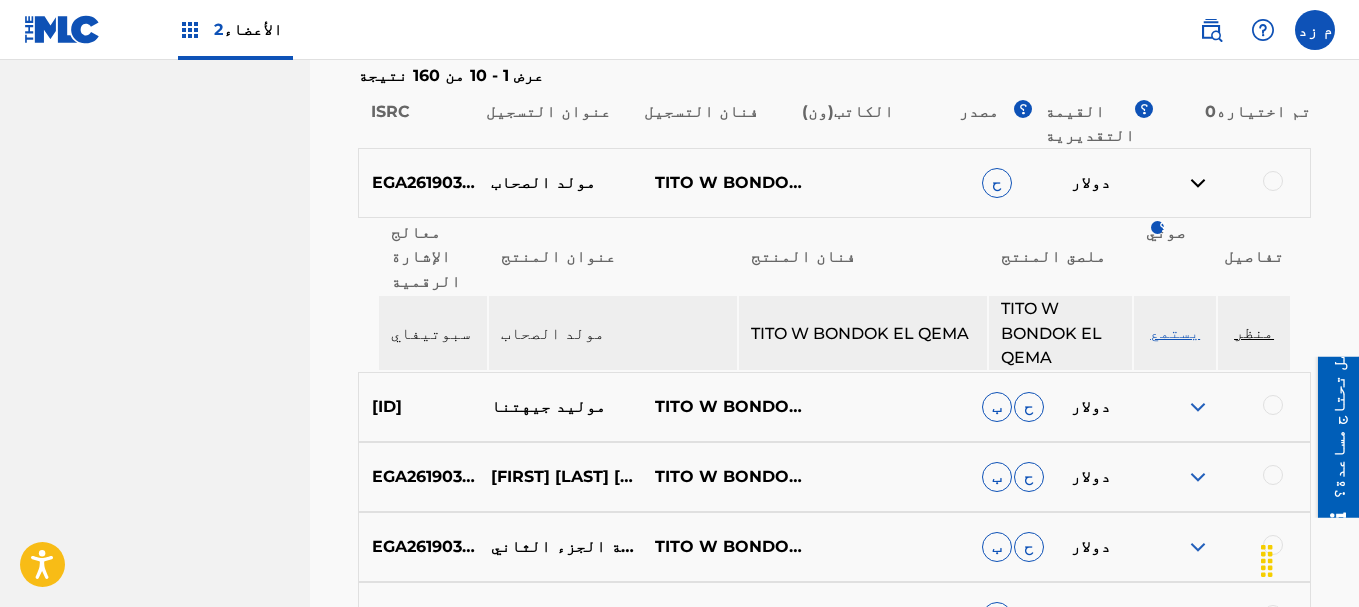click at bounding box center [1198, 547] 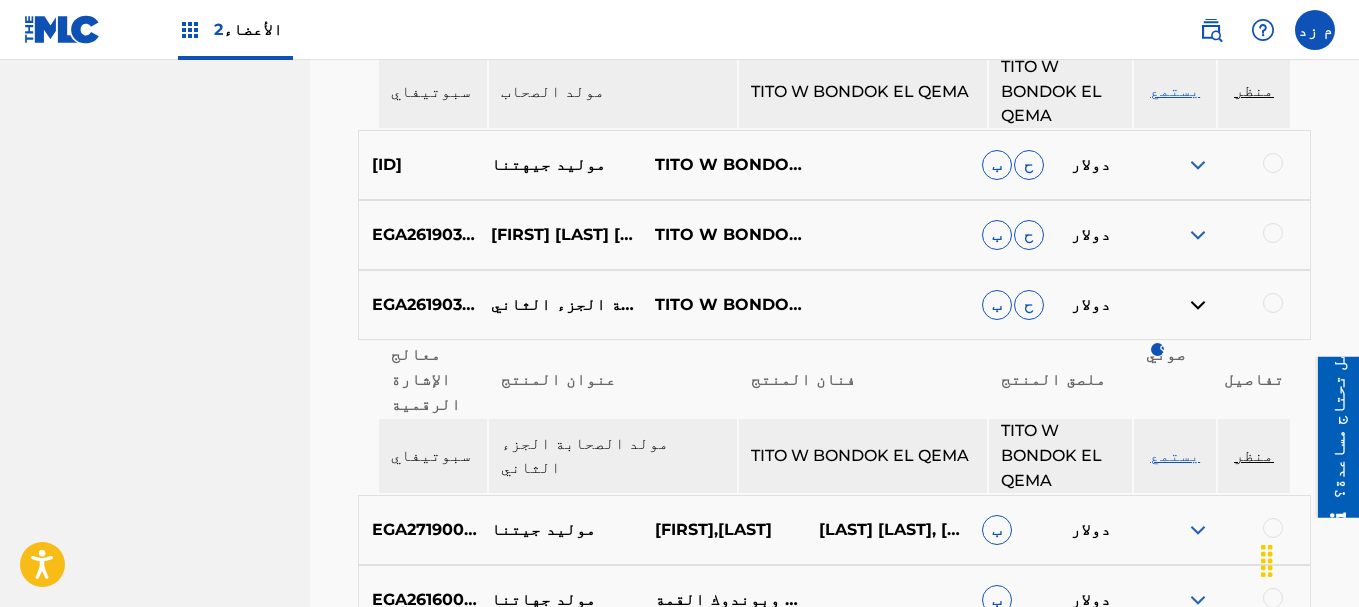scroll, scrollTop: 1100, scrollLeft: 0, axis: vertical 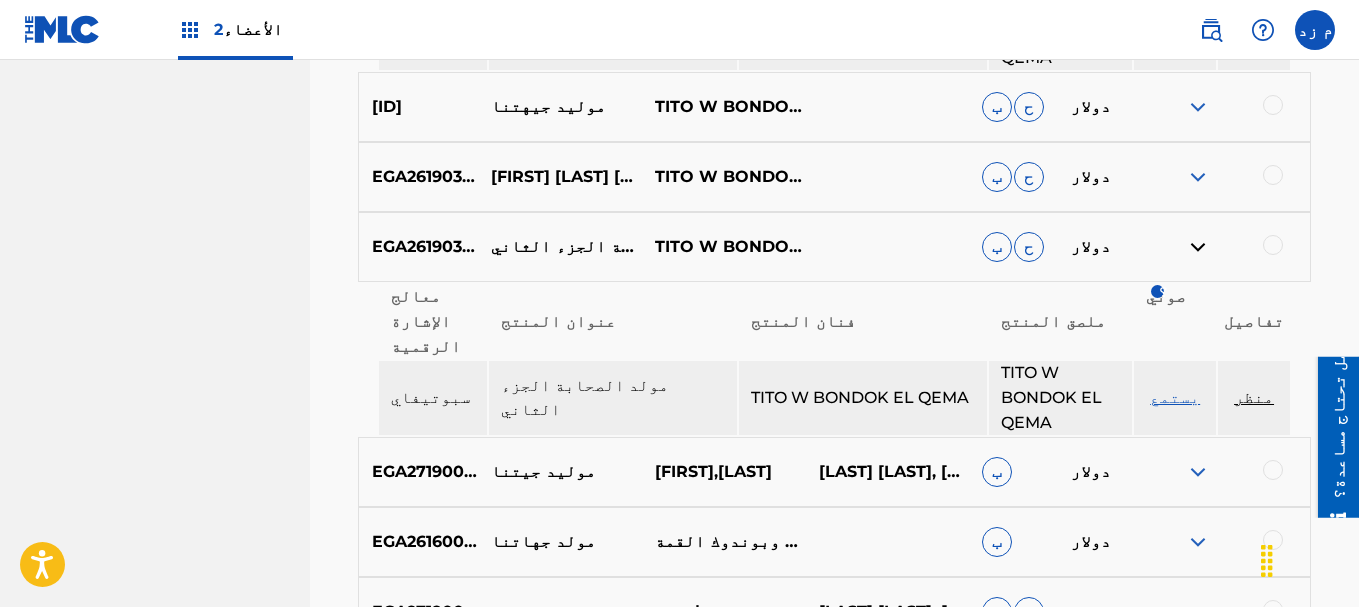 click on "منظر" at bounding box center [1254, 397] 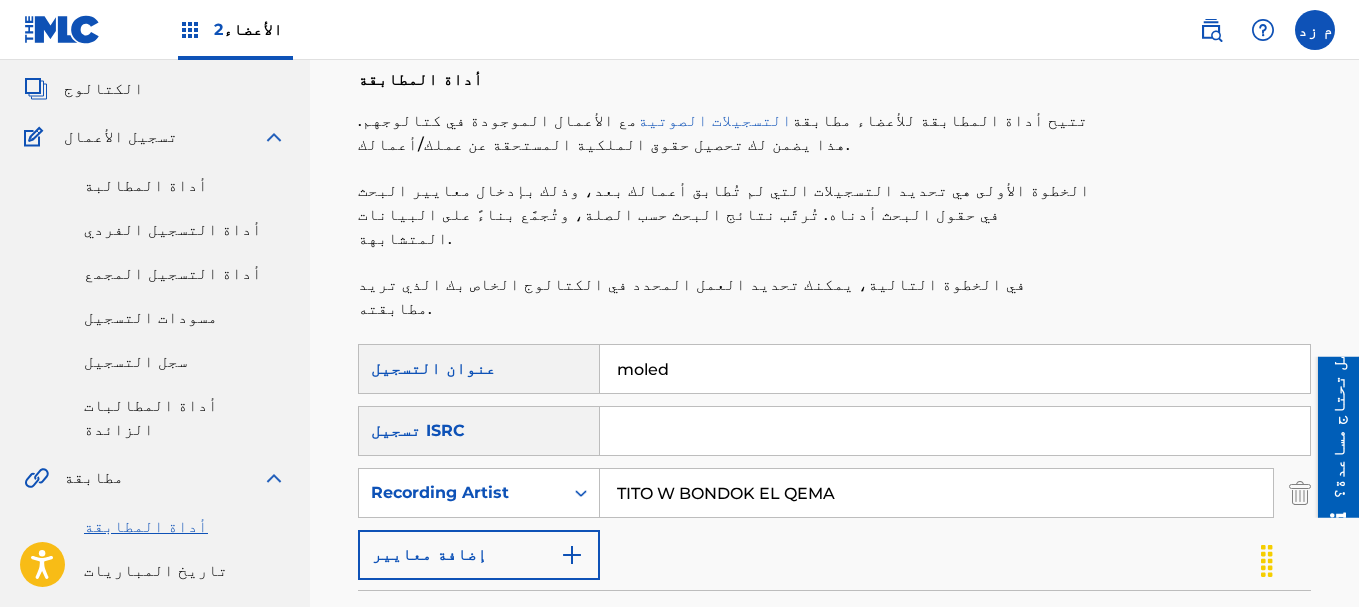 scroll, scrollTop: 100, scrollLeft: 0, axis: vertical 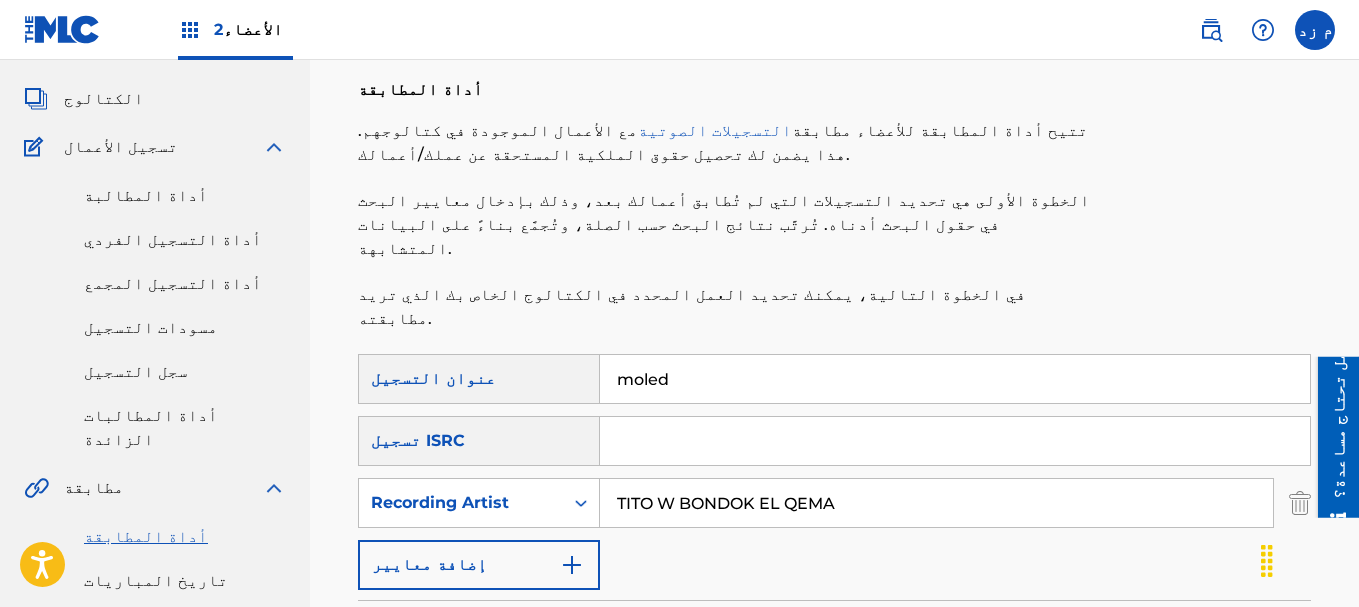 click on "moled" at bounding box center (955, 379) 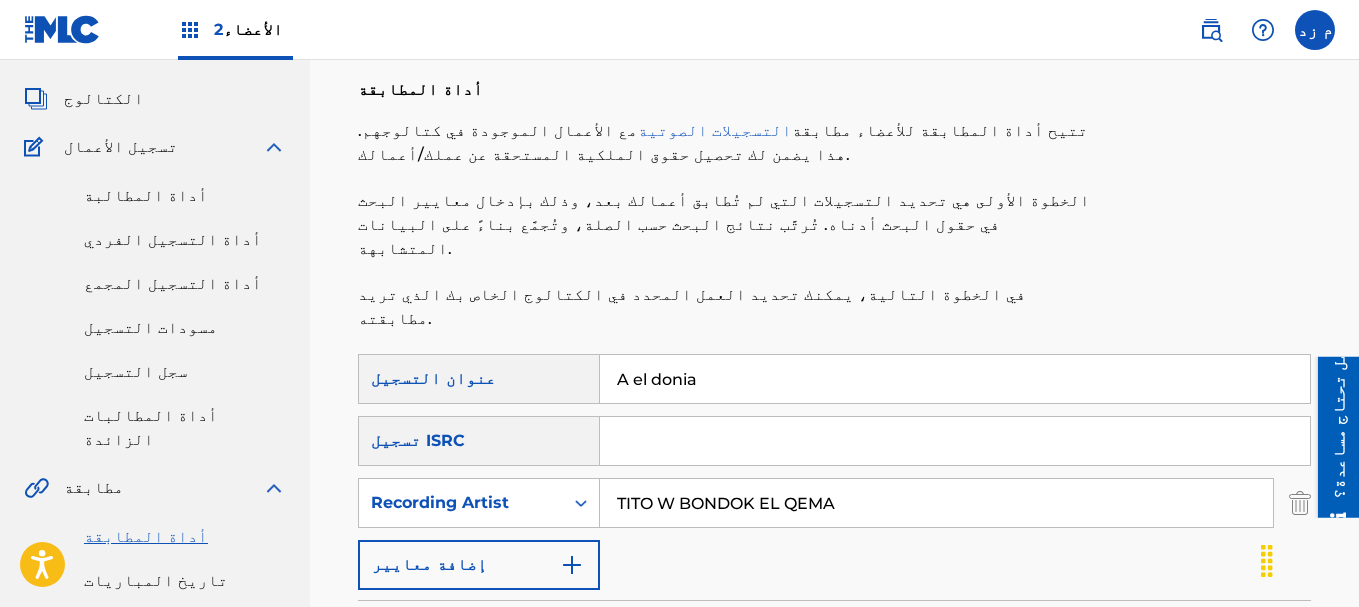 type on "A el donia" 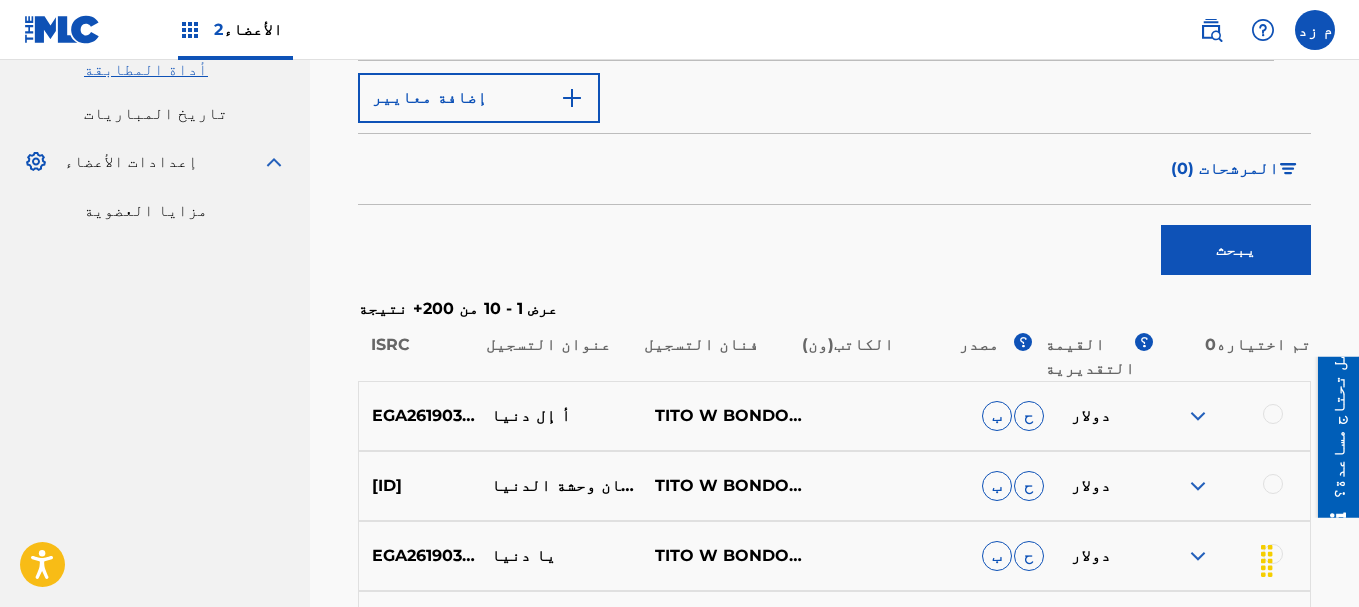 scroll, scrollTop: 600, scrollLeft: 0, axis: vertical 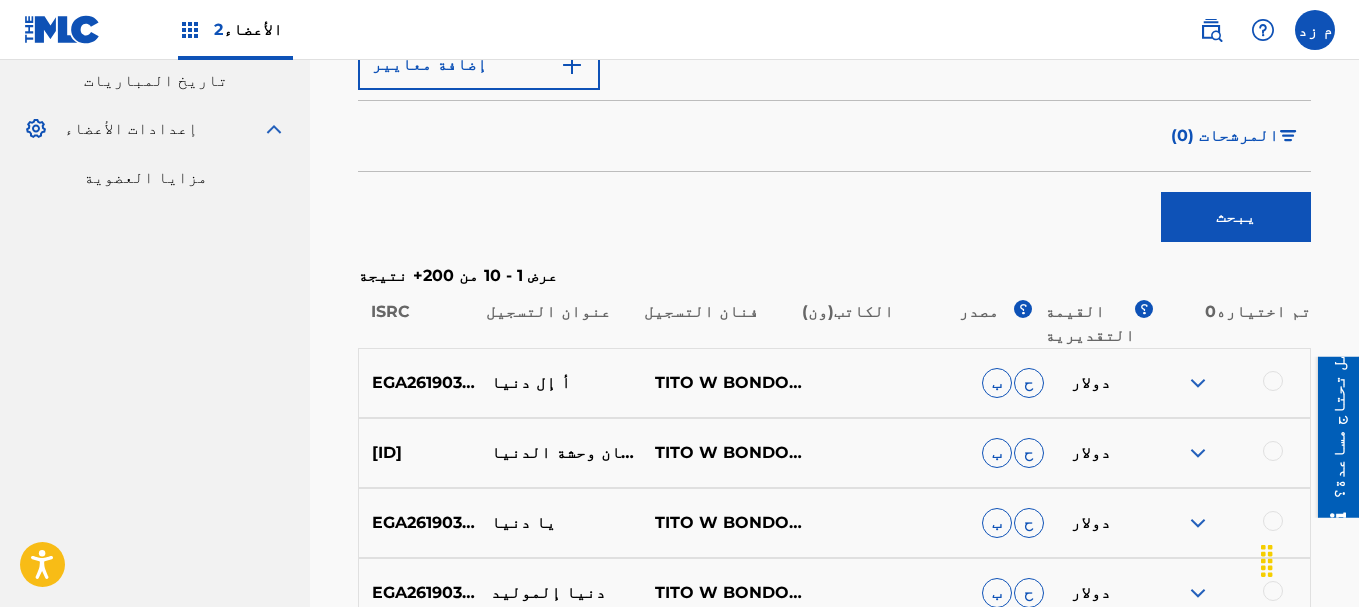 click at bounding box center (1198, 383) 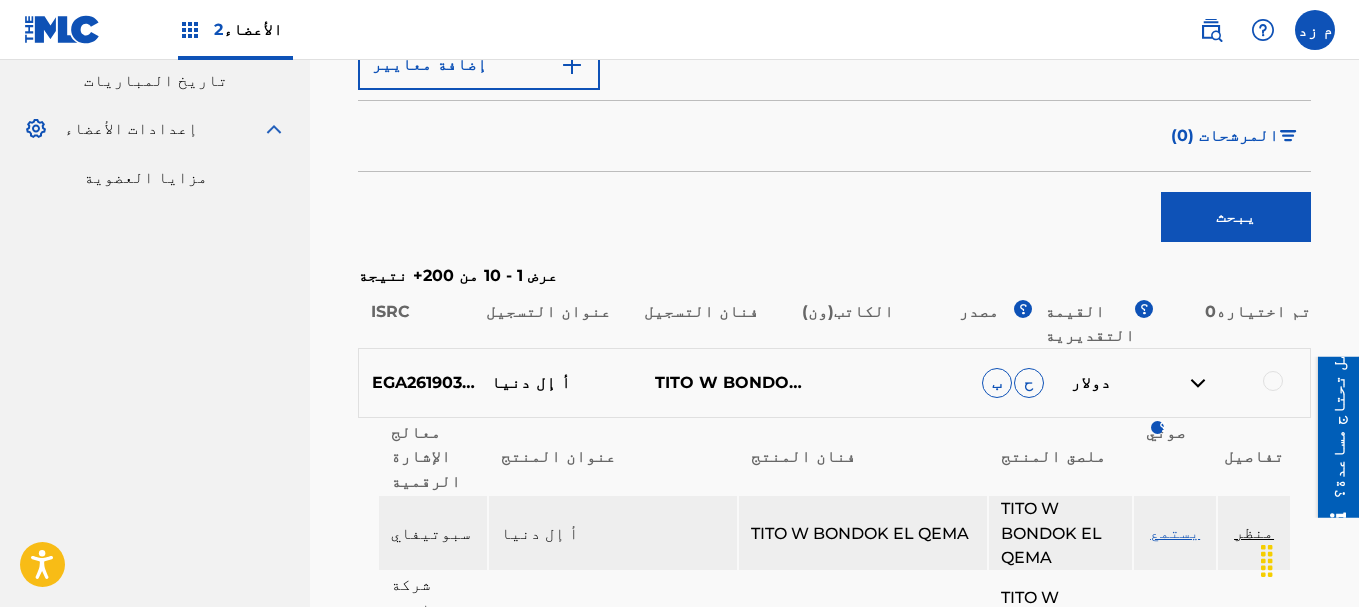 click on "منظر" at bounding box center [1254, 532] 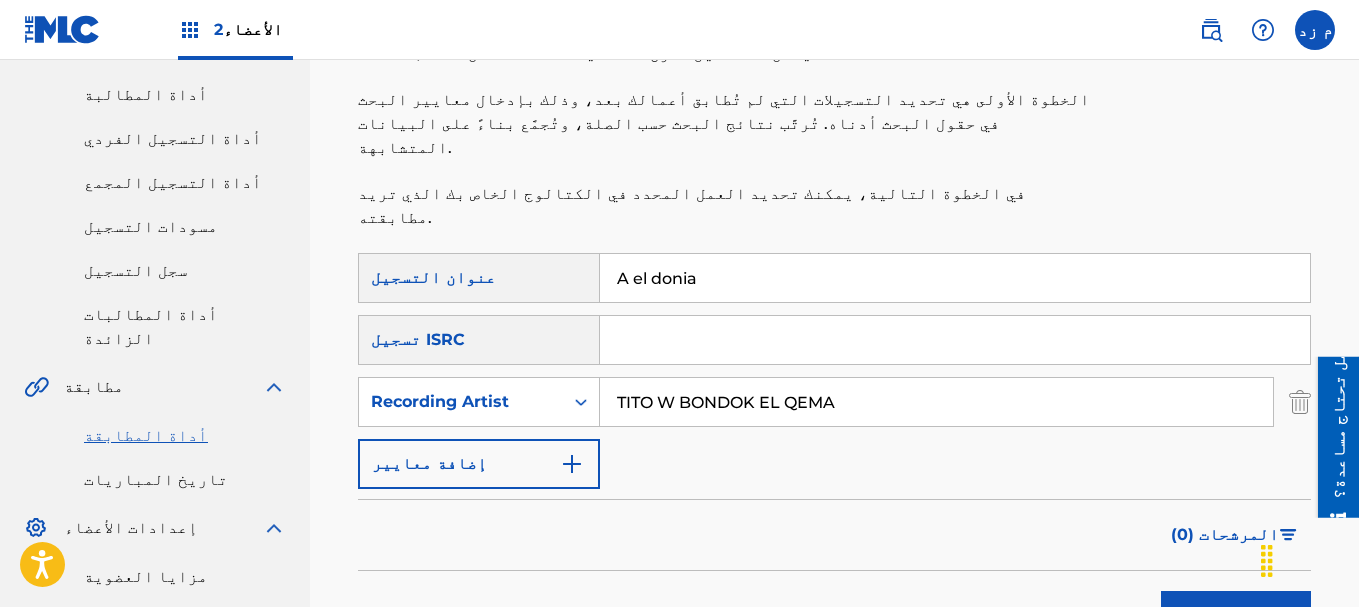 scroll, scrollTop: 200, scrollLeft: 0, axis: vertical 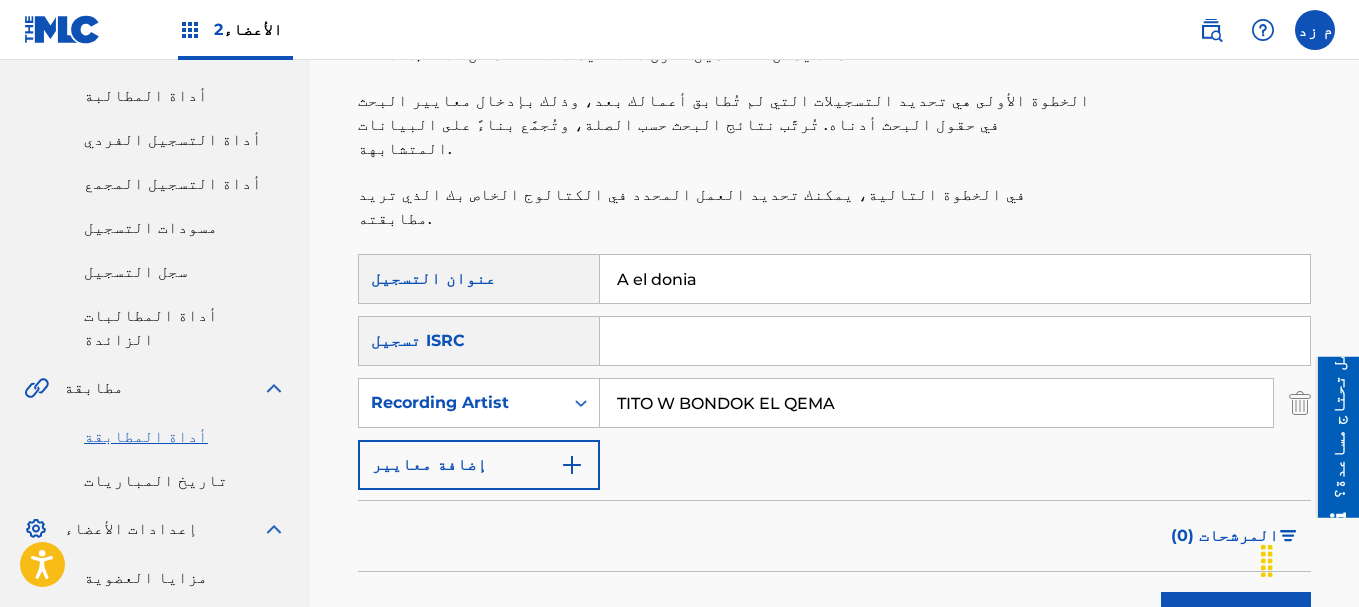click on "A el donia" at bounding box center [955, 279] 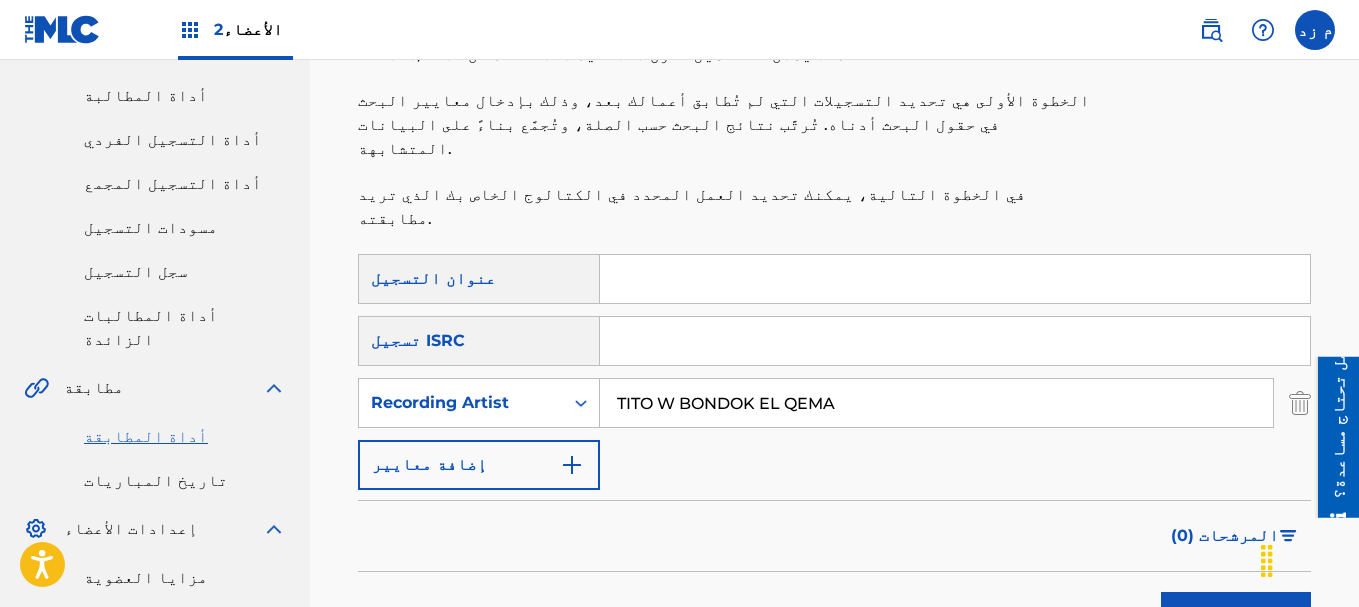 type on "d" 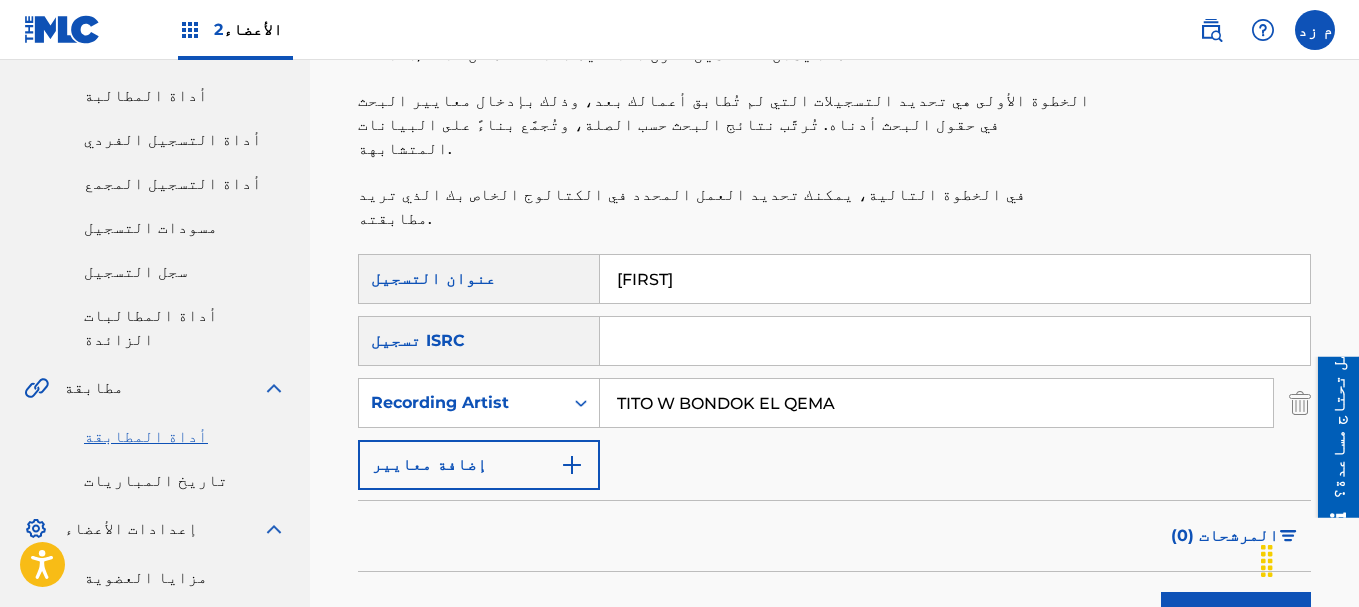 type on "Donia" 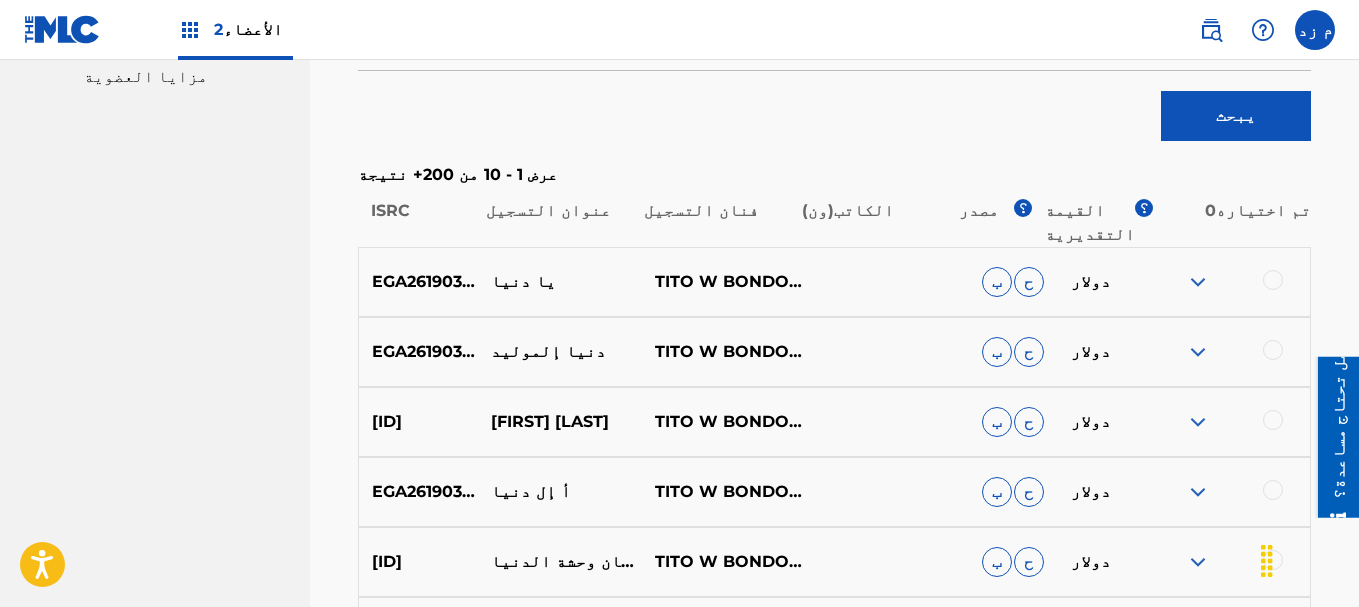 scroll, scrollTop: 700, scrollLeft: 0, axis: vertical 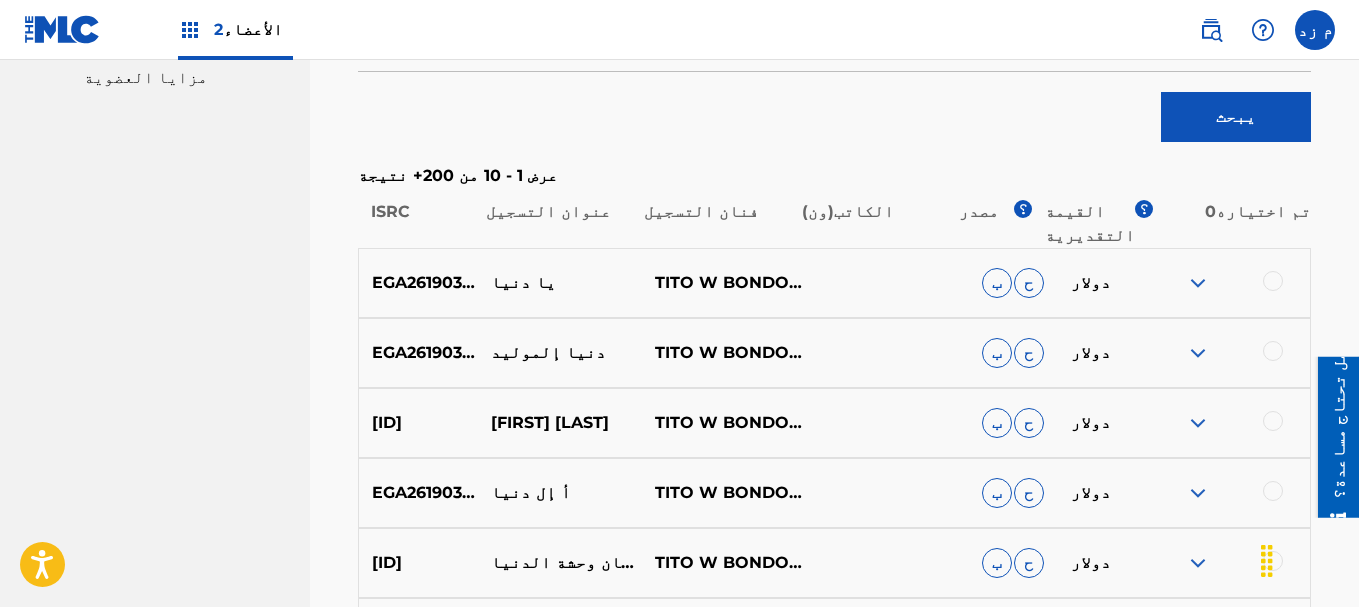 click at bounding box center (1198, 283) 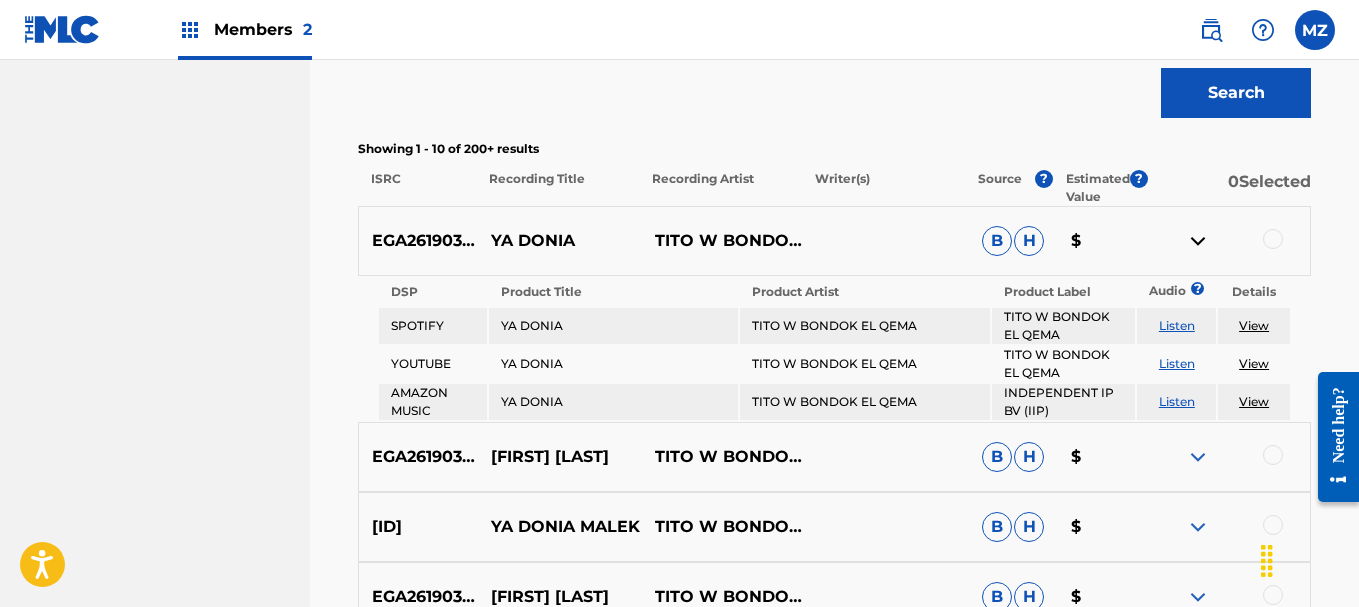 scroll, scrollTop: 676, scrollLeft: 0, axis: vertical 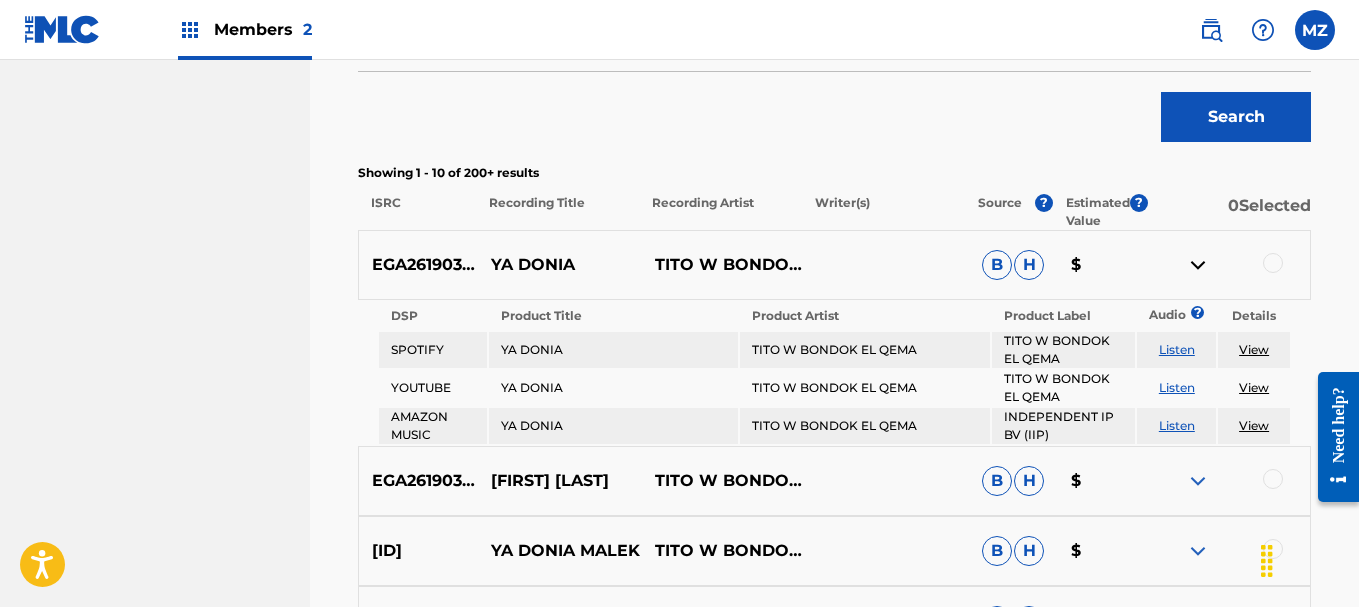 click at bounding box center (1198, 481) 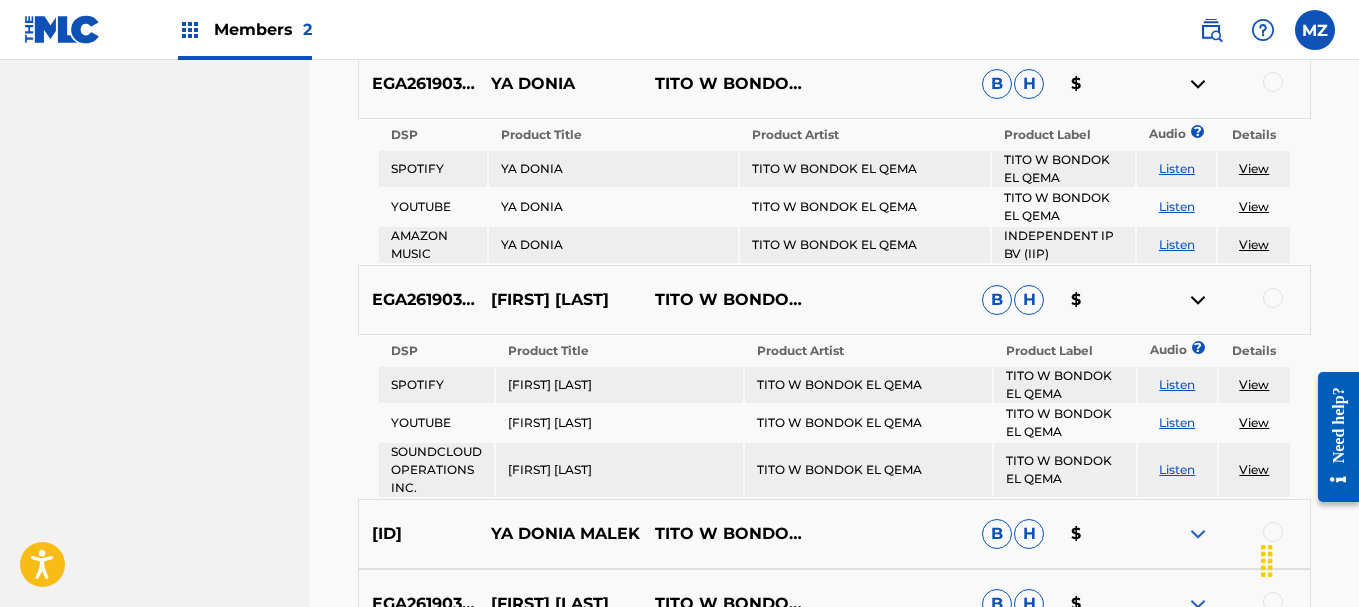 scroll, scrollTop: 876, scrollLeft: 0, axis: vertical 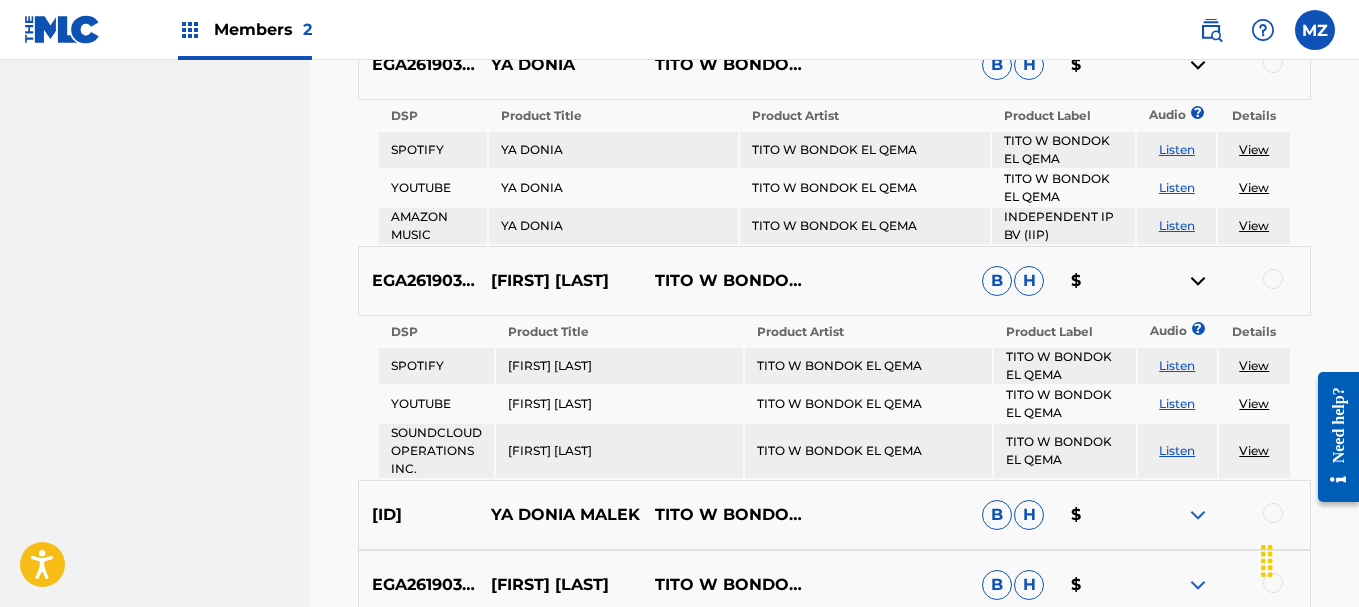 click on "View" at bounding box center [1254, 365] 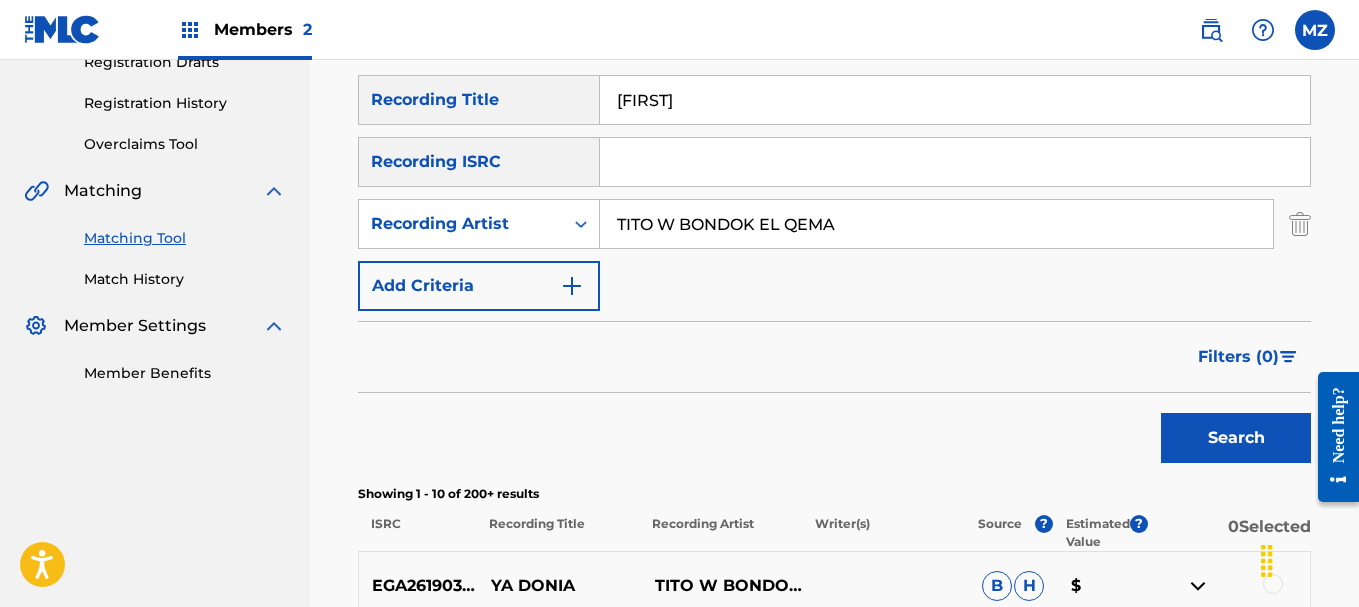 scroll, scrollTop: 276, scrollLeft: 0, axis: vertical 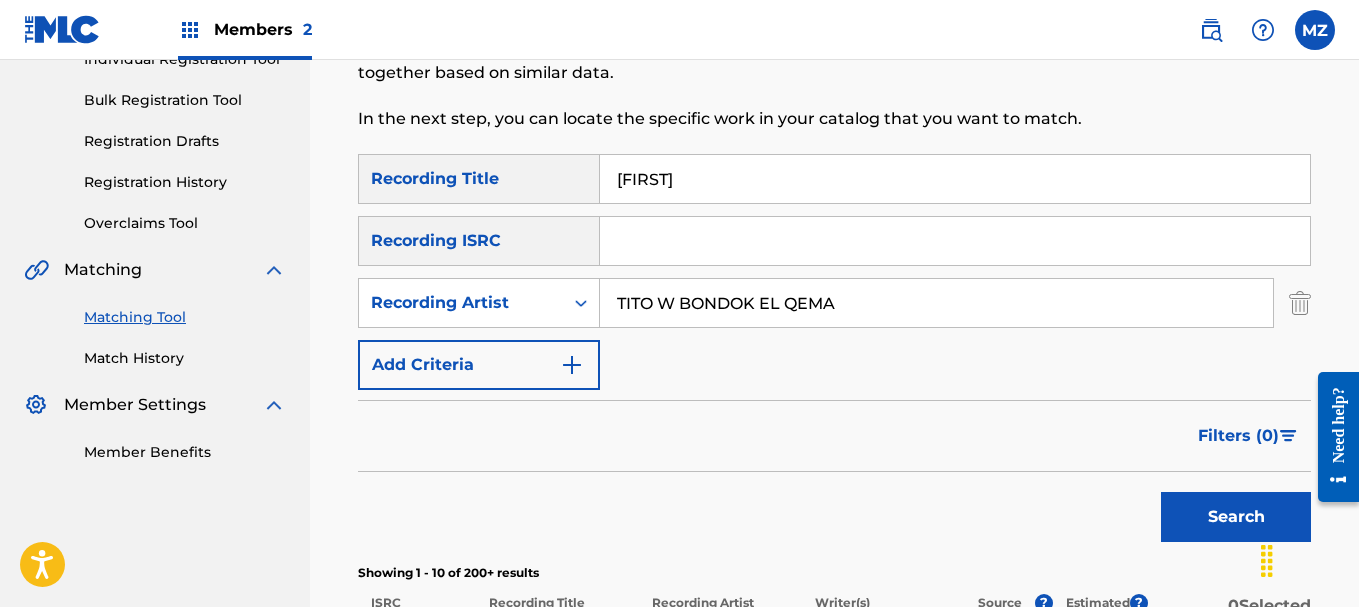 click on "Donia" at bounding box center (955, 179) 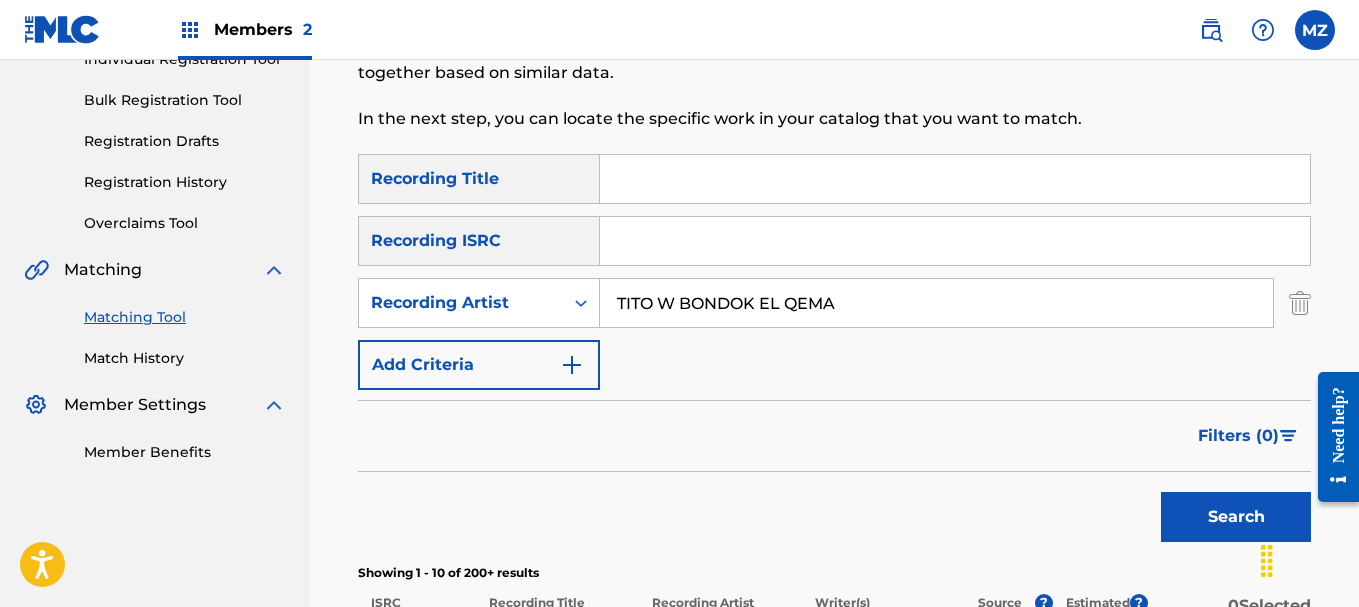 type on "d" 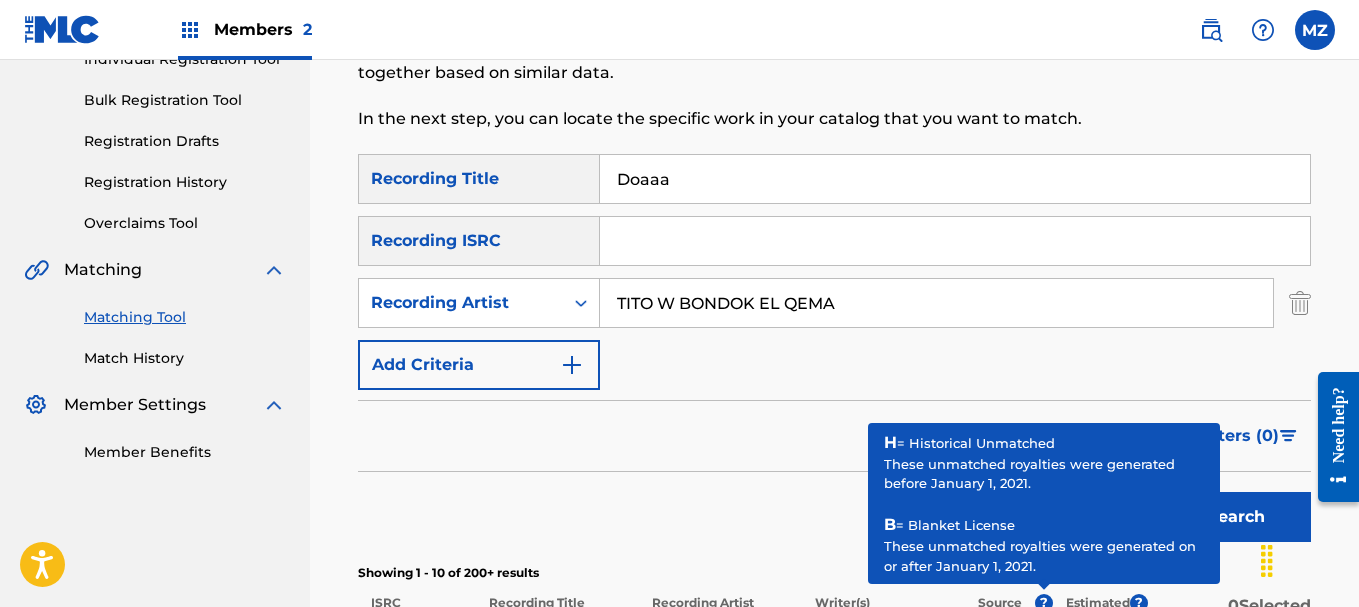 type on "Doaaa" 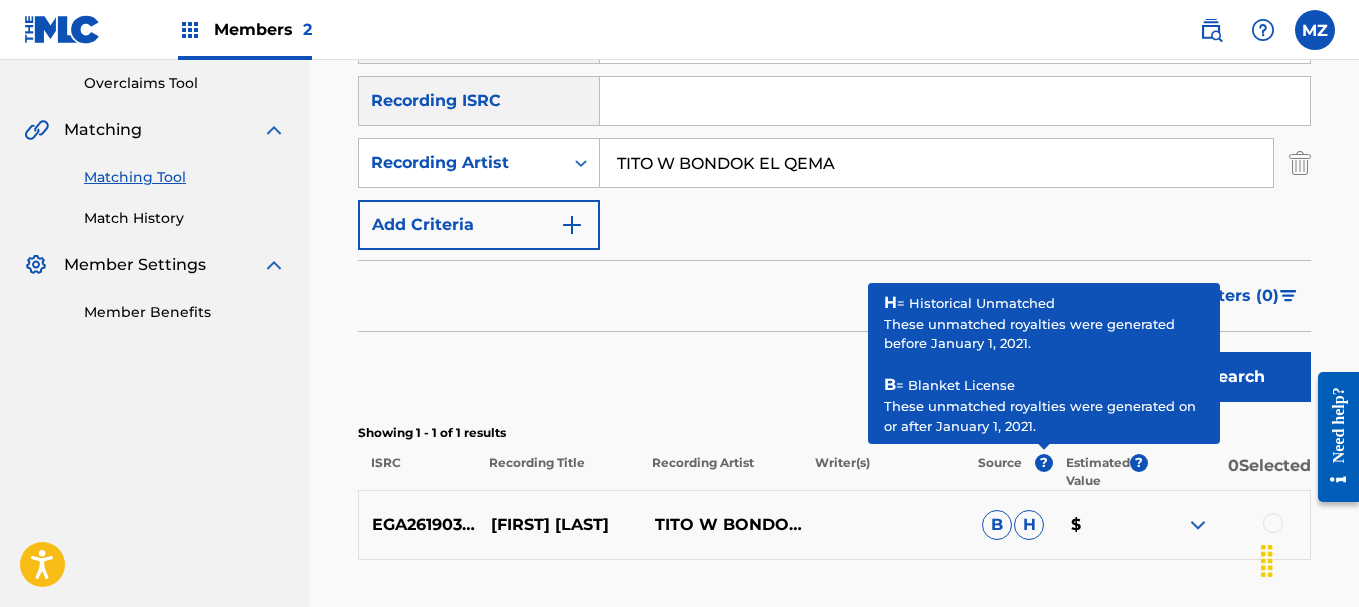 scroll, scrollTop: 565, scrollLeft: 0, axis: vertical 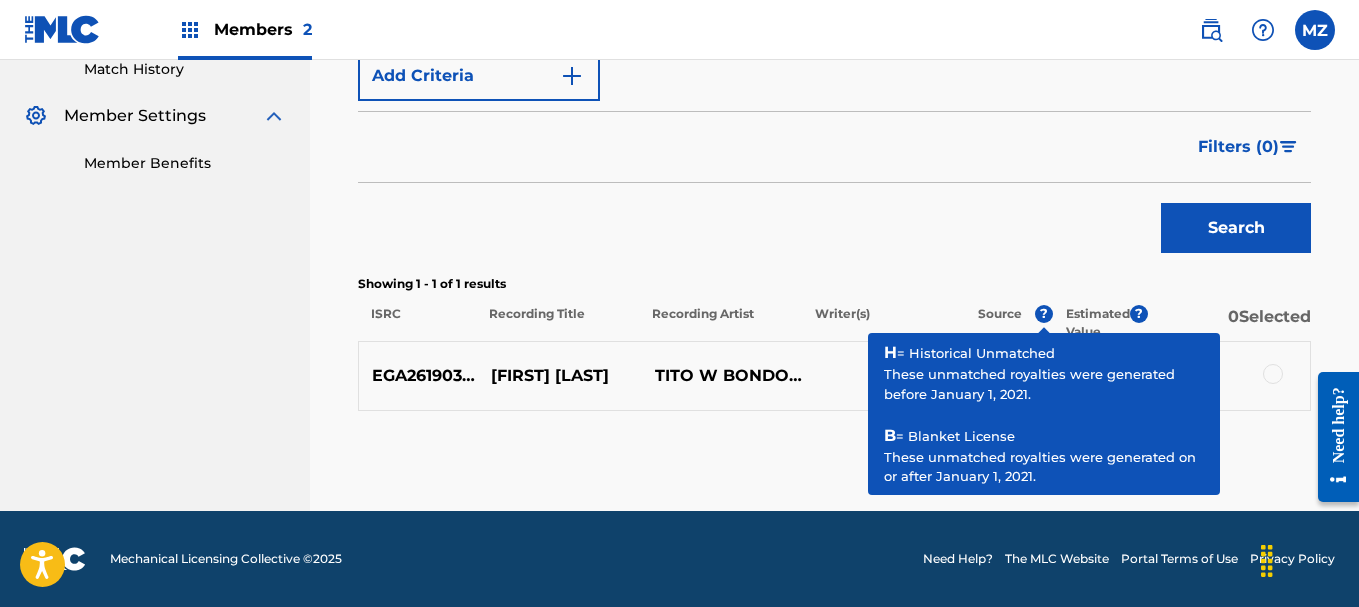 click on "Filters ( 0 )" at bounding box center (834, 147) 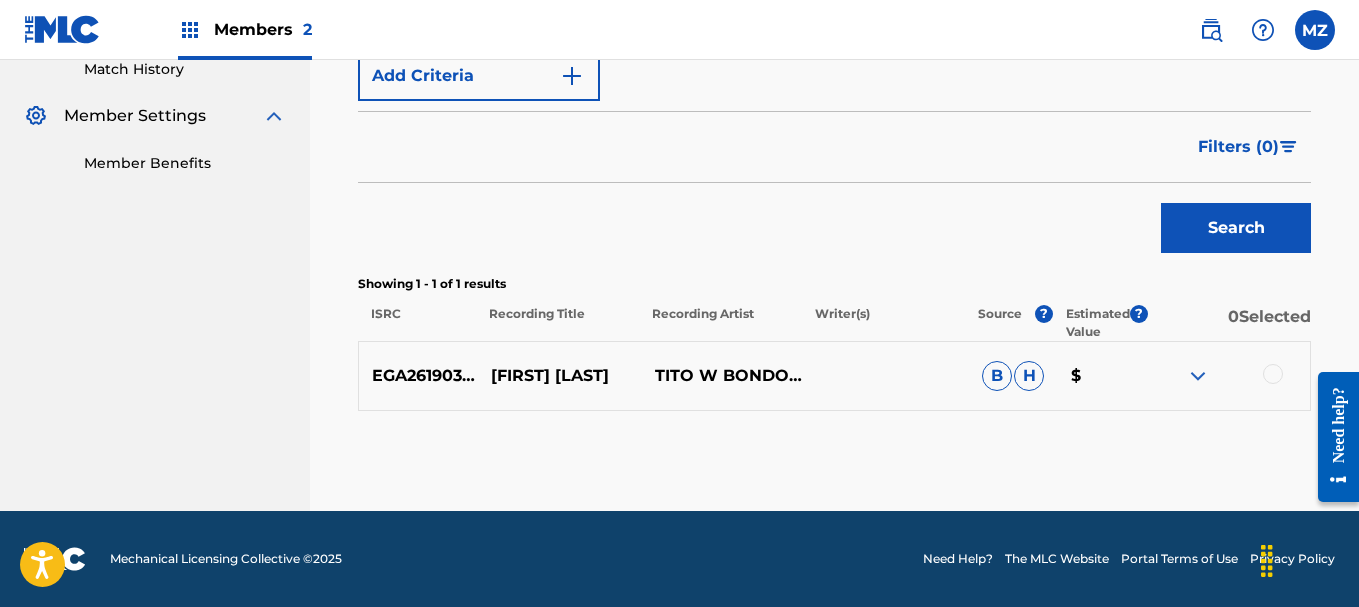 click at bounding box center (1198, 376) 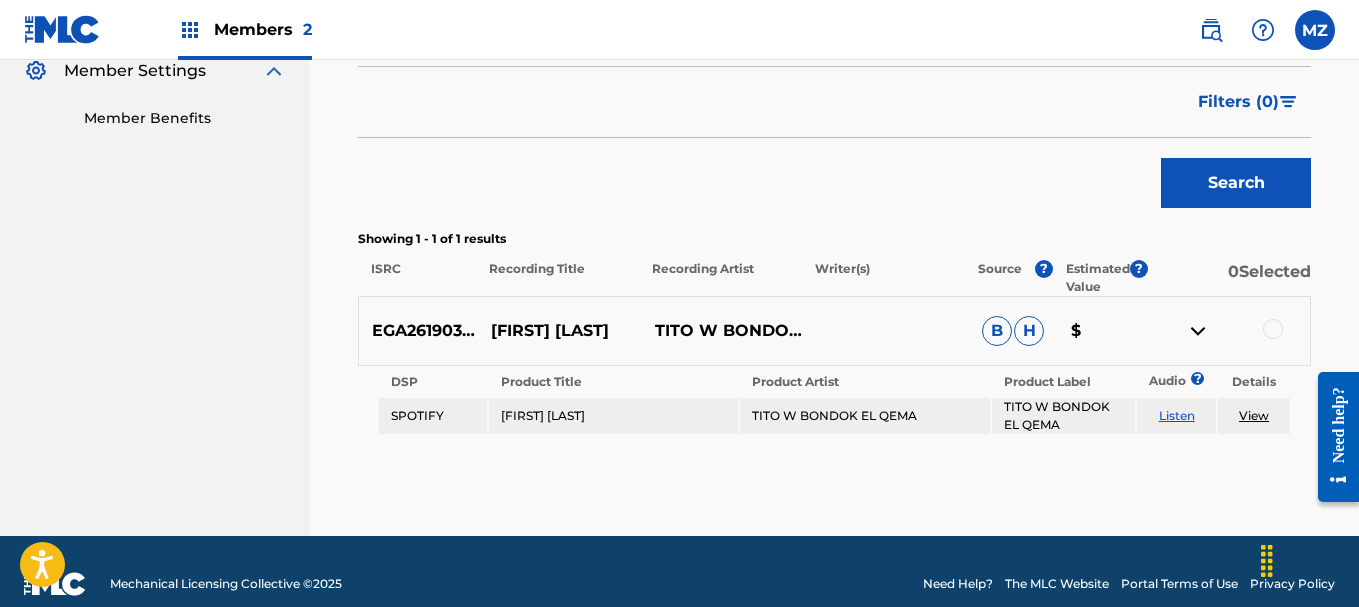 scroll, scrollTop: 635, scrollLeft: 0, axis: vertical 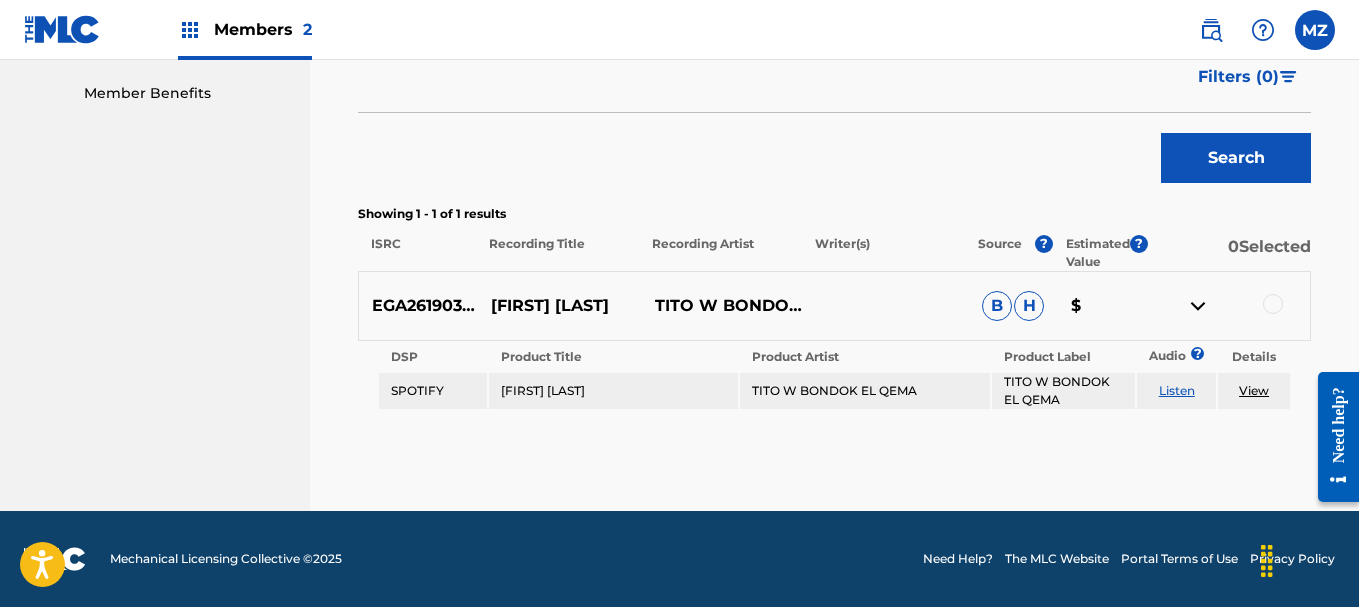 click on "View" at bounding box center (1254, 390) 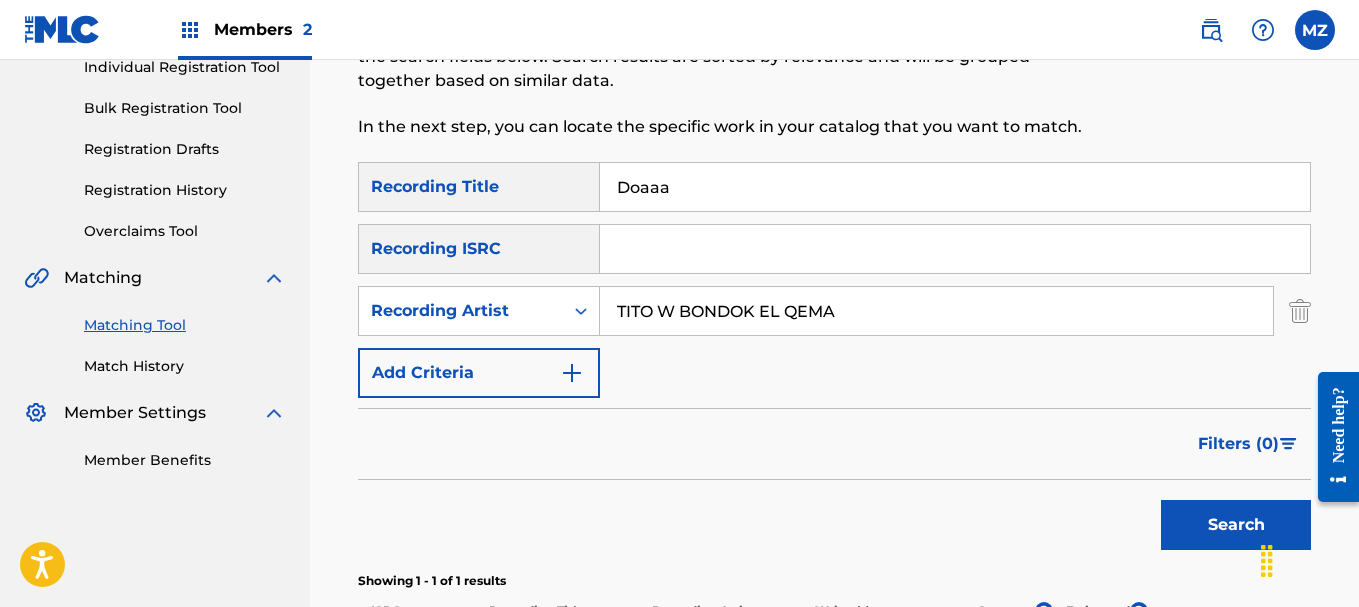 scroll, scrollTop: 235, scrollLeft: 0, axis: vertical 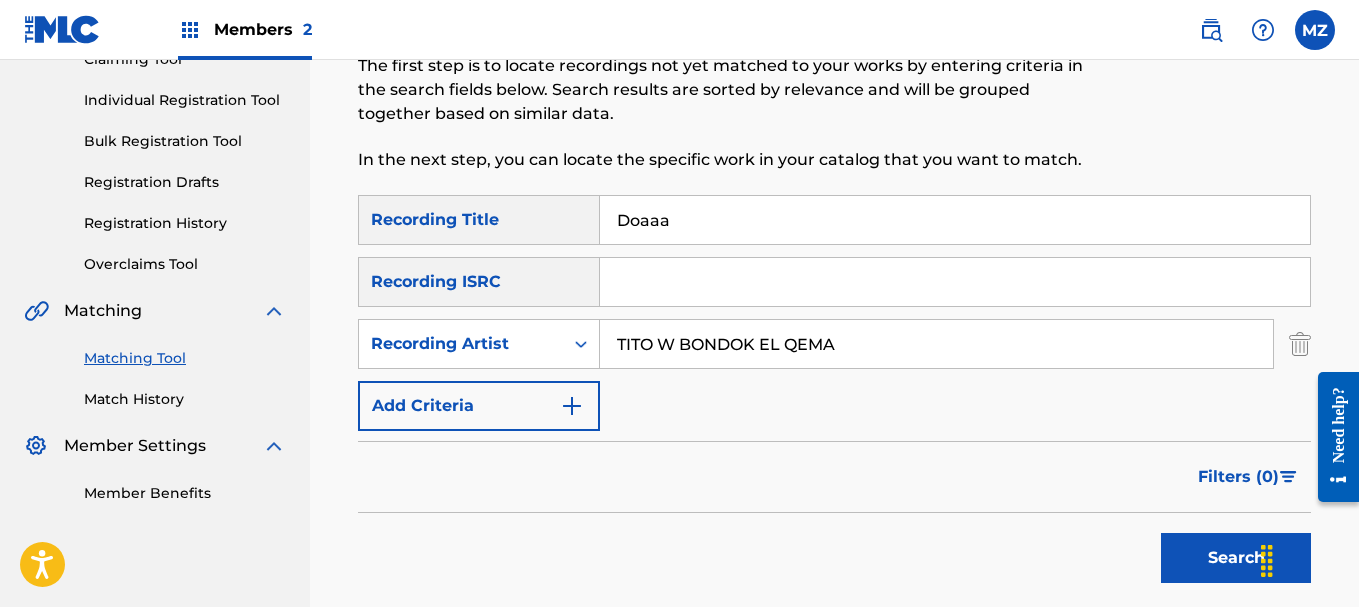 click on "Doaaa" at bounding box center (955, 220) 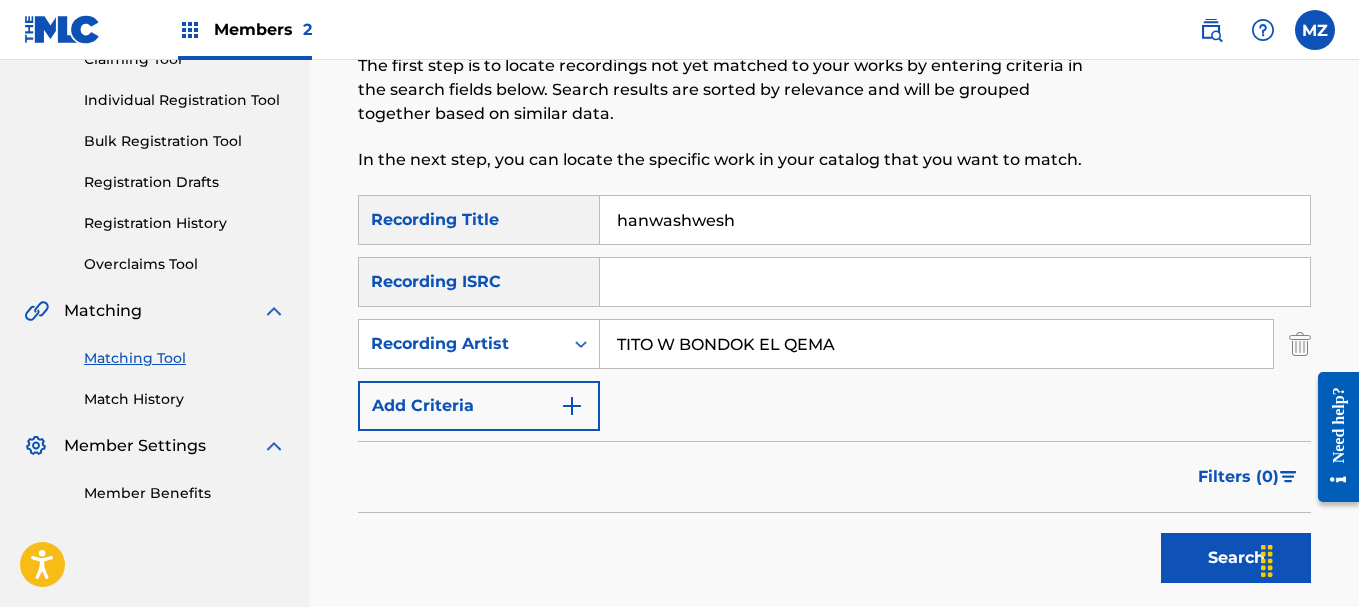 type on "hanwashwesh" 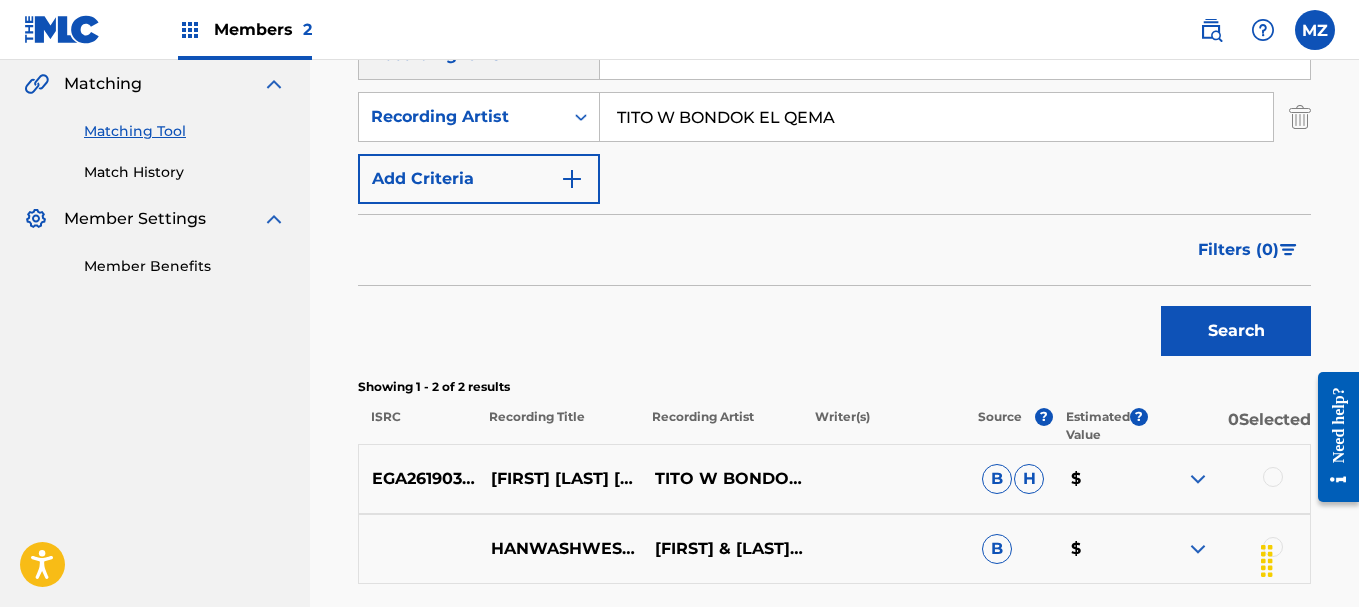 scroll, scrollTop: 635, scrollLeft: 0, axis: vertical 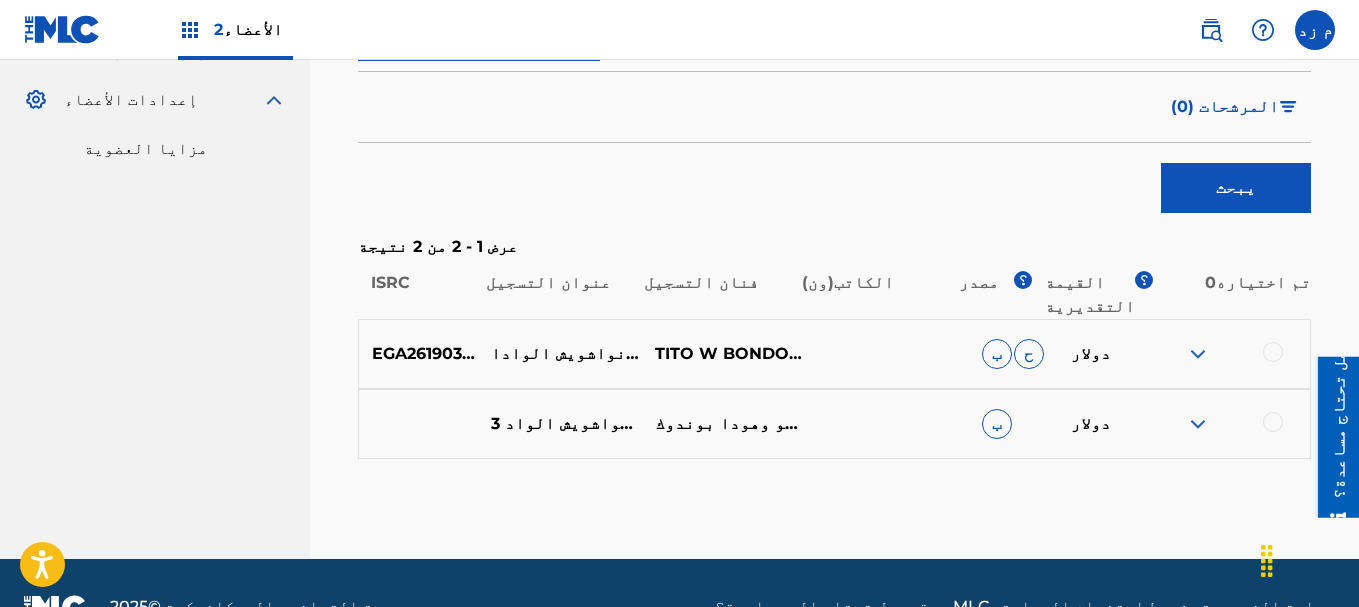 click at bounding box center [1198, 354] 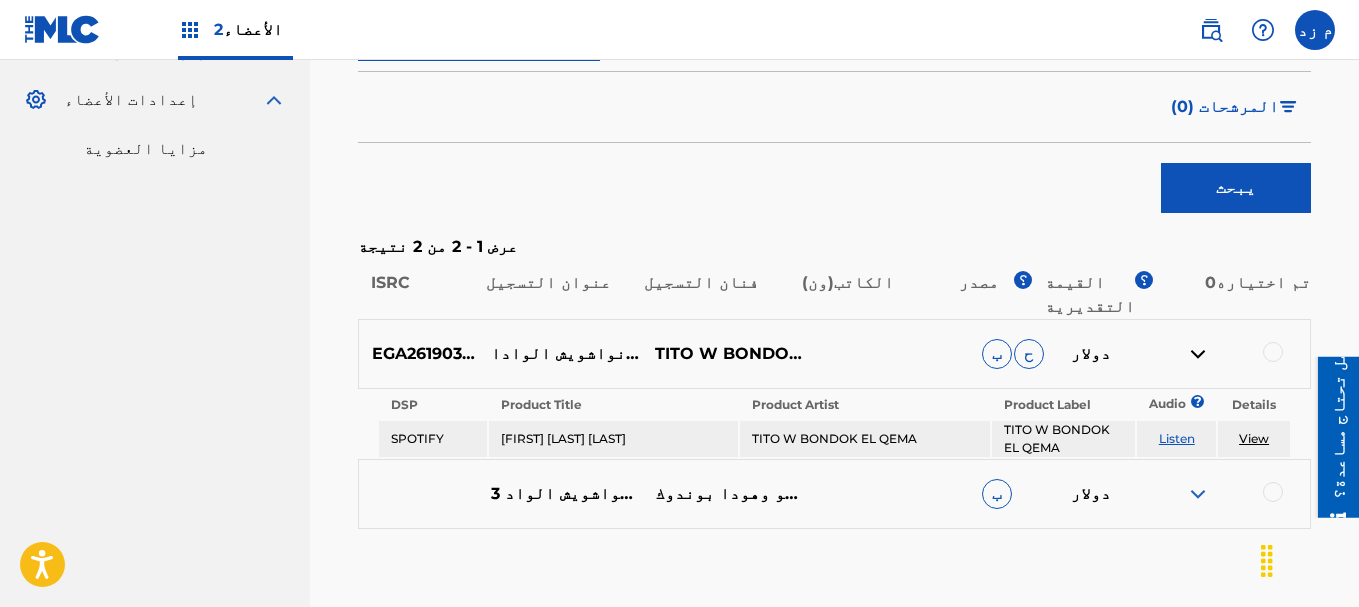 scroll, scrollTop: 656, scrollLeft: 0, axis: vertical 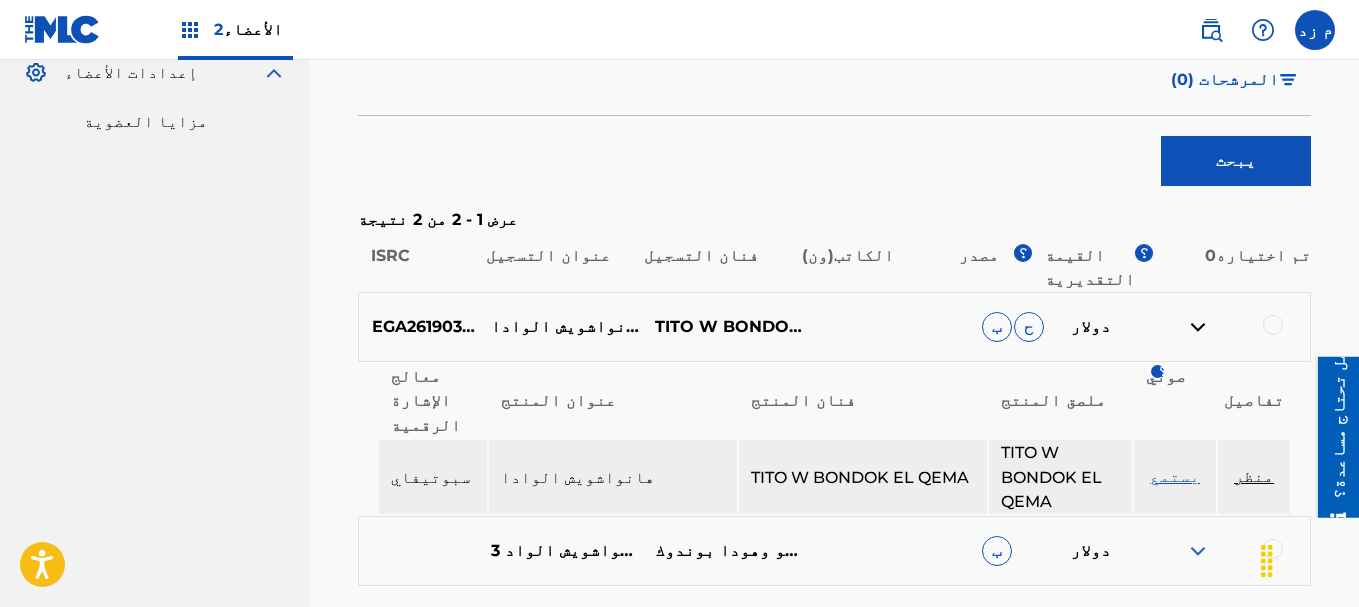 click on "منظر" at bounding box center [1254, 476] 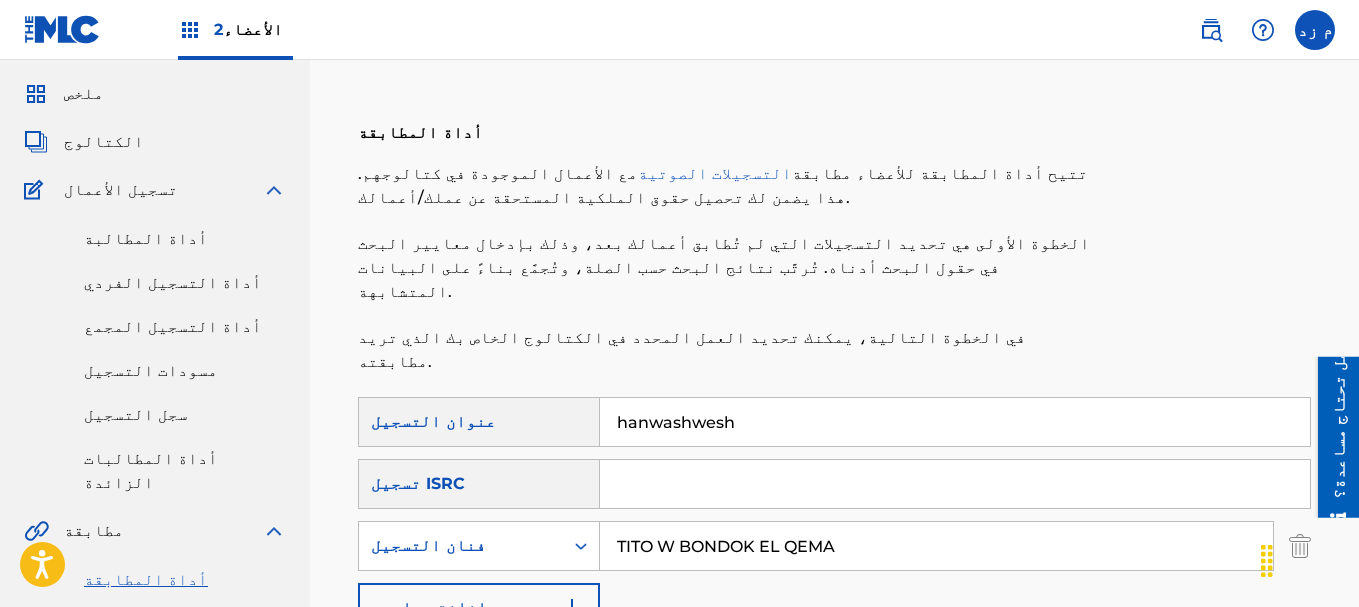 scroll, scrollTop: 56, scrollLeft: 0, axis: vertical 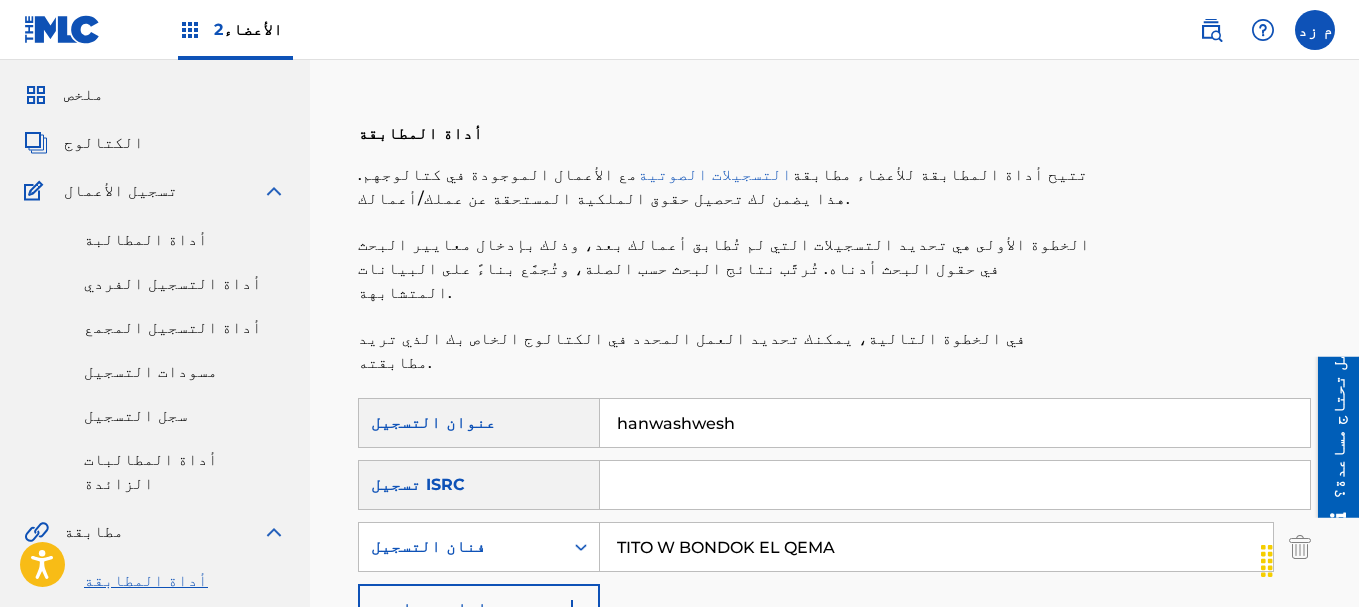click on "hanwashwesh" at bounding box center (955, 423) 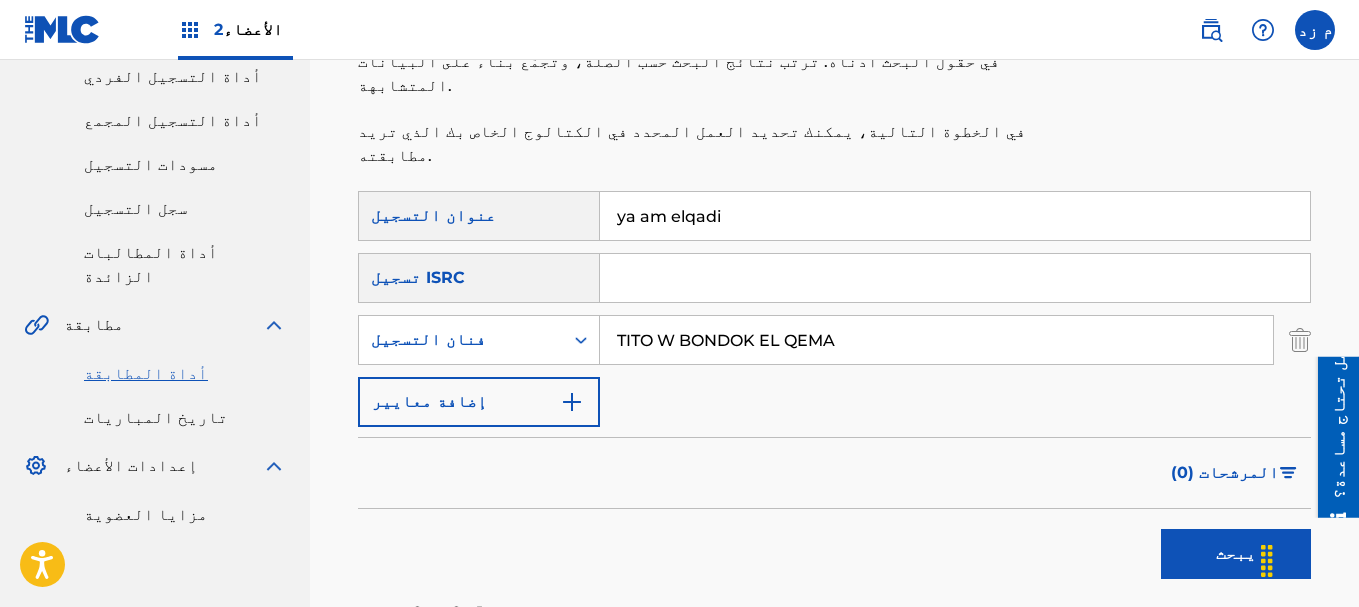 scroll, scrollTop: 356, scrollLeft: 0, axis: vertical 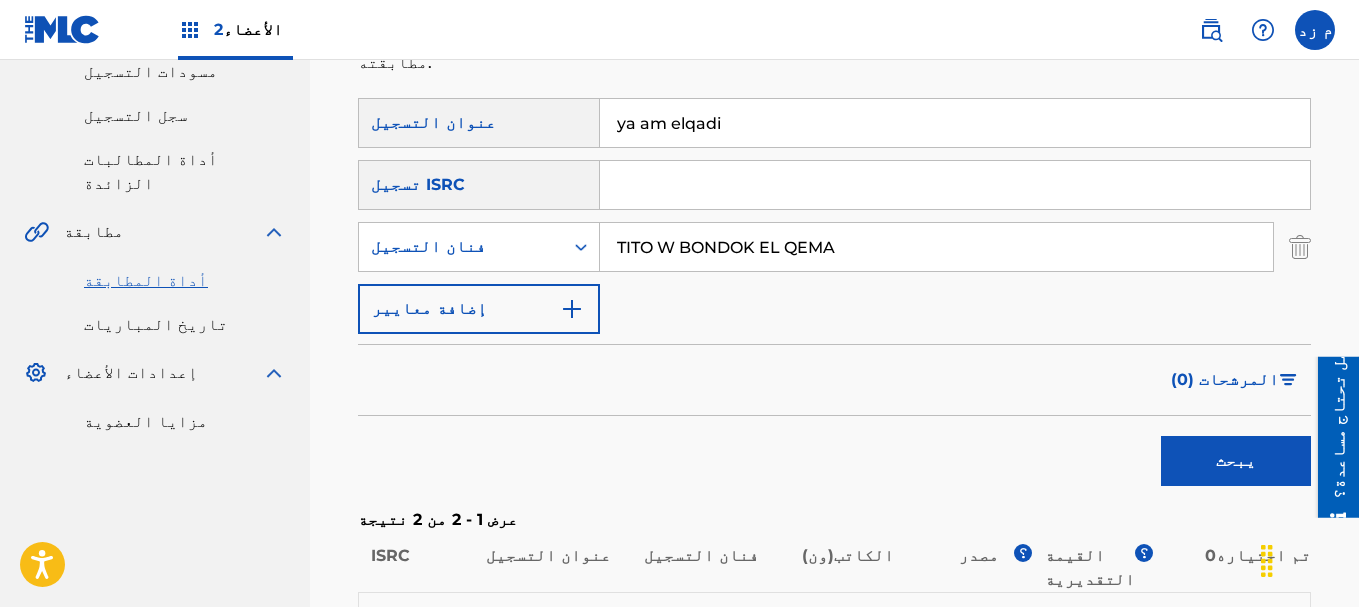 click on "يبحث" at bounding box center [1236, 461] 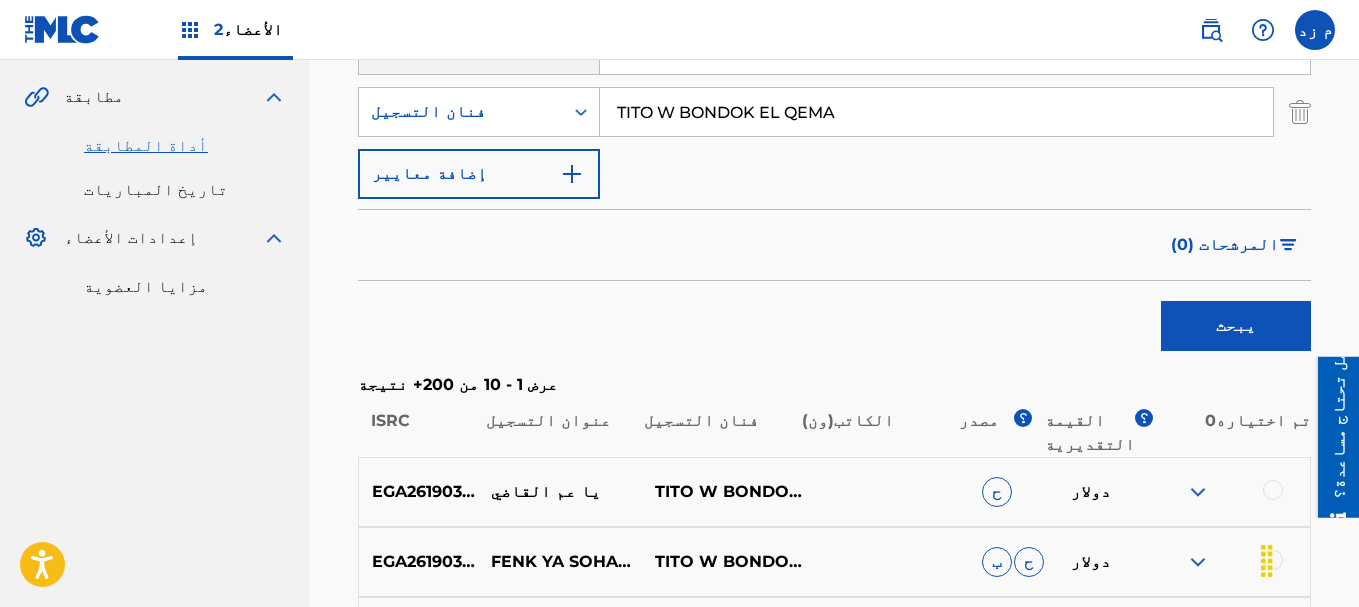 scroll, scrollTop: 456, scrollLeft: 0, axis: vertical 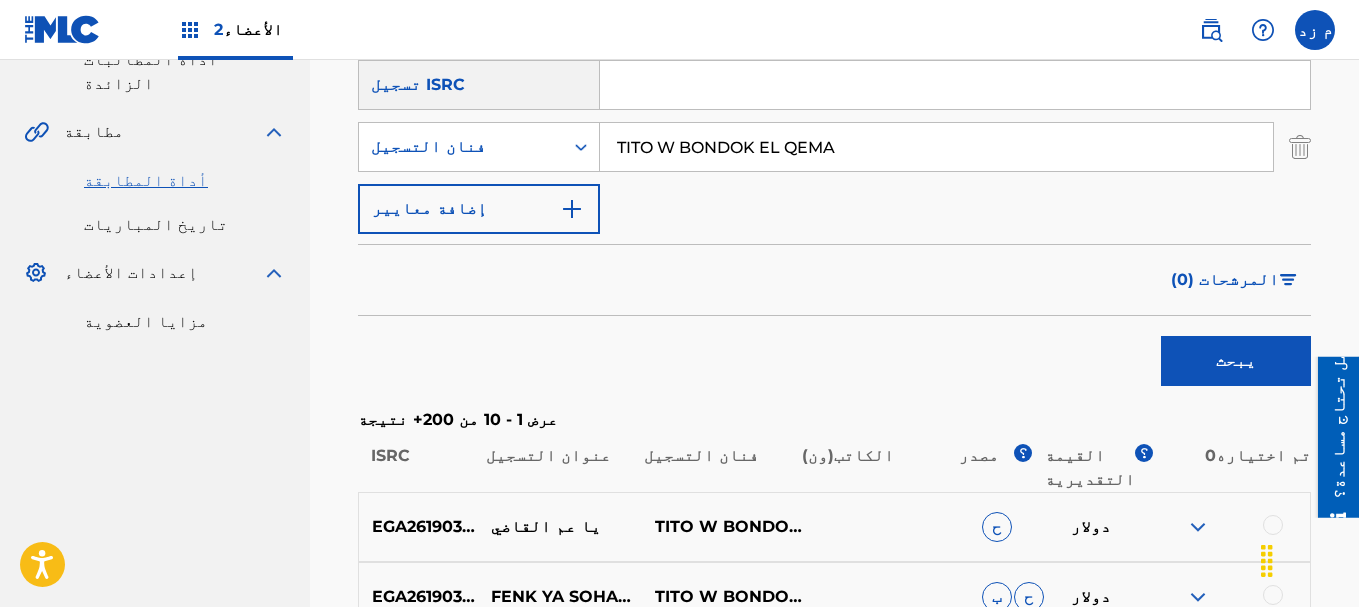 click at bounding box center [1198, 527] 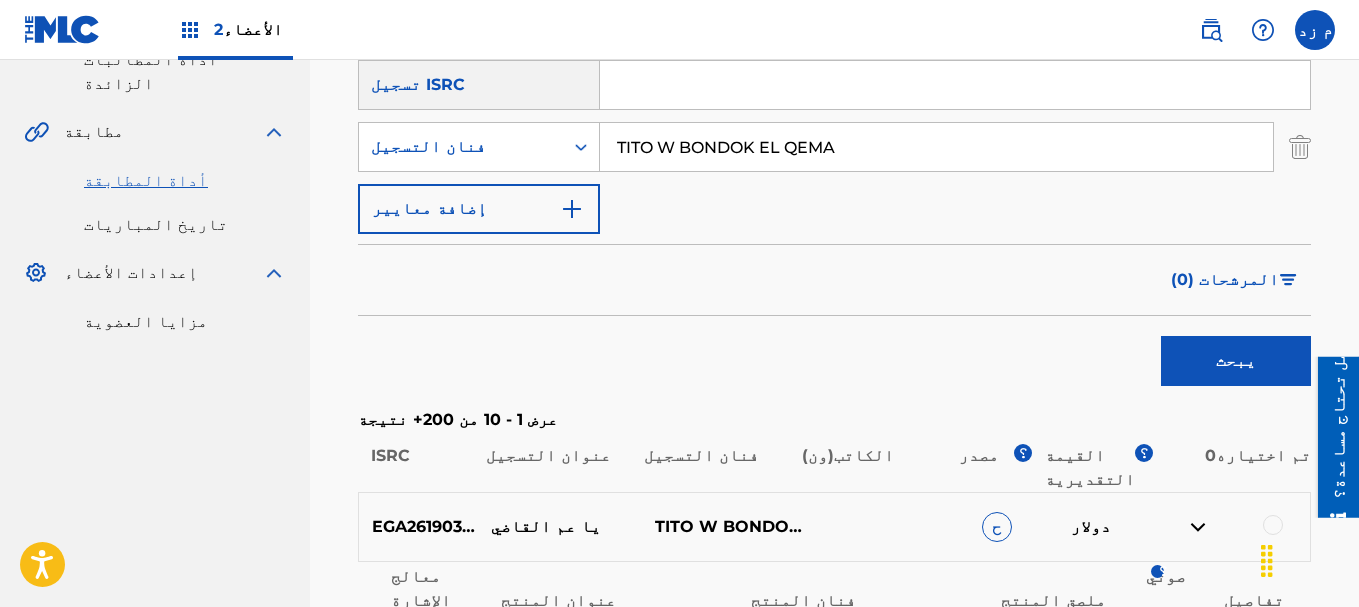 scroll, scrollTop: 756, scrollLeft: 0, axis: vertical 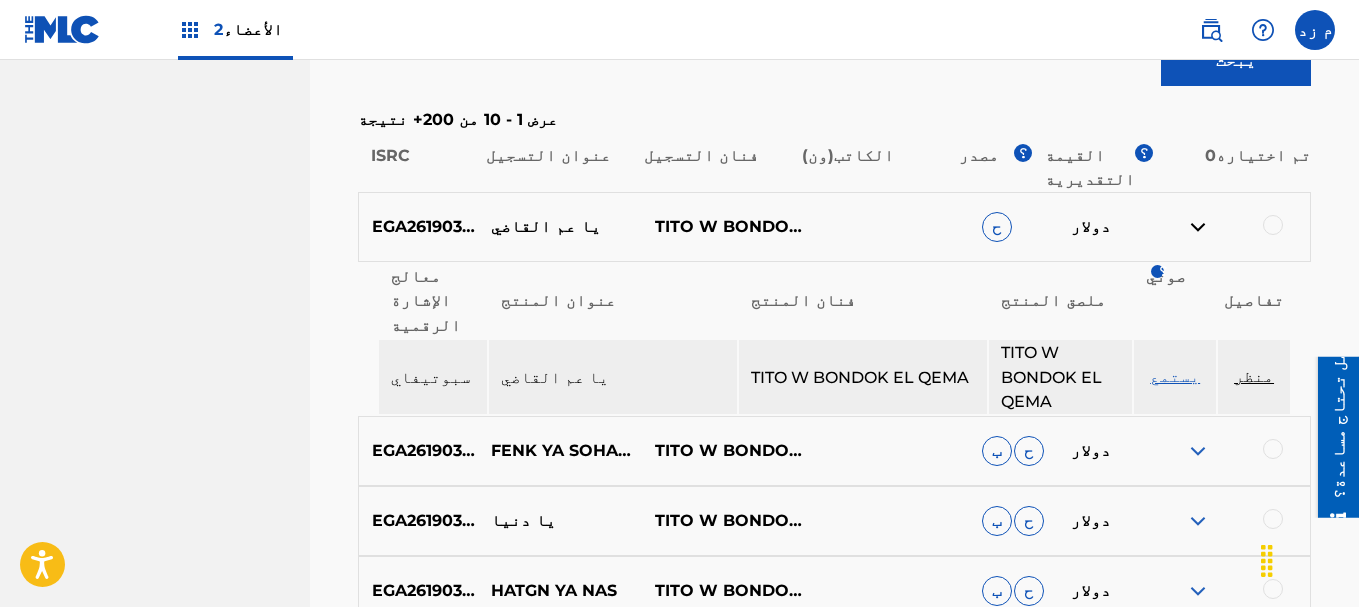click on "منظر" at bounding box center [1254, 376] 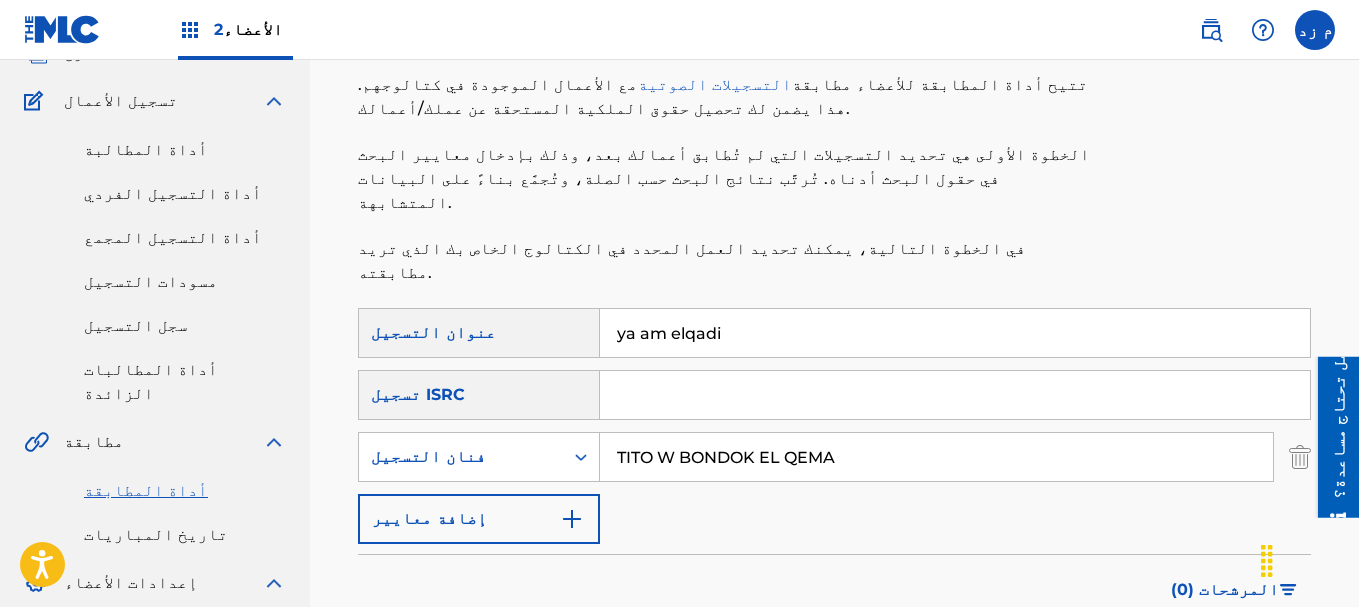 scroll, scrollTop: 56, scrollLeft: 0, axis: vertical 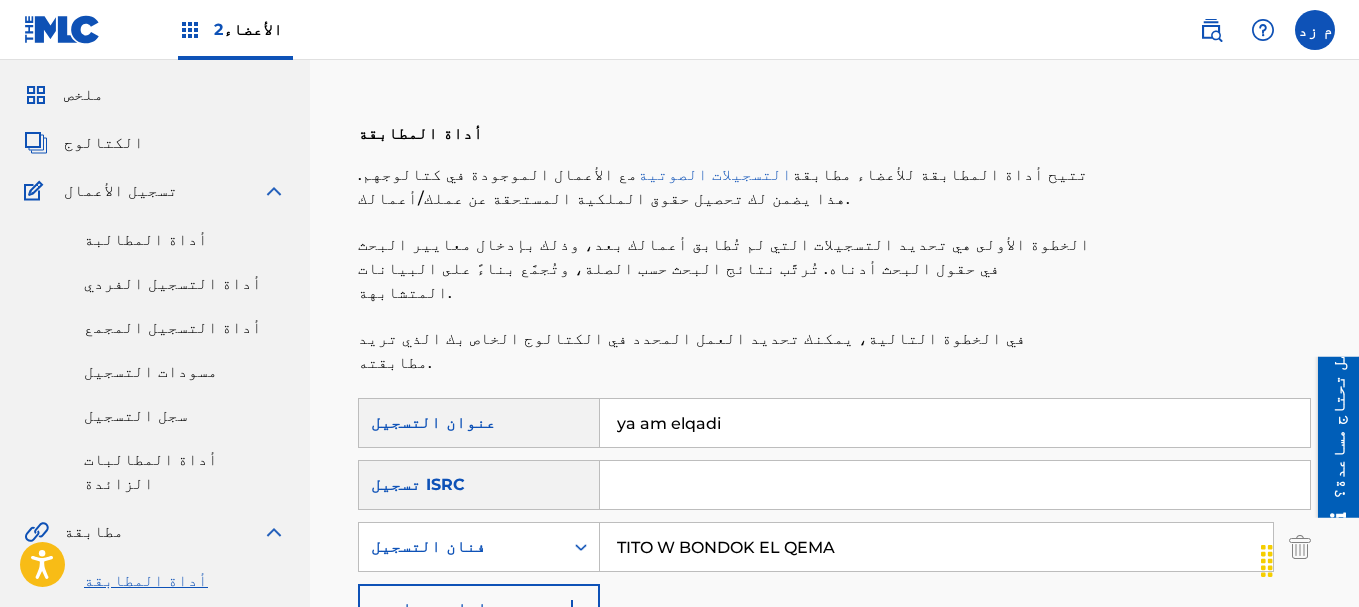 click on "ya am elqadi" at bounding box center [955, 423] 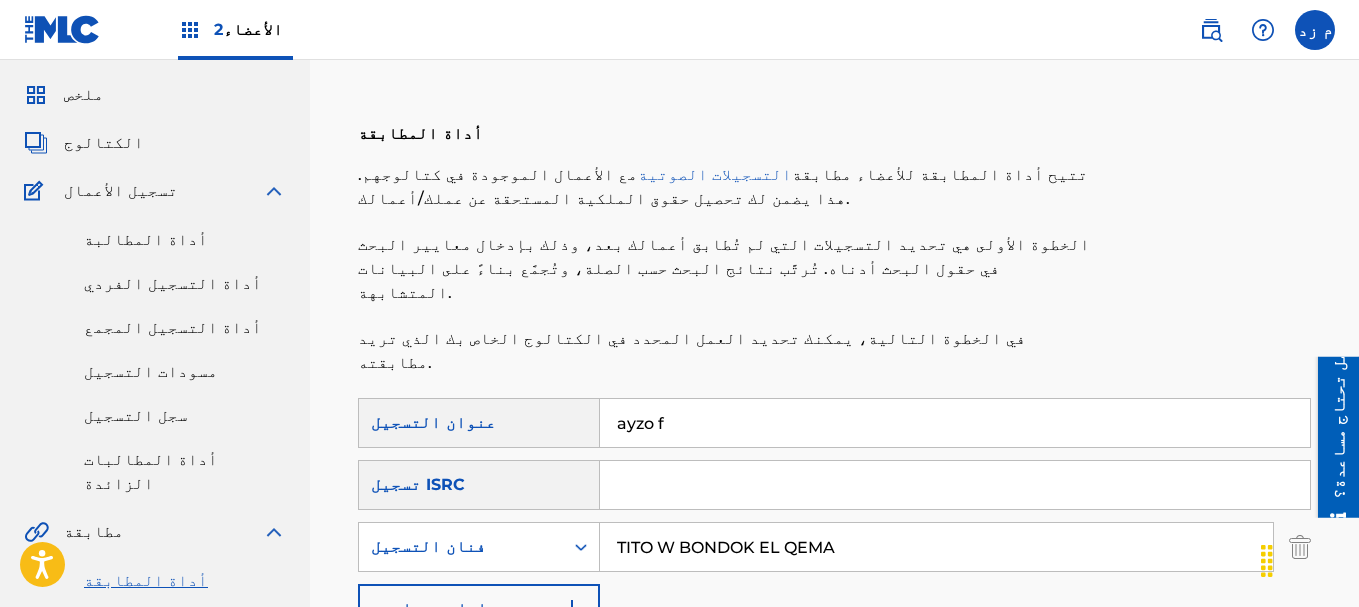 type on "ayzo f" 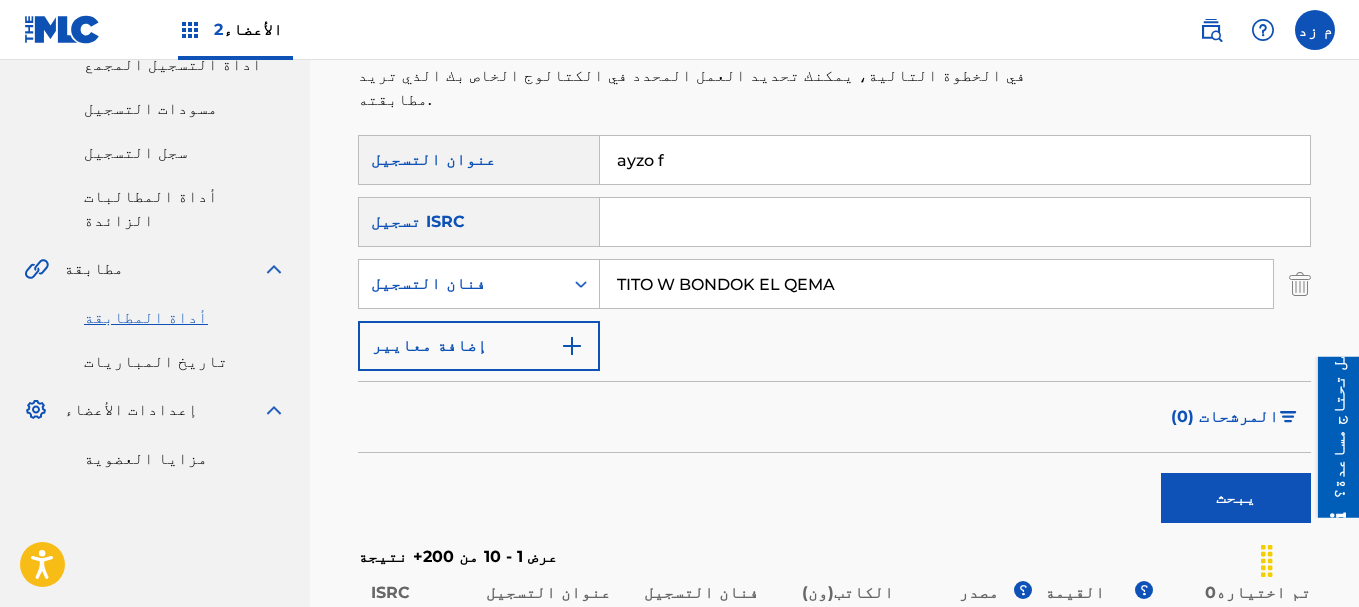 scroll, scrollTop: 700, scrollLeft: 0, axis: vertical 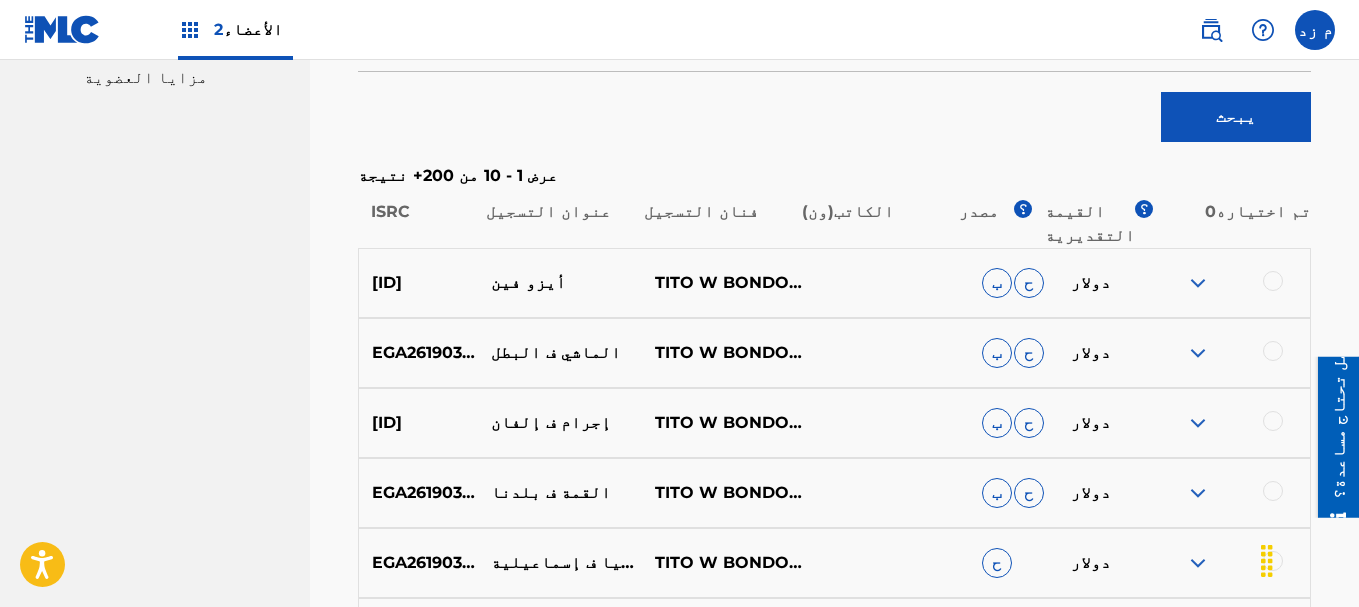 click at bounding box center (1198, 283) 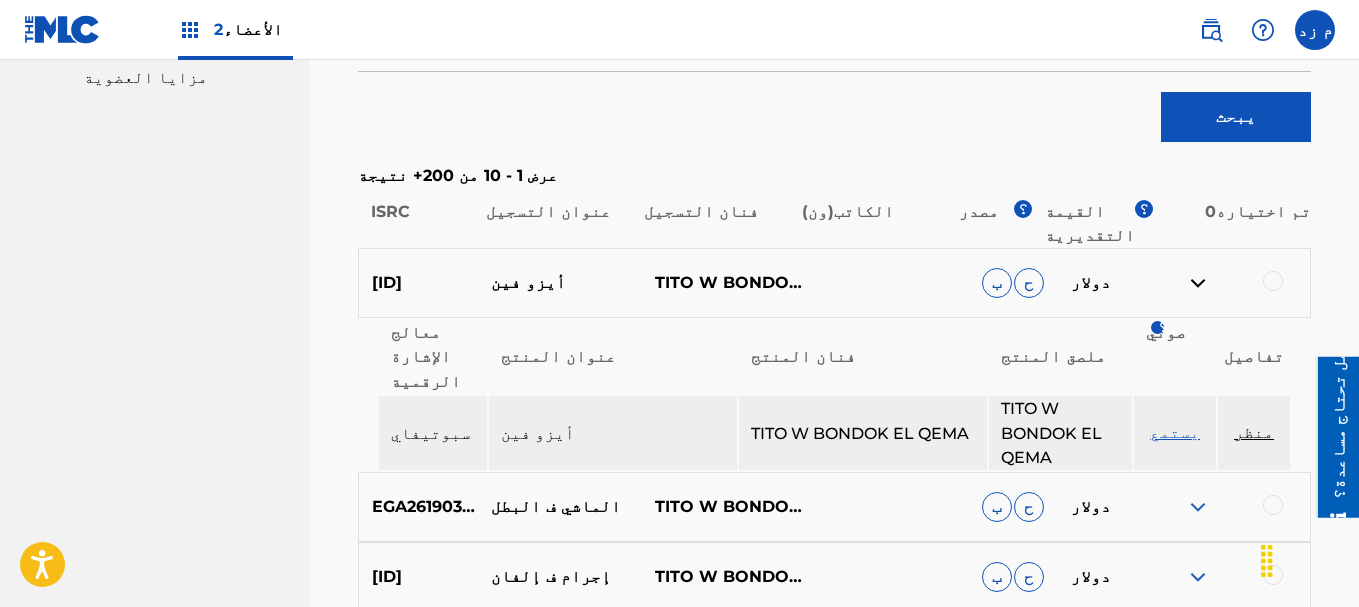 click on "منظر" at bounding box center [1254, 432] 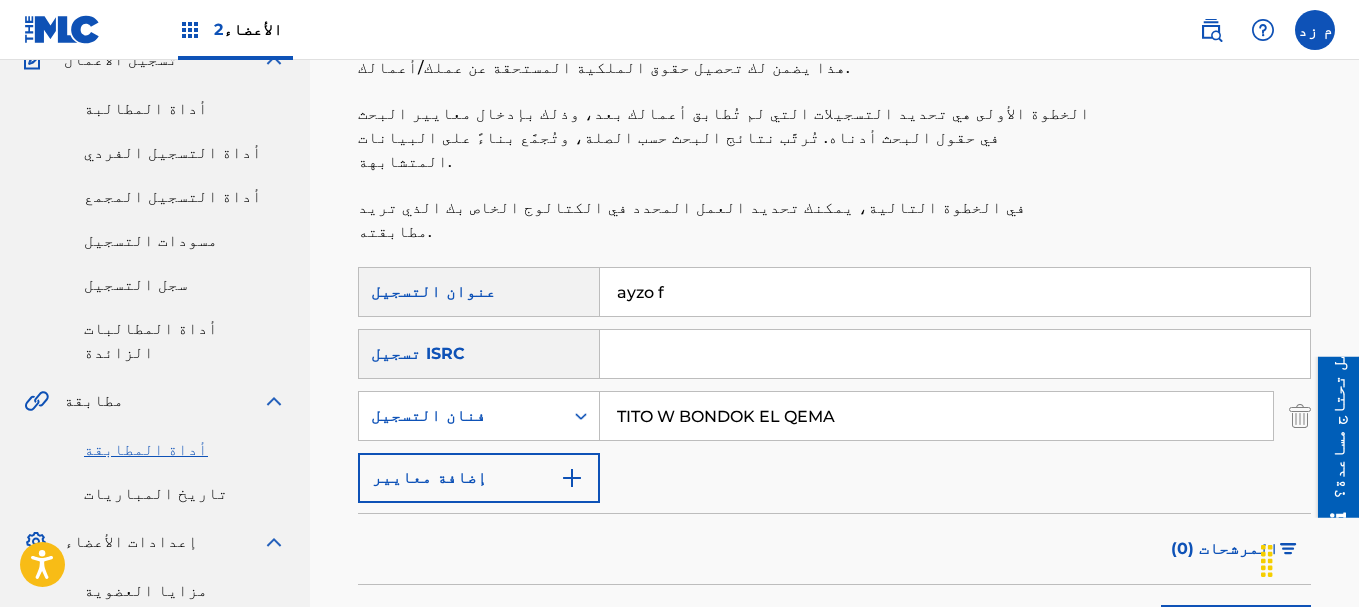scroll, scrollTop: 0, scrollLeft: 0, axis: both 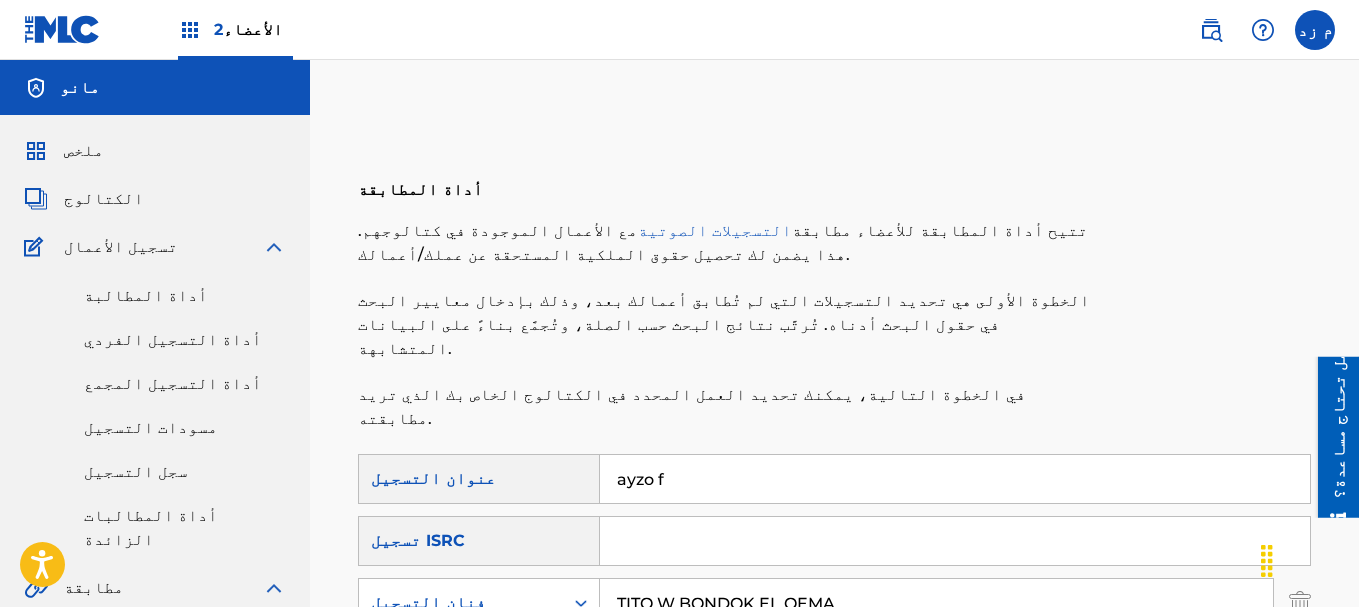 click on "ayzo f" at bounding box center (955, 479) 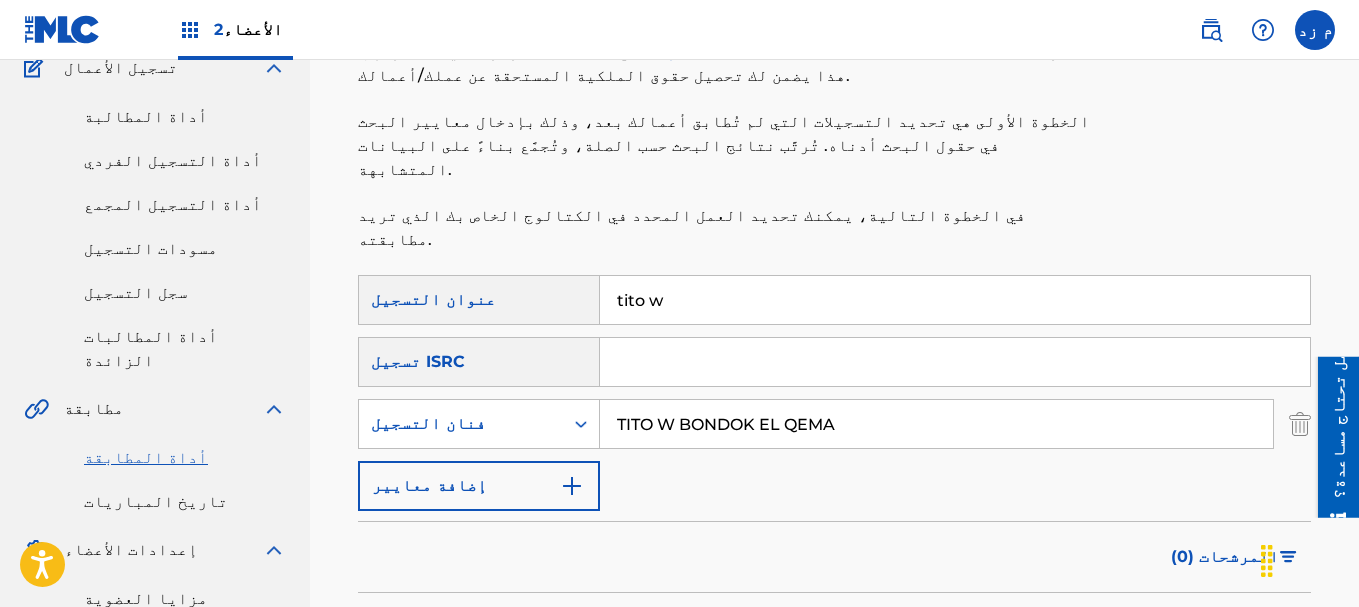 scroll, scrollTop: 400, scrollLeft: 0, axis: vertical 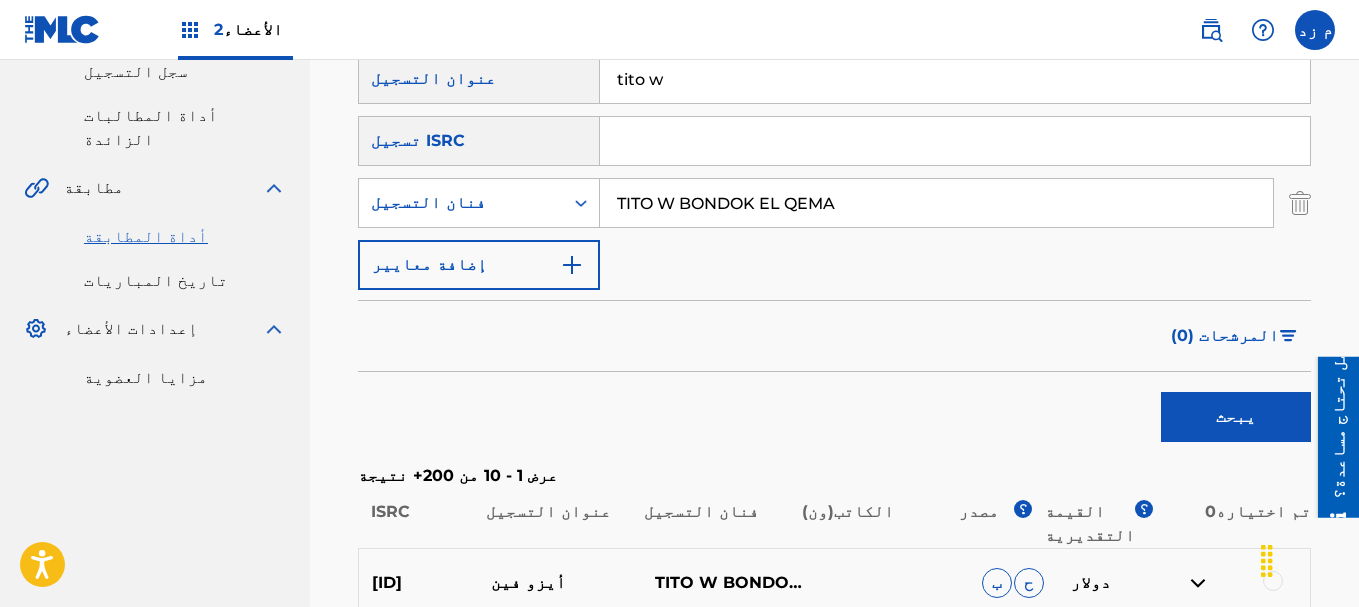 type on "tito w" 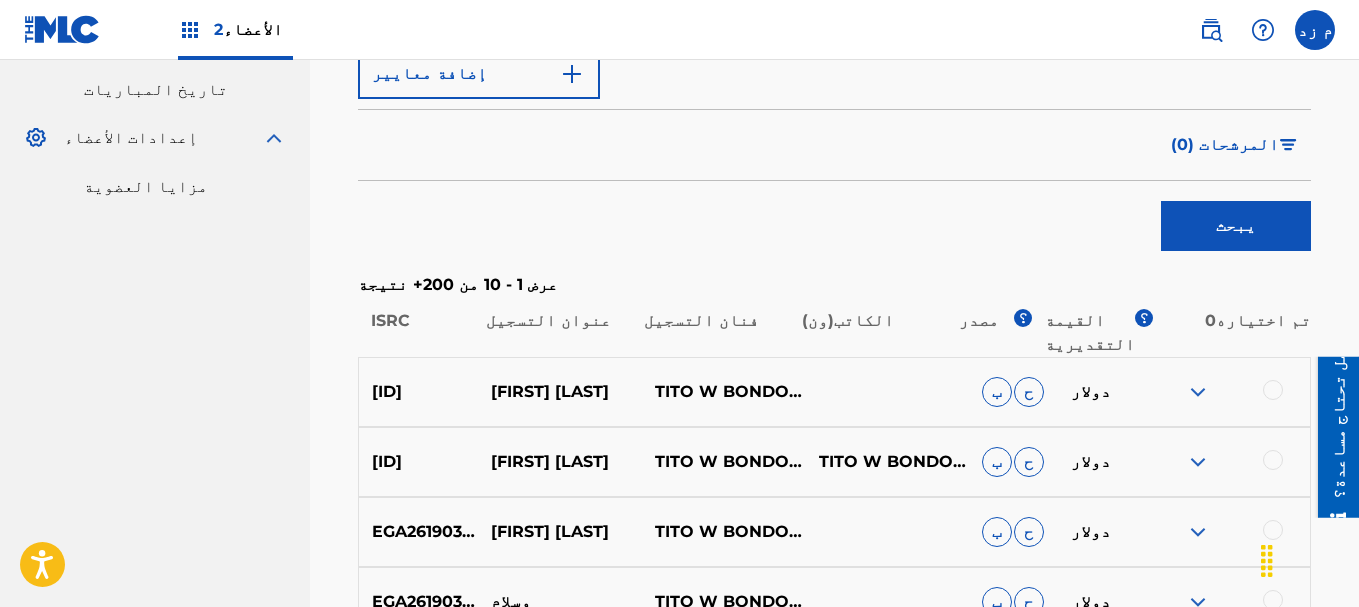 scroll, scrollTop: 600, scrollLeft: 0, axis: vertical 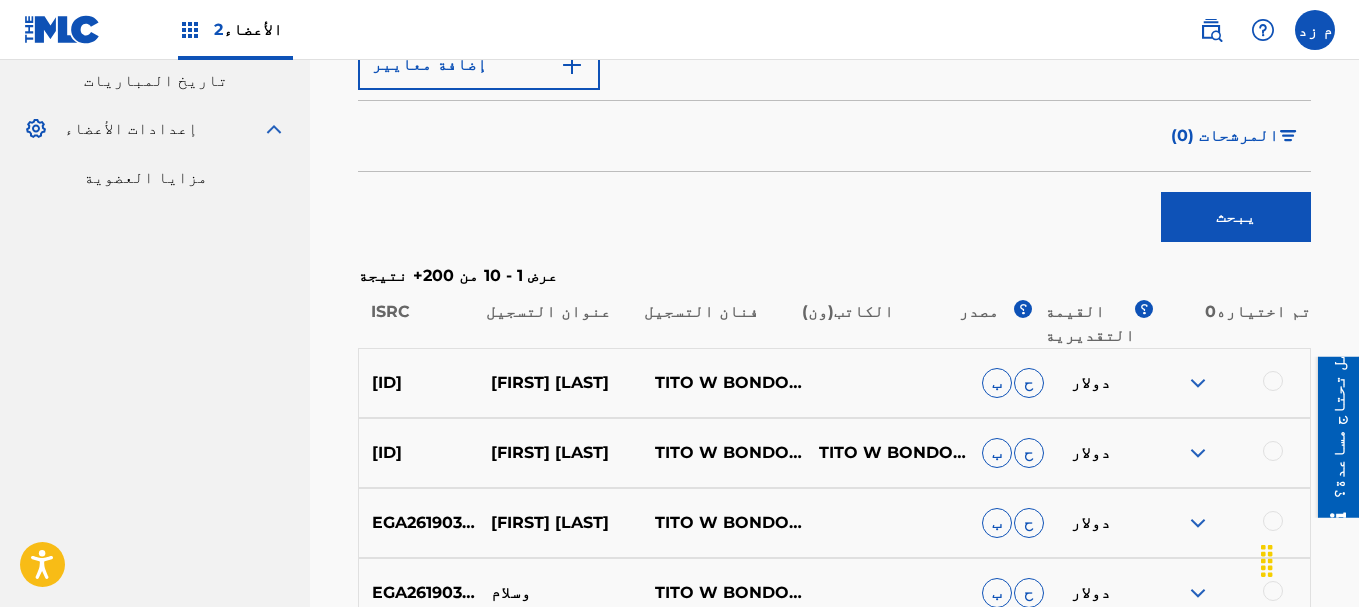 click at bounding box center (1198, 383) 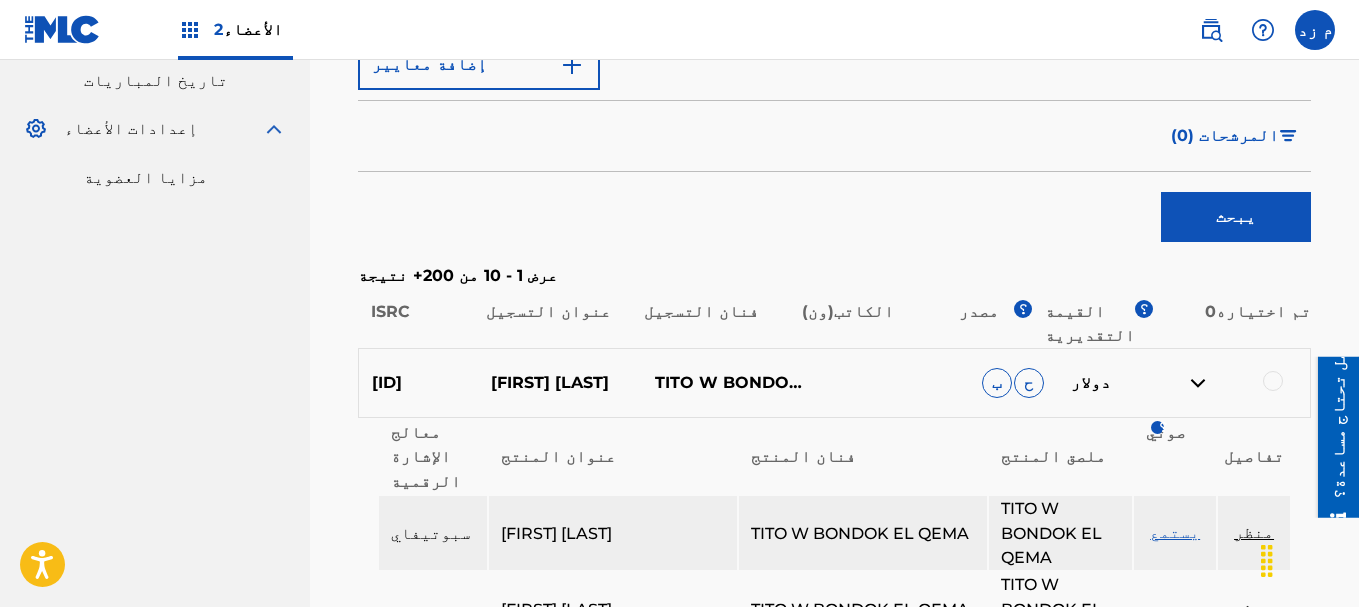 click on "منظر" at bounding box center [1254, 532] 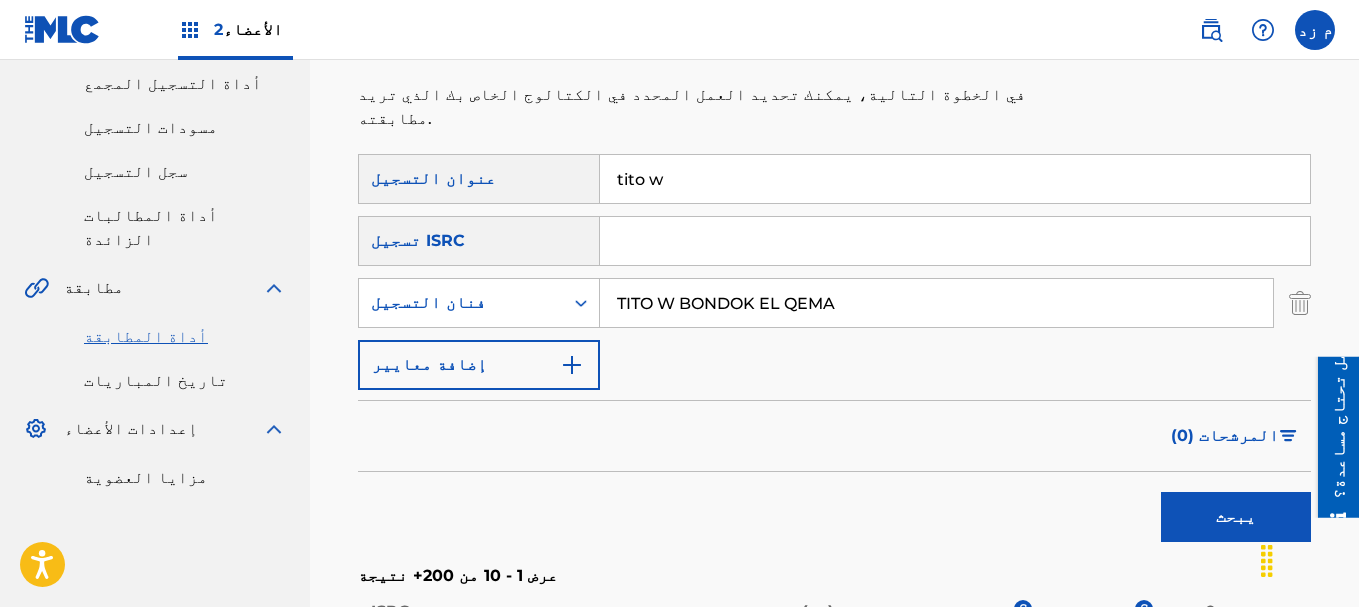 click on "tito w" at bounding box center (955, 179) 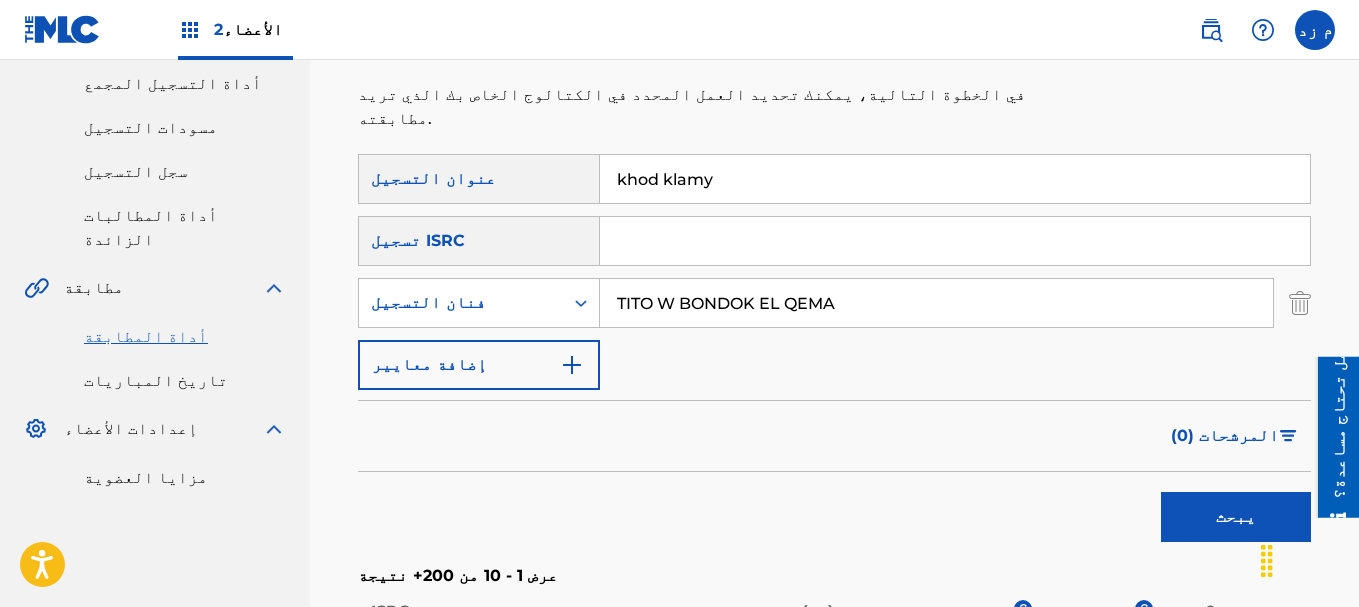 type on "khod klamy" 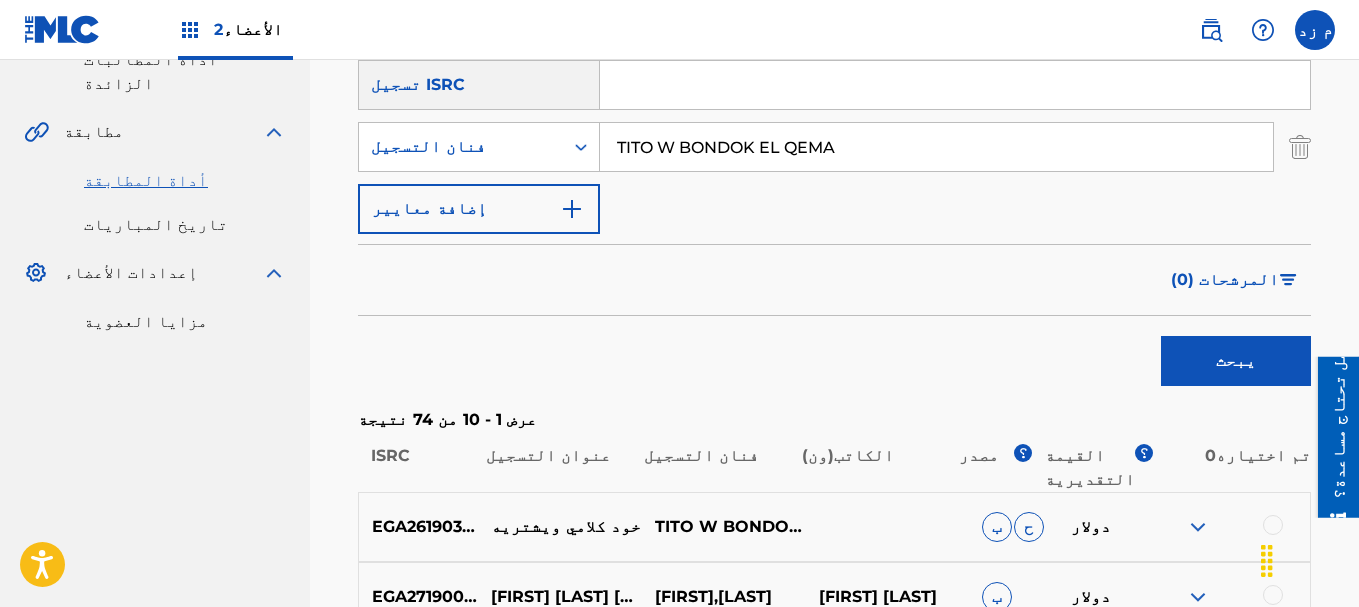 scroll, scrollTop: 400, scrollLeft: 0, axis: vertical 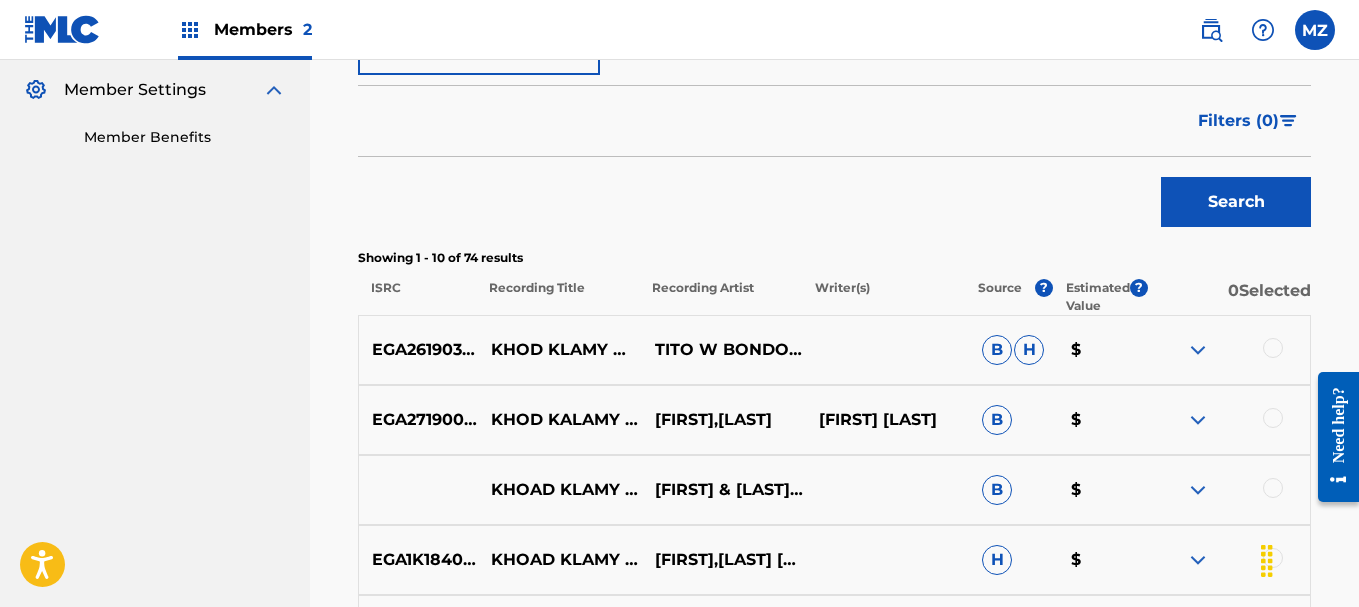 click at bounding box center (1198, 350) 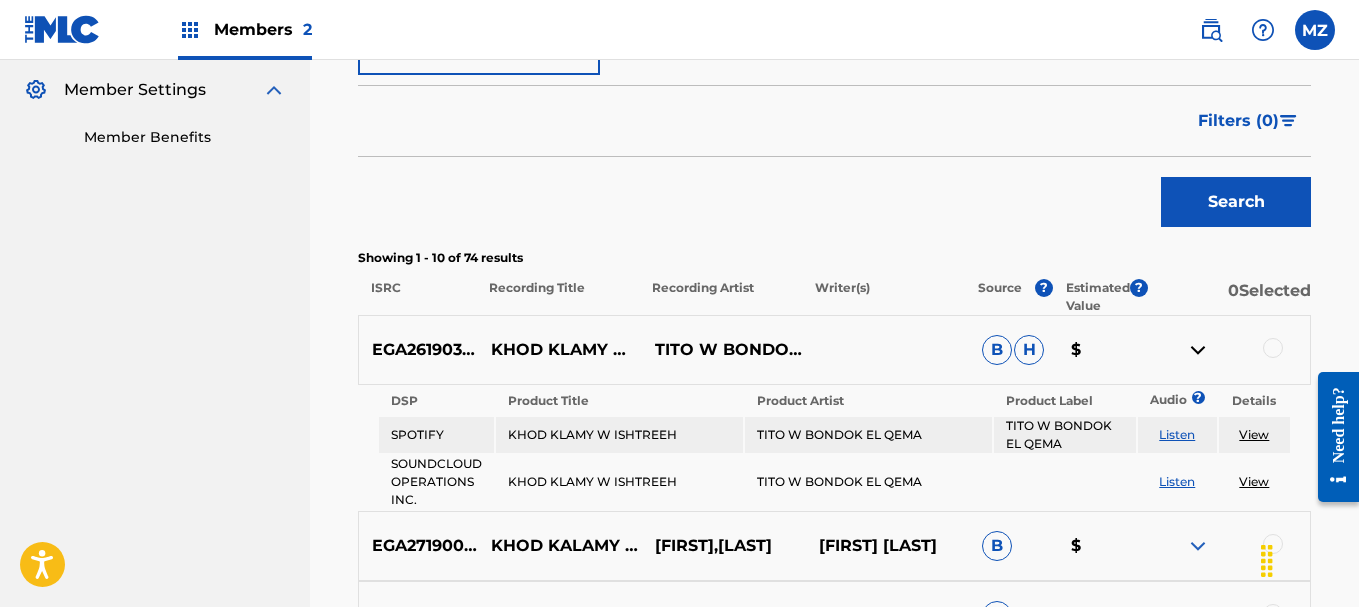 click on "View" at bounding box center [1254, 434] 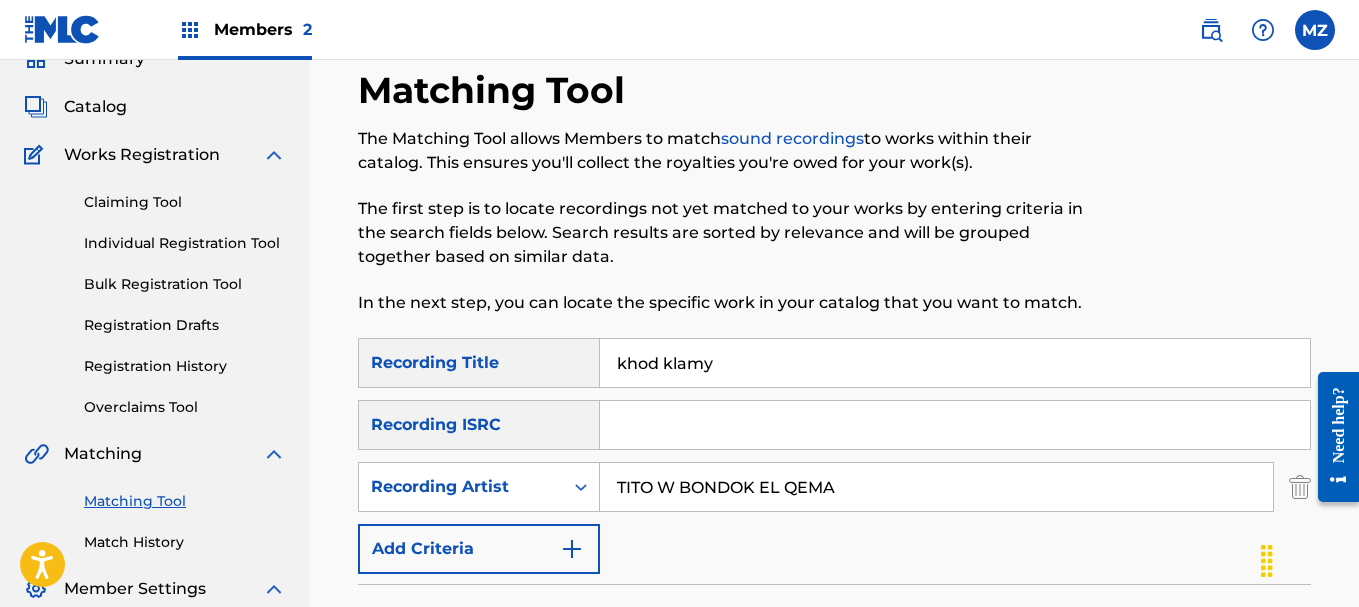 scroll, scrollTop: 91, scrollLeft: 0, axis: vertical 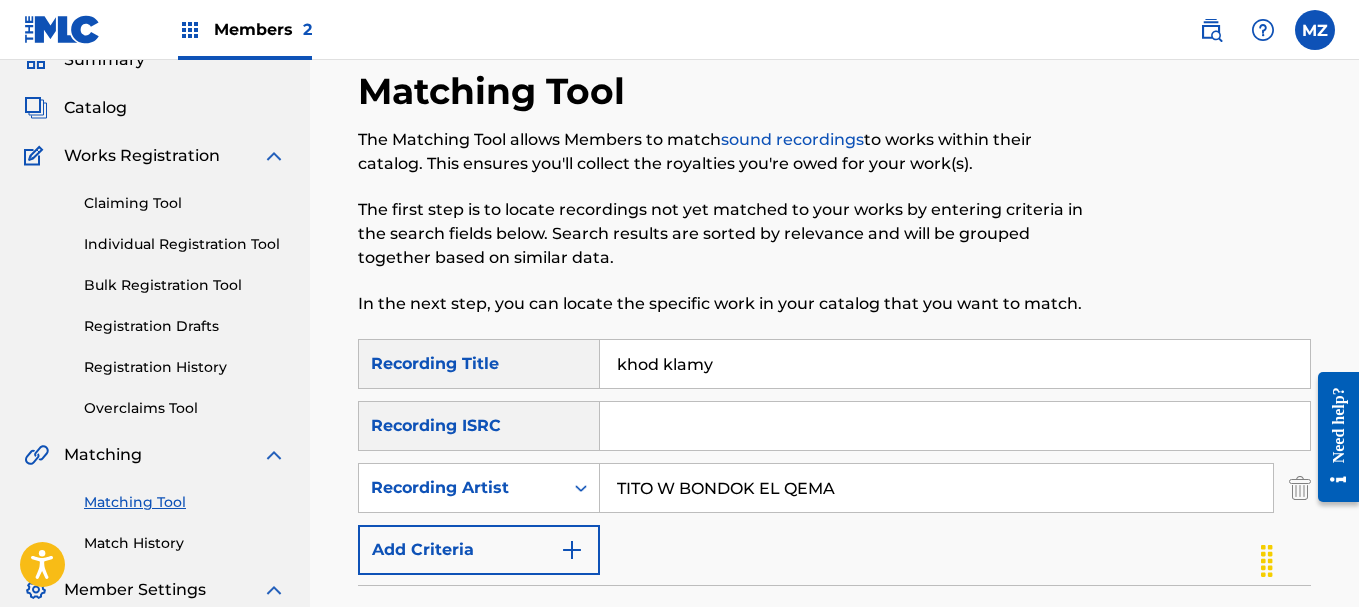 click on "khod klamy" at bounding box center (955, 364) 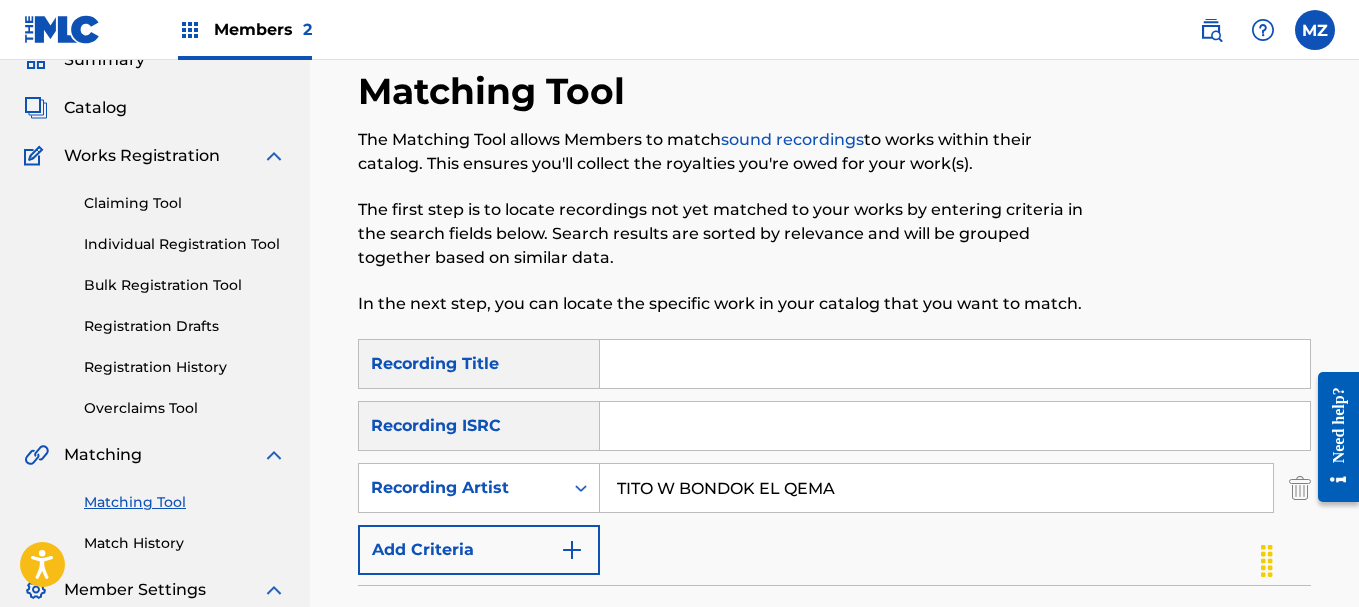 type on "ش" 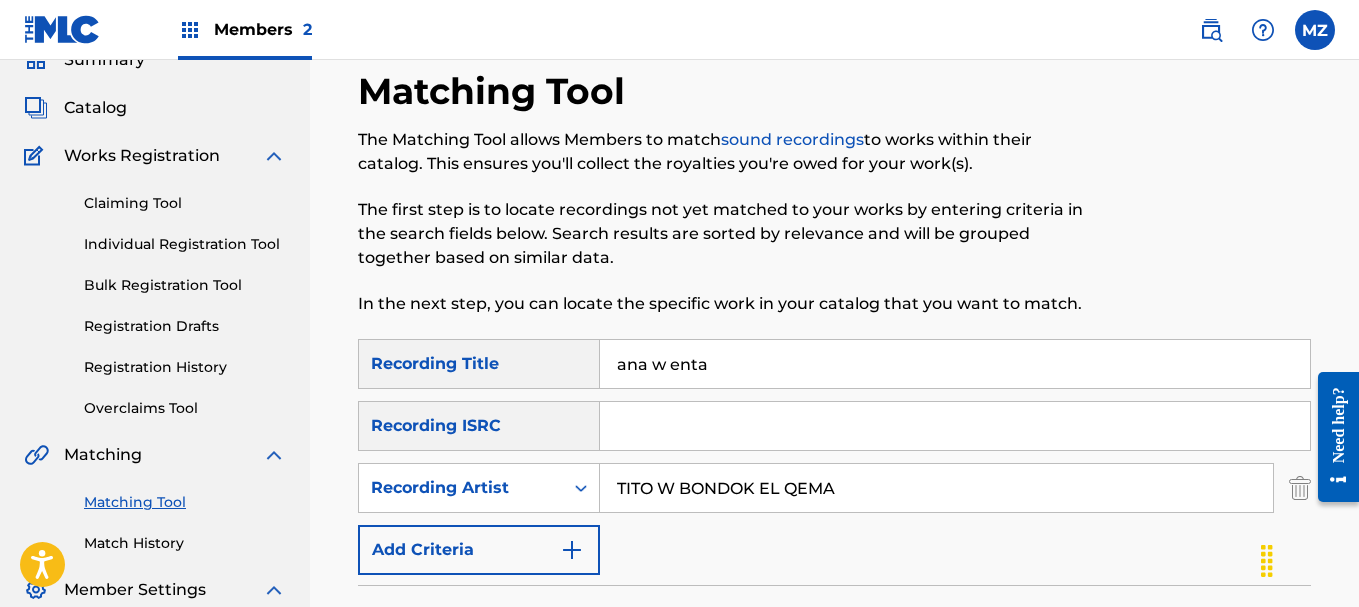 click on "Search" at bounding box center (1236, 702) 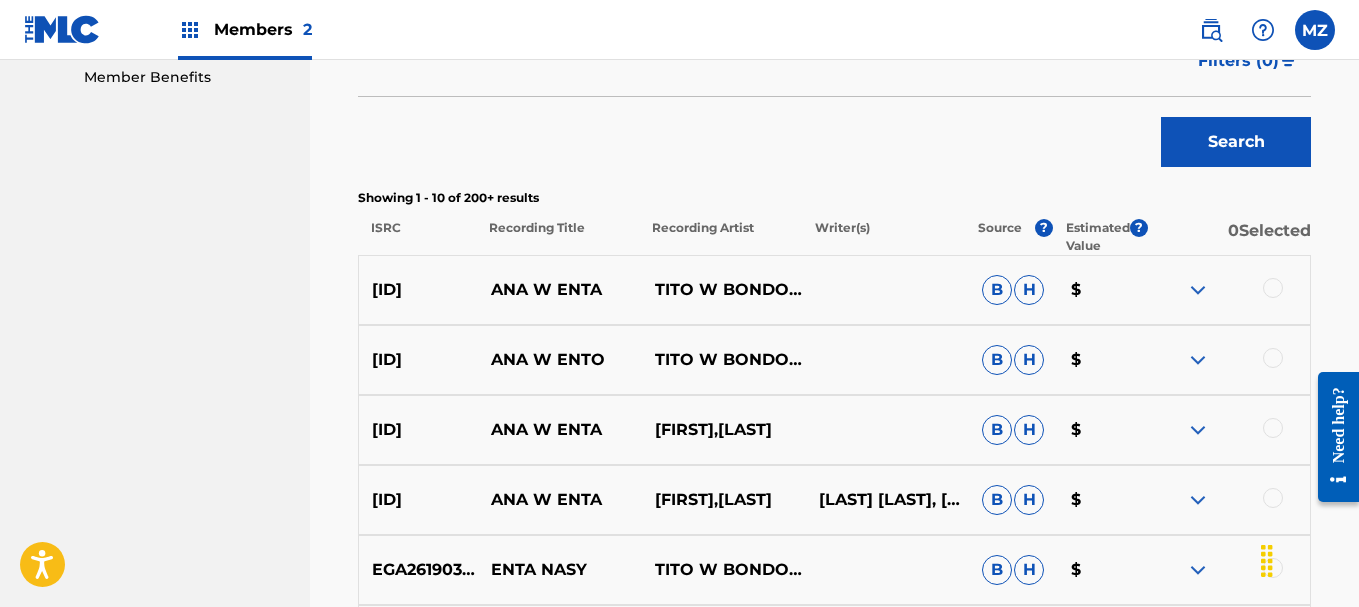scroll, scrollTop: 691, scrollLeft: 0, axis: vertical 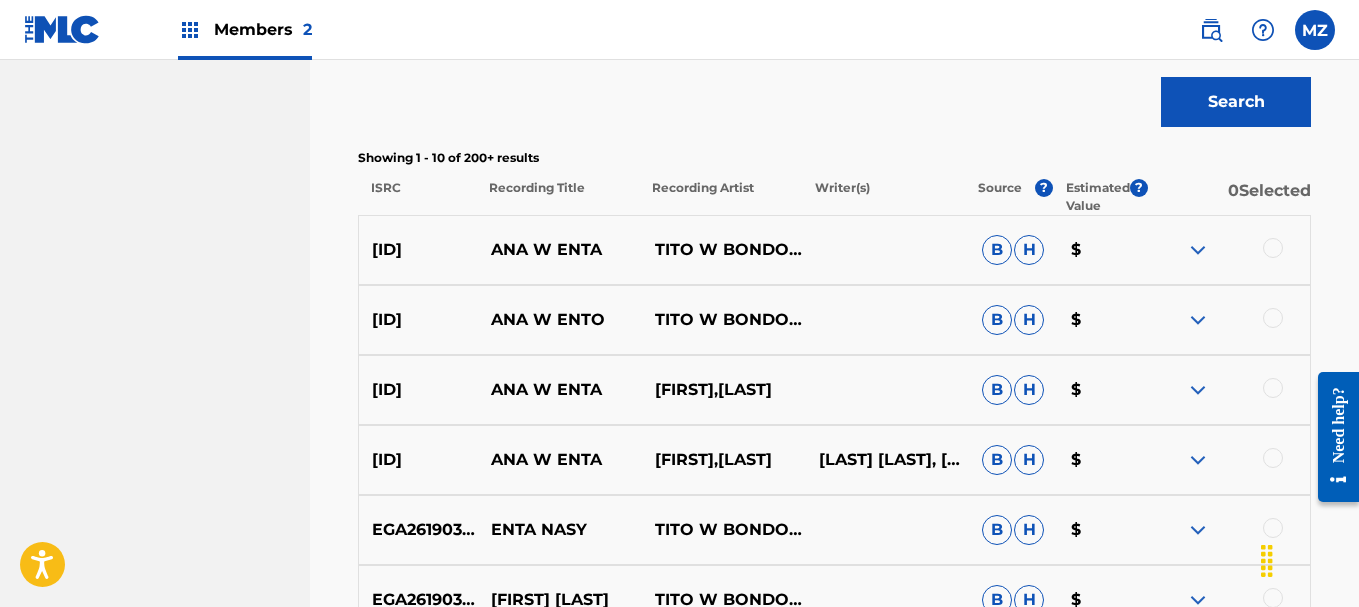 click at bounding box center (1198, 250) 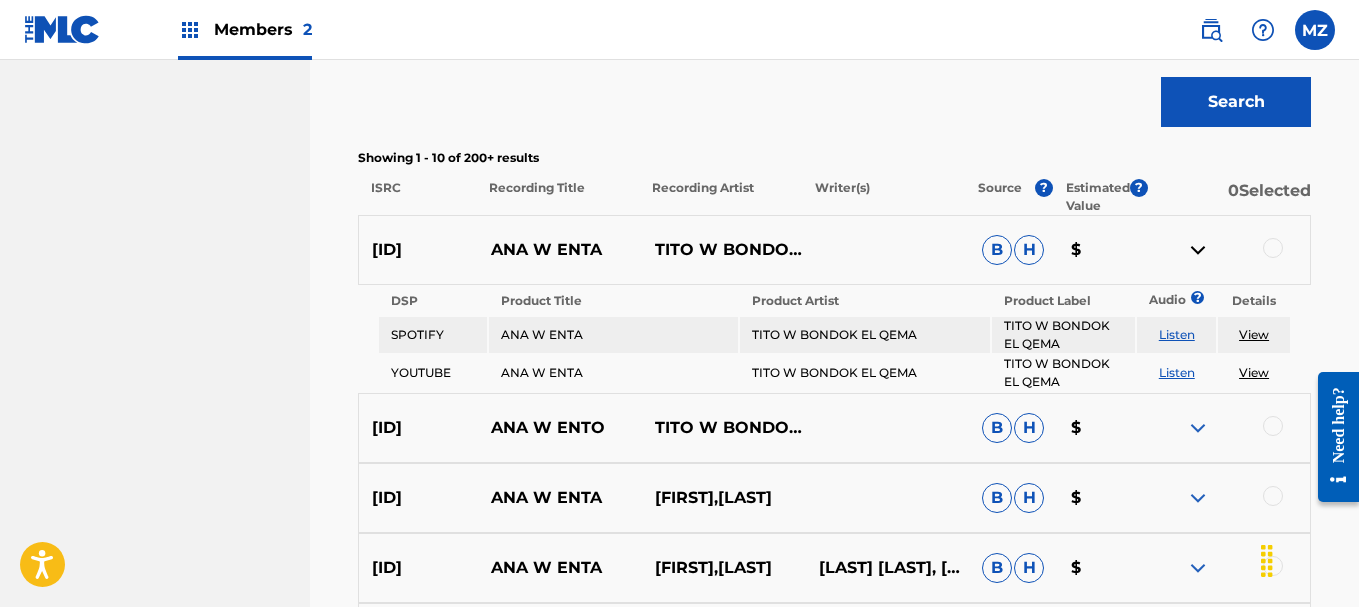 click on "View" at bounding box center (1254, 334) 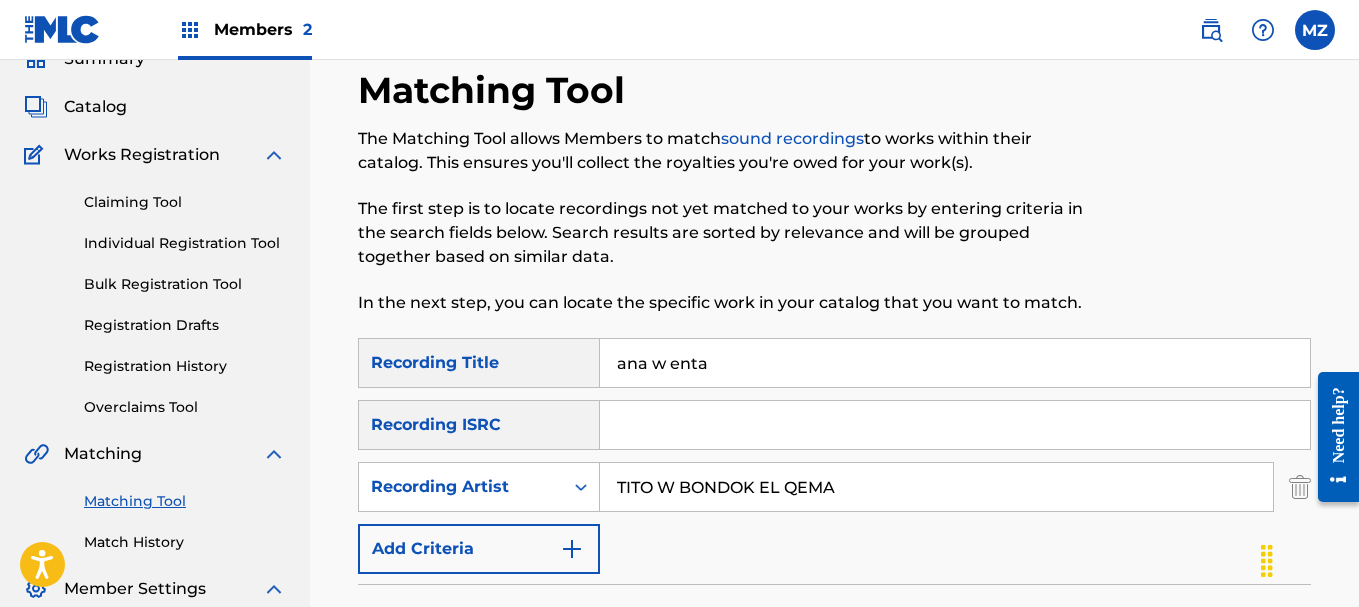 scroll, scrollTop: 91, scrollLeft: 0, axis: vertical 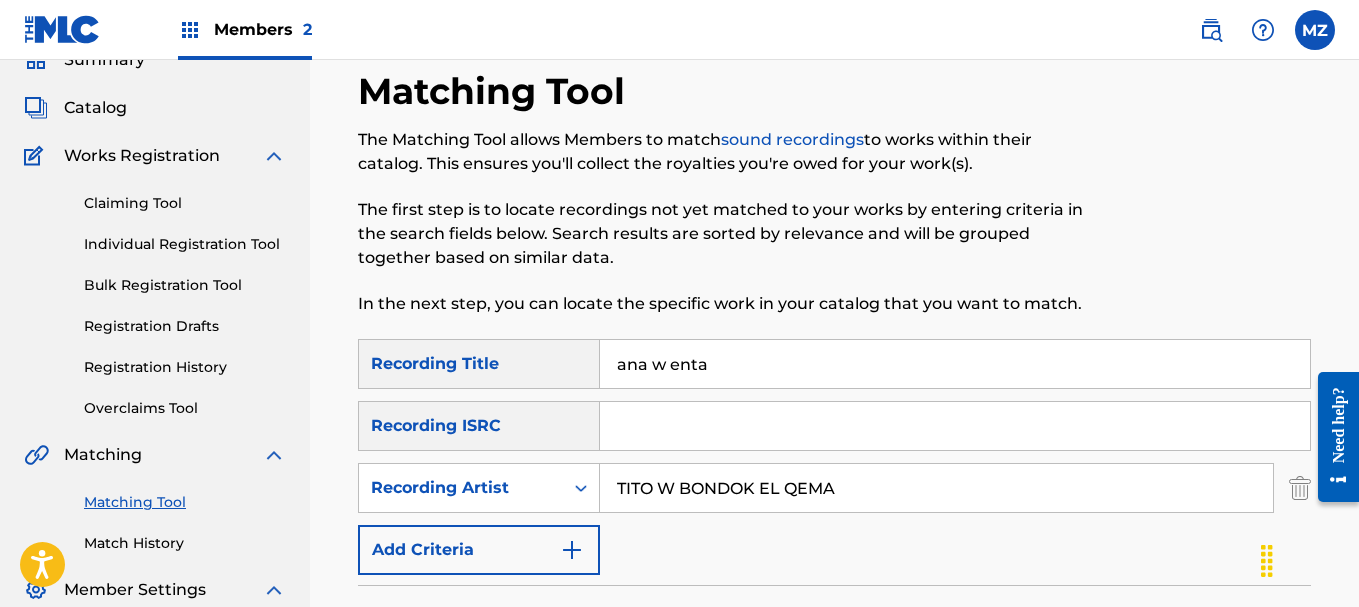 click on "ana w enta" at bounding box center [955, 364] 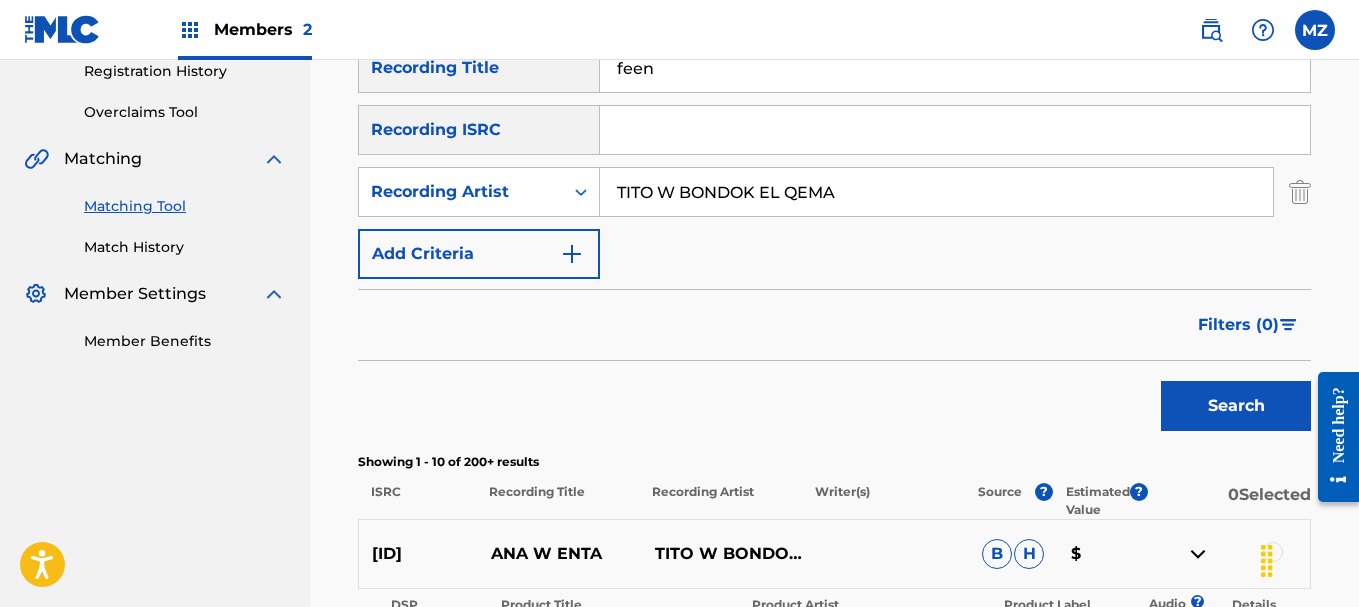 scroll, scrollTop: 391, scrollLeft: 0, axis: vertical 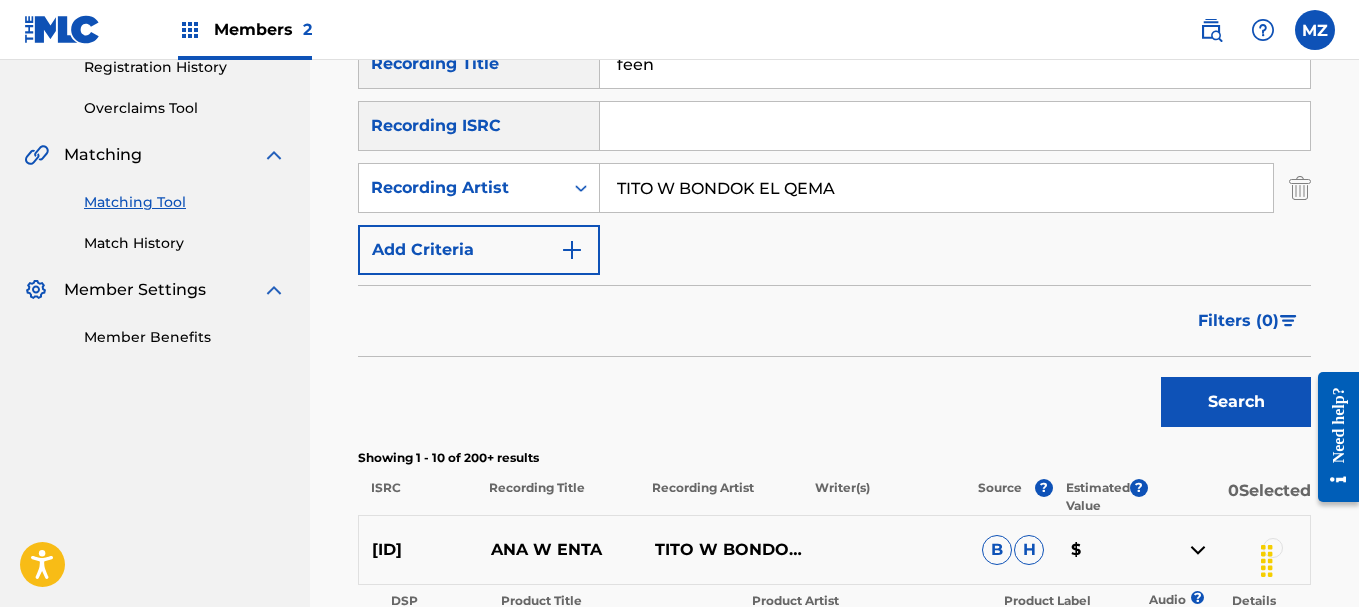 type on "feen" 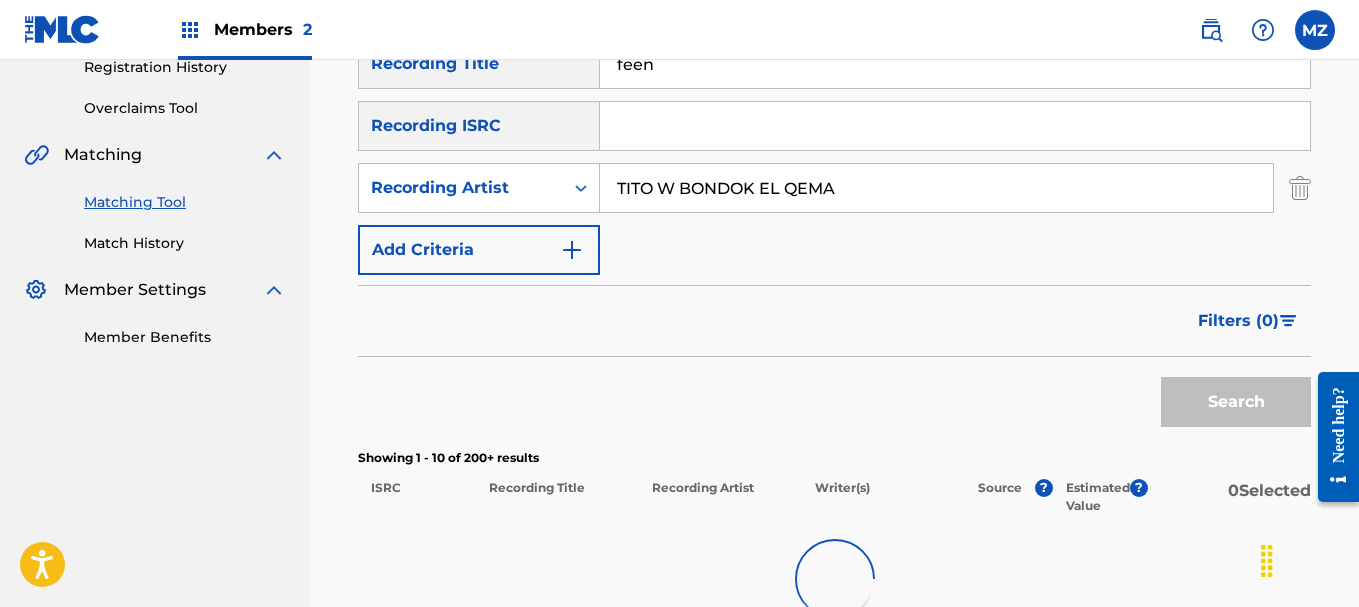 scroll, scrollTop: 491, scrollLeft: 0, axis: vertical 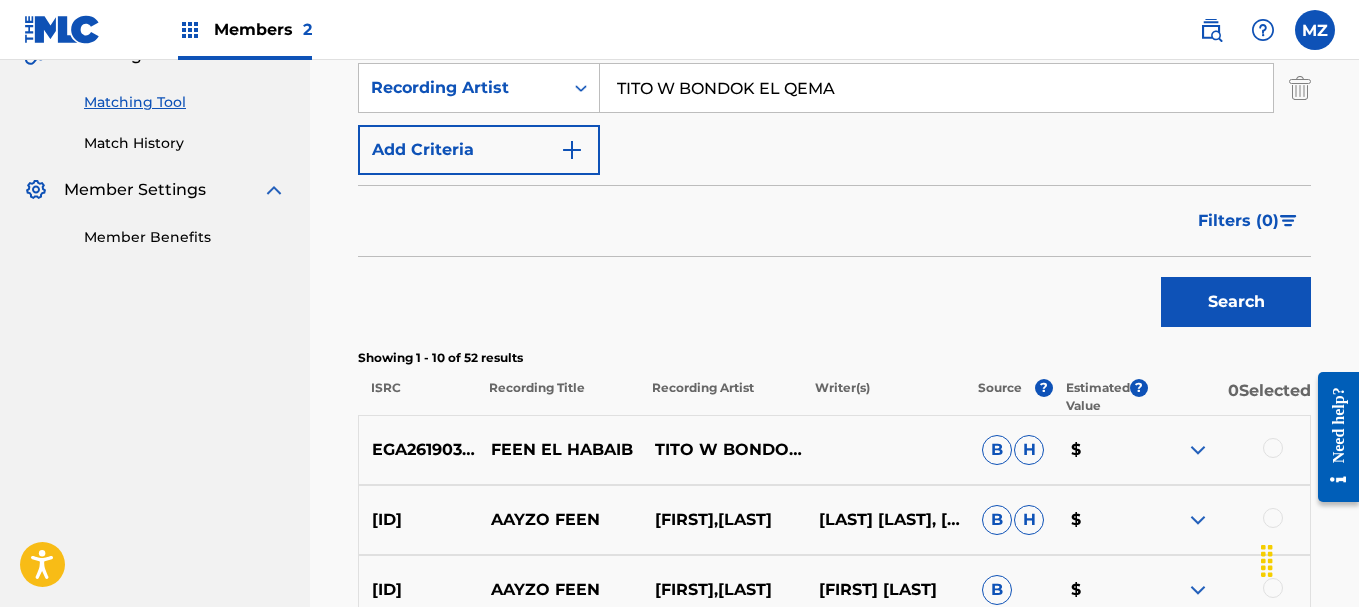 click at bounding box center [1198, 450] 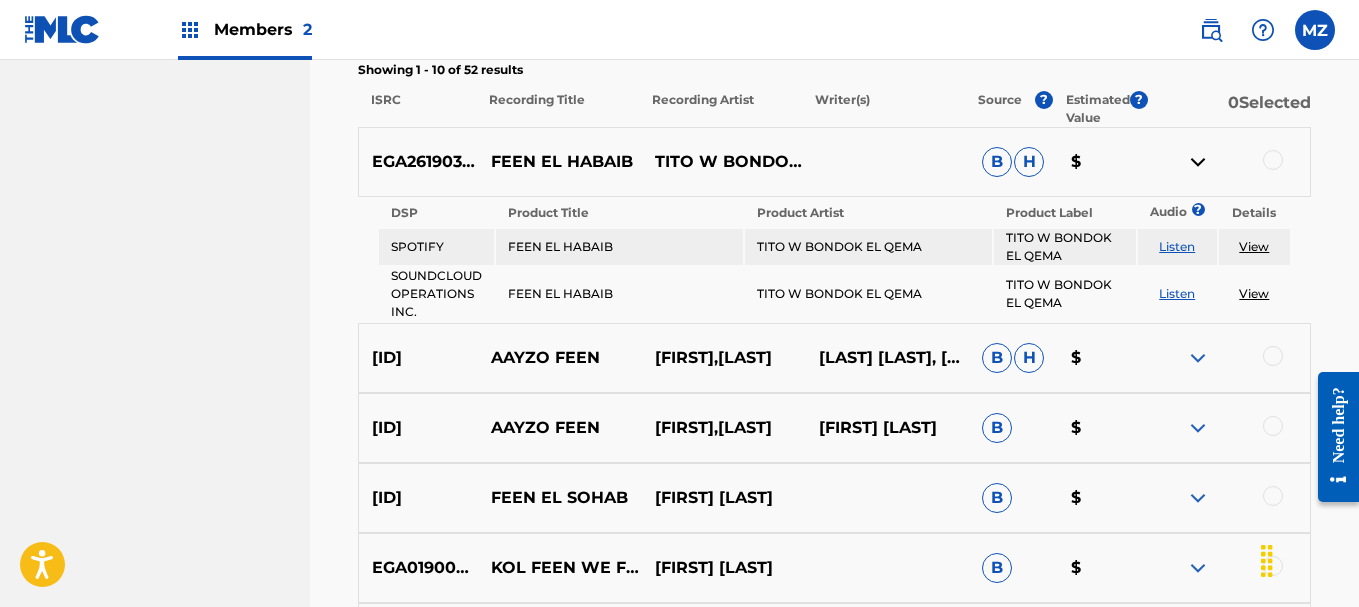 scroll, scrollTop: 791, scrollLeft: 0, axis: vertical 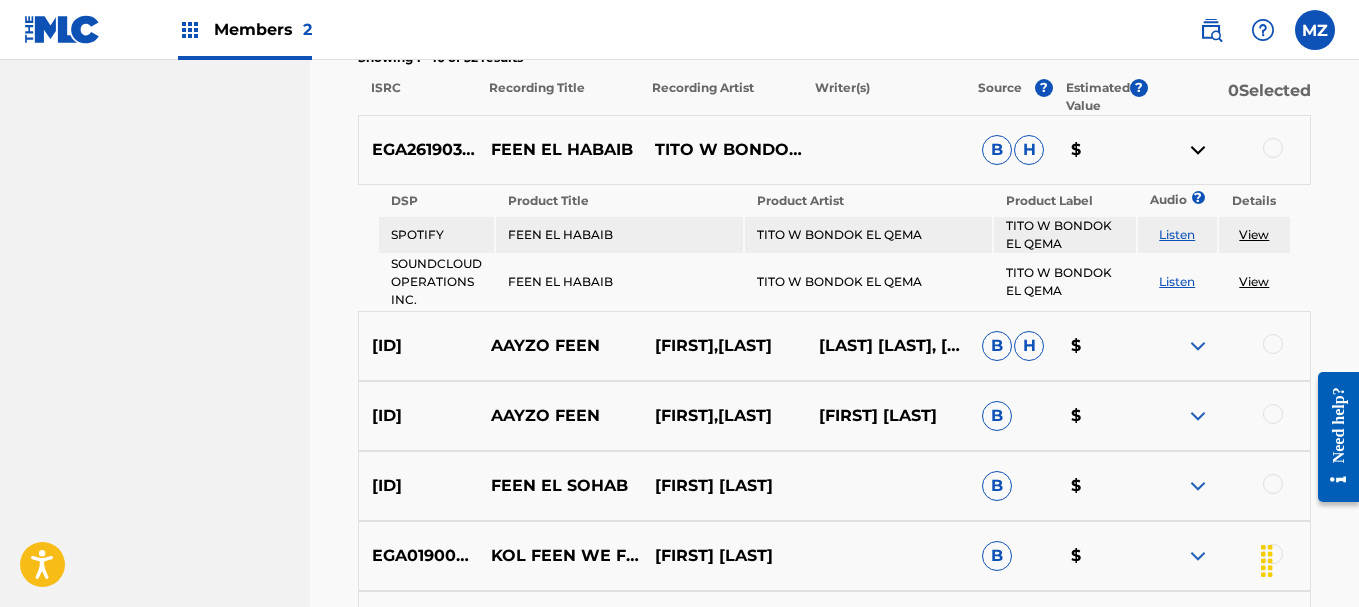 click on "View" at bounding box center (1254, 234) 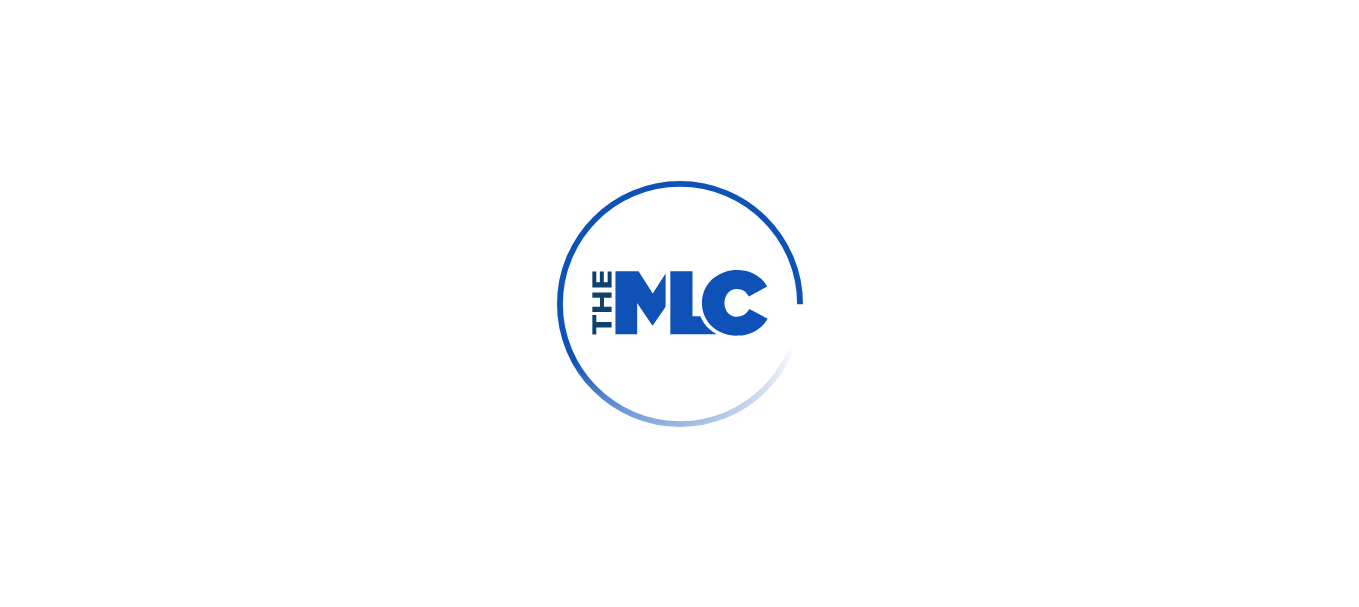 scroll, scrollTop: 0, scrollLeft: 0, axis: both 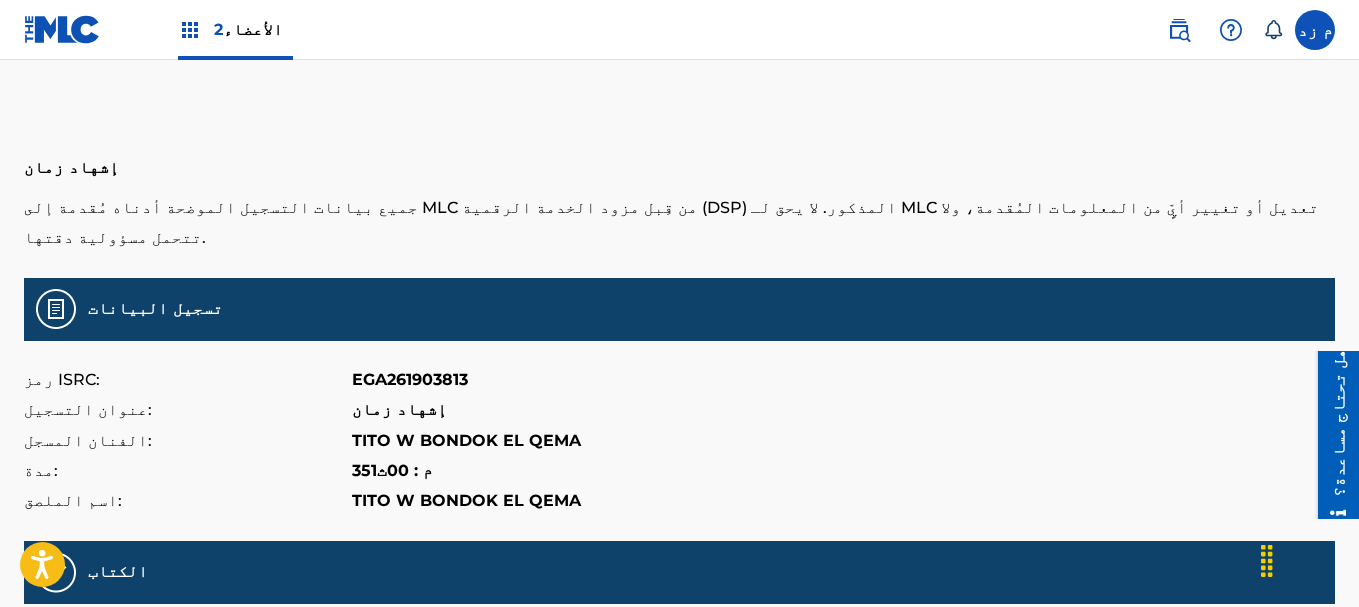 click on "EGA261903813" at bounding box center [410, 379] 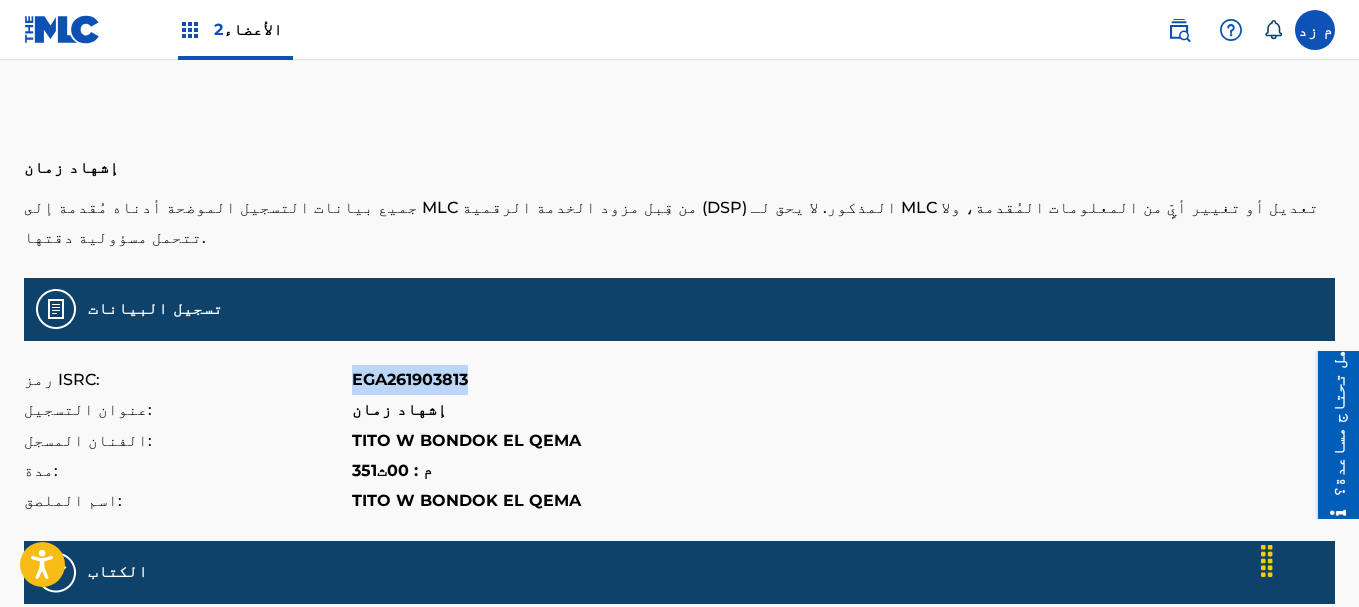 click on "EGA261903813" at bounding box center (410, 379) 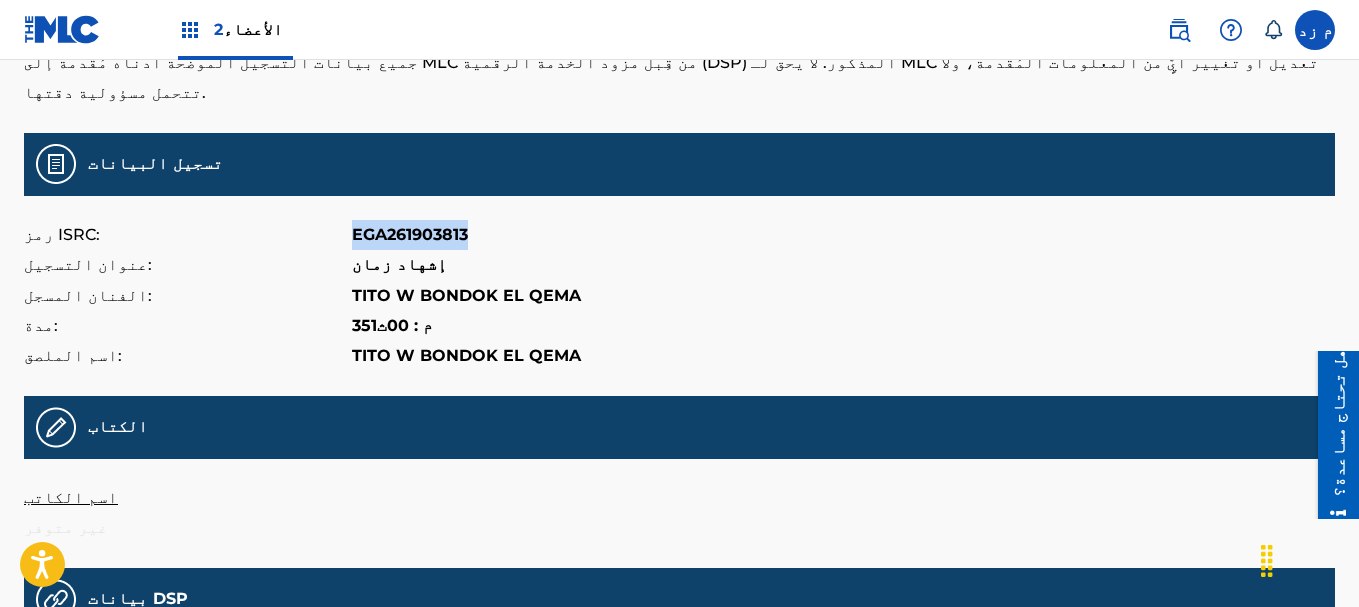 scroll, scrollTop: 100, scrollLeft: 0, axis: vertical 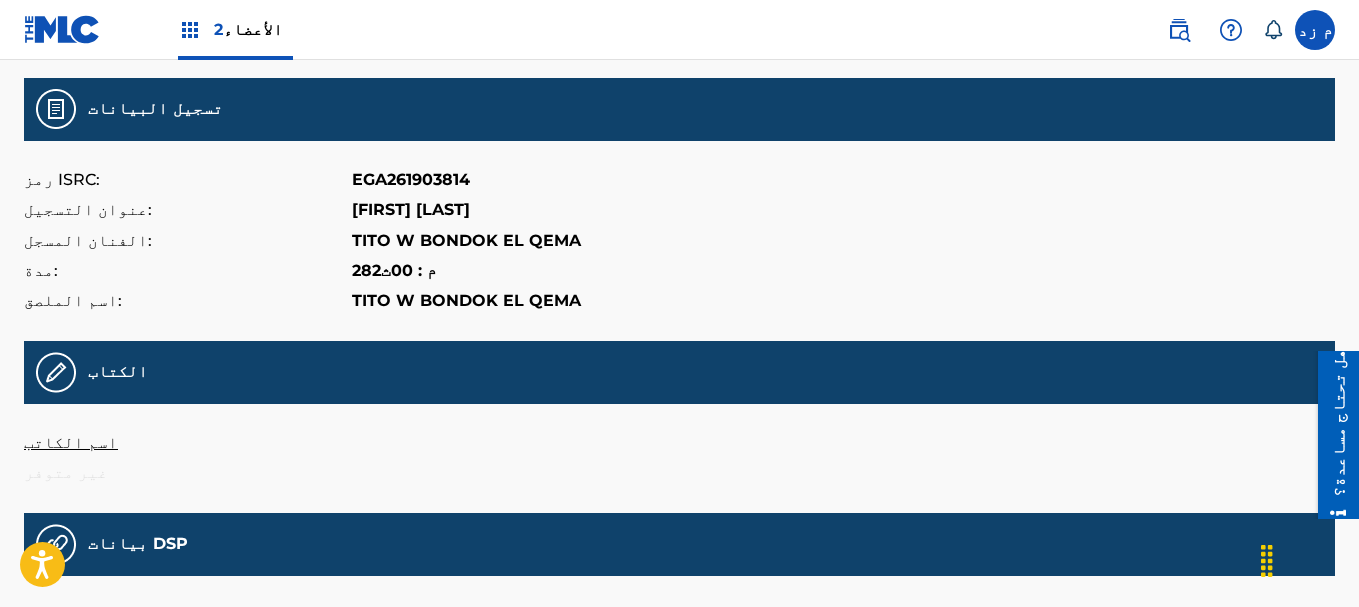 click on "EGA261903814" at bounding box center (411, 179) 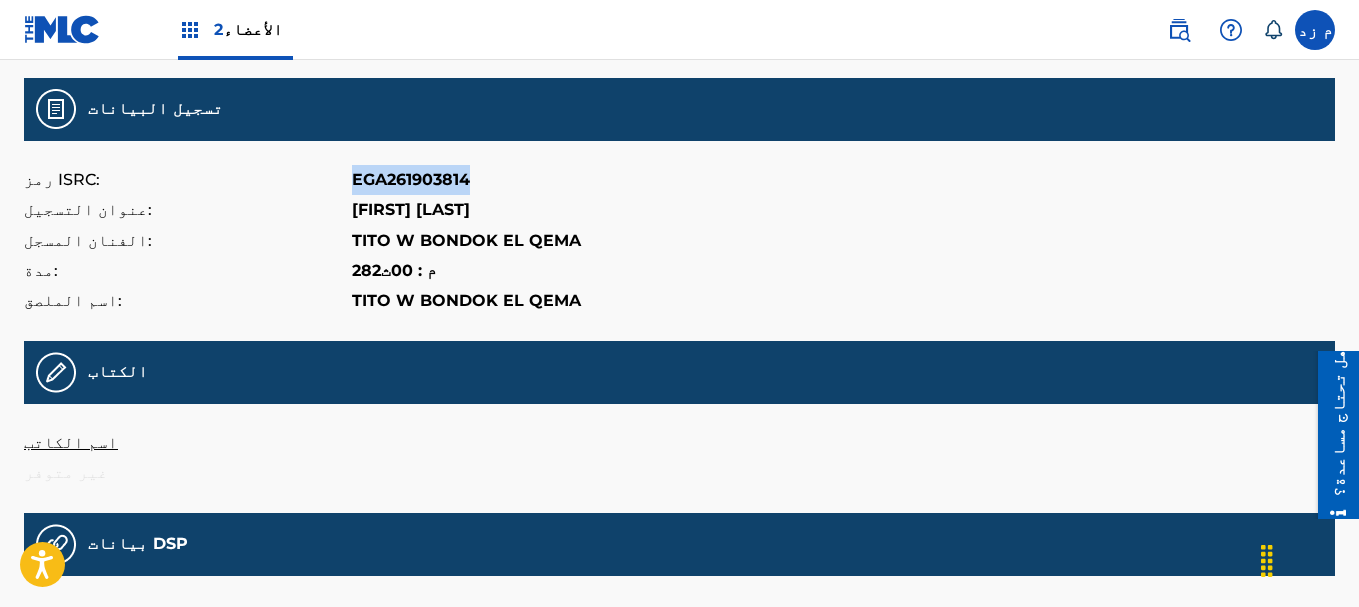 click on "EGA261903814" at bounding box center [411, 179] 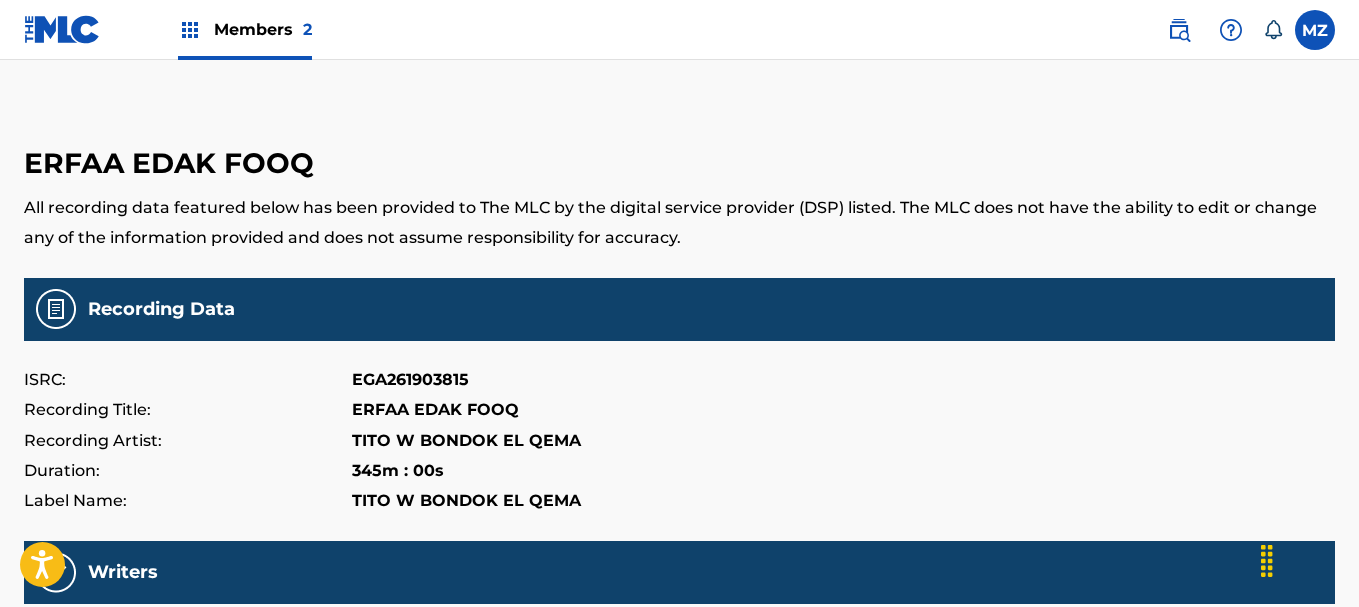 scroll, scrollTop: 0, scrollLeft: 0, axis: both 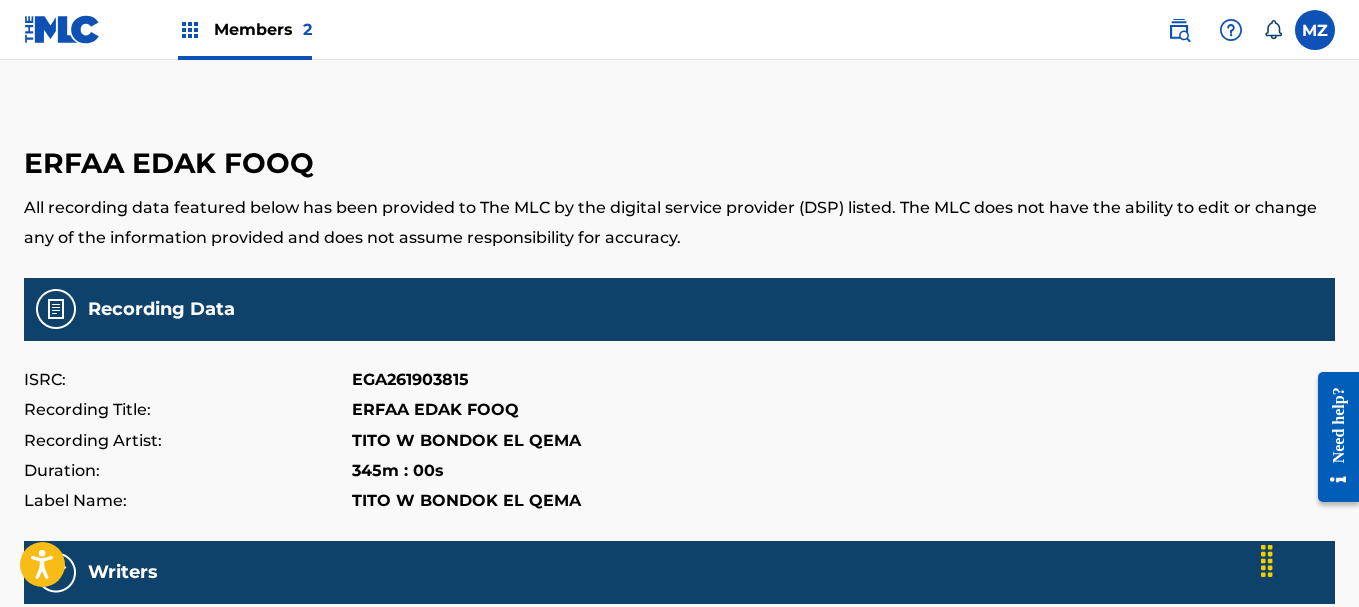 click on "EGA261903815" at bounding box center (410, 380) 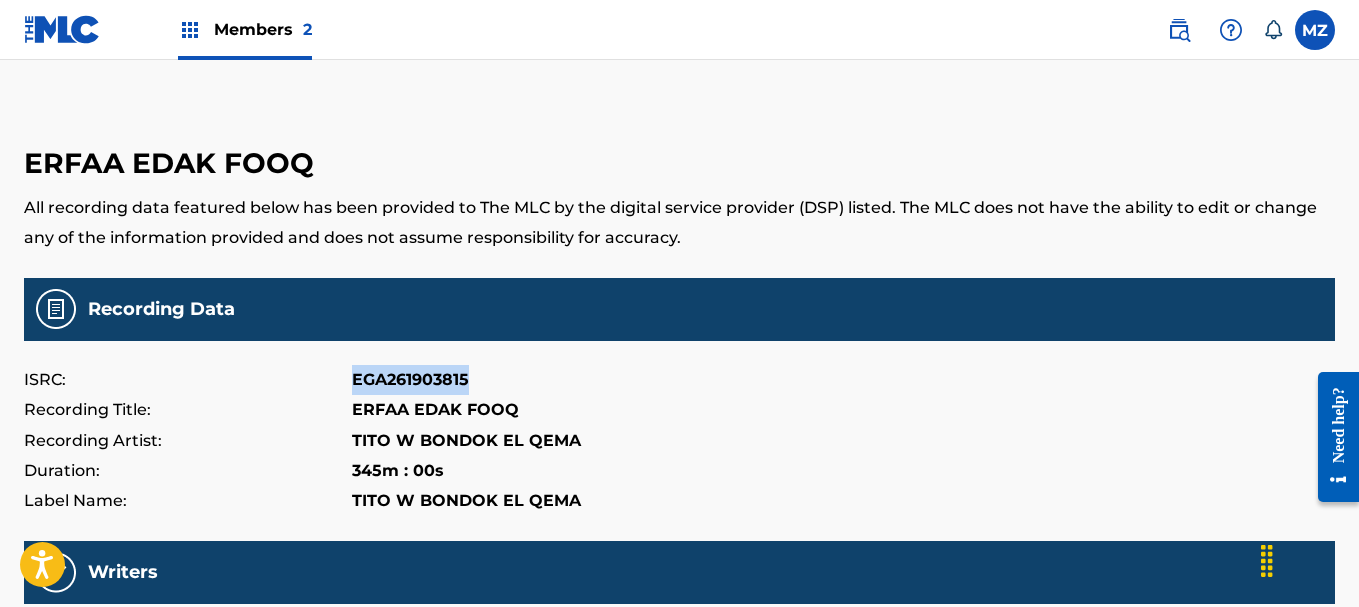 click on "EGA261903815" at bounding box center [410, 380] 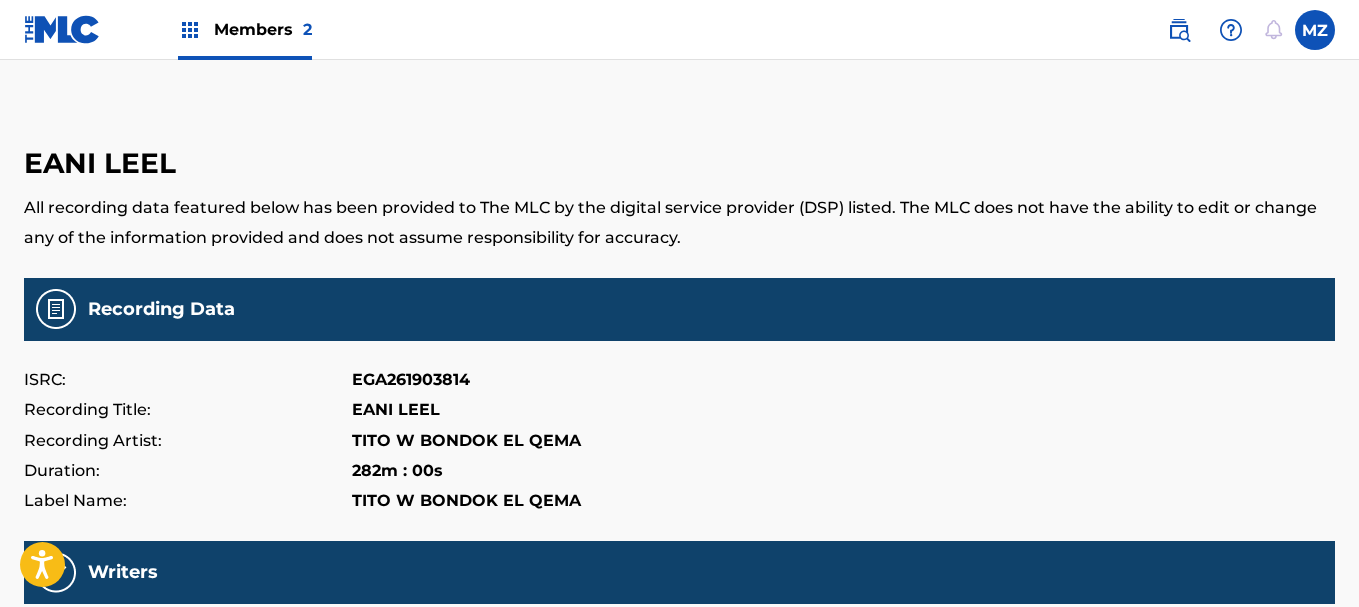 scroll, scrollTop: 0, scrollLeft: 0, axis: both 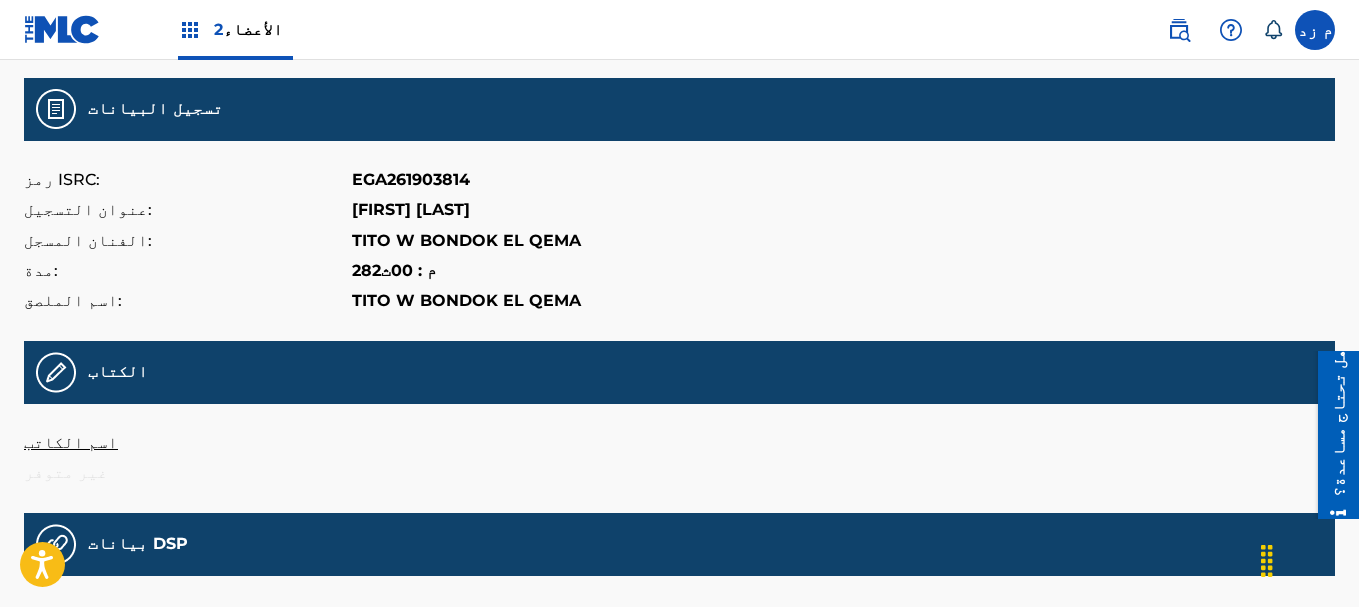 click on "EGA261903814" at bounding box center [411, 179] 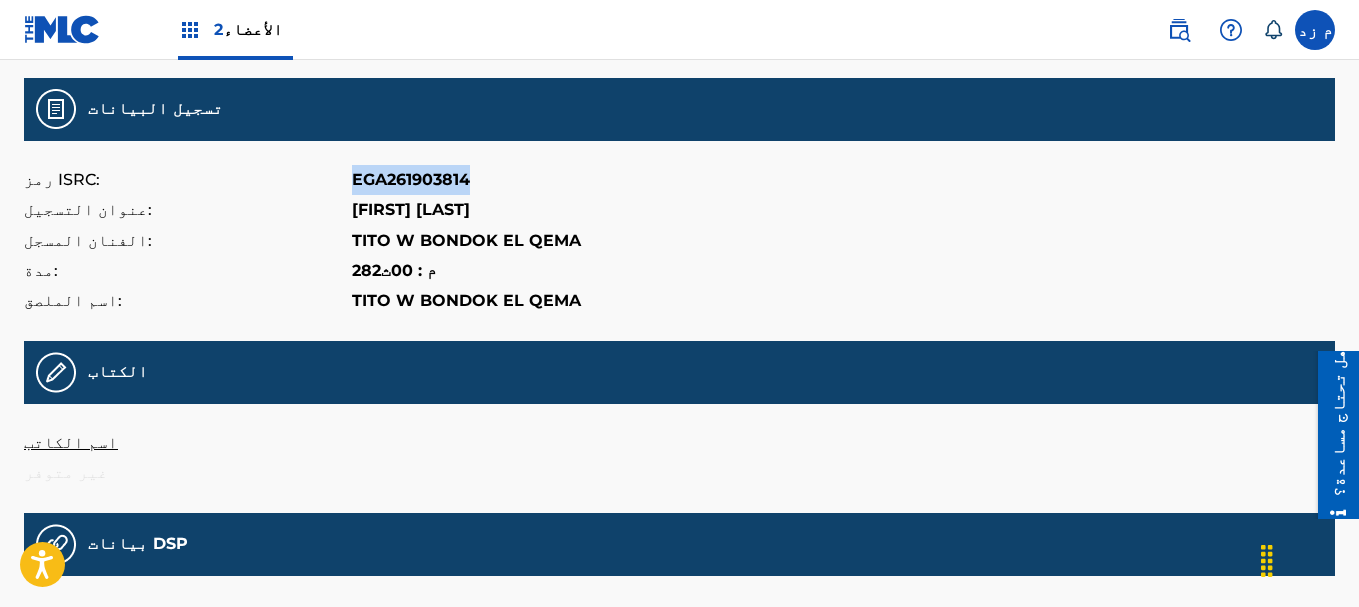 click on "EGA261903814" at bounding box center (411, 179) 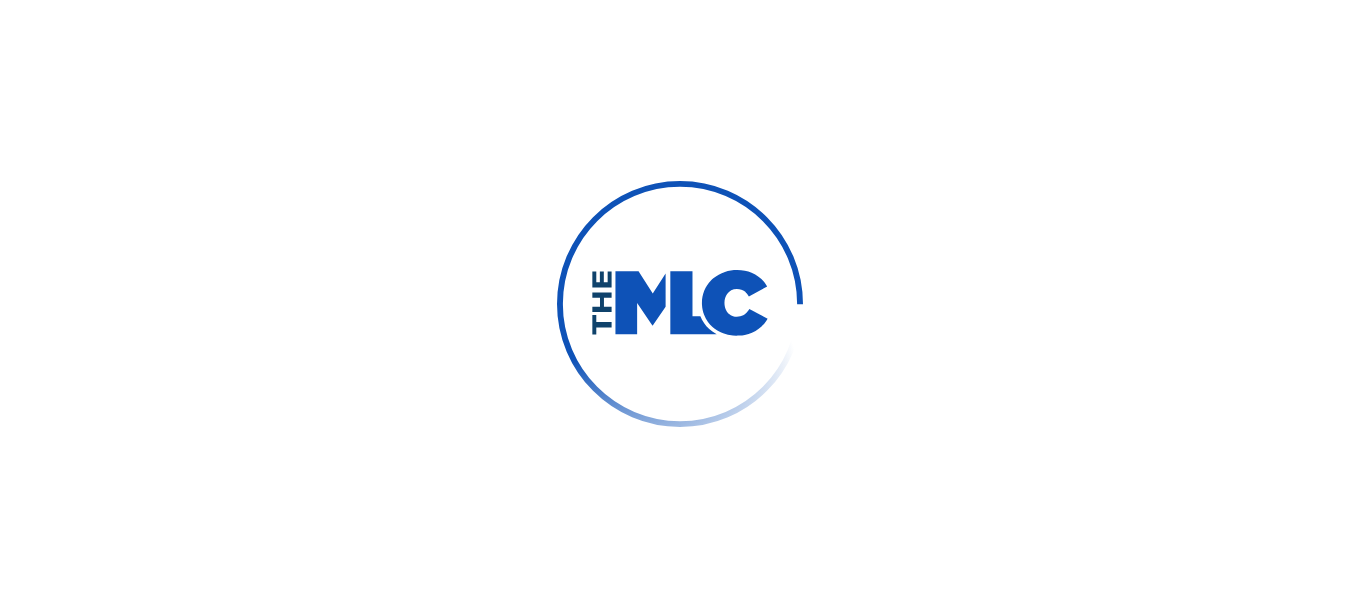 scroll, scrollTop: 0, scrollLeft: 0, axis: both 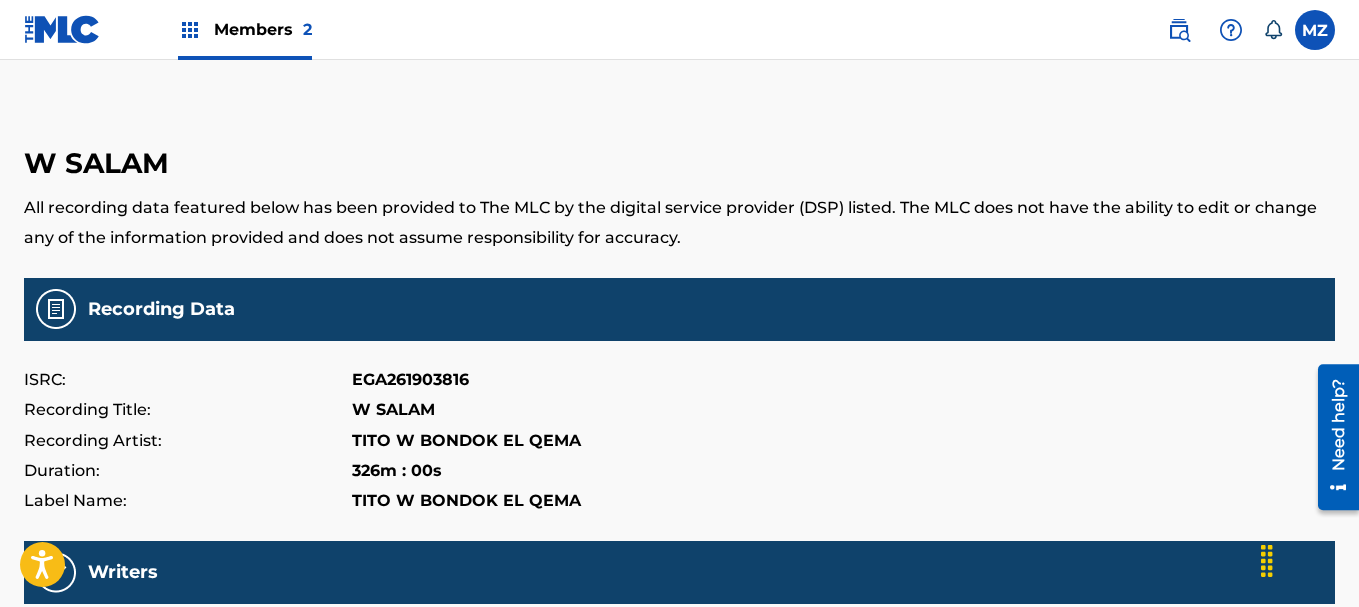 click on "EGA261903816" at bounding box center (410, 380) 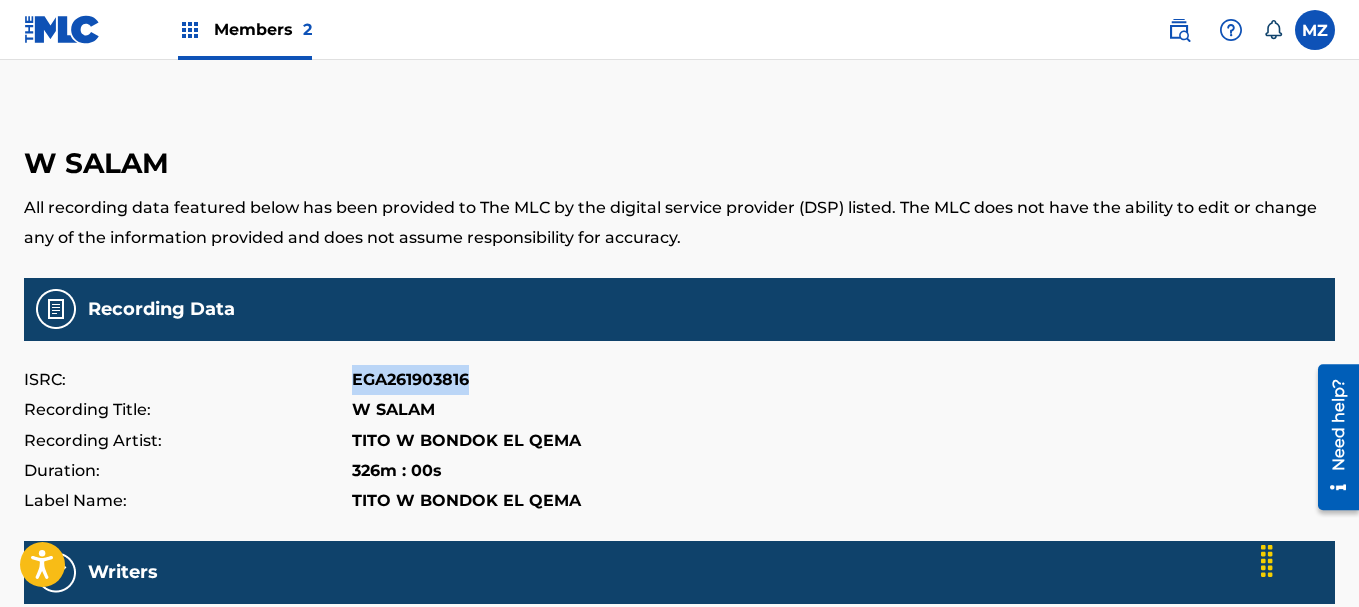 click on "EGA261903816" at bounding box center [410, 380] 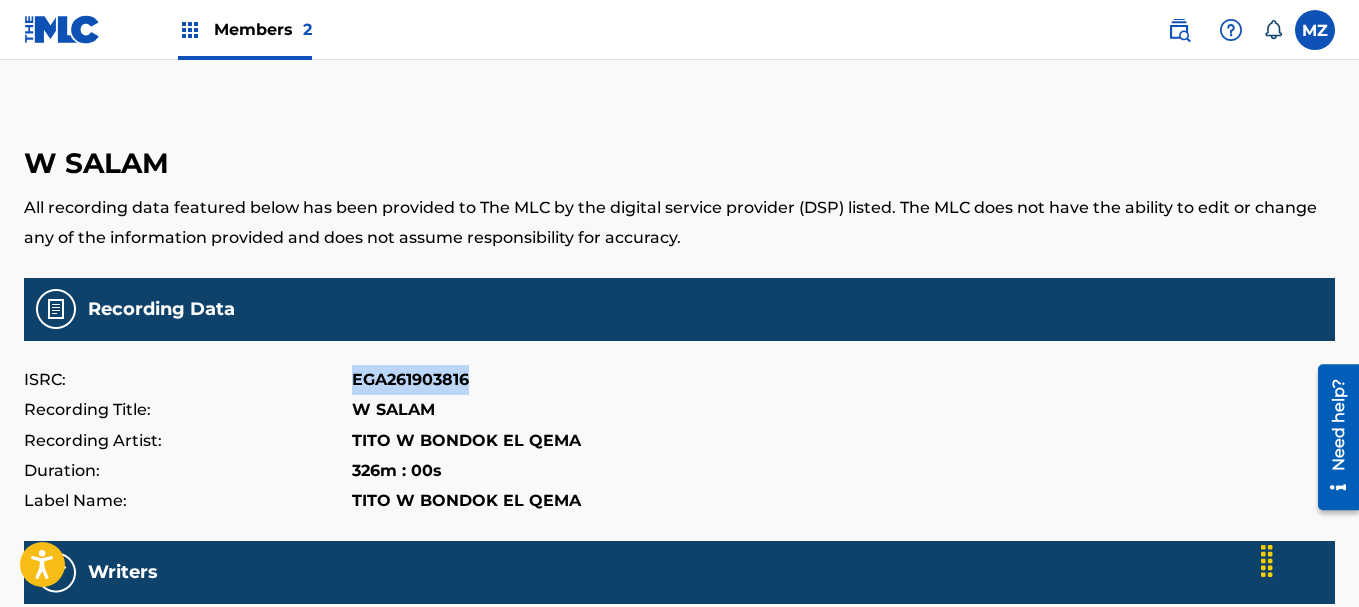 copy on "EGA261903816" 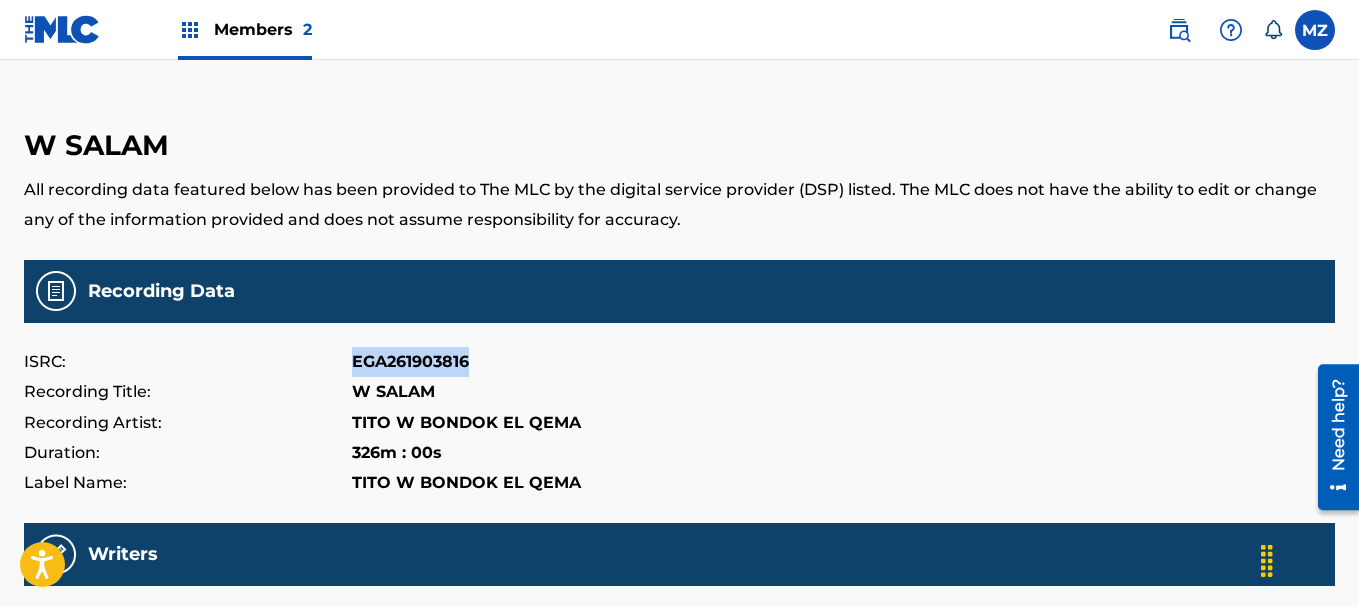 scroll, scrollTop: 0, scrollLeft: 0, axis: both 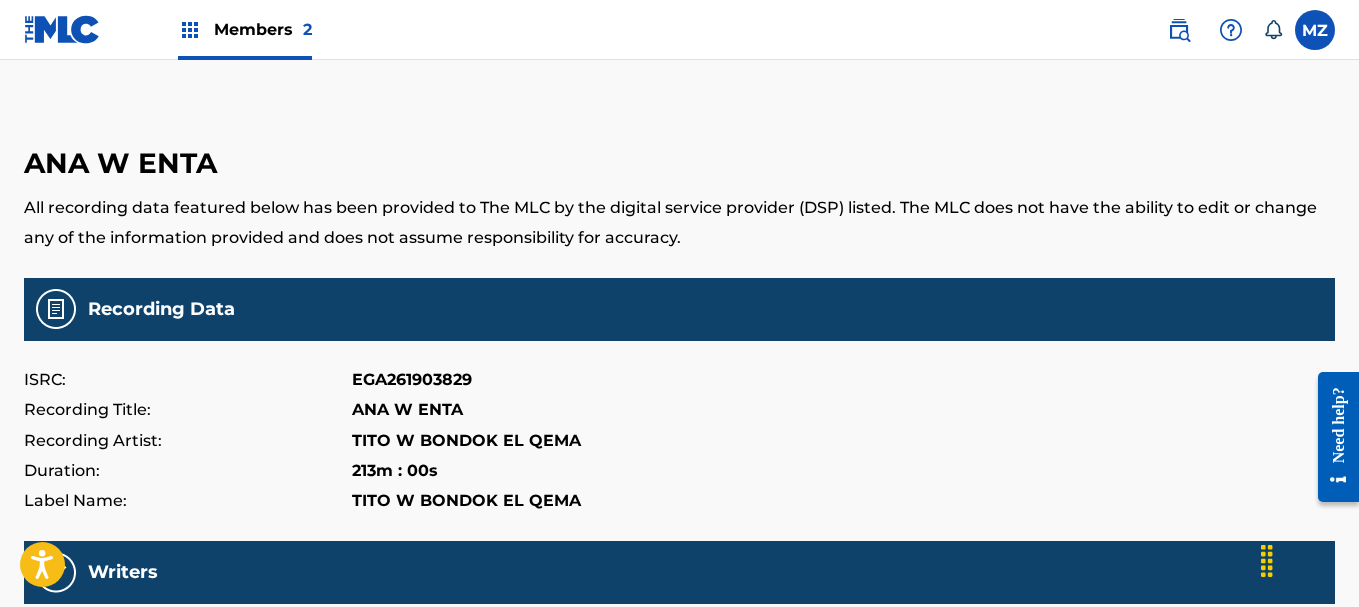 click on "EGA261903829" at bounding box center (412, 380) 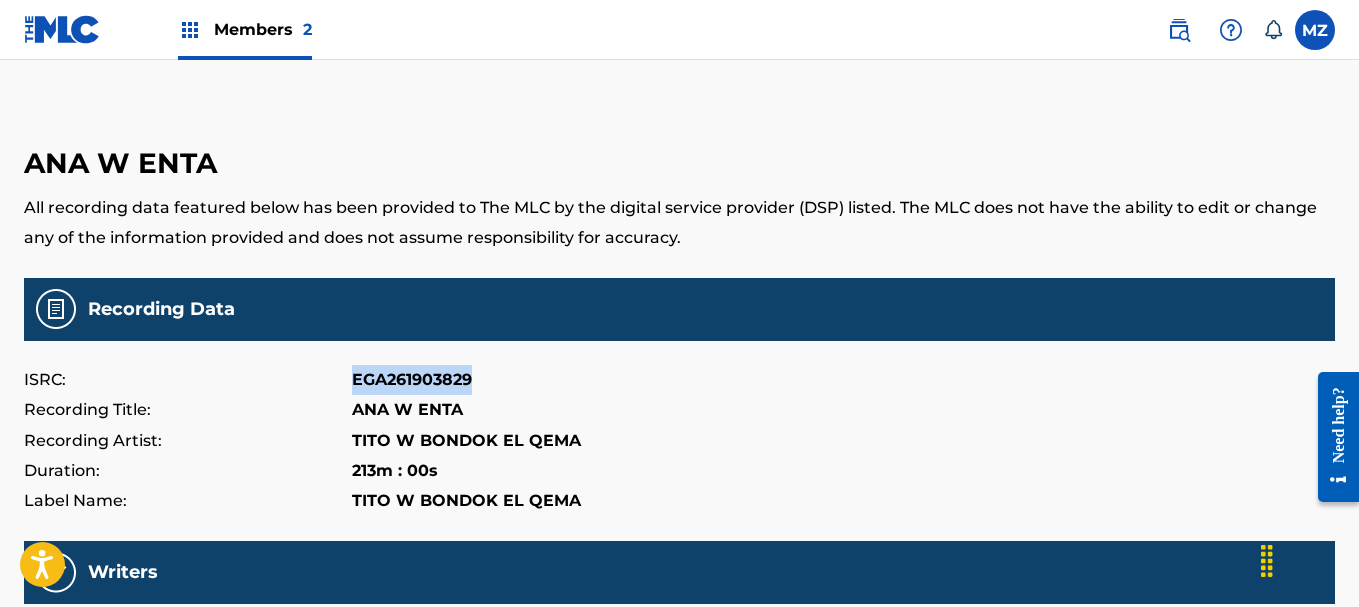 click on "EGA261903829" at bounding box center [412, 380] 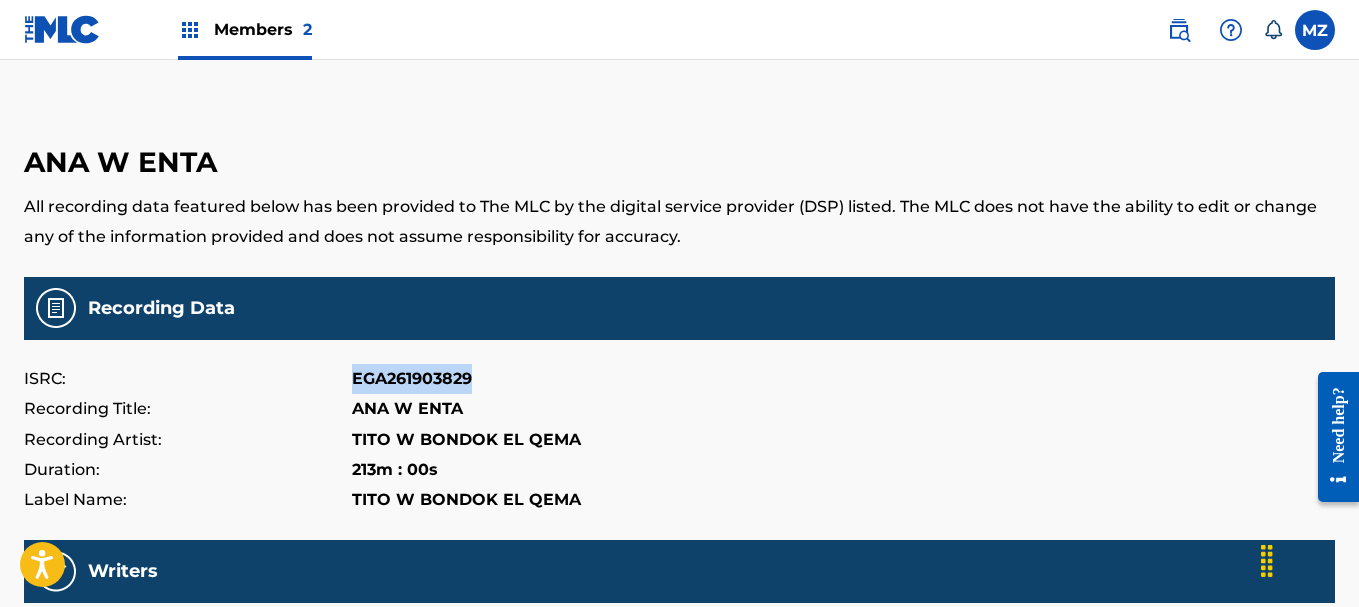 scroll, scrollTop: 0, scrollLeft: 0, axis: both 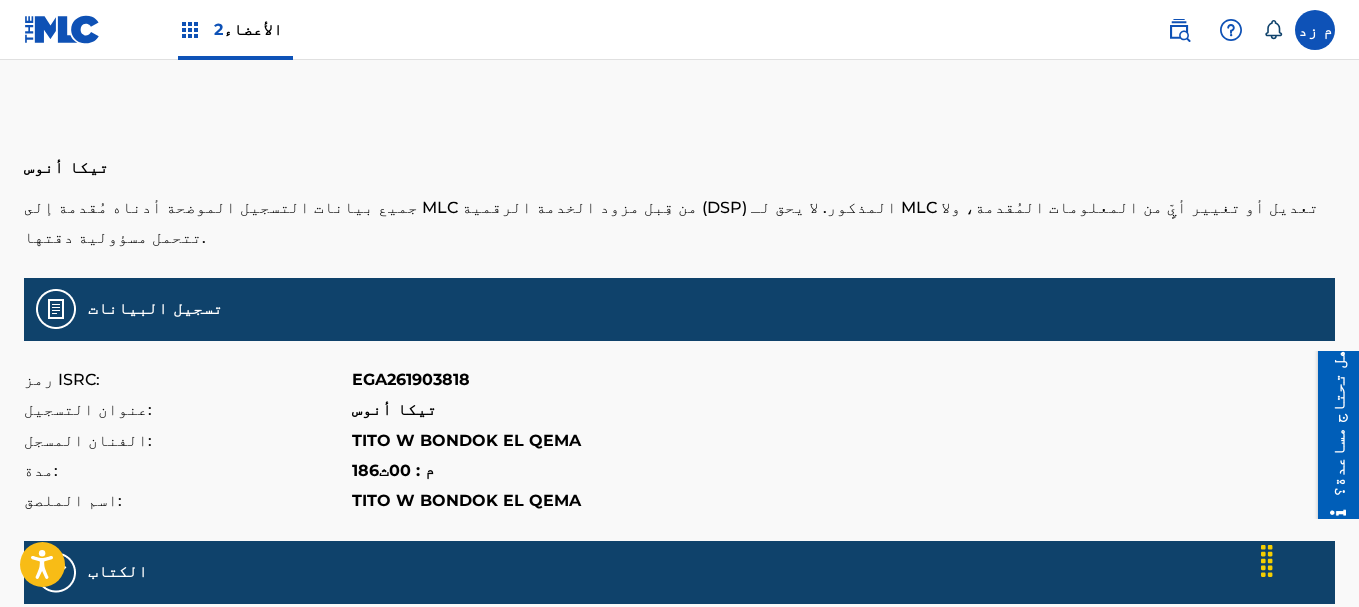 click on "EGA261903818" at bounding box center (411, 379) 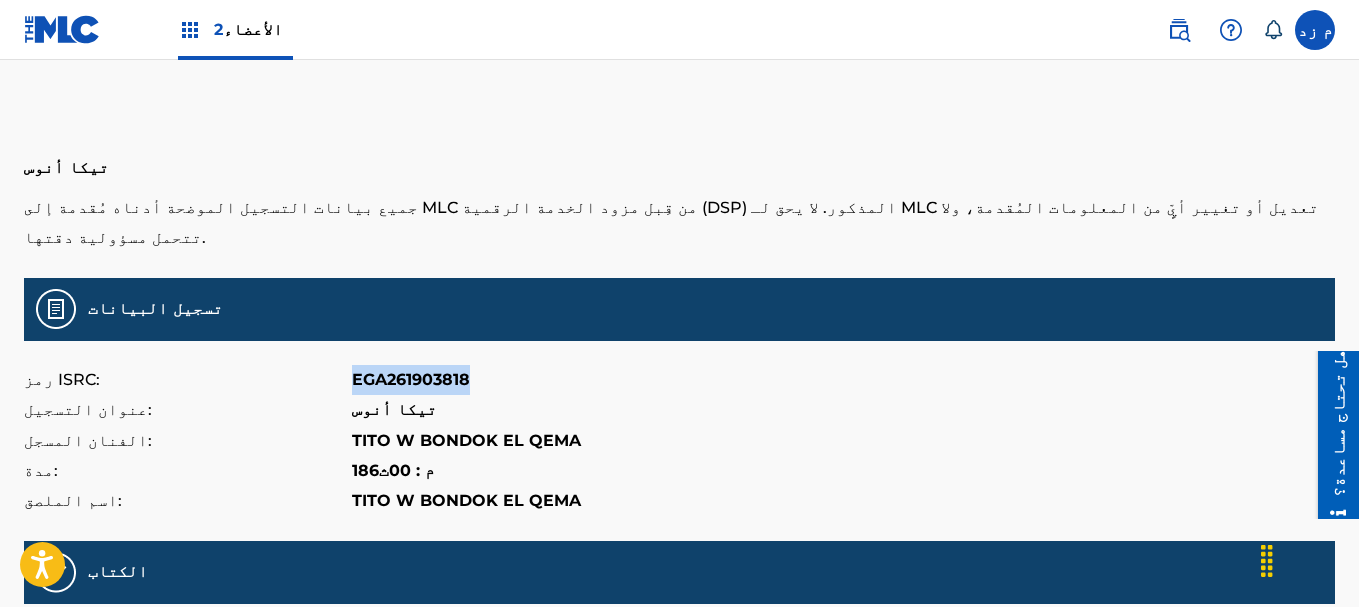 click on "EGA261903818" at bounding box center [411, 379] 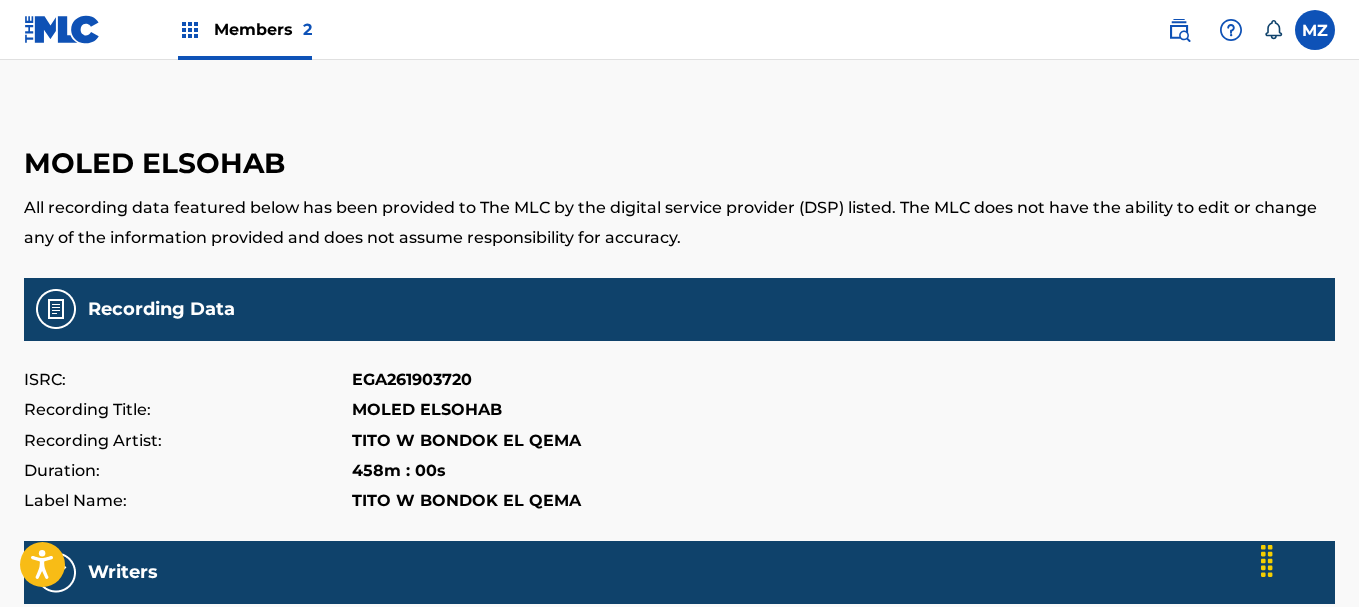 scroll, scrollTop: 0, scrollLeft: 0, axis: both 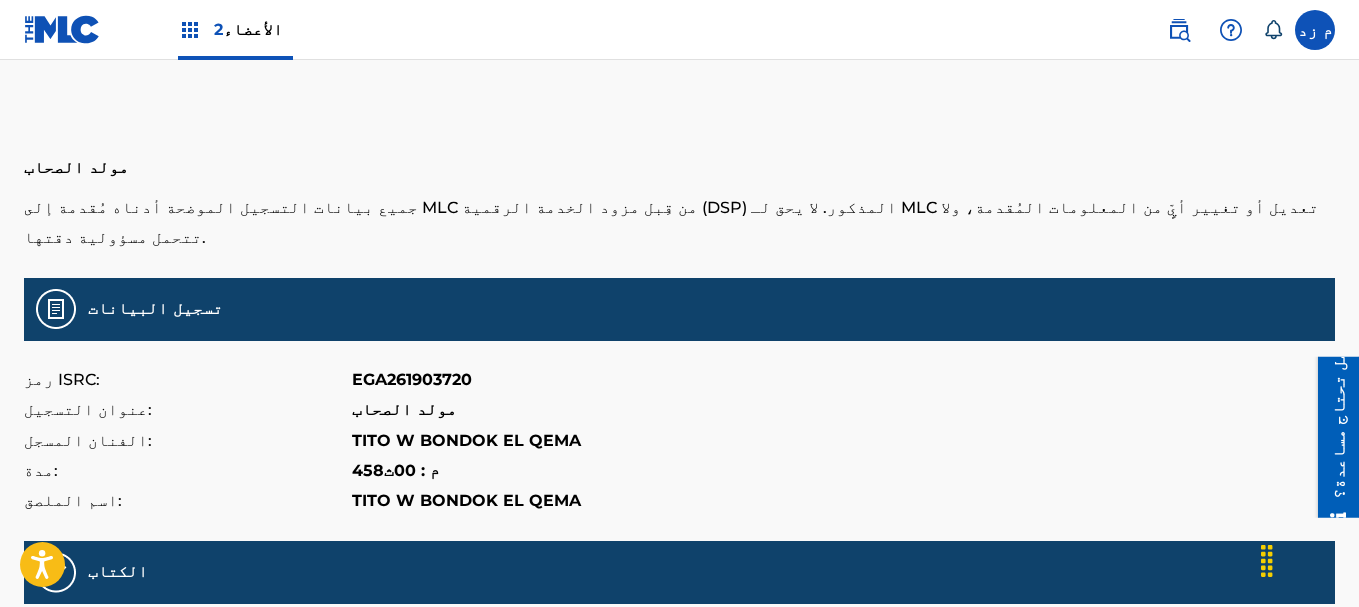 click on "EGA261903720" at bounding box center [412, 379] 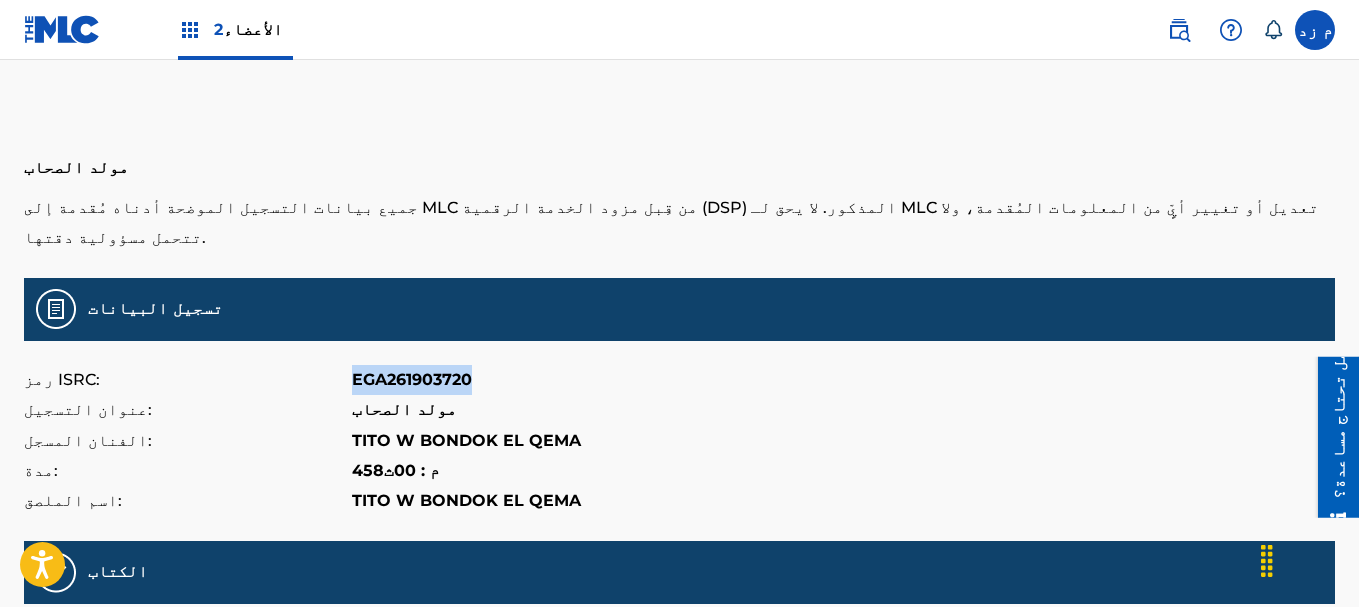 click on "EGA261903720" at bounding box center [412, 379] 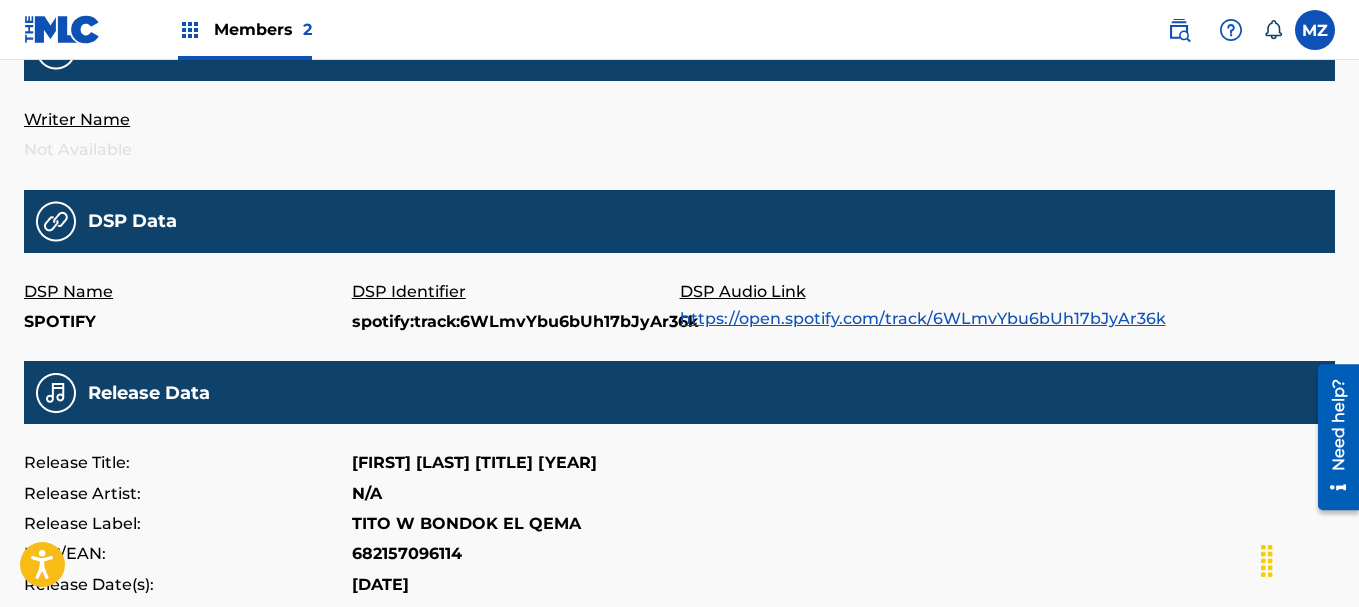 scroll, scrollTop: 203, scrollLeft: 0, axis: vertical 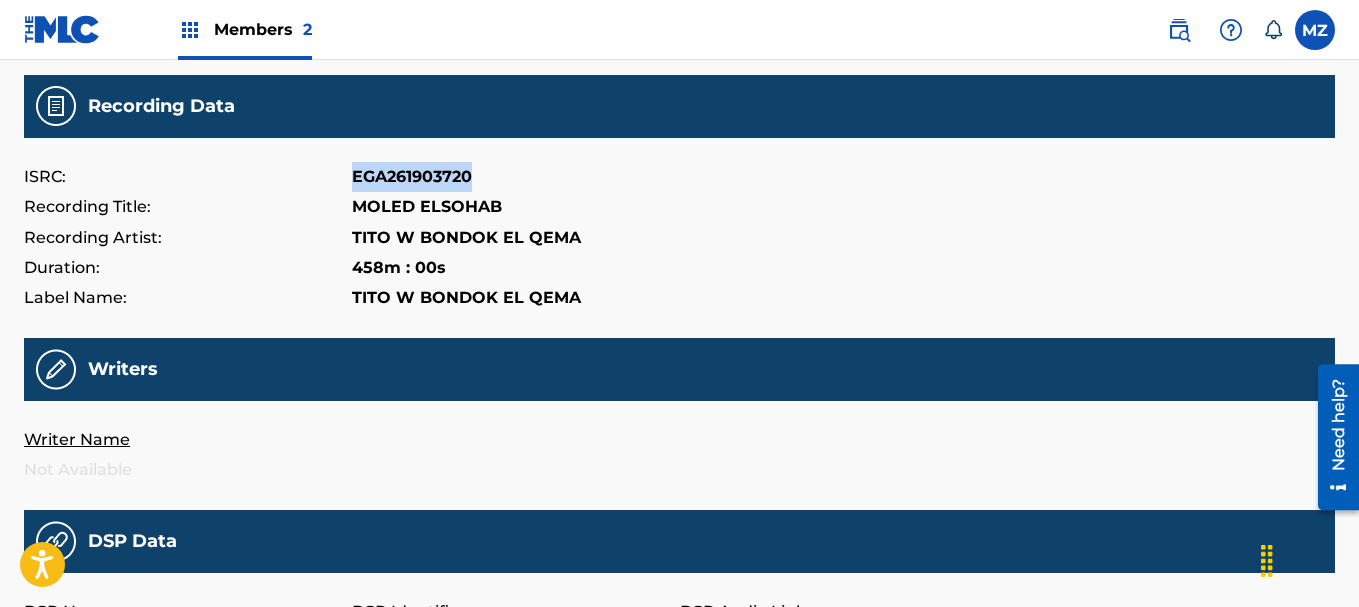 click at bounding box center (62, 29) 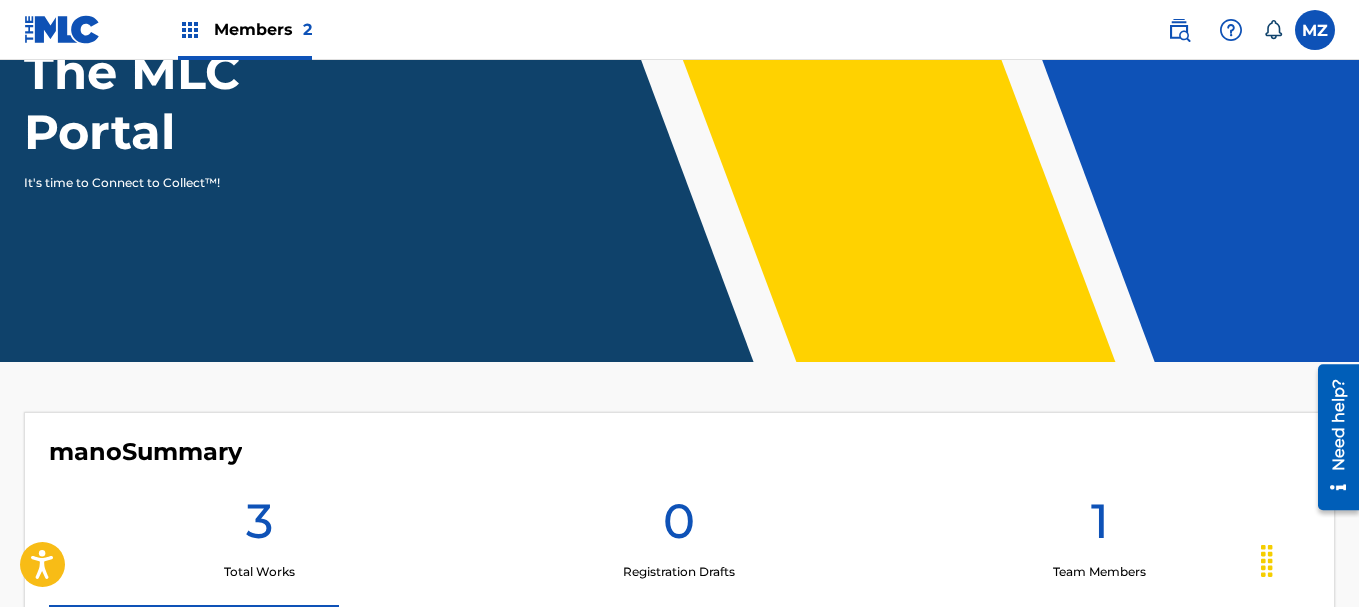 scroll, scrollTop: 500, scrollLeft: 0, axis: vertical 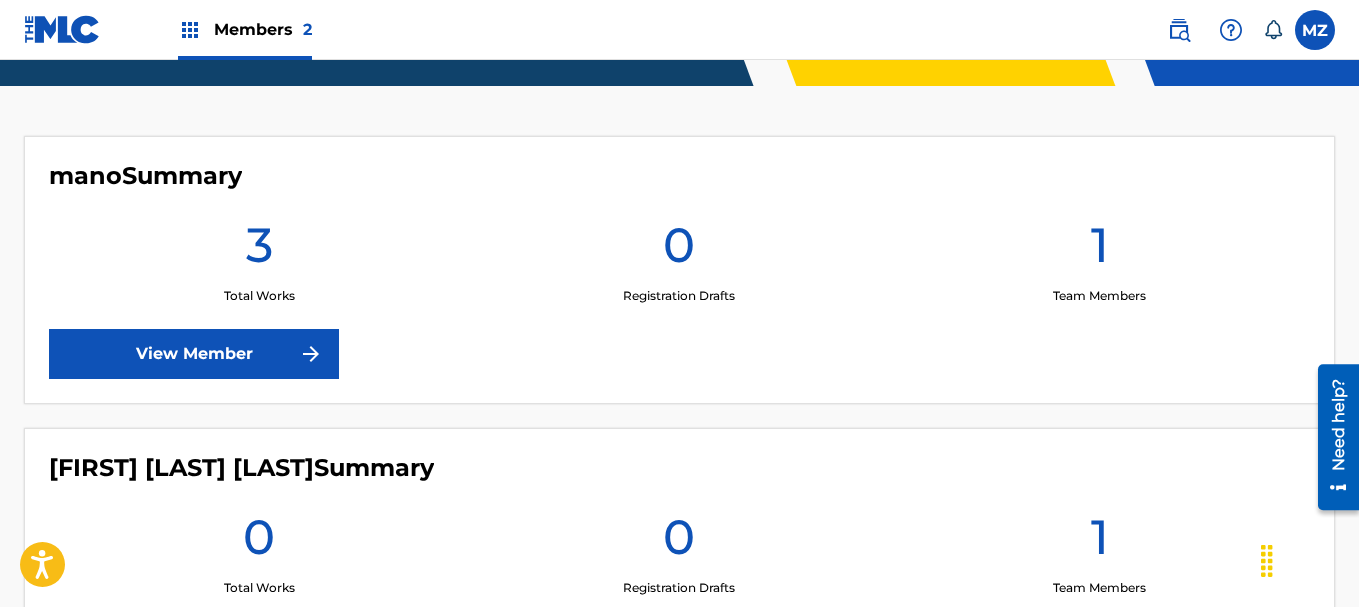 click on "View Member" at bounding box center [194, 354] 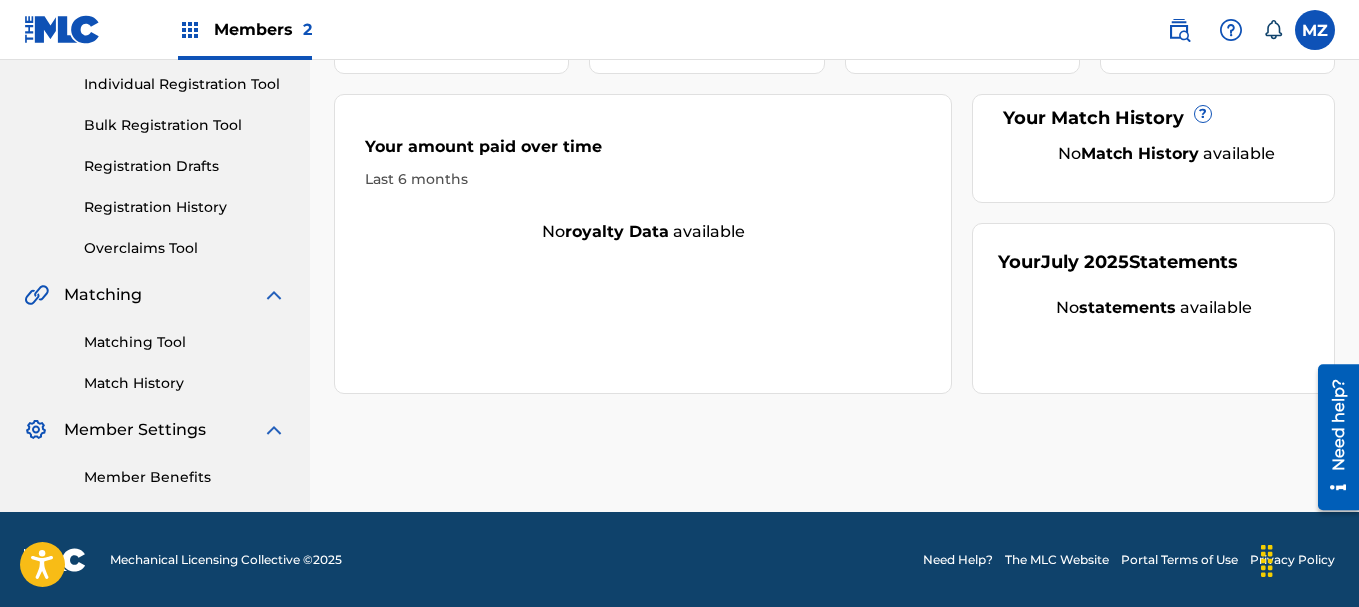 scroll, scrollTop: 252, scrollLeft: 0, axis: vertical 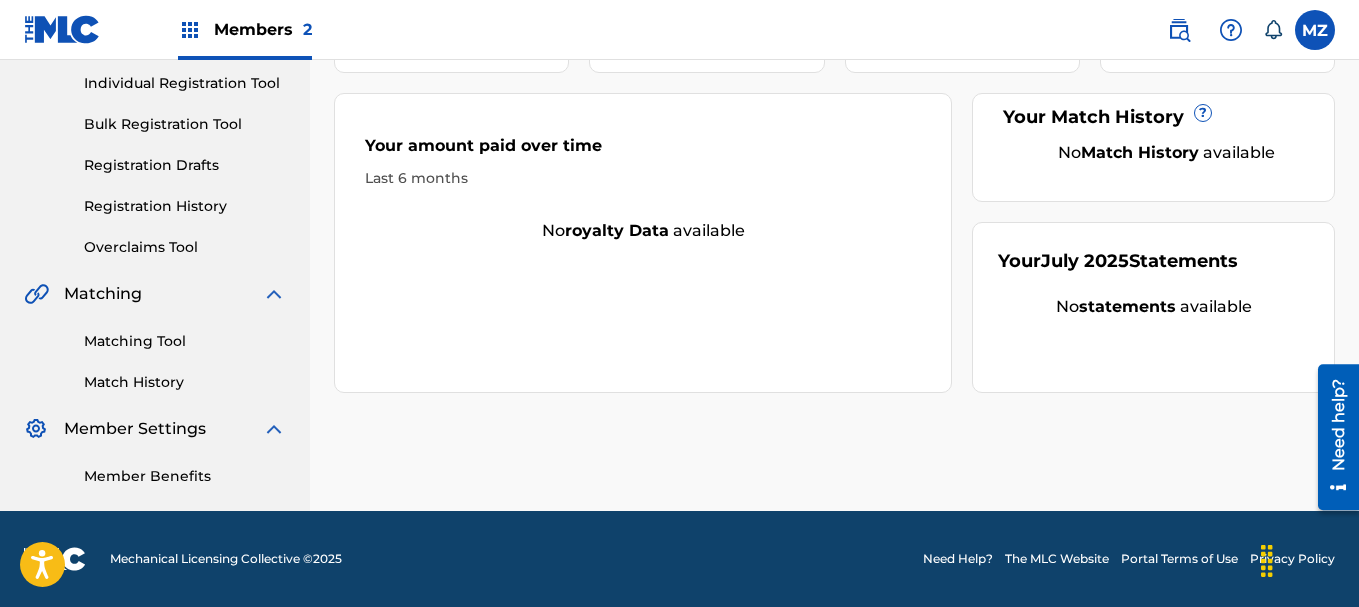 click on "Matching Tool" at bounding box center (185, 341) 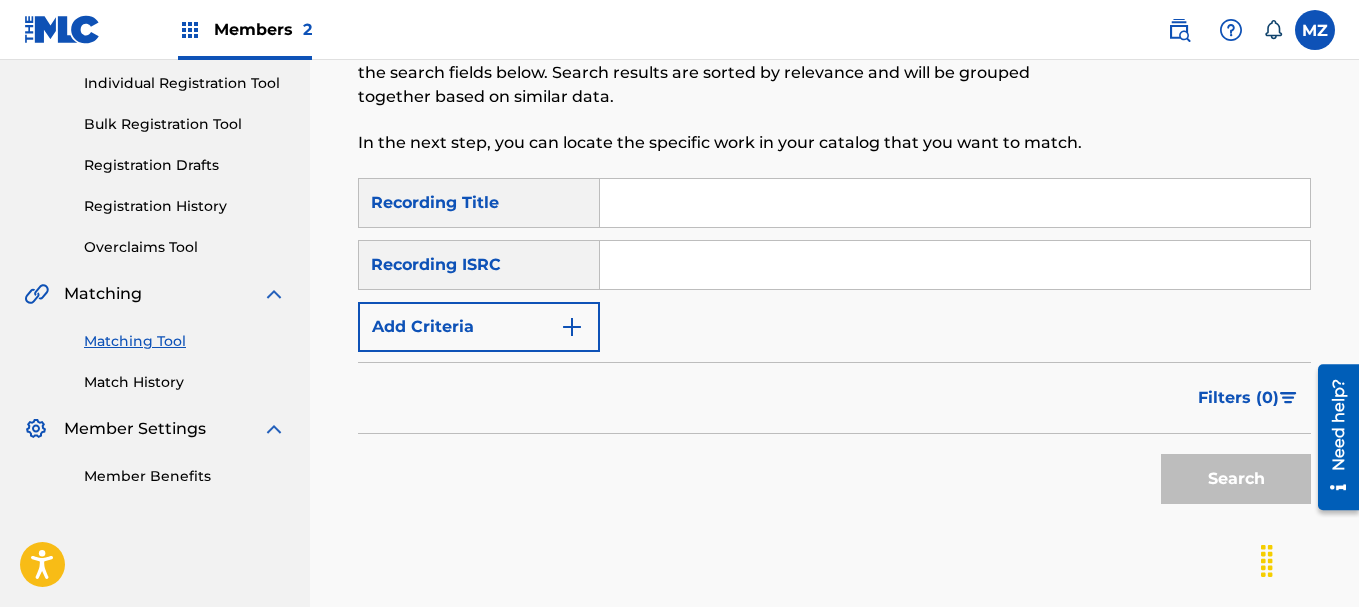 scroll, scrollTop: 0, scrollLeft: 0, axis: both 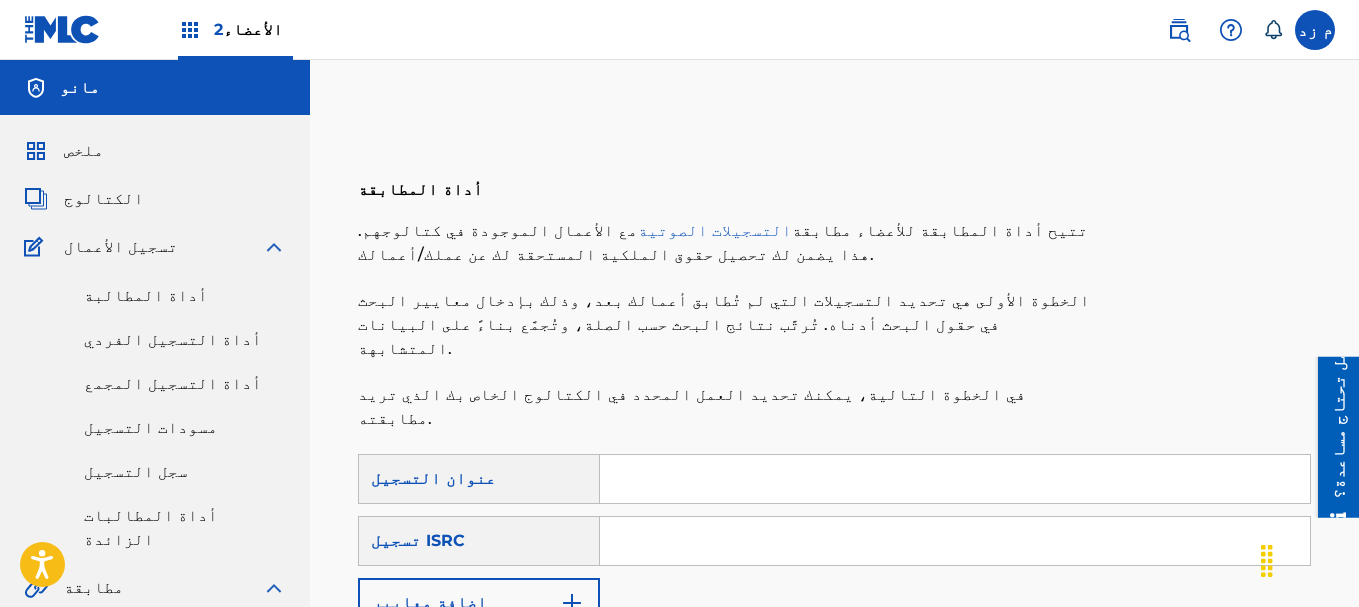 drag, startPoint x: 874, startPoint y: 520, endPoint x: 1002, endPoint y: 490, distance: 131.46863 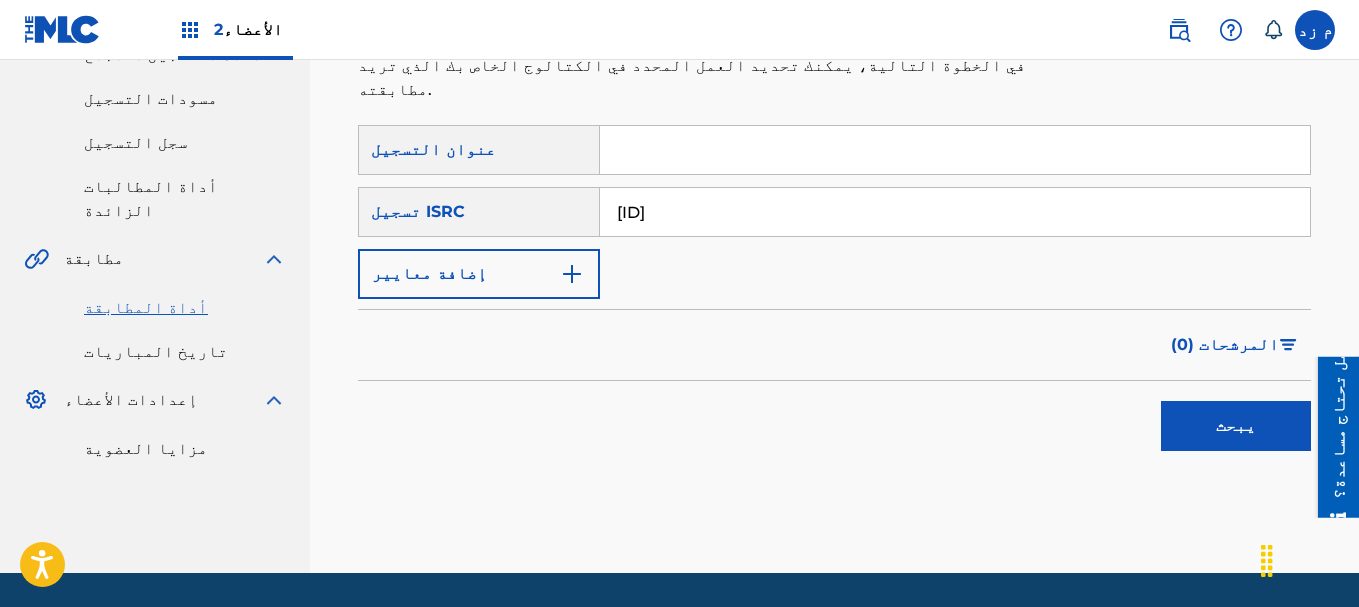 scroll, scrollTop: 343, scrollLeft: 0, axis: vertical 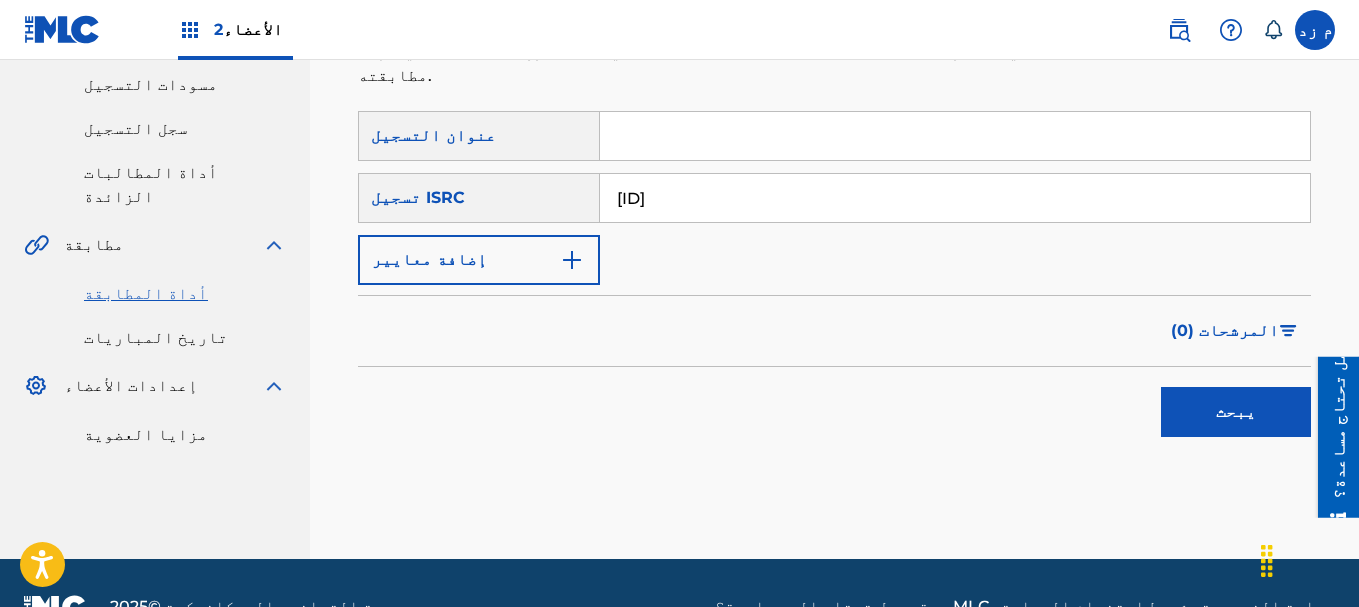 type on "ING212326035" 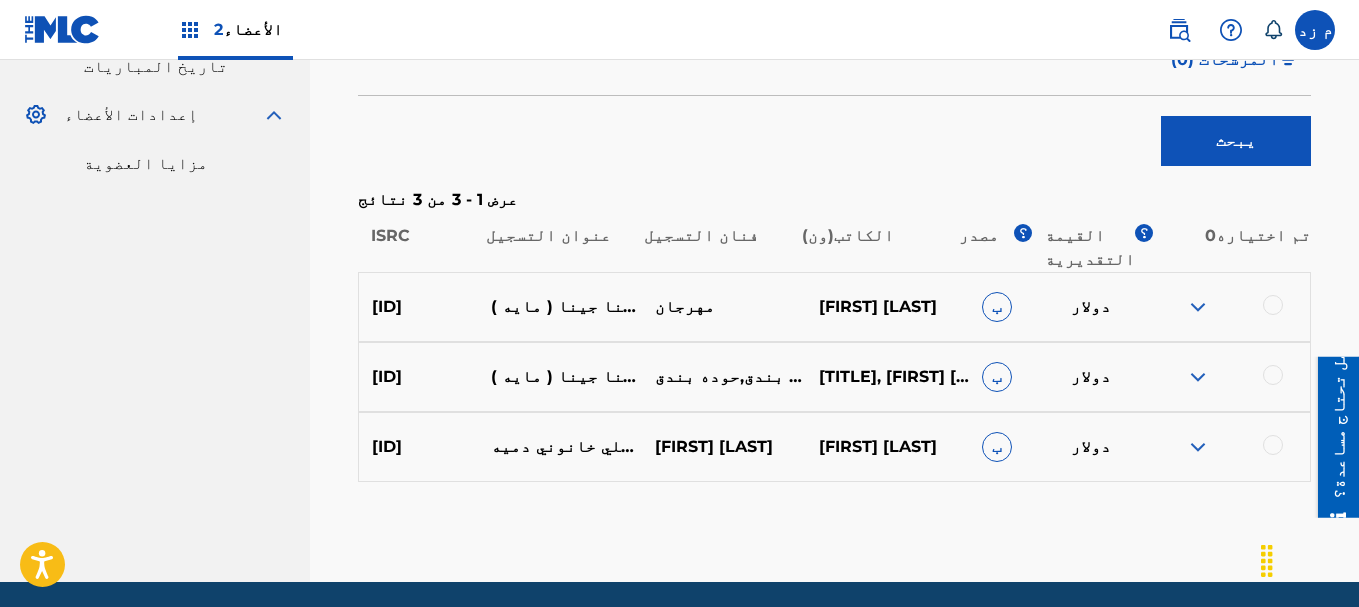 scroll, scrollTop: 637, scrollLeft: 0, axis: vertical 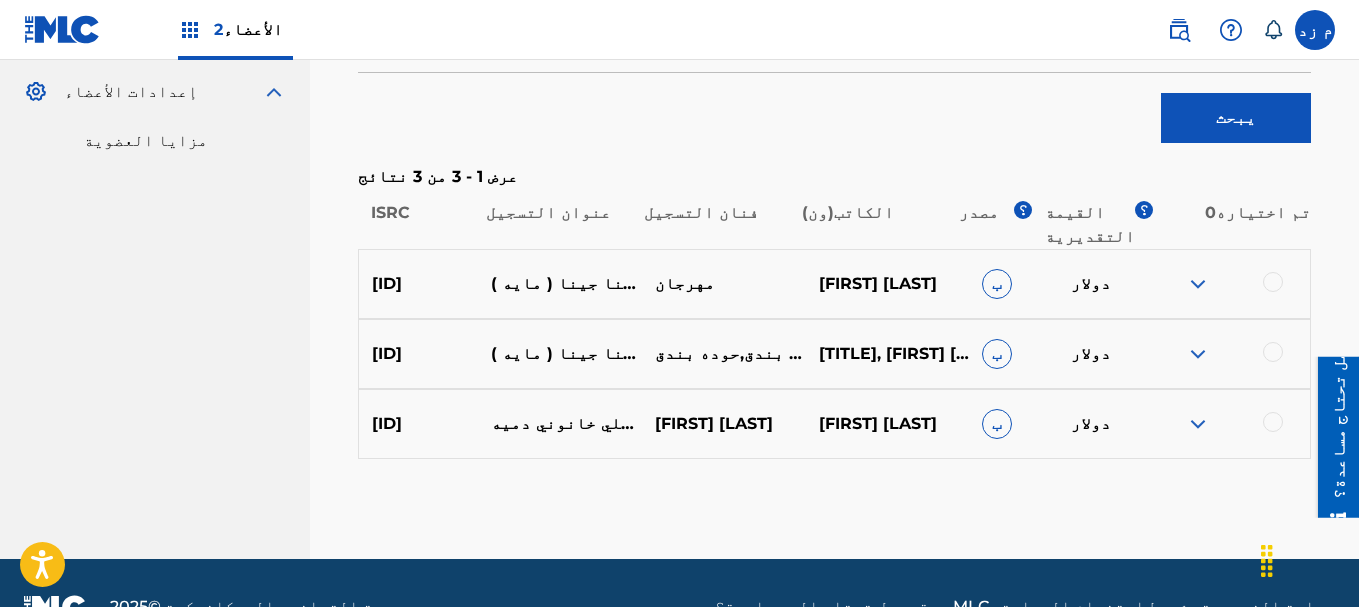 click at bounding box center [1198, 284] 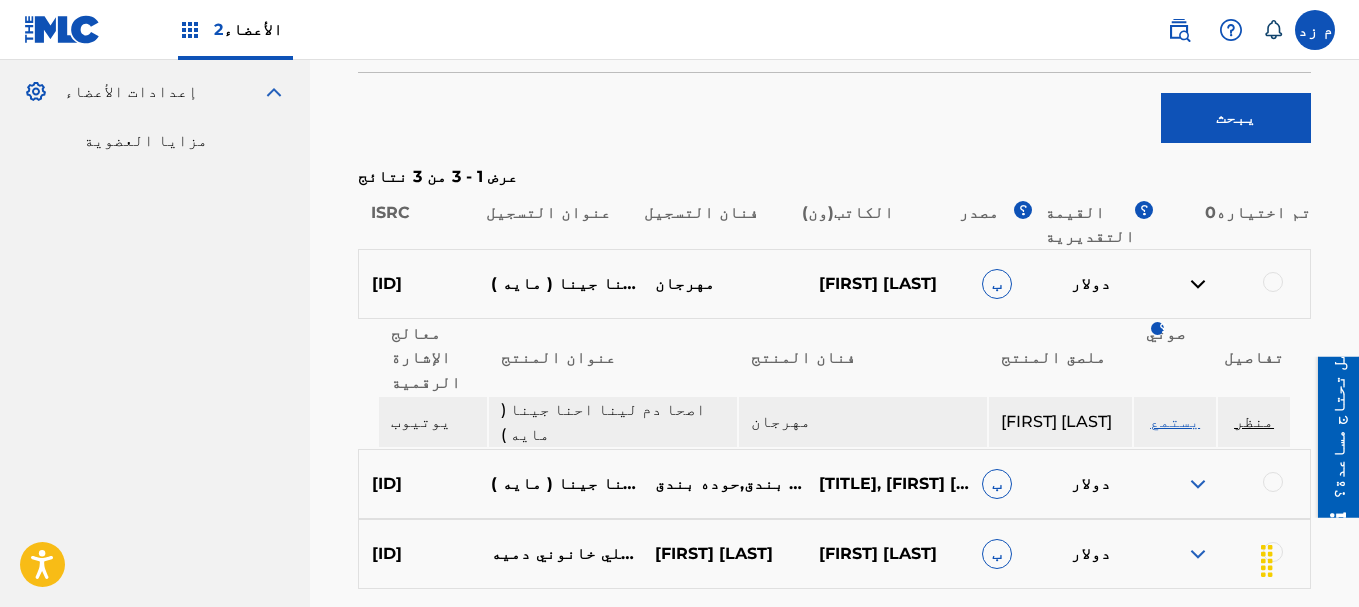 click at bounding box center [1198, 484] 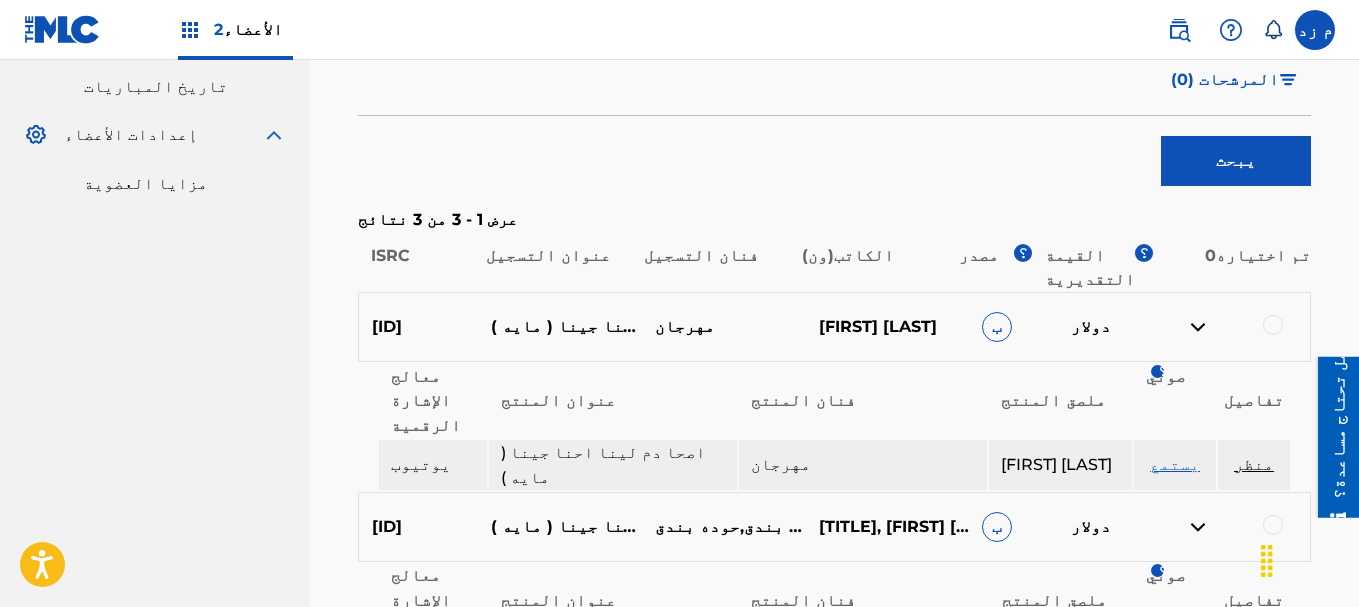 scroll, scrollTop: 804, scrollLeft: 0, axis: vertical 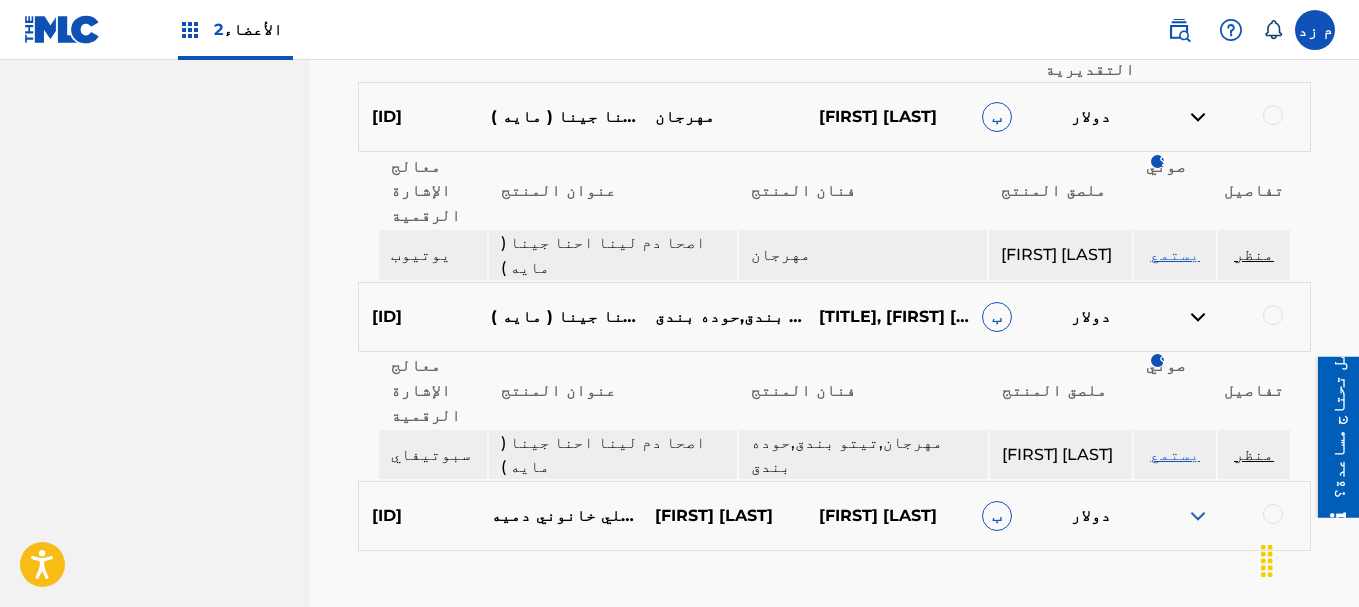 click at bounding box center [1198, 516] 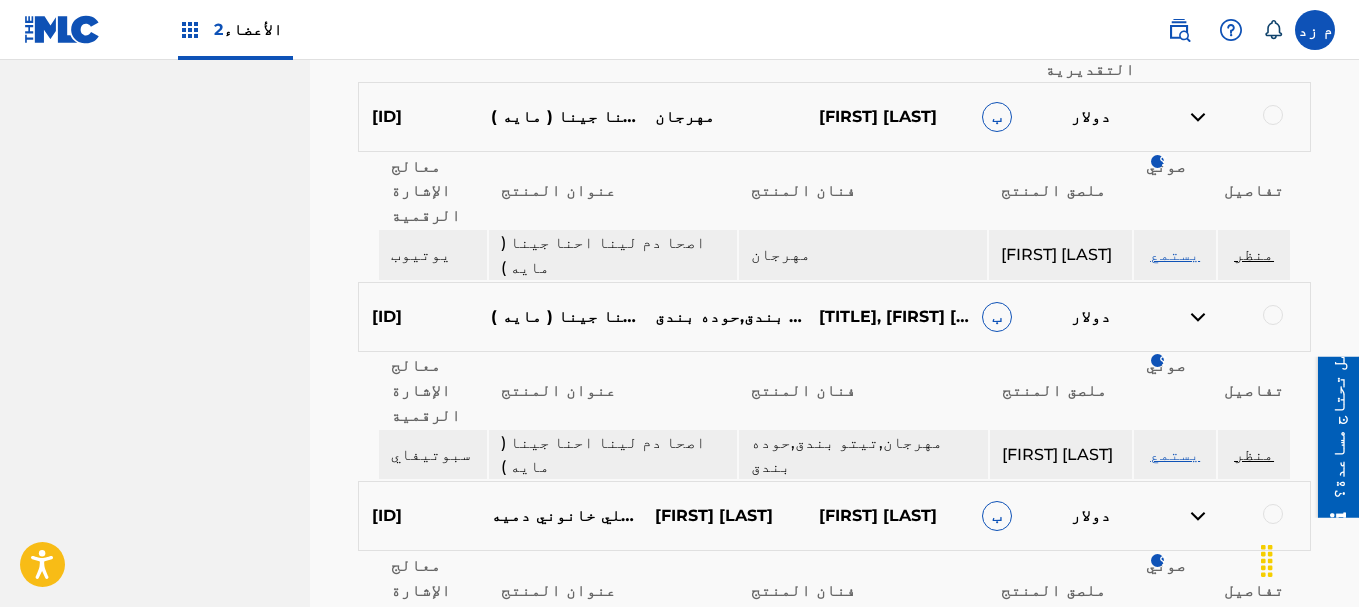 click on "يستمع" at bounding box center [1175, 653] 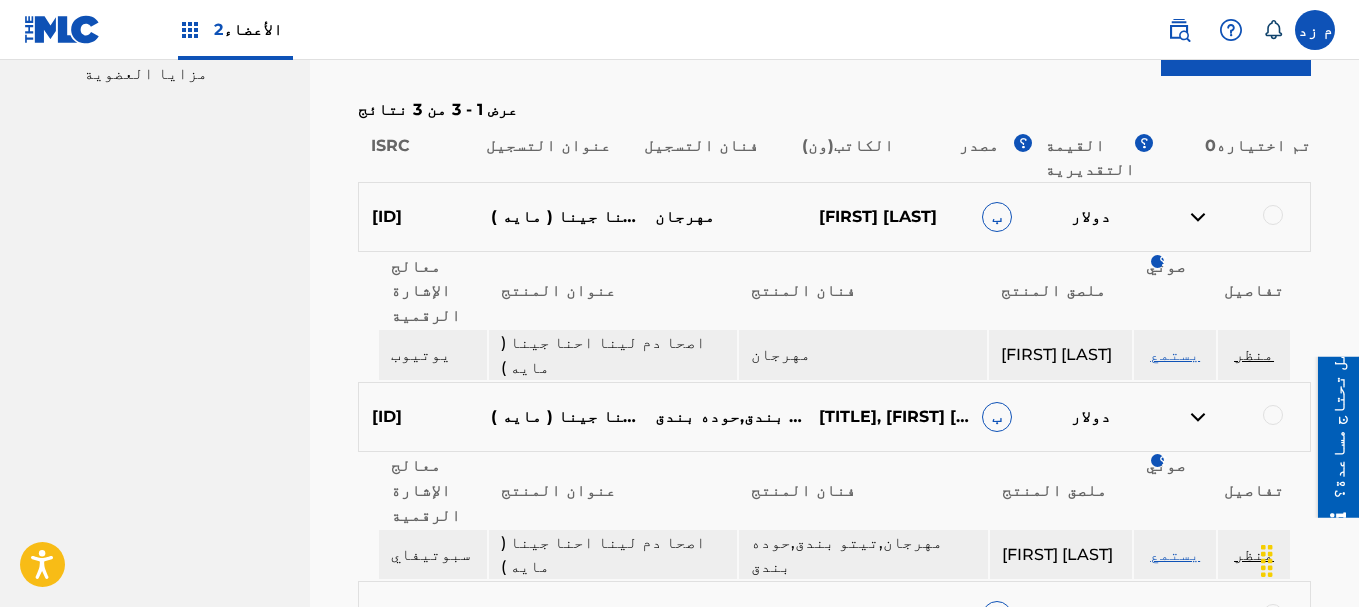 click on "يستمع" at bounding box center (1175, 554) 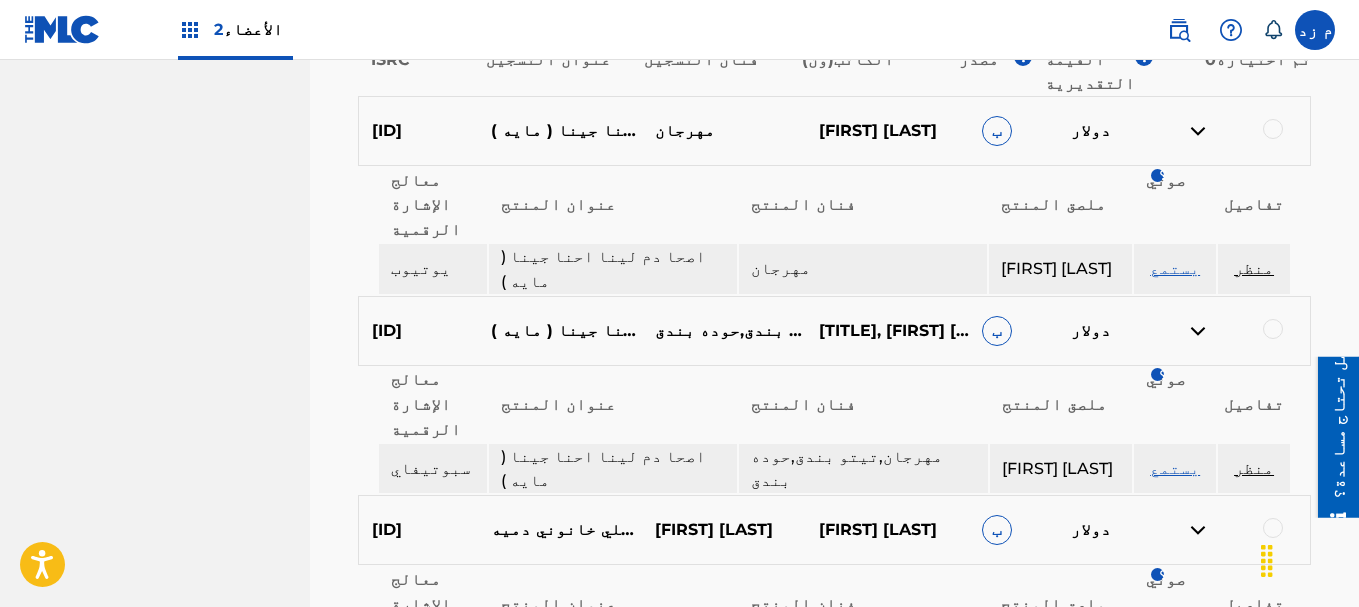 scroll, scrollTop: 604, scrollLeft: 0, axis: vertical 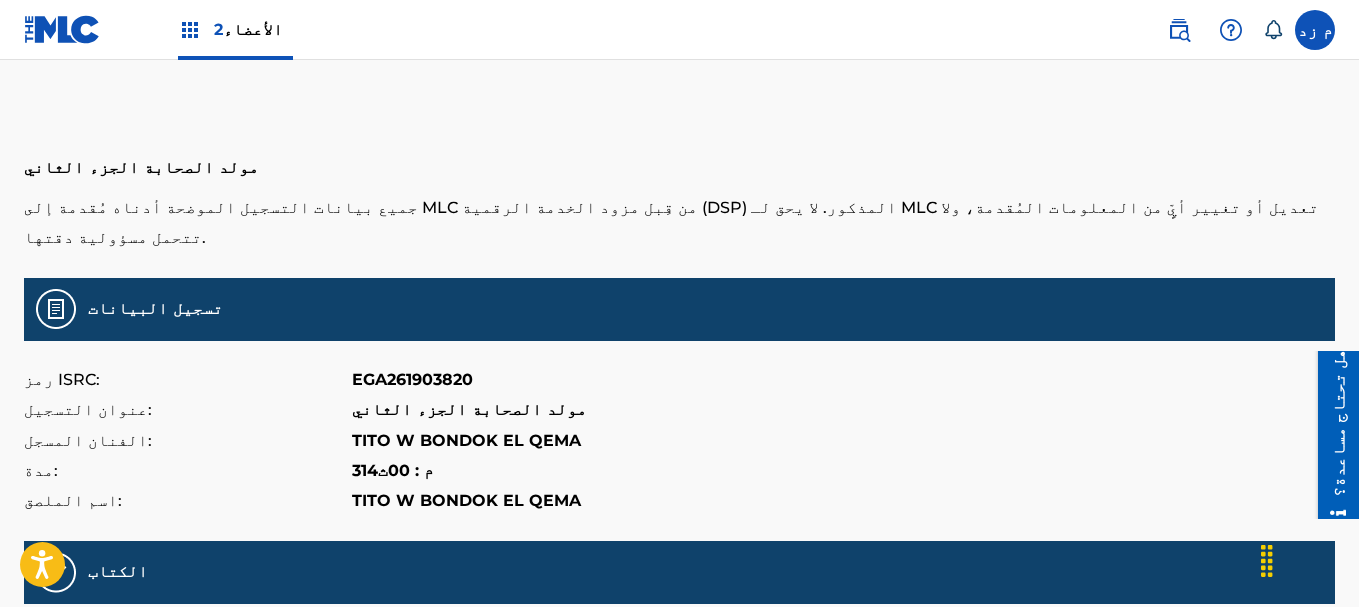 click on "EGA261903820" at bounding box center [412, 379] 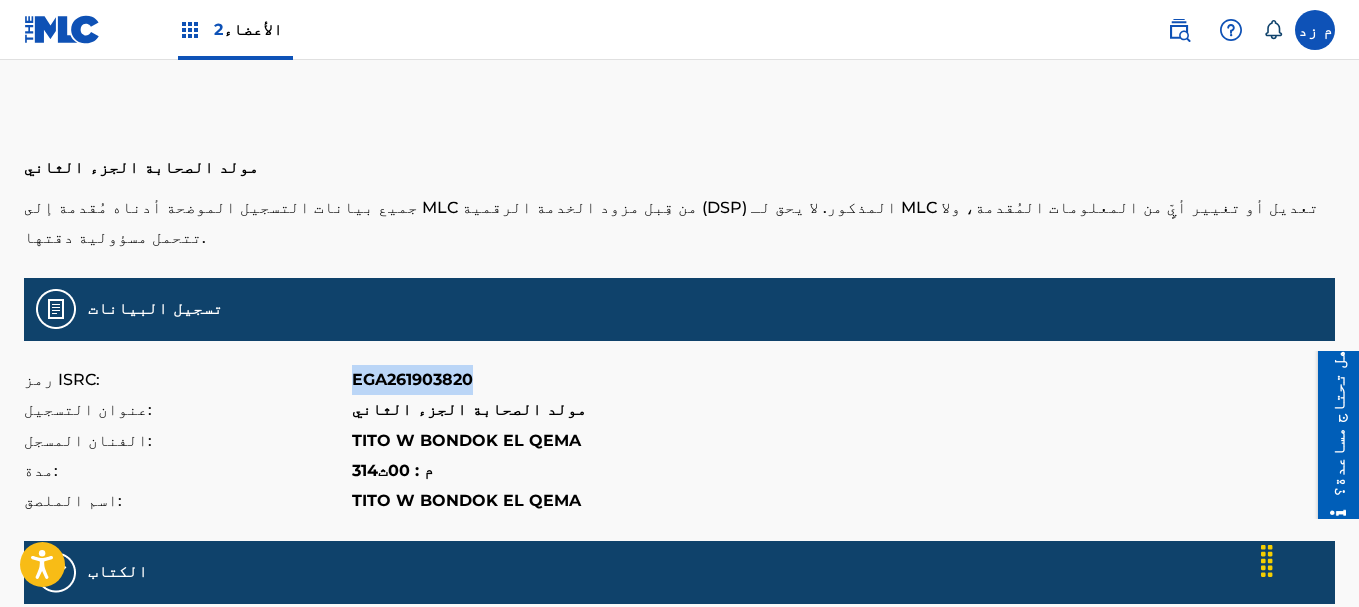 click on "EGA261903820" at bounding box center [412, 379] 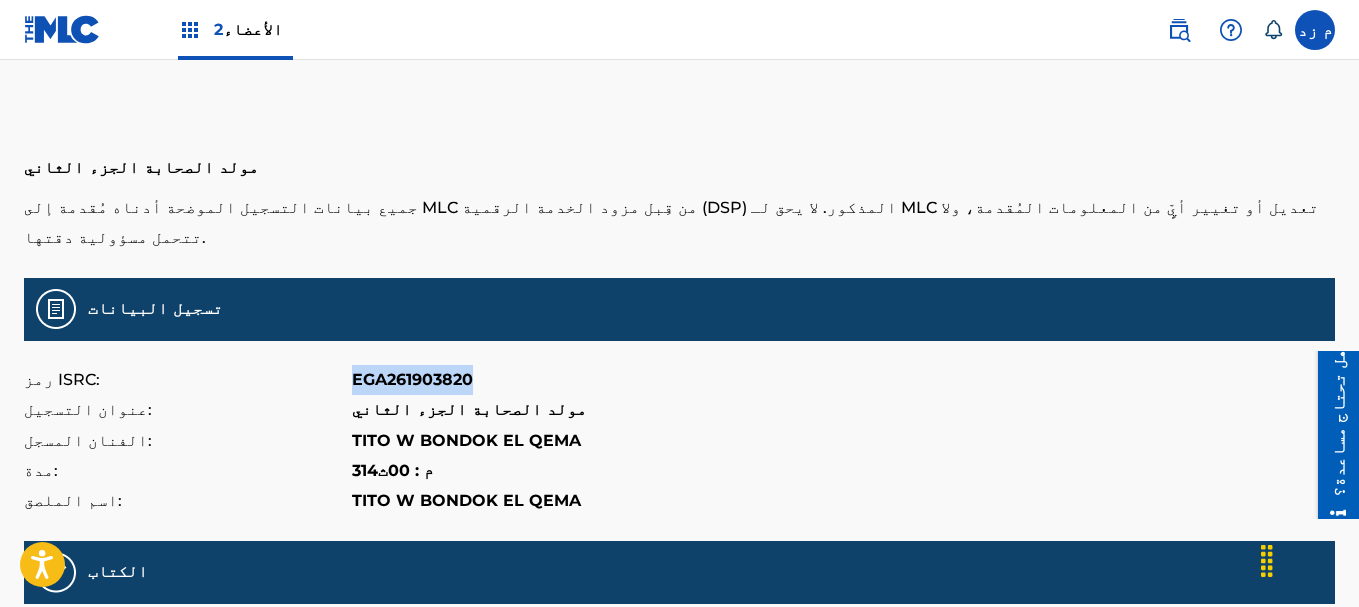 copy on "EGA261903820" 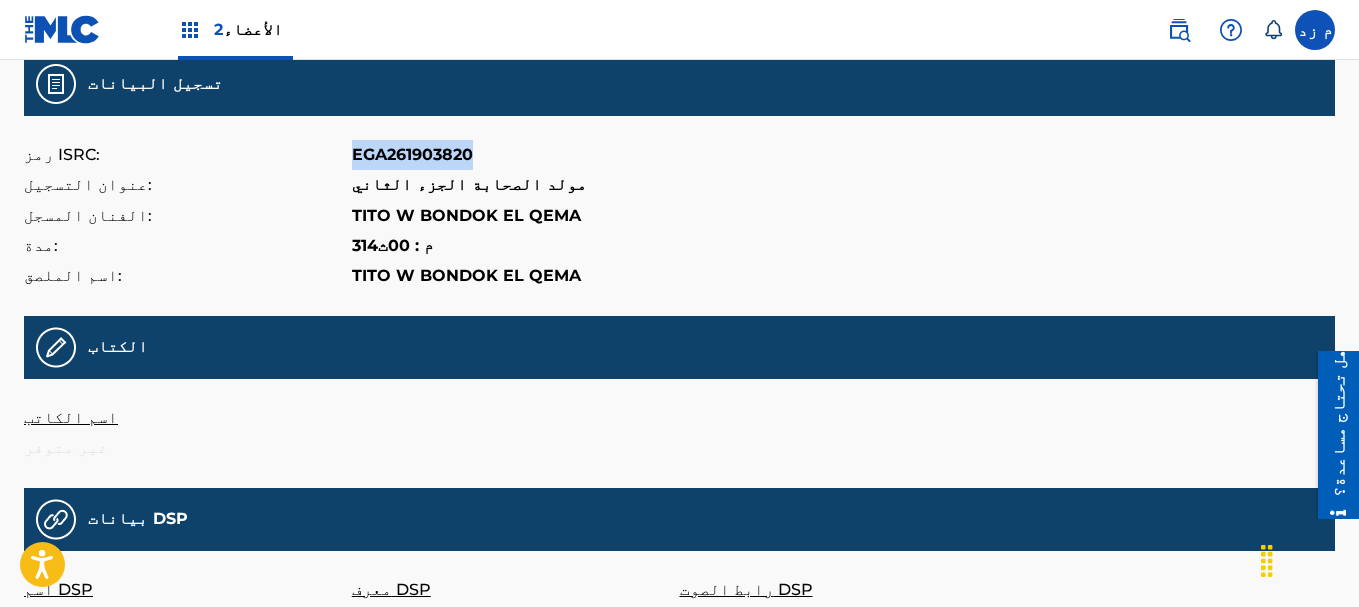 scroll, scrollTop: 0, scrollLeft: 0, axis: both 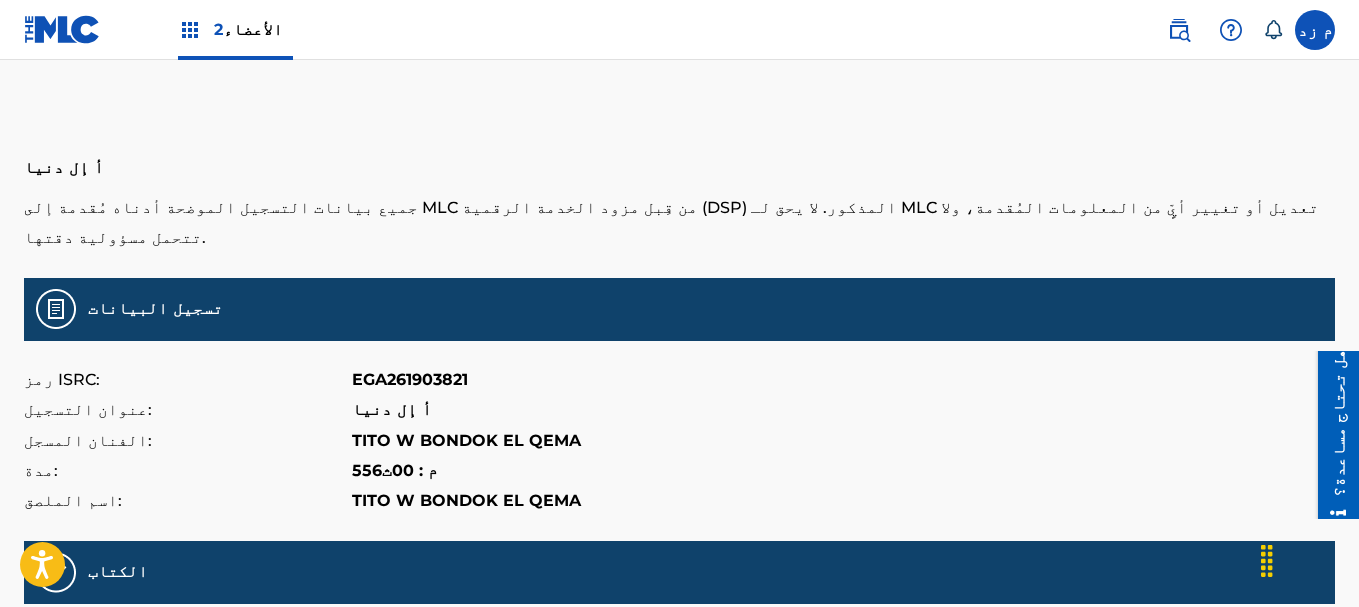 click on "EGA261903821" at bounding box center (410, 379) 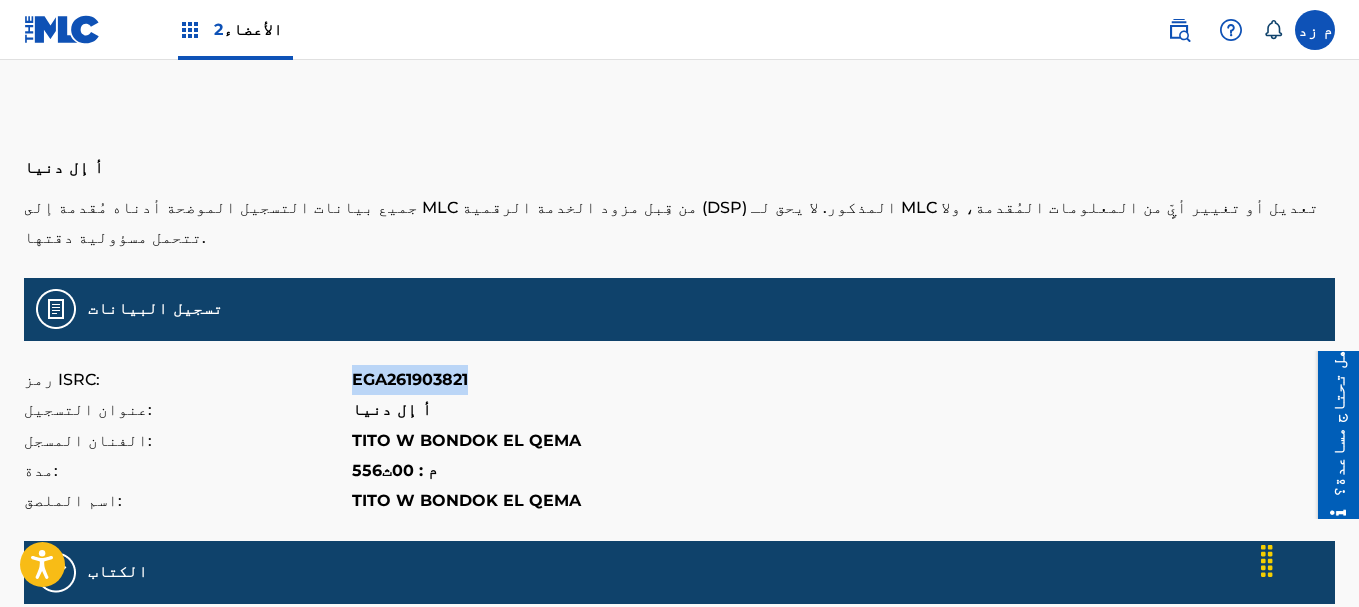 click on "EGA261903821" at bounding box center [410, 379] 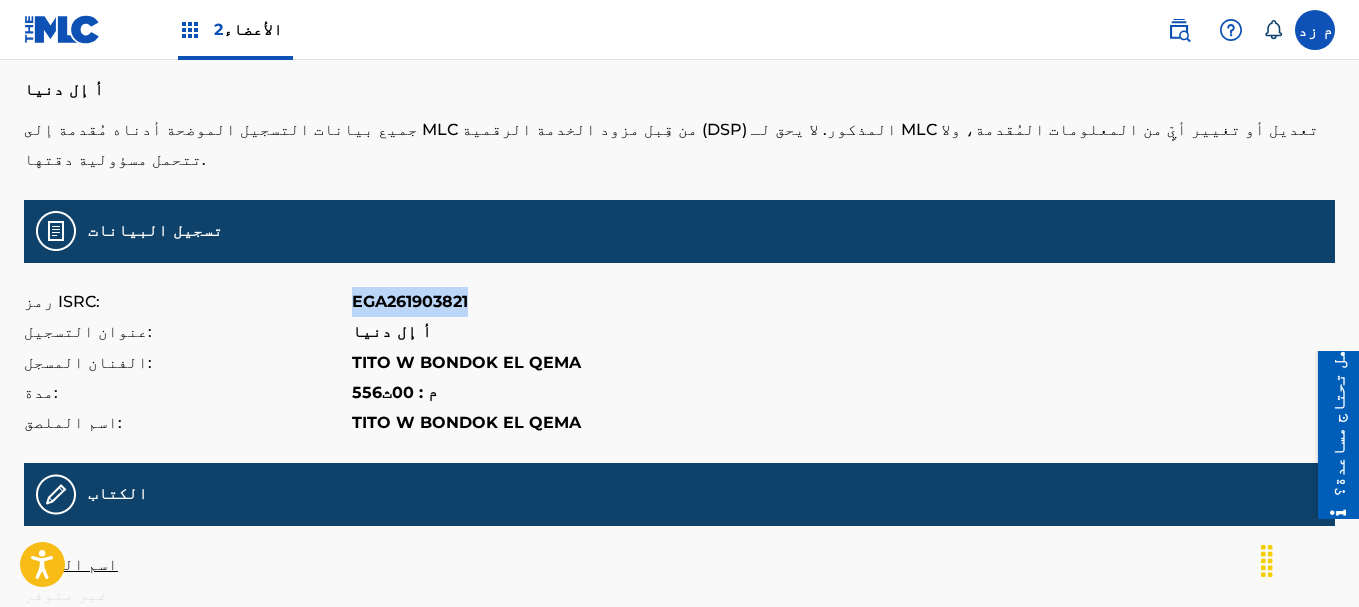 scroll, scrollTop: 0, scrollLeft: 0, axis: both 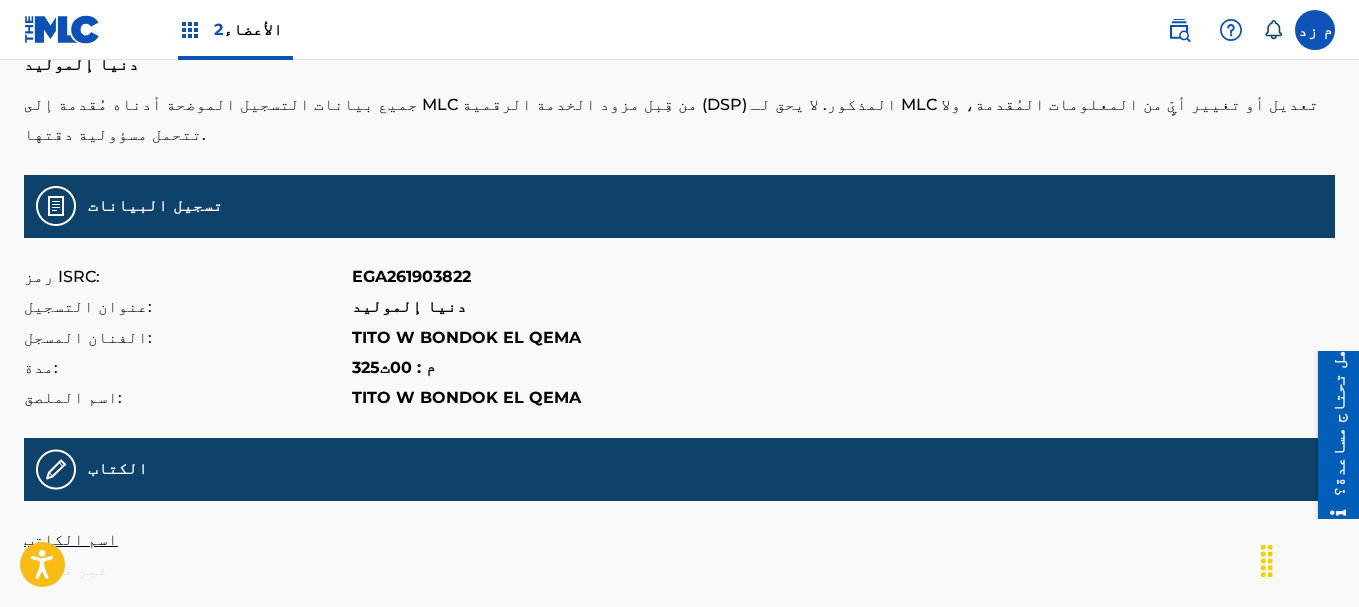 click on "EGA261903822" at bounding box center [411, 276] 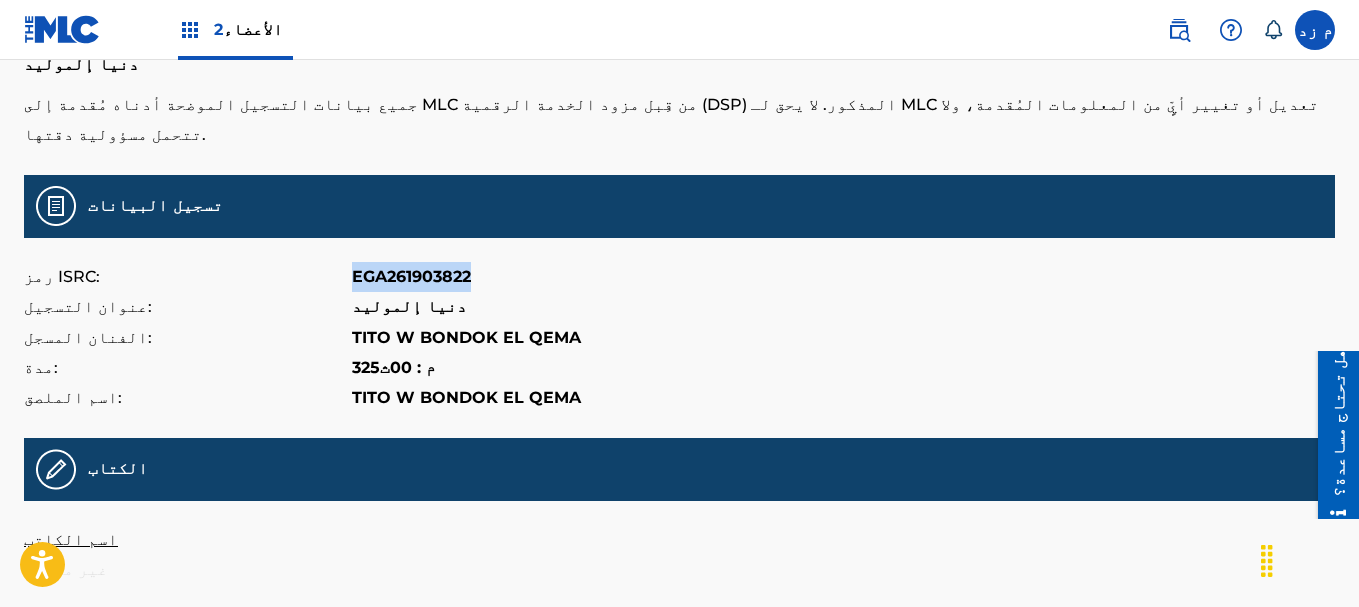 click on "EGA261903822" at bounding box center (411, 276) 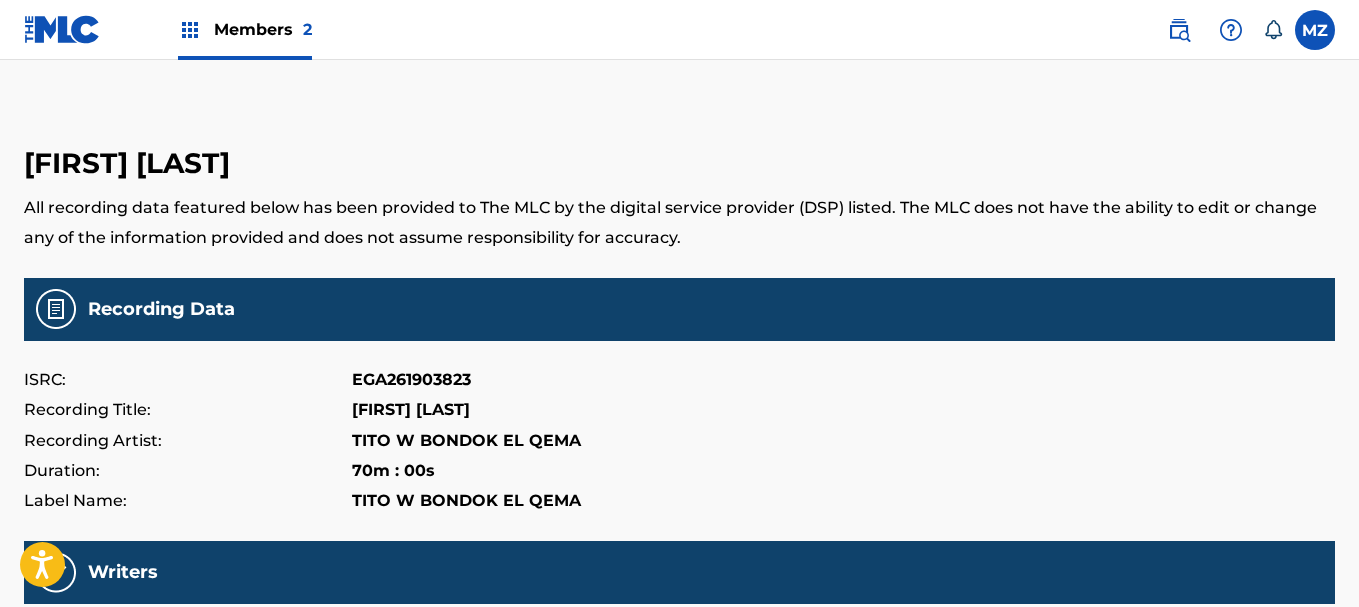 scroll, scrollTop: 0, scrollLeft: 0, axis: both 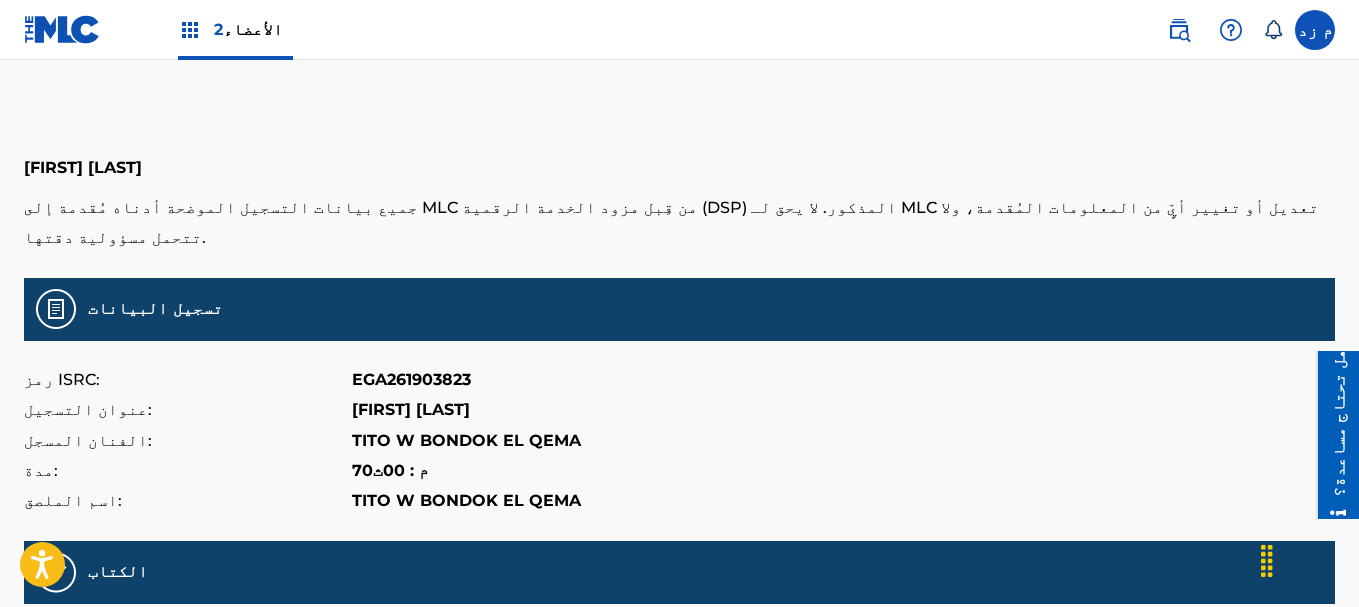 click on "EGA261903823" at bounding box center (411, 379) 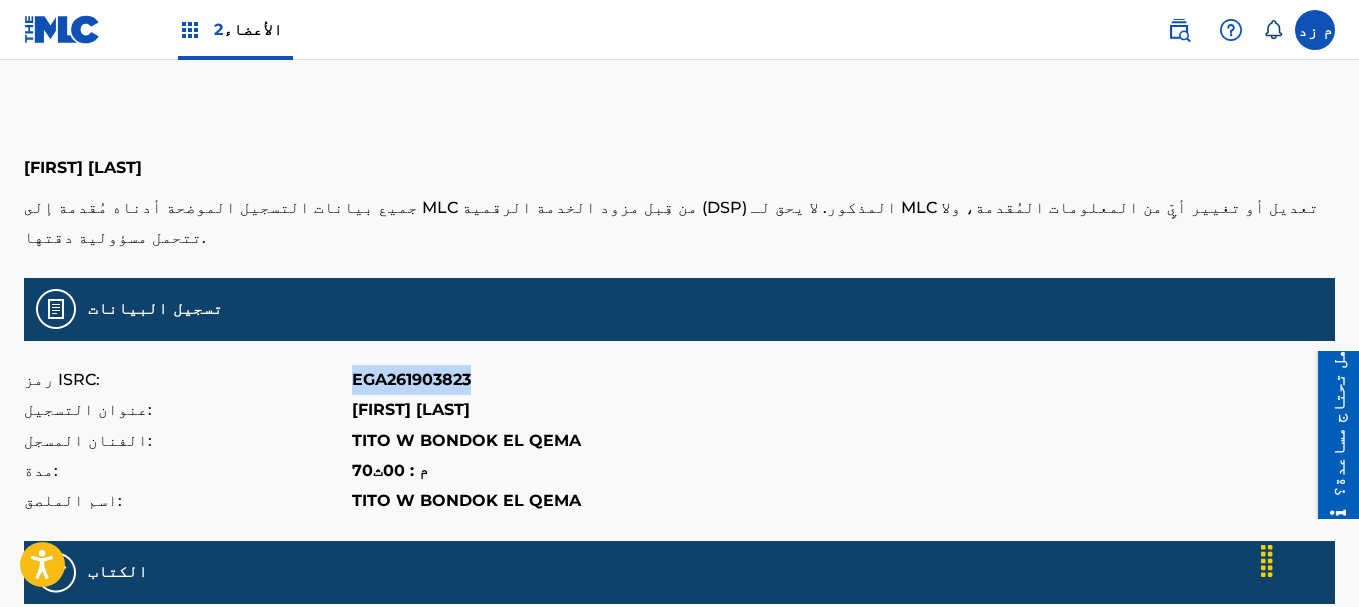 click on "EGA261903823" at bounding box center [411, 379] 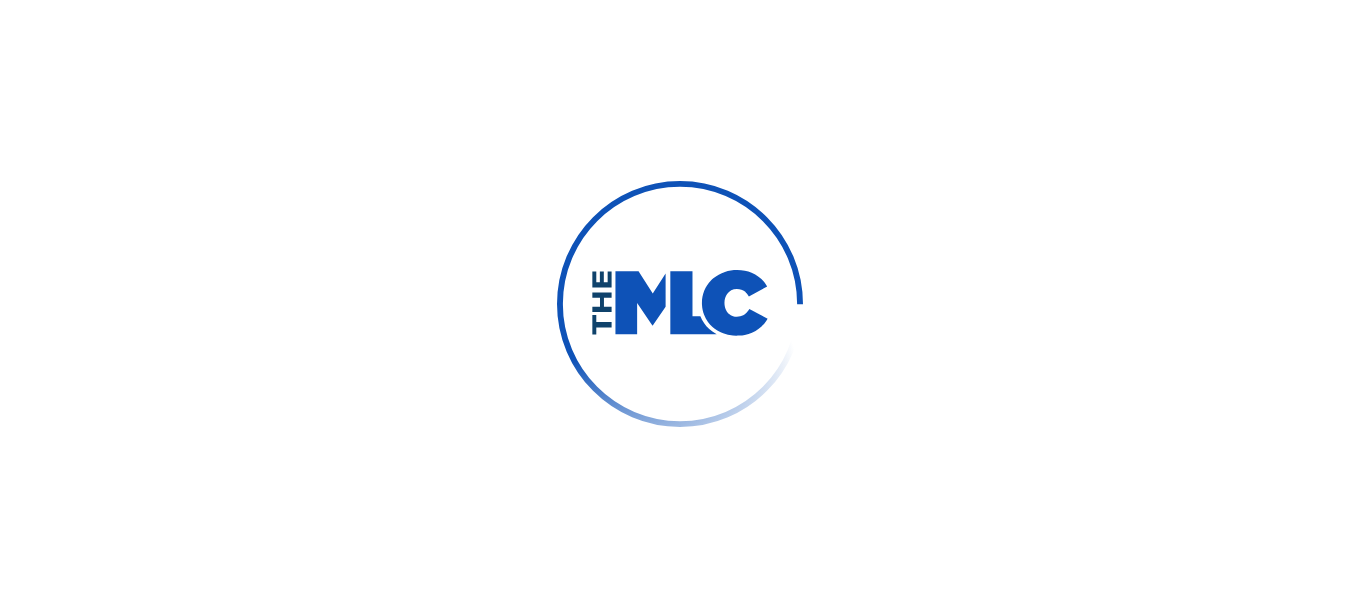 scroll, scrollTop: 0, scrollLeft: 0, axis: both 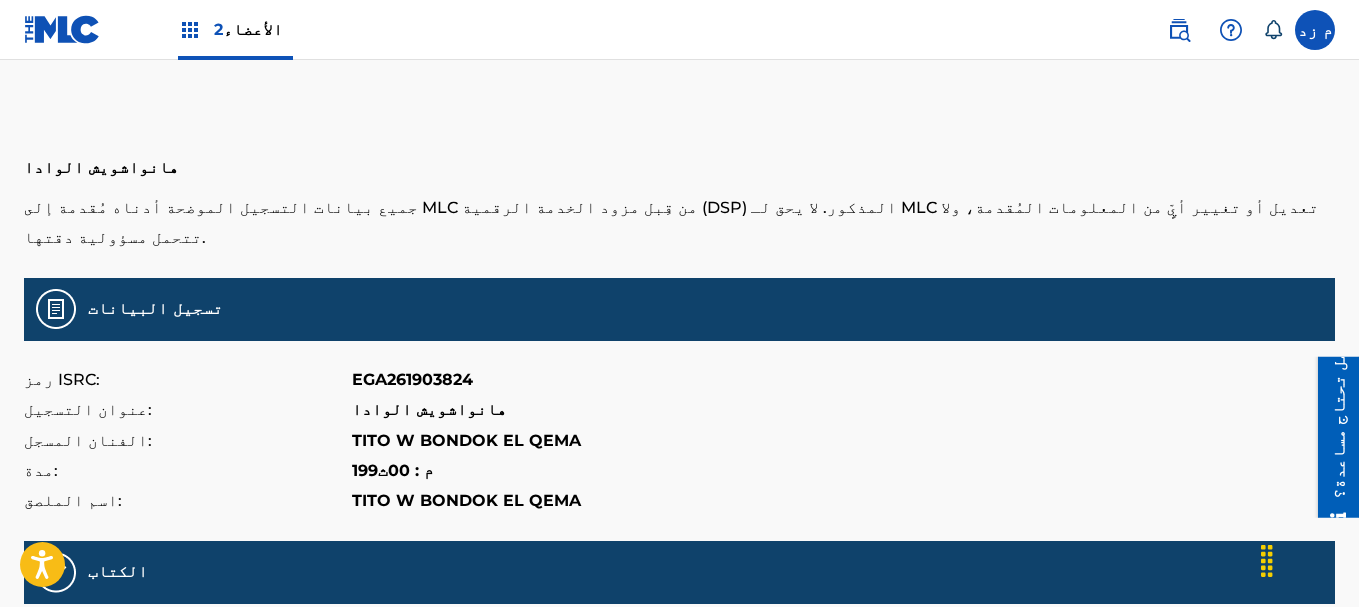 click on "EGA261903824" at bounding box center [412, 380] 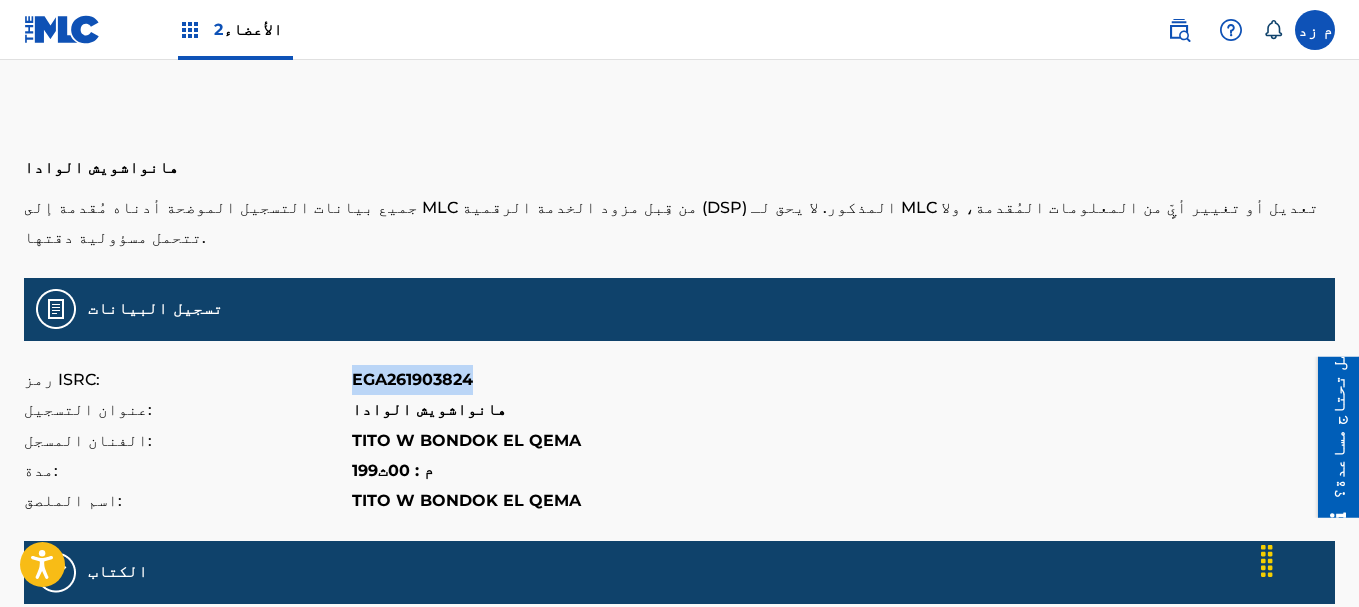 click on "EGA261903824" at bounding box center [412, 379] 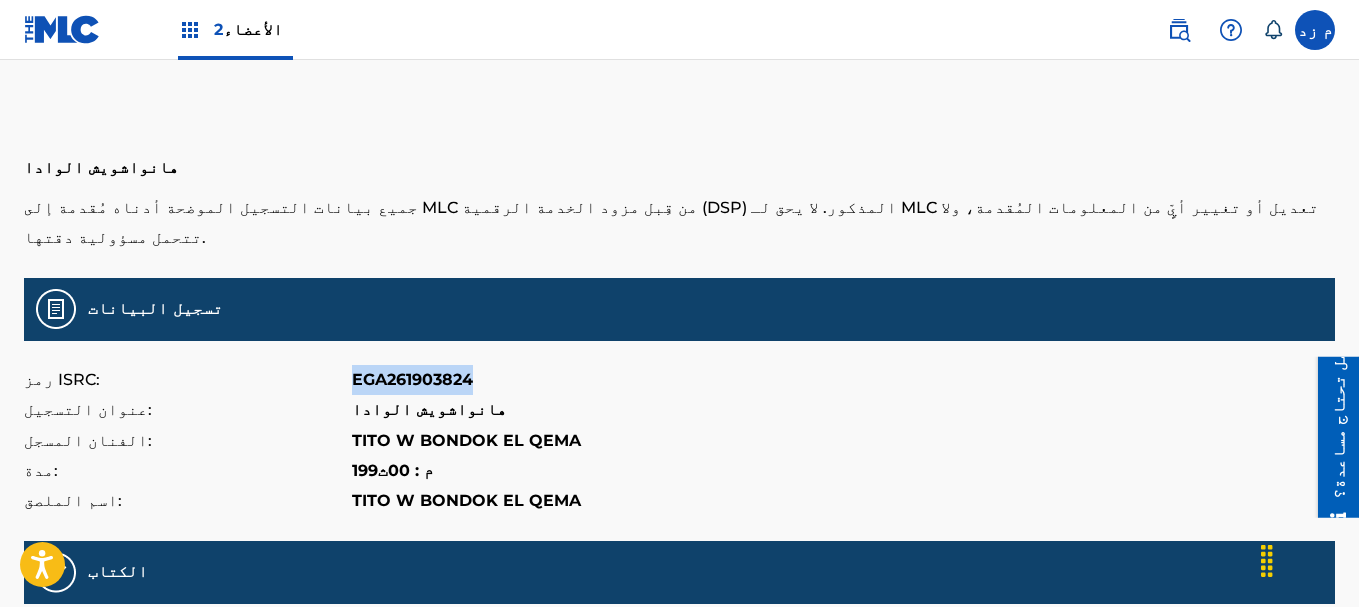 copy on "EGA261903824" 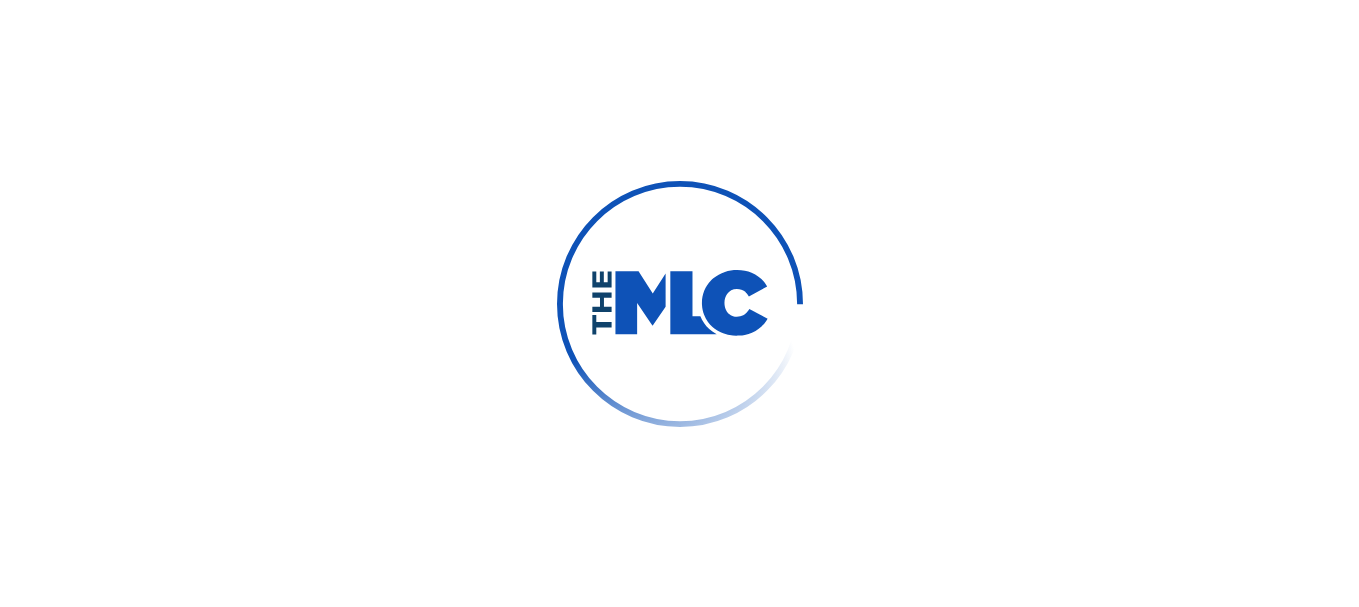 scroll, scrollTop: 0, scrollLeft: 0, axis: both 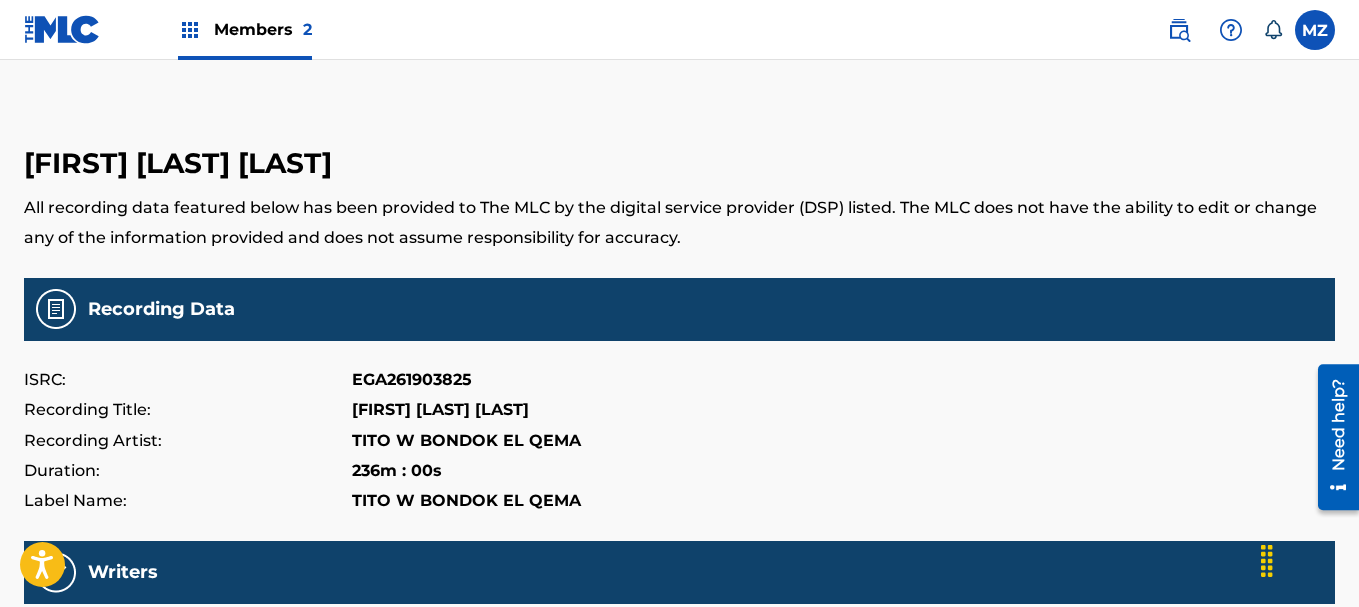 click on "EGA261903825" at bounding box center (412, 380) 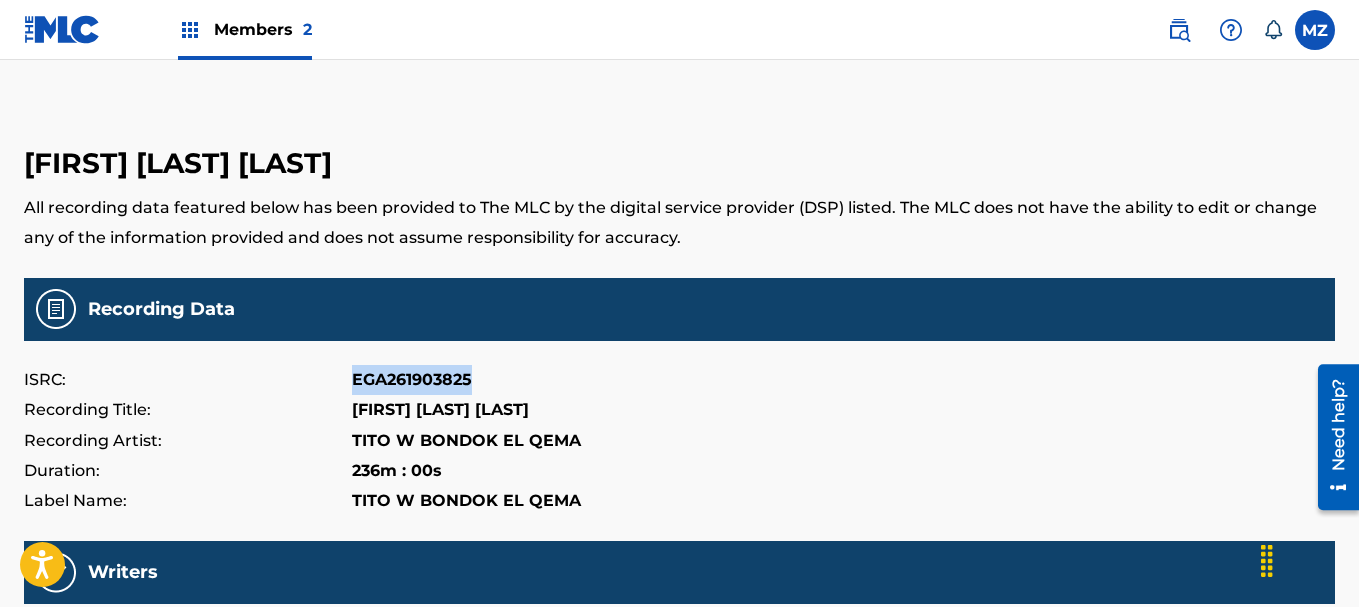 click on "EGA261903825" at bounding box center (412, 380) 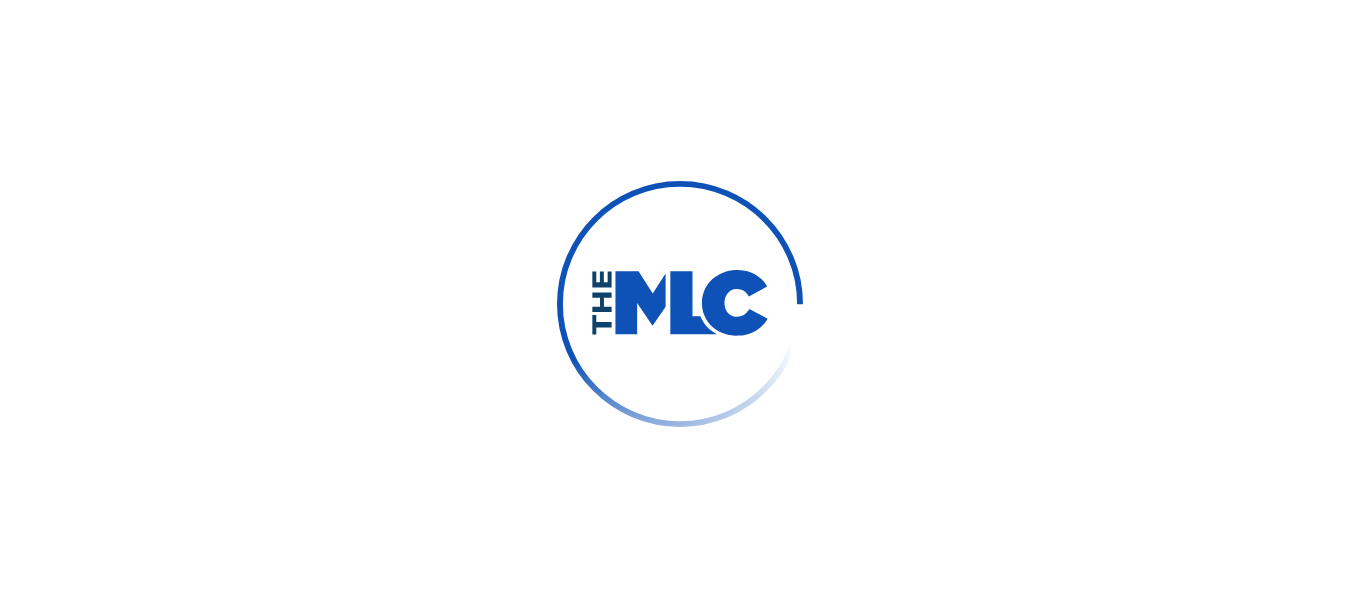 scroll, scrollTop: 0, scrollLeft: 0, axis: both 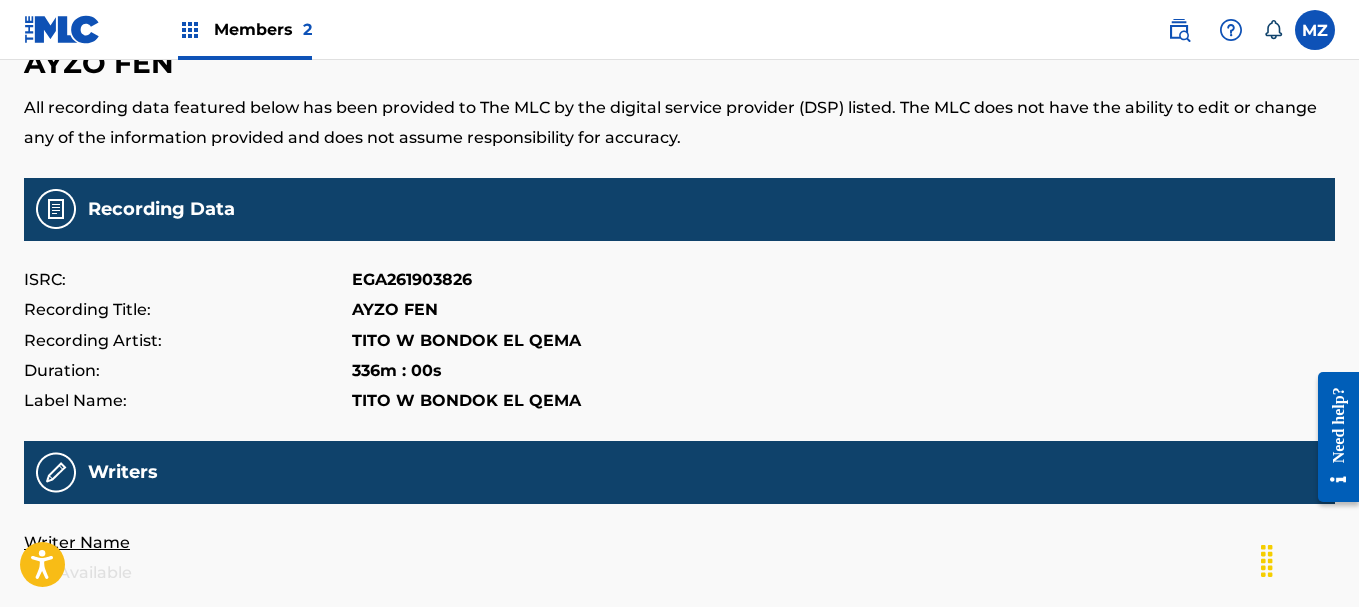 click on "EGA261903826" at bounding box center (412, 280) 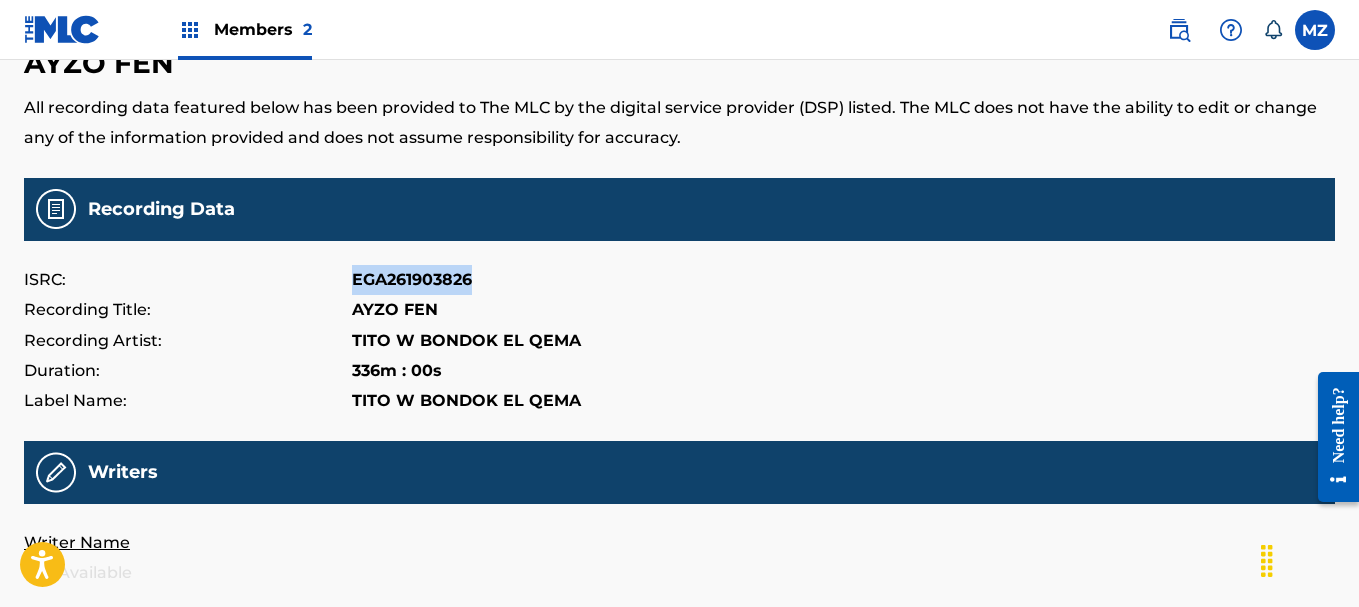 click on "EGA261903826" at bounding box center [412, 280] 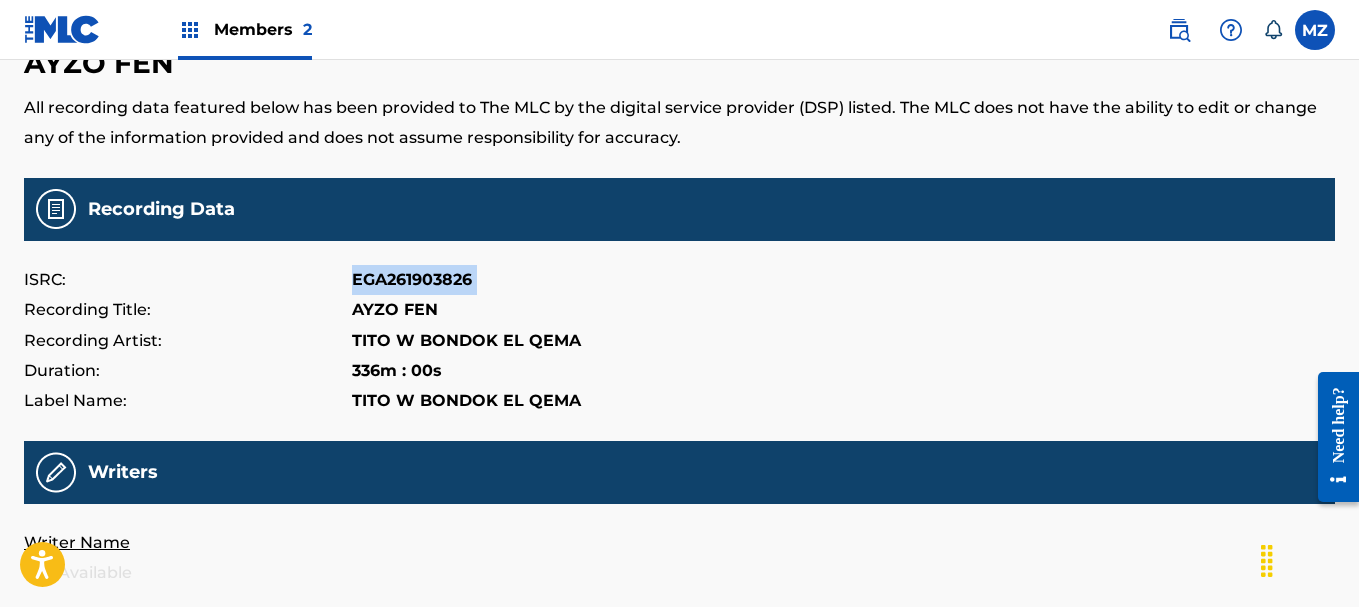 click on "EGA261903826" at bounding box center [412, 280] 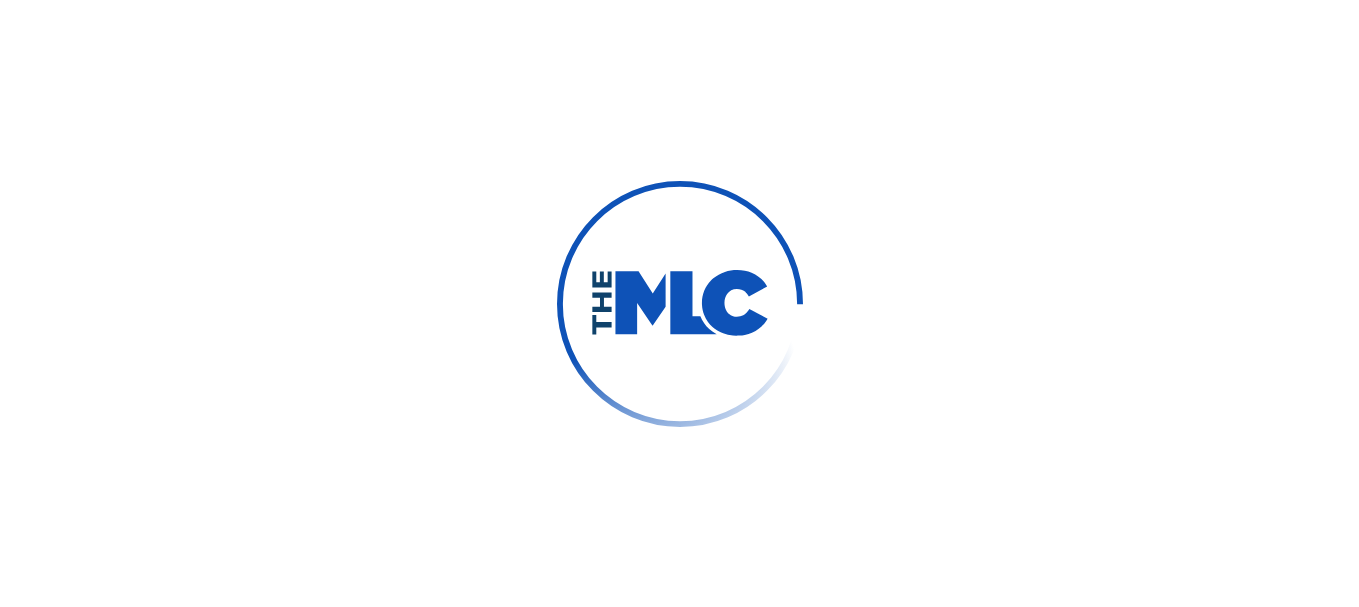 scroll, scrollTop: 0, scrollLeft: 0, axis: both 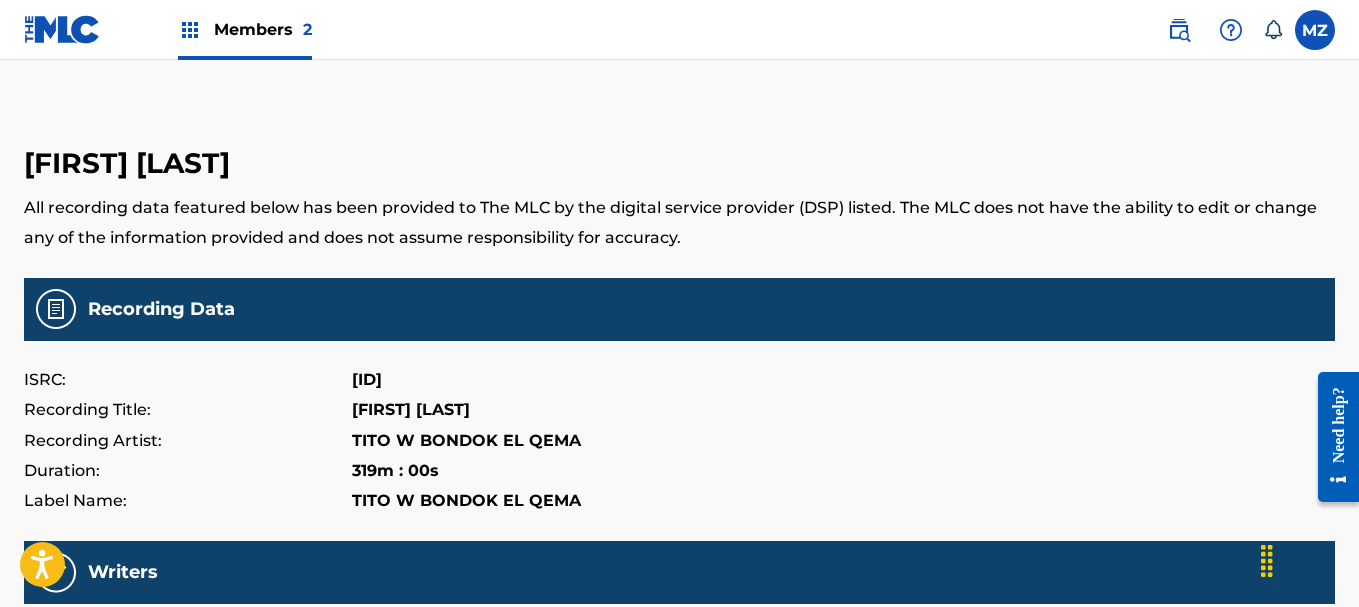 click on "[ID]" at bounding box center [367, 380] 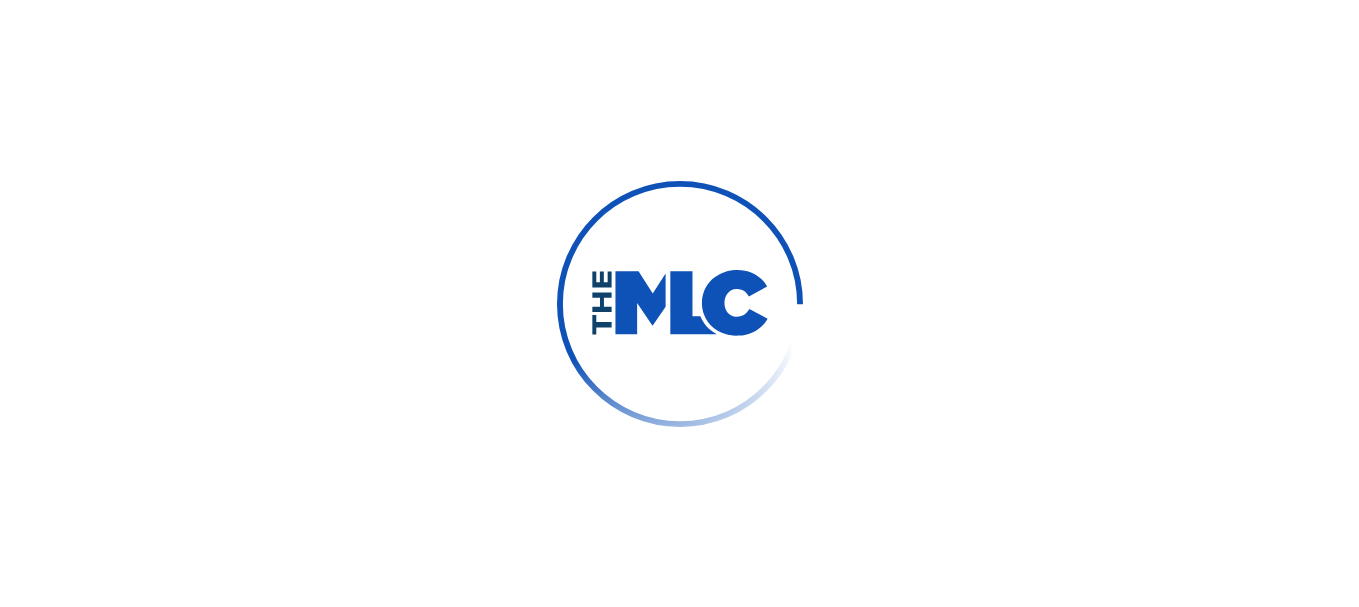 scroll, scrollTop: 0, scrollLeft: 0, axis: both 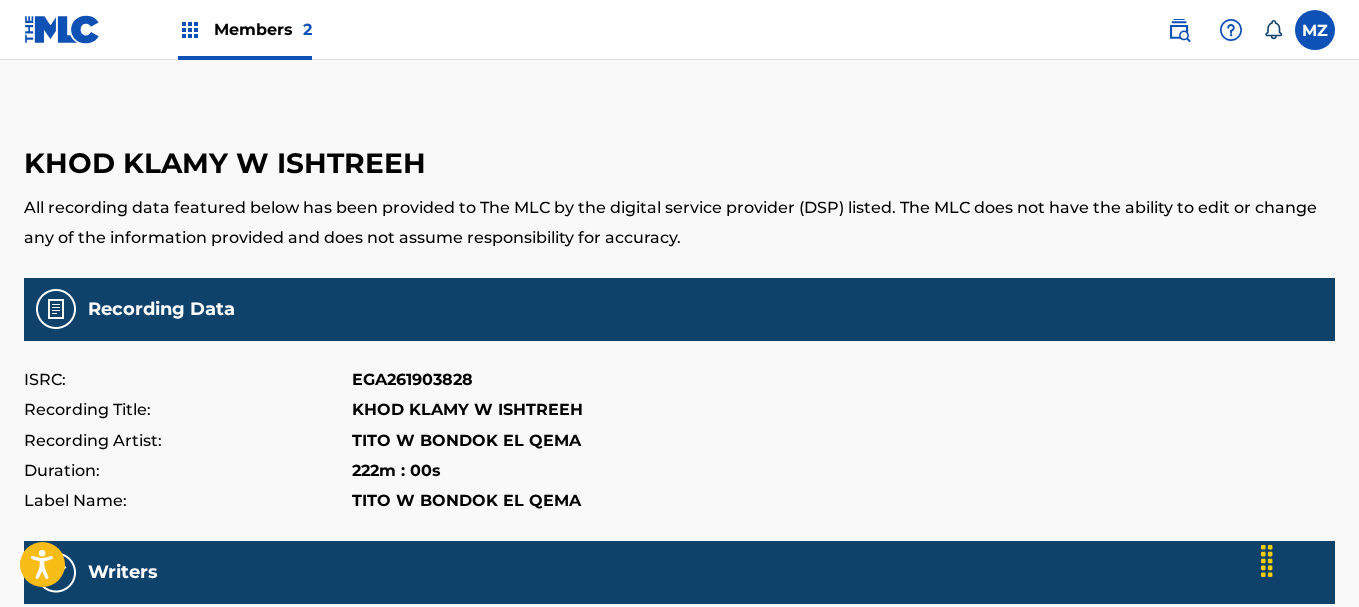 click on "EGA261903828" at bounding box center [412, 380] 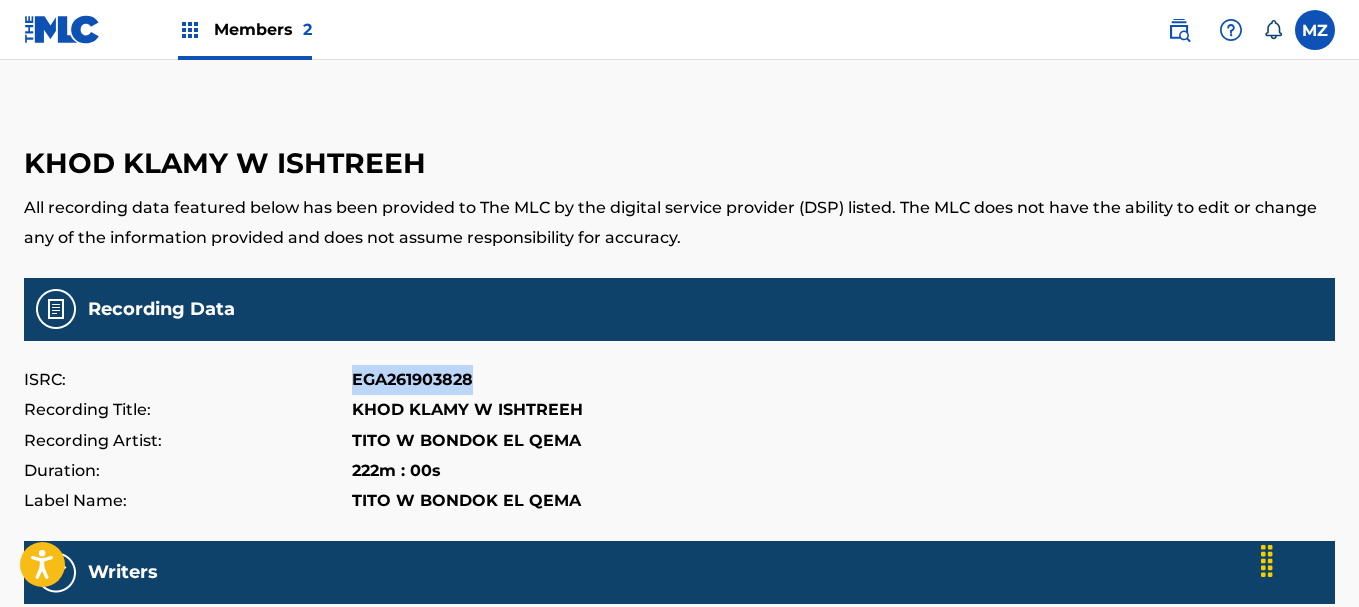 click on "EGA261903828" at bounding box center (412, 380) 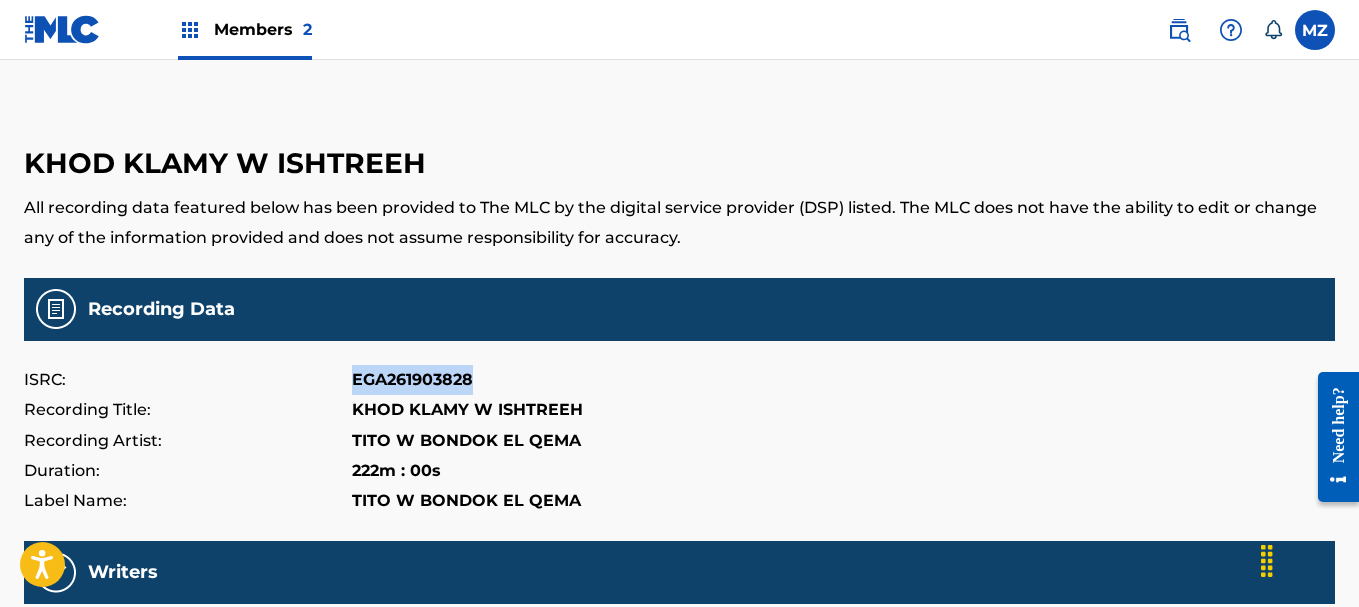 copy on "EGA261903828" 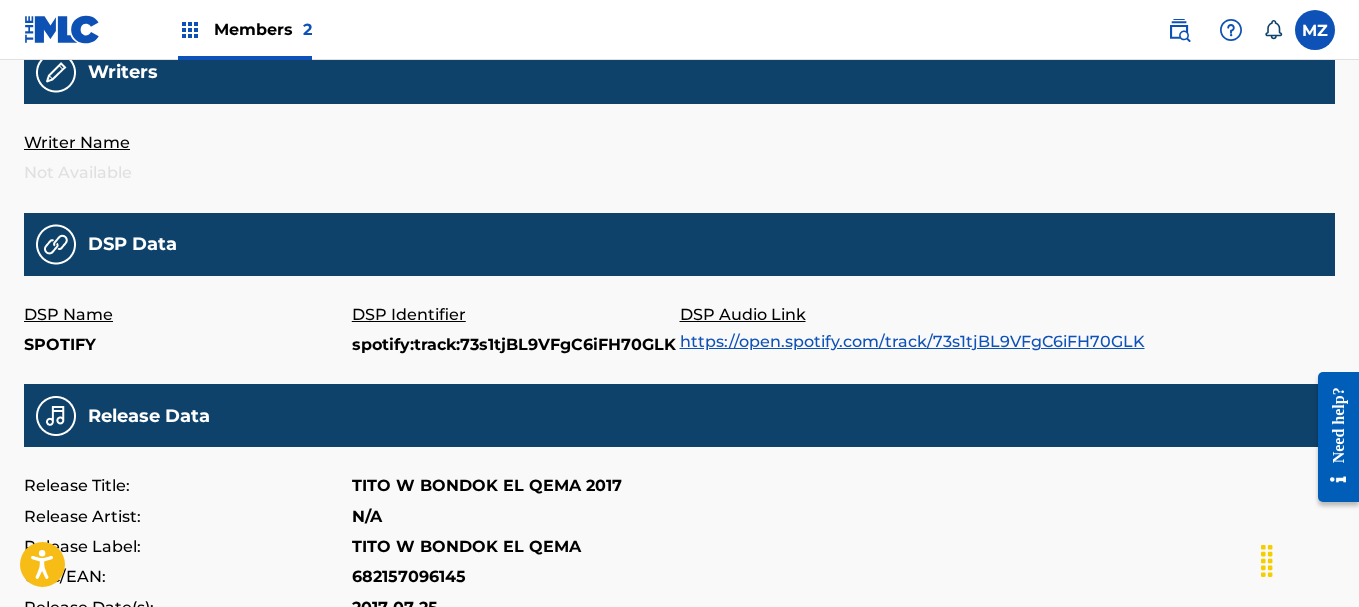 scroll, scrollTop: 300, scrollLeft: 0, axis: vertical 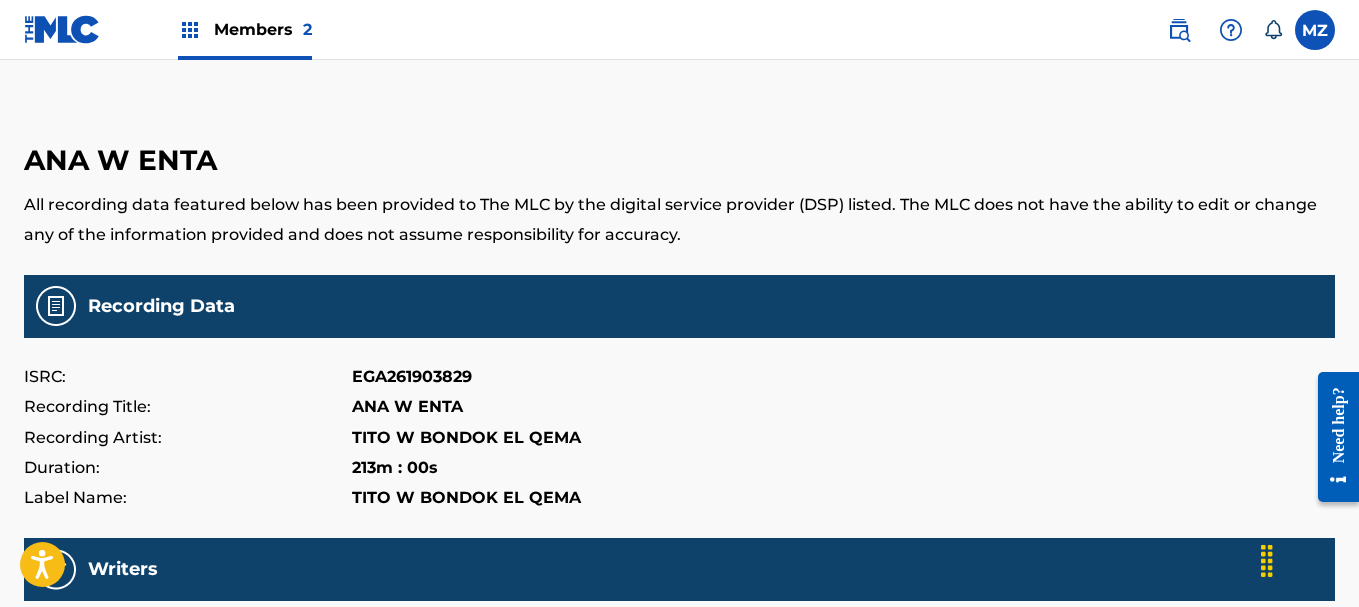 click on "EGA261903829" at bounding box center [412, 377] 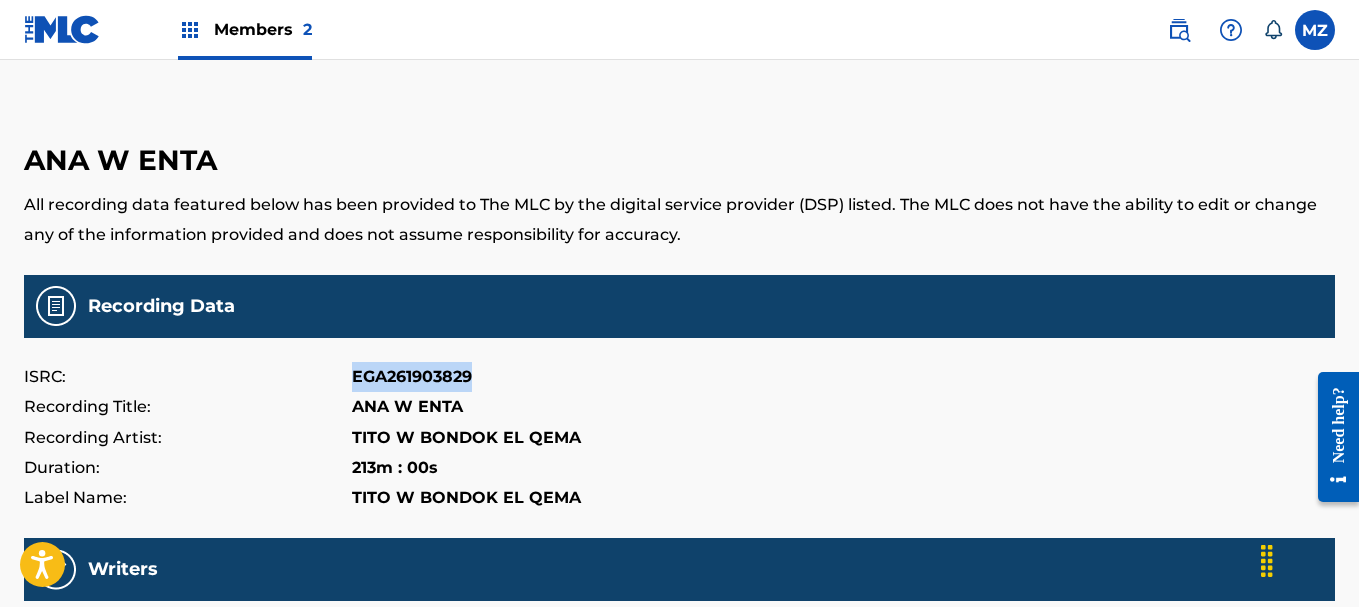 click on "EGA261903829" at bounding box center (412, 377) 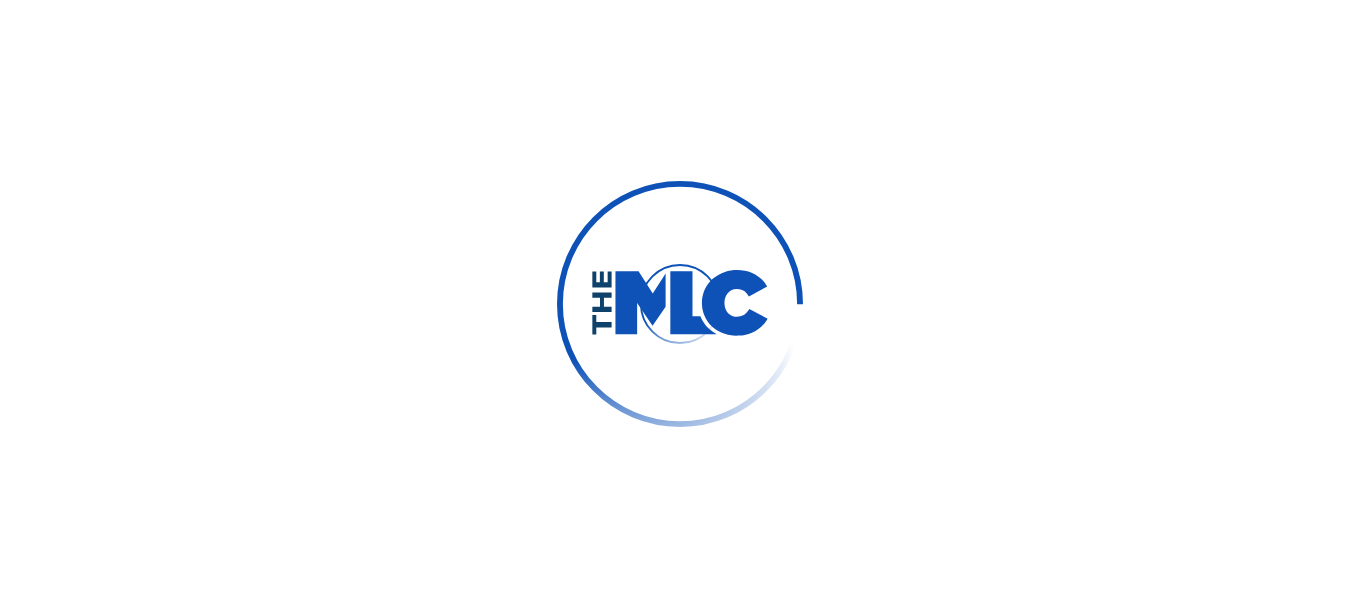 scroll, scrollTop: 0, scrollLeft: 0, axis: both 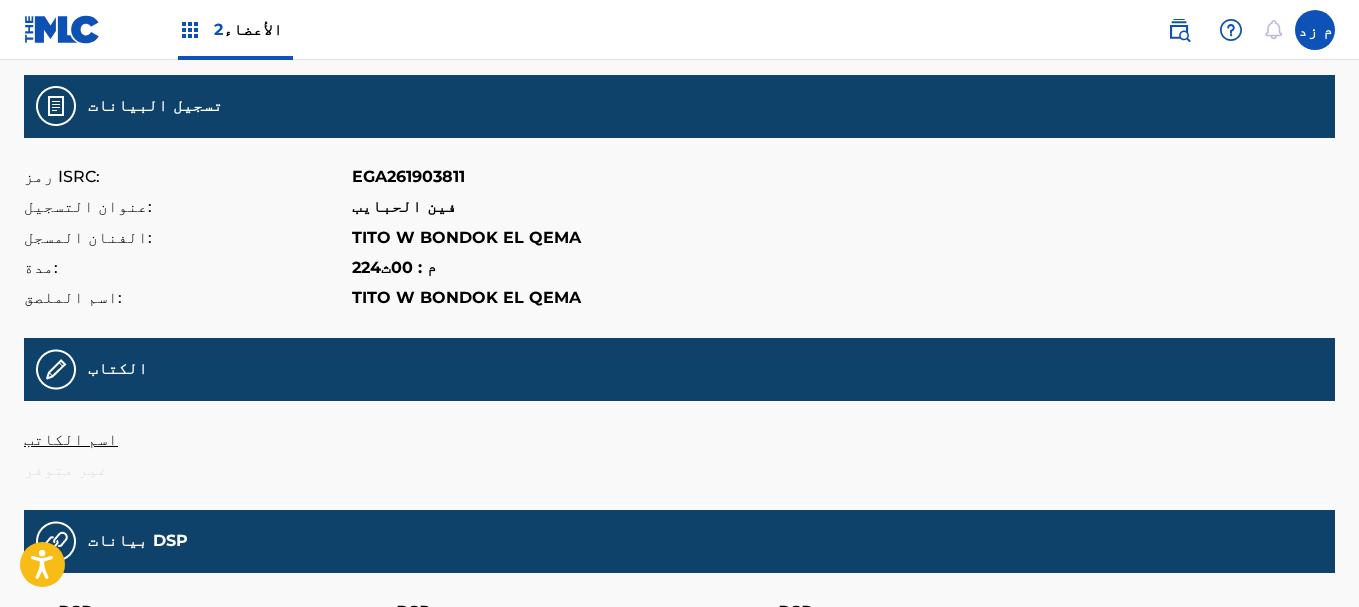 click on "EGA261903811" at bounding box center (408, 176) 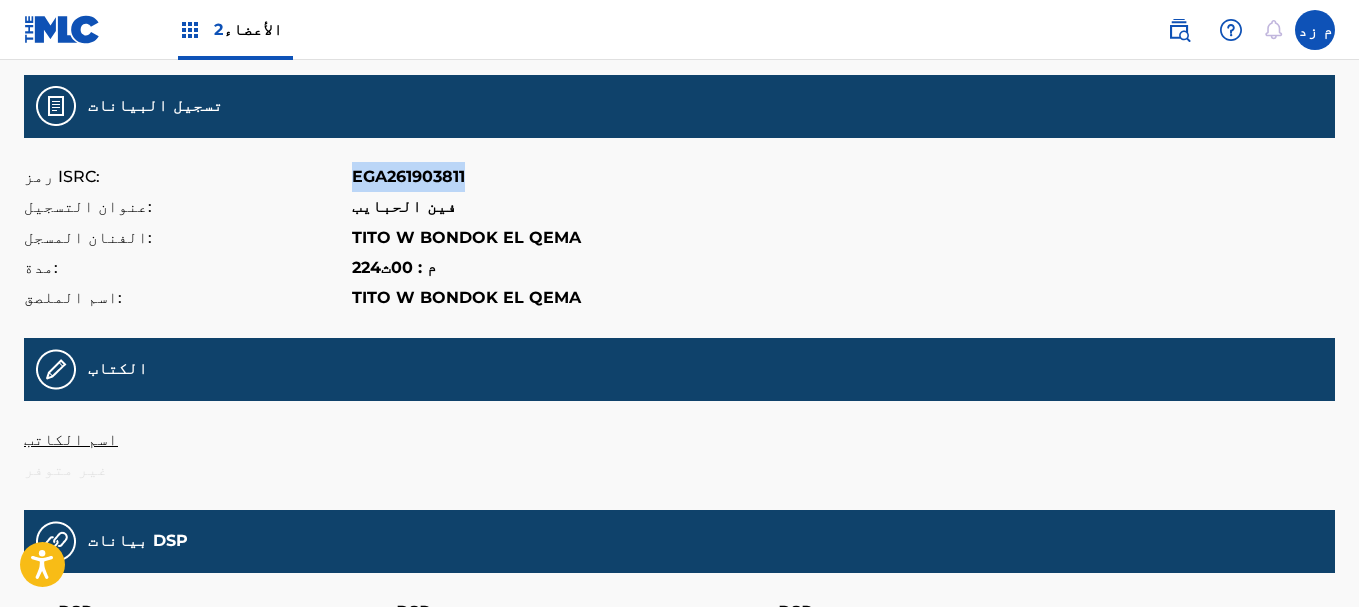 click on "EGA261903811" at bounding box center [408, 176] 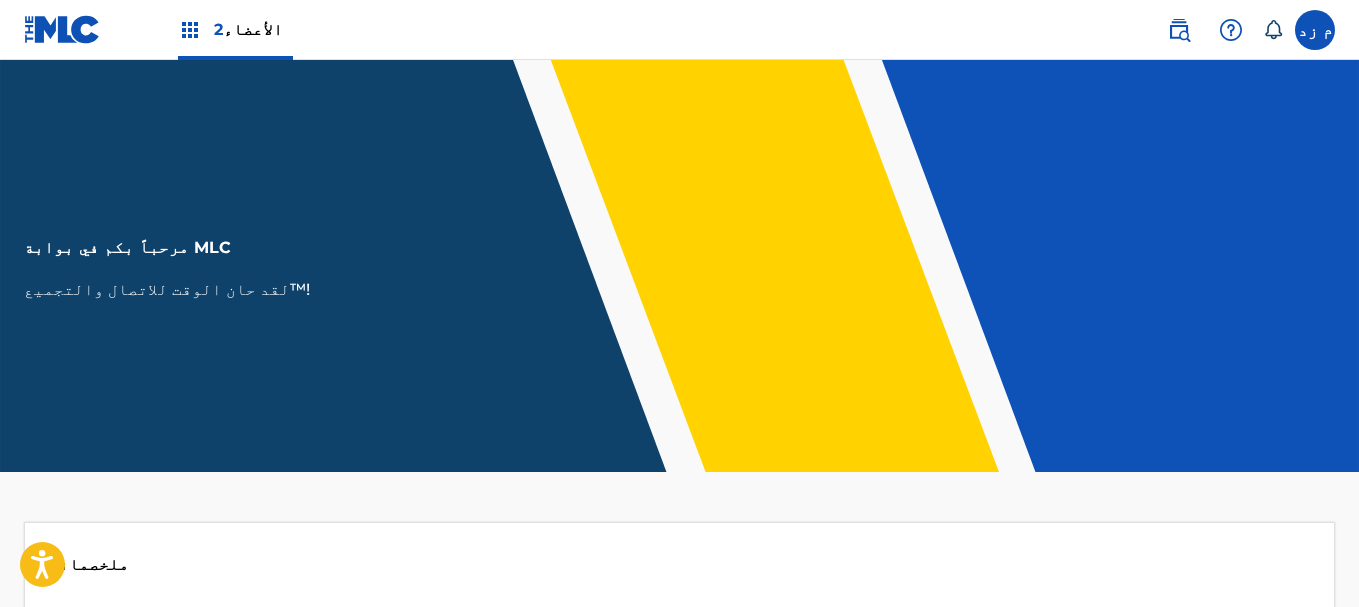 scroll, scrollTop: 0, scrollLeft: 0, axis: both 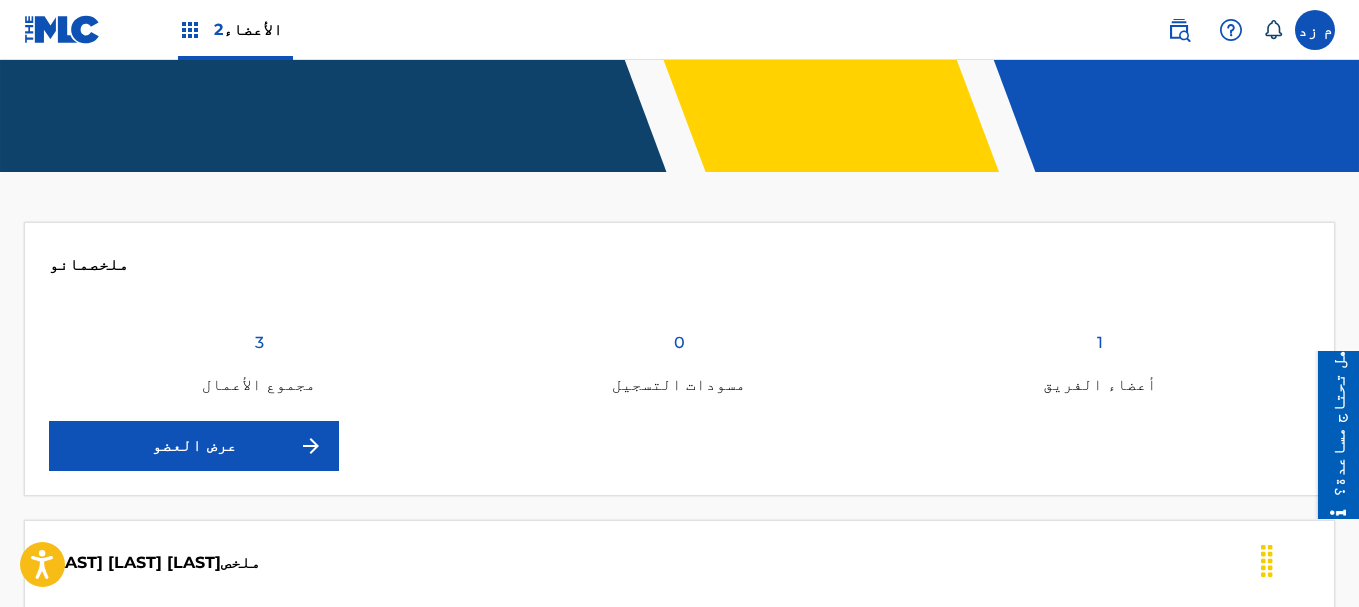 click on "عرض العضو" at bounding box center [194, 445] 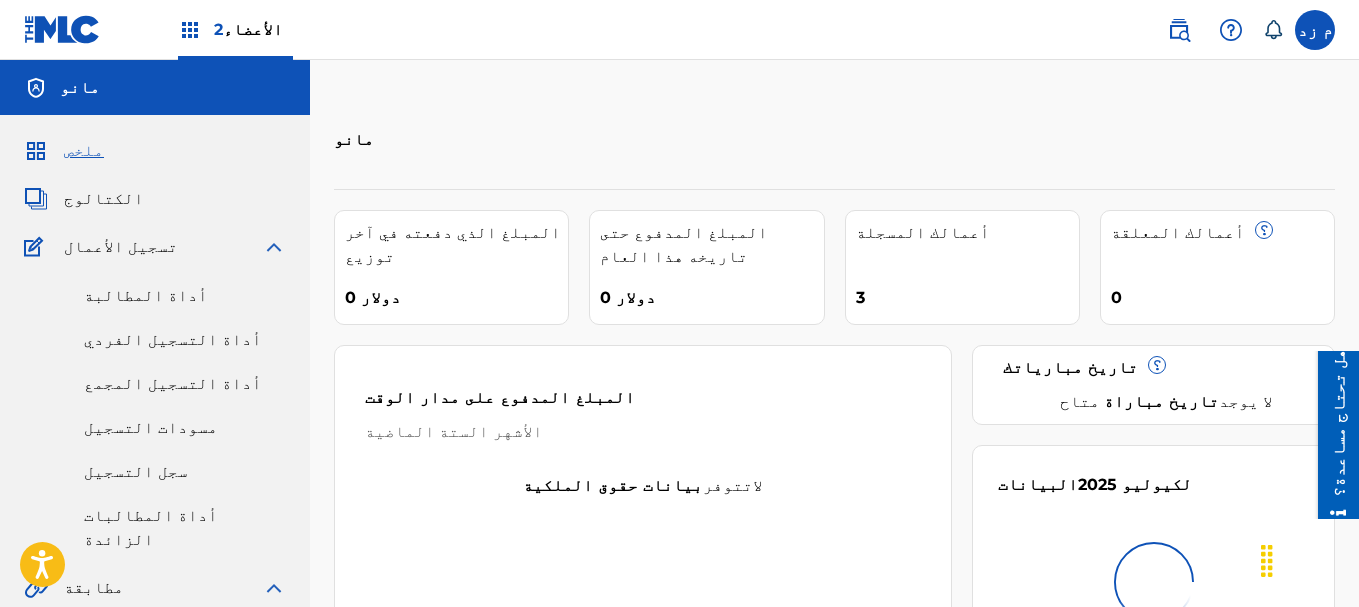 scroll, scrollTop: 279, scrollLeft: 0, axis: vertical 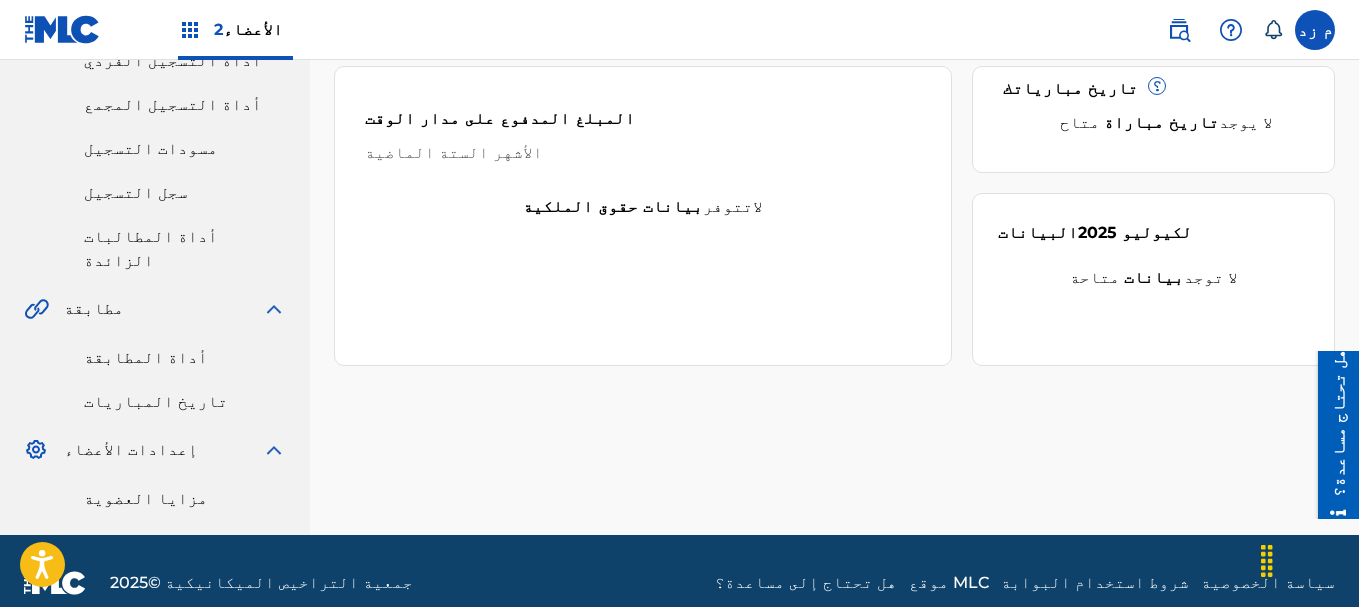 click on "أداة المطابقة" at bounding box center (146, 357) 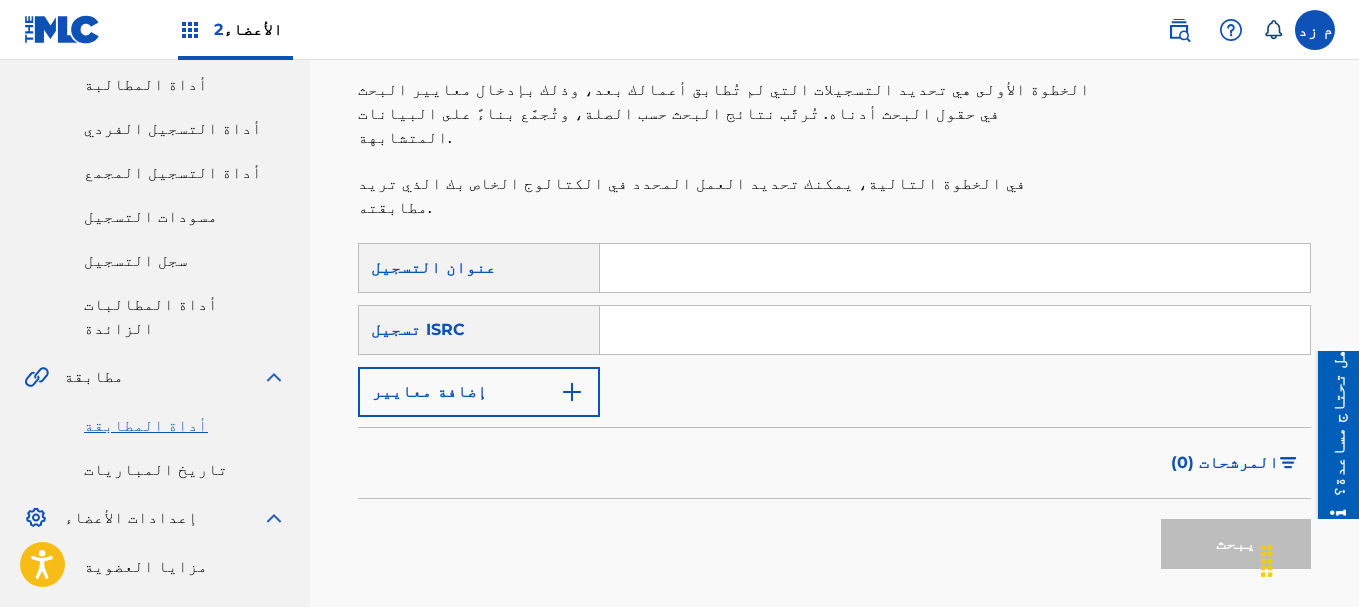 scroll, scrollTop: 300, scrollLeft: 0, axis: vertical 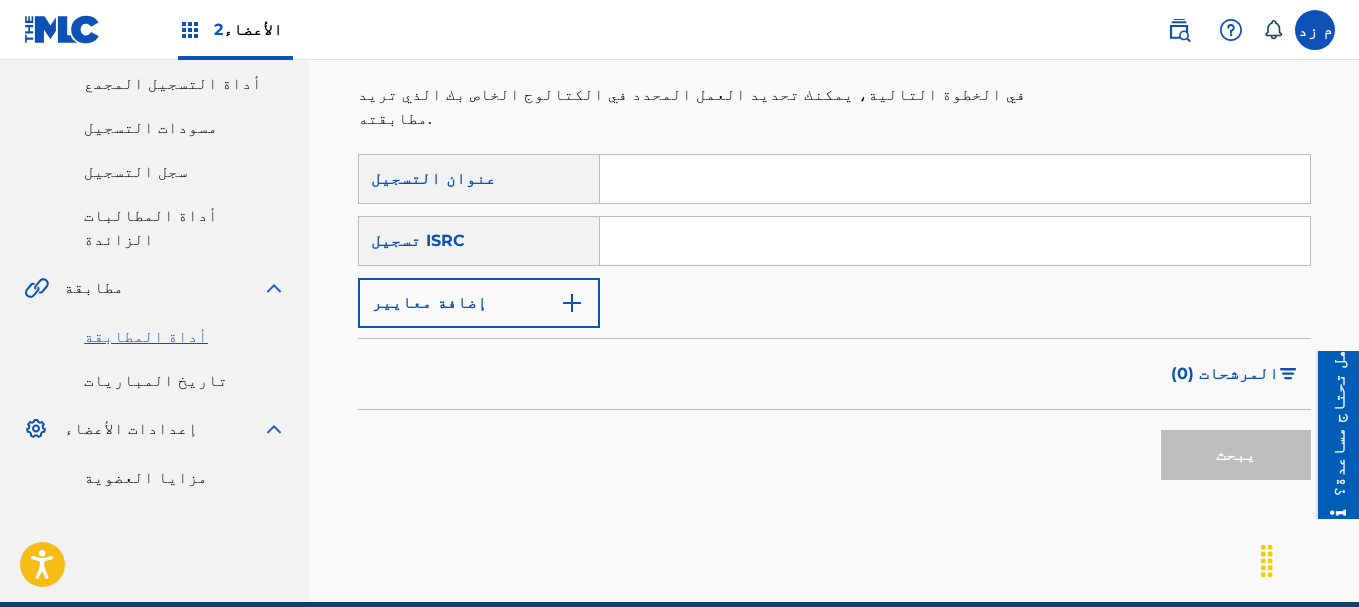 click on "إضافة معايير" at bounding box center (479, 303) 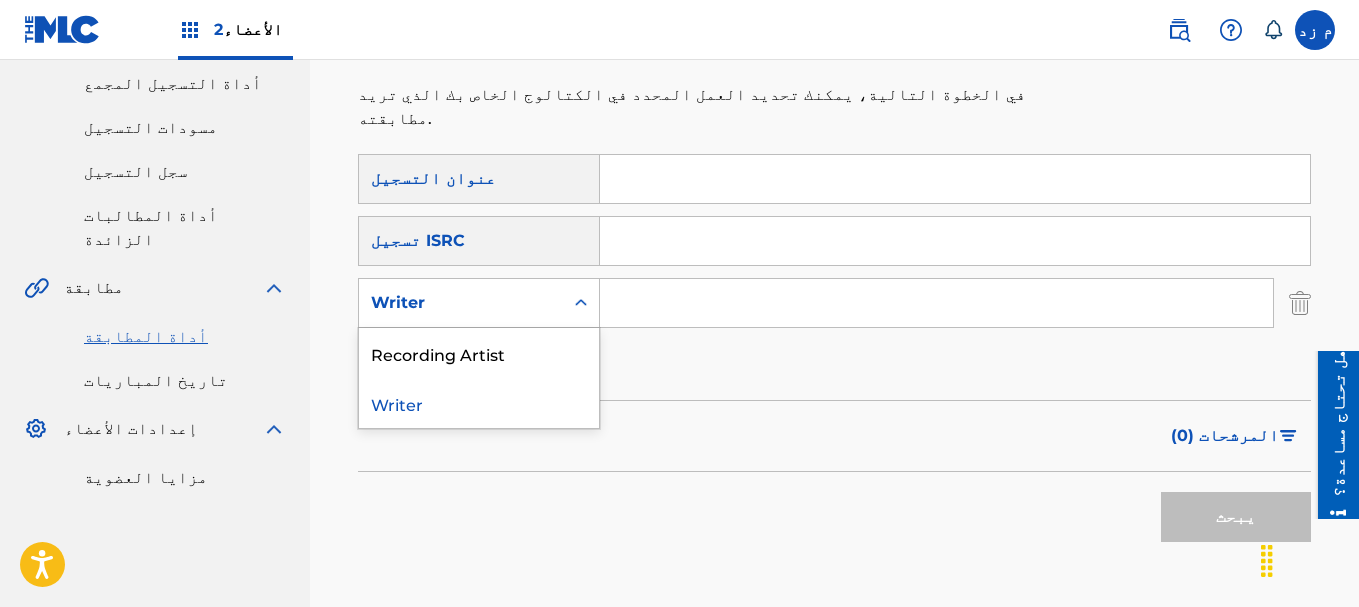 click on "Writer" at bounding box center (461, 303) 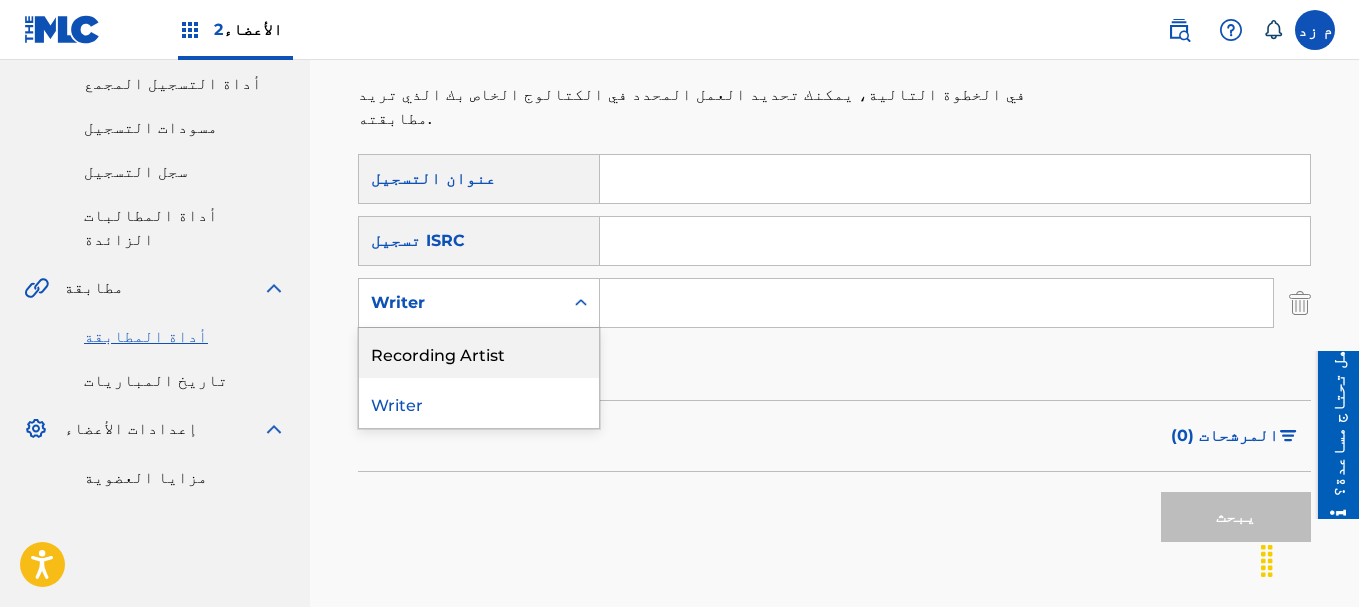 click on "Recording Artist" at bounding box center (479, 353) 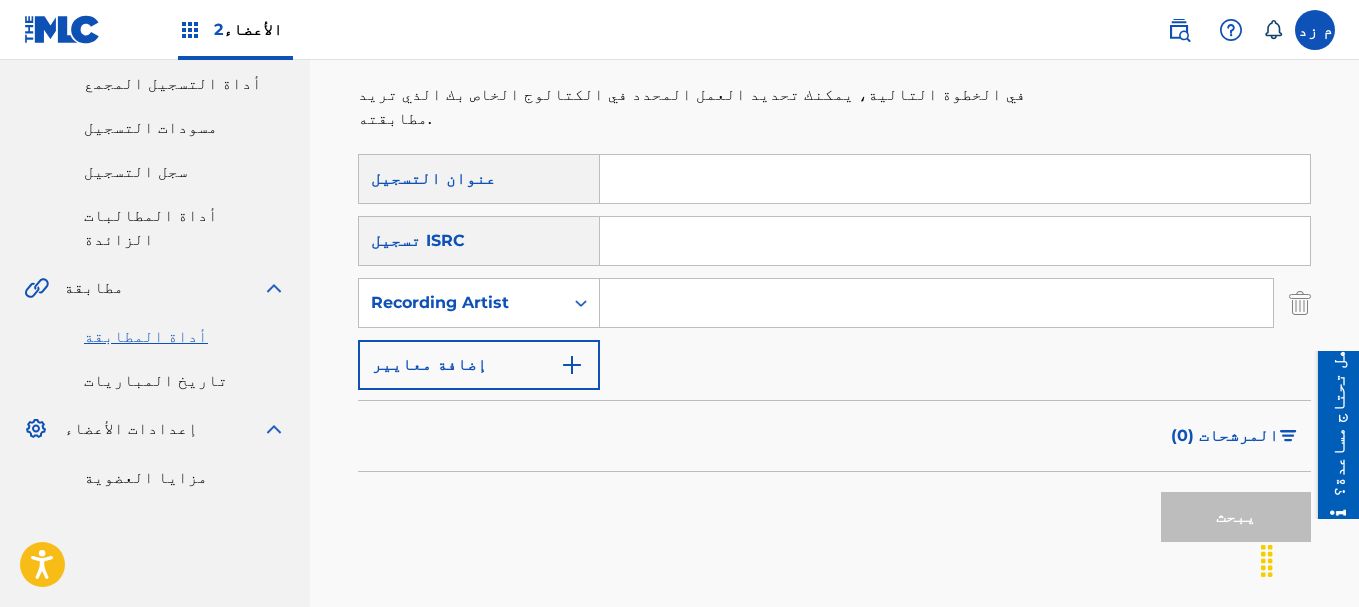 click at bounding box center [936, 303] 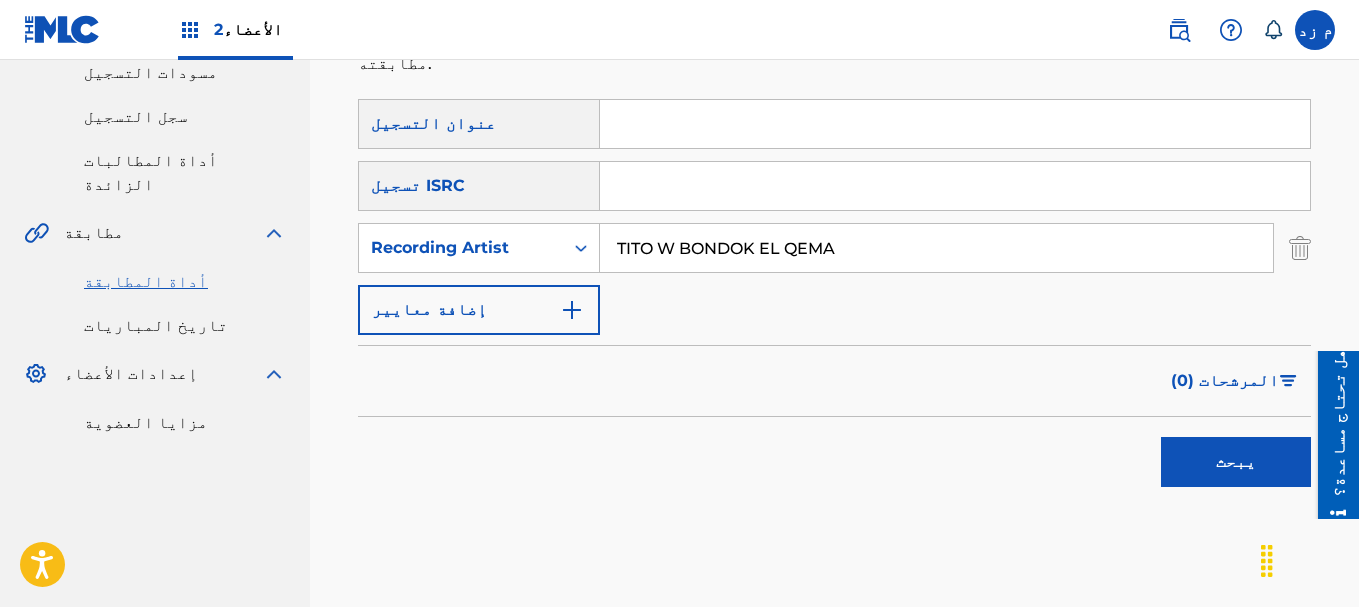 scroll, scrollTop: 405, scrollLeft: 0, axis: vertical 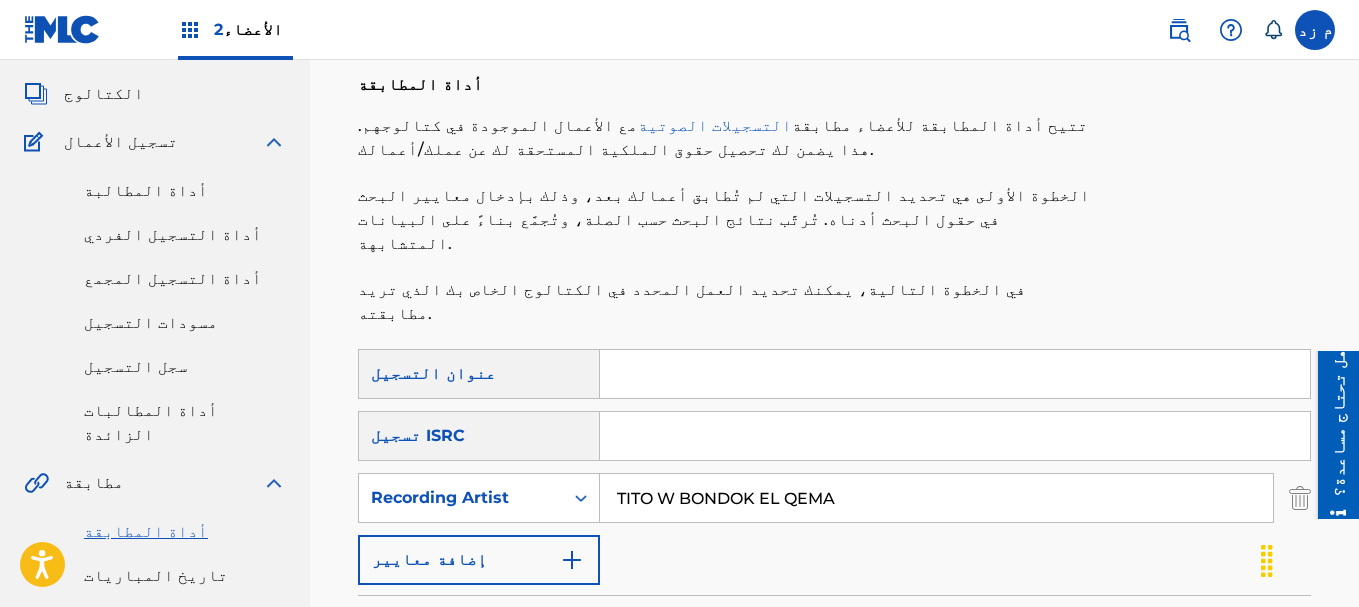 click at bounding box center [955, 374] 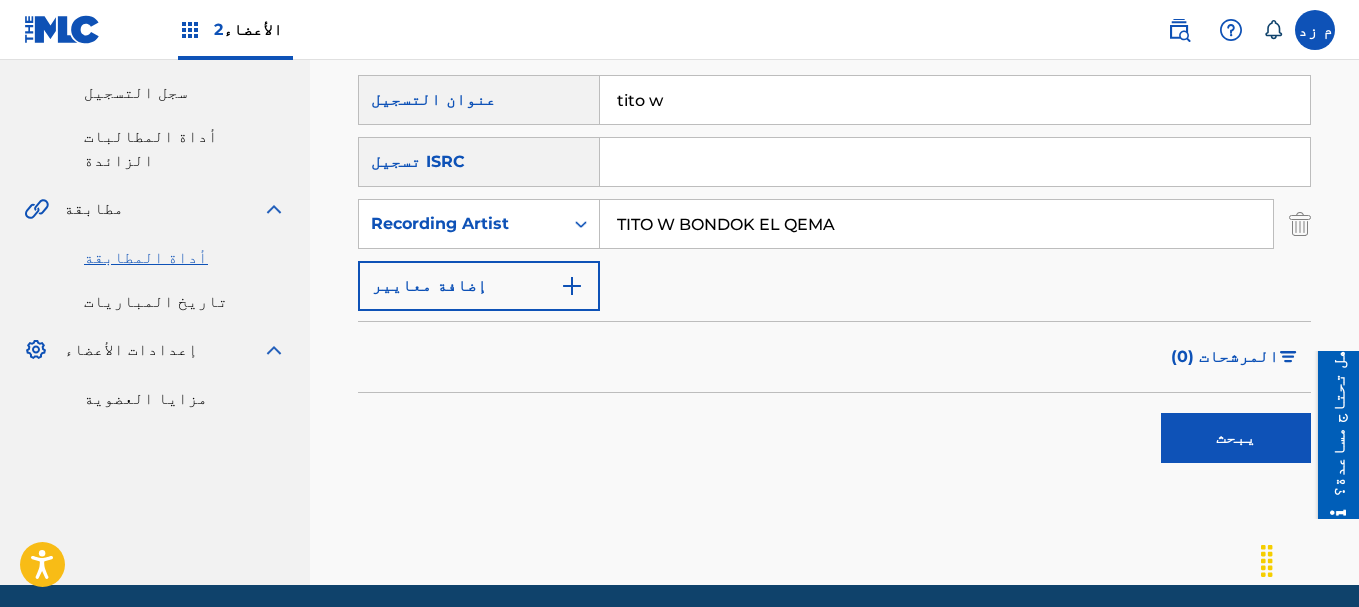 scroll, scrollTop: 405, scrollLeft: 0, axis: vertical 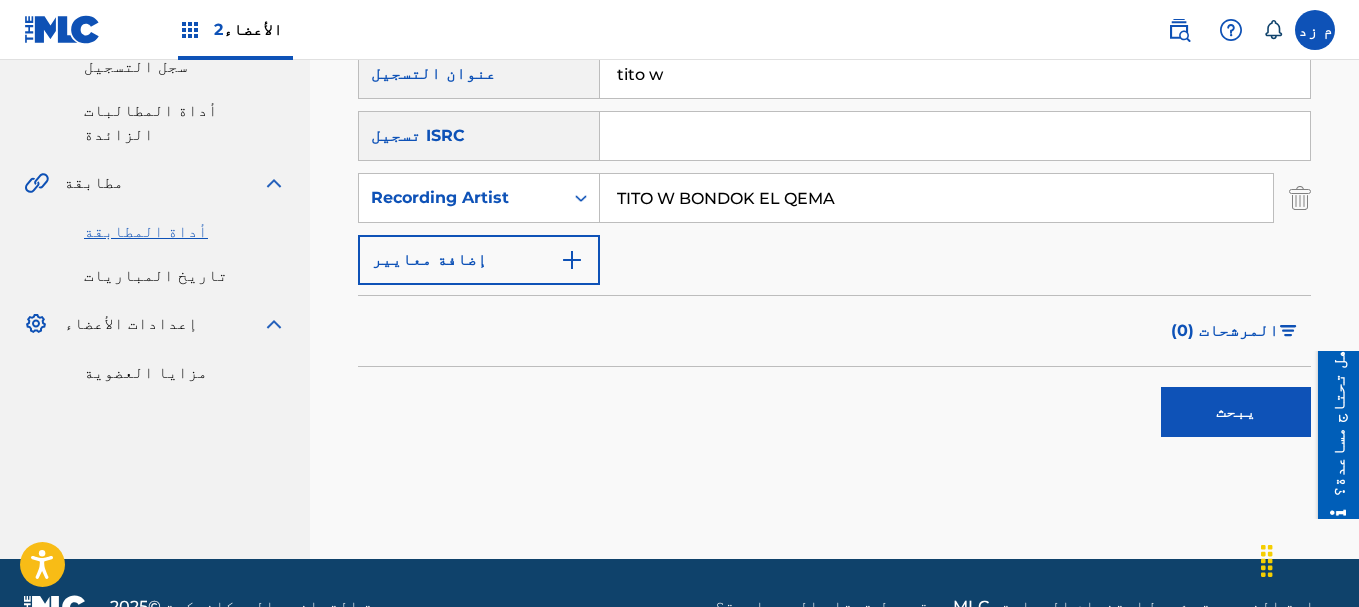 click on "يبحث" at bounding box center (1236, 412) 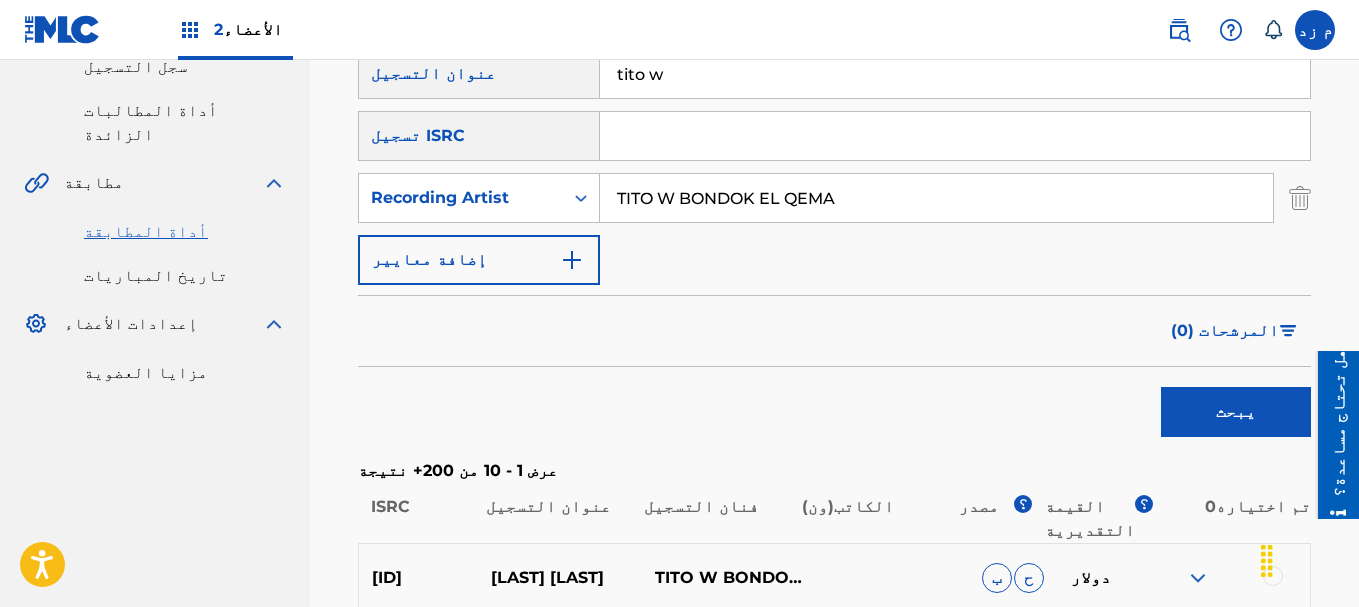 click at bounding box center [1198, 578] 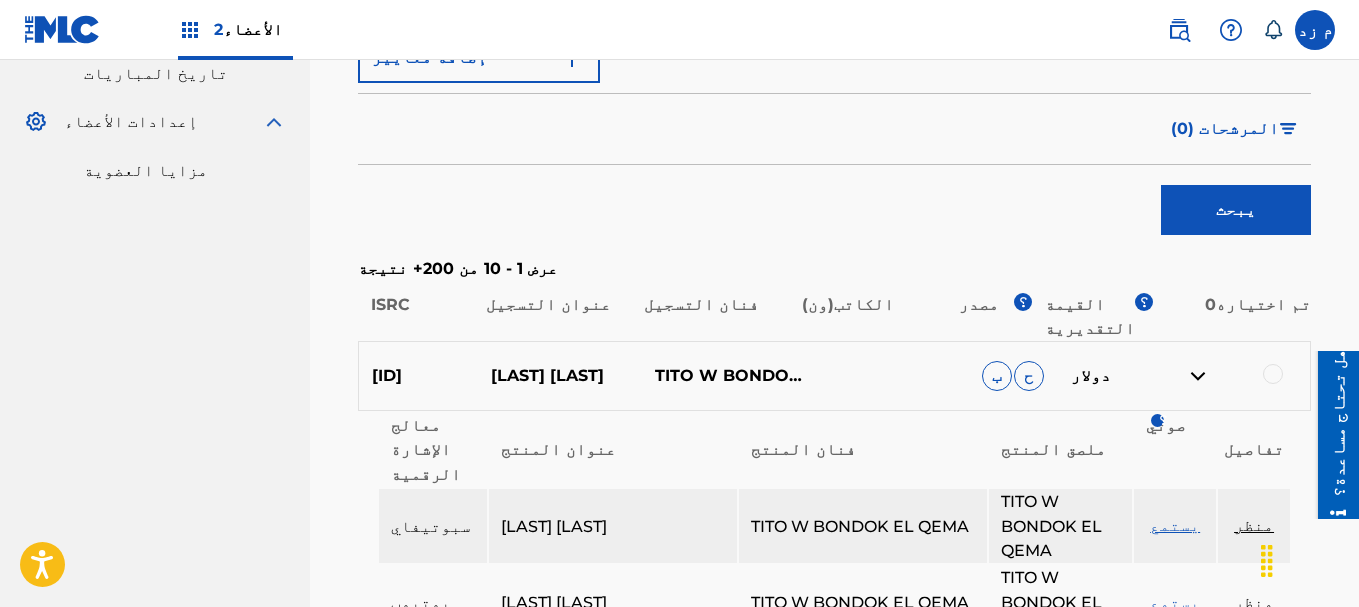 scroll, scrollTop: 805, scrollLeft: 0, axis: vertical 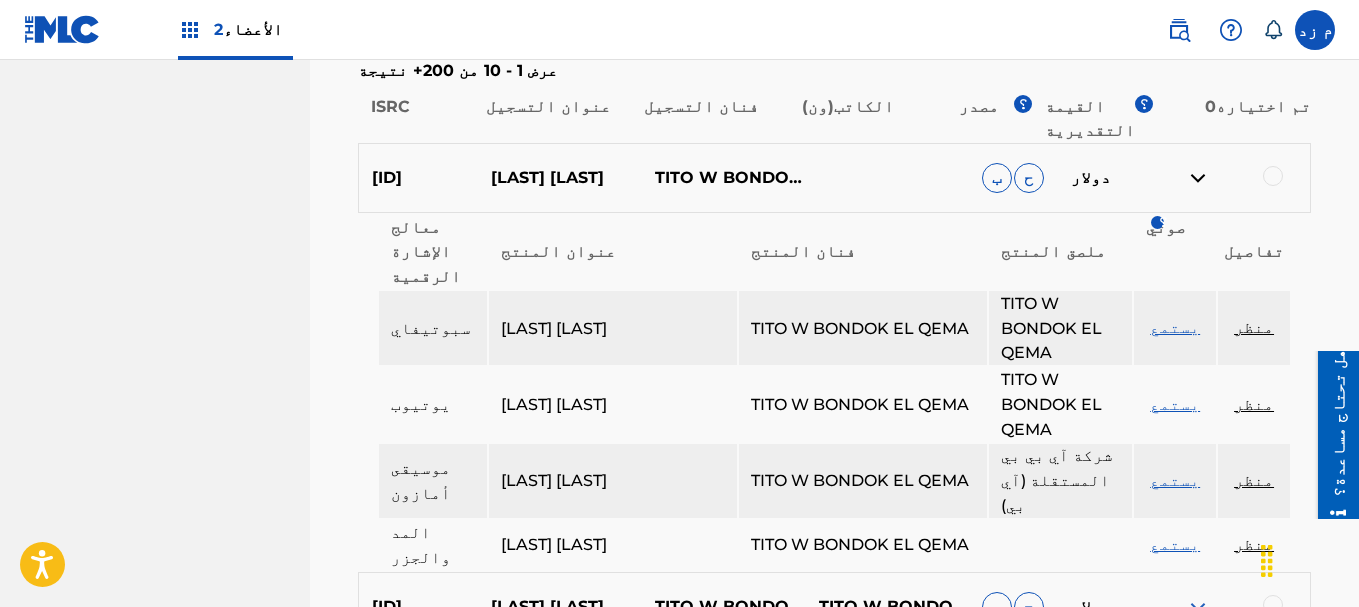 click on "منظر" at bounding box center (1254, 327) 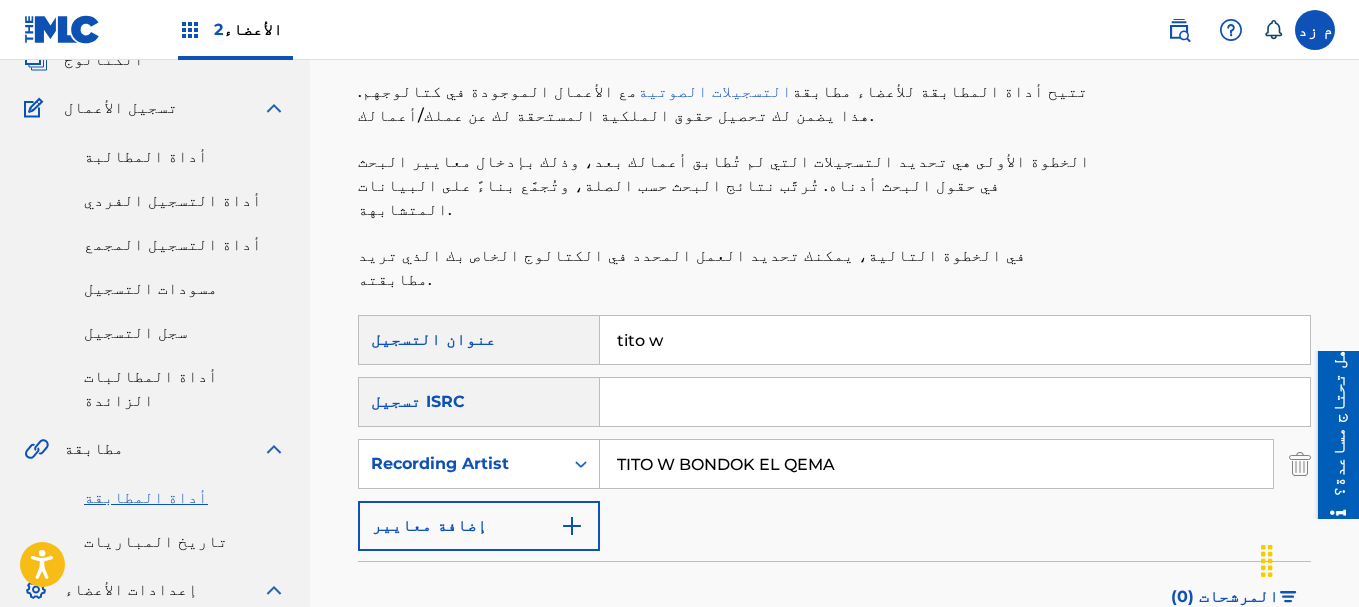 scroll, scrollTop: 5, scrollLeft: 0, axis: vertical 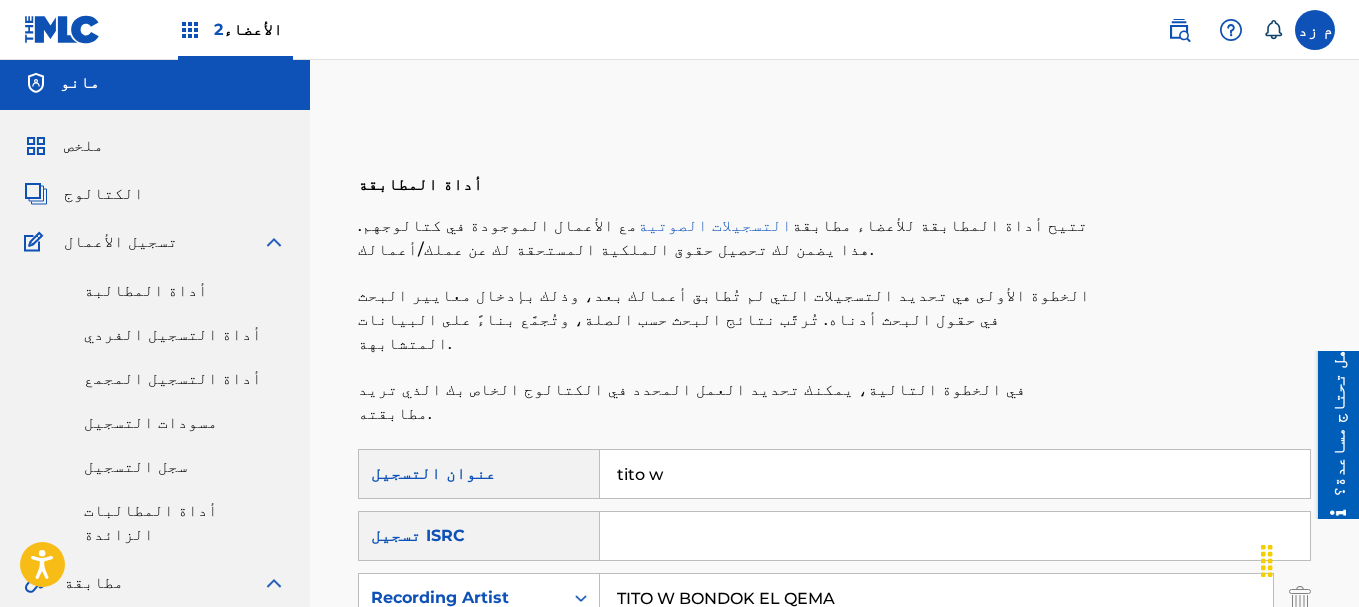 click on "tito w" at bounding box center [955, 474] 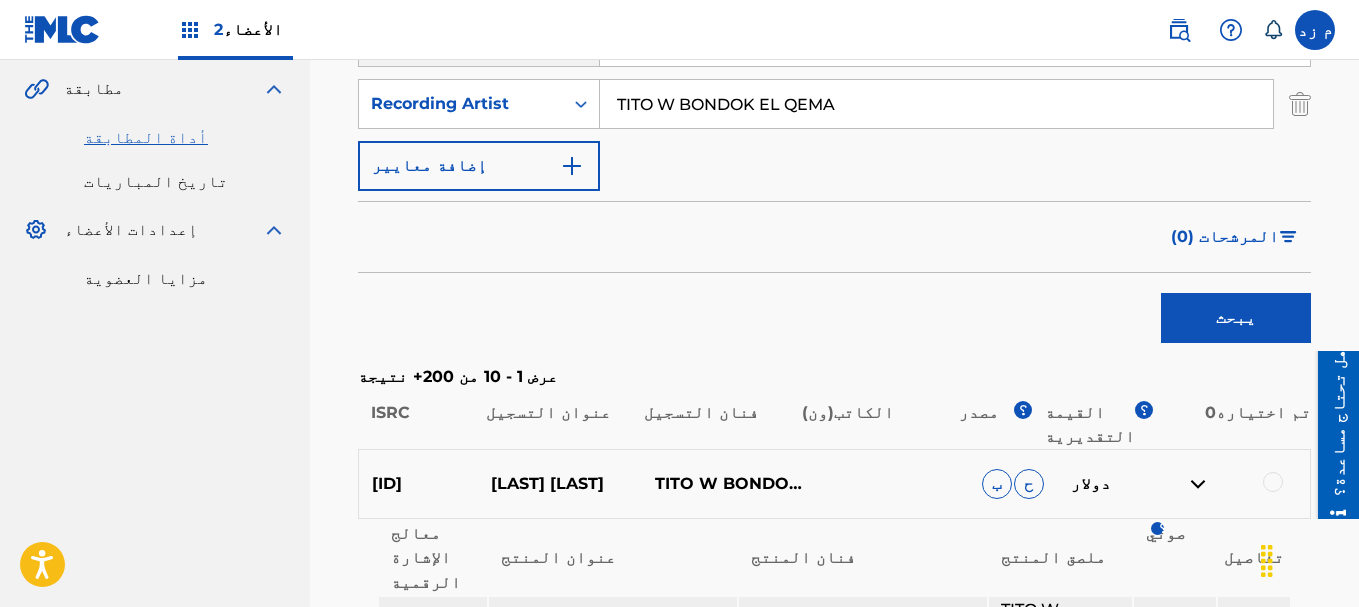 scroll, scrollTop: 500, scrollLeft: 0, axis: vertical 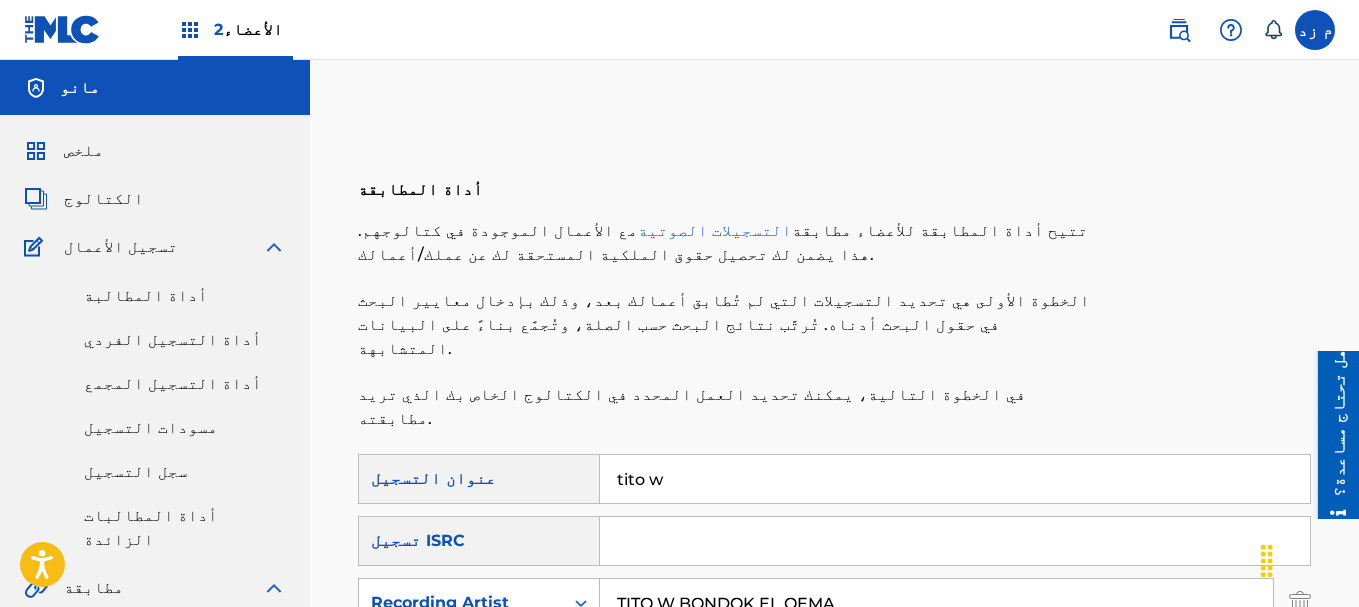 type on "ا" 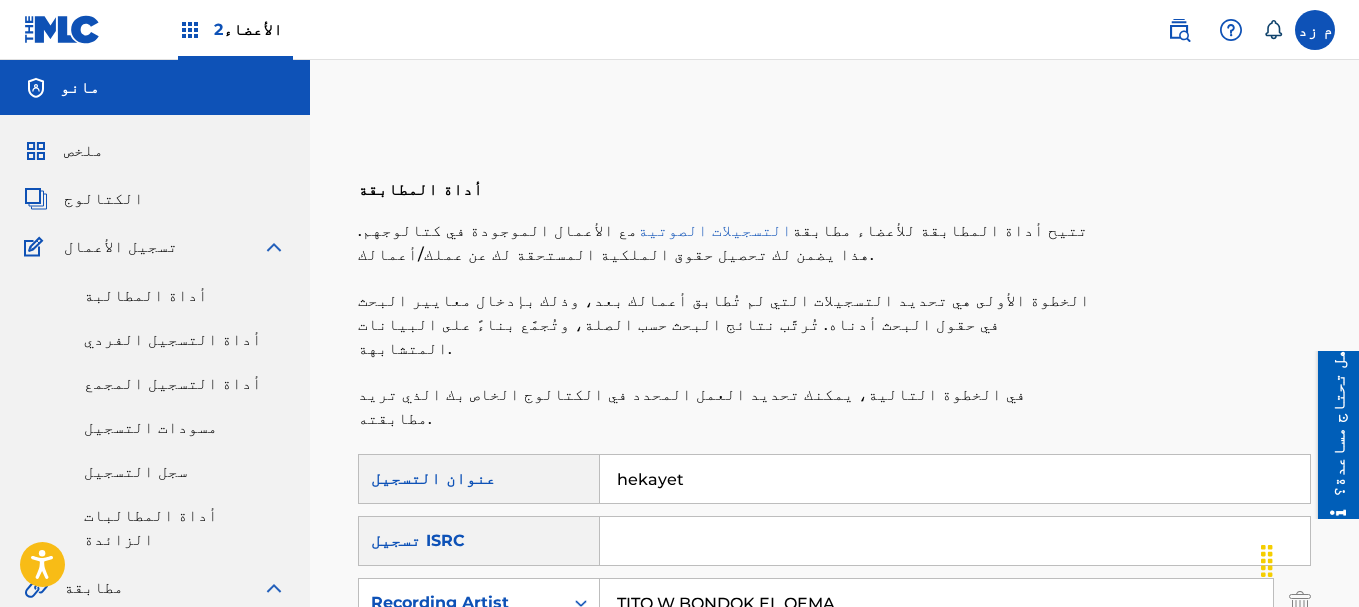 type on "hekayet" 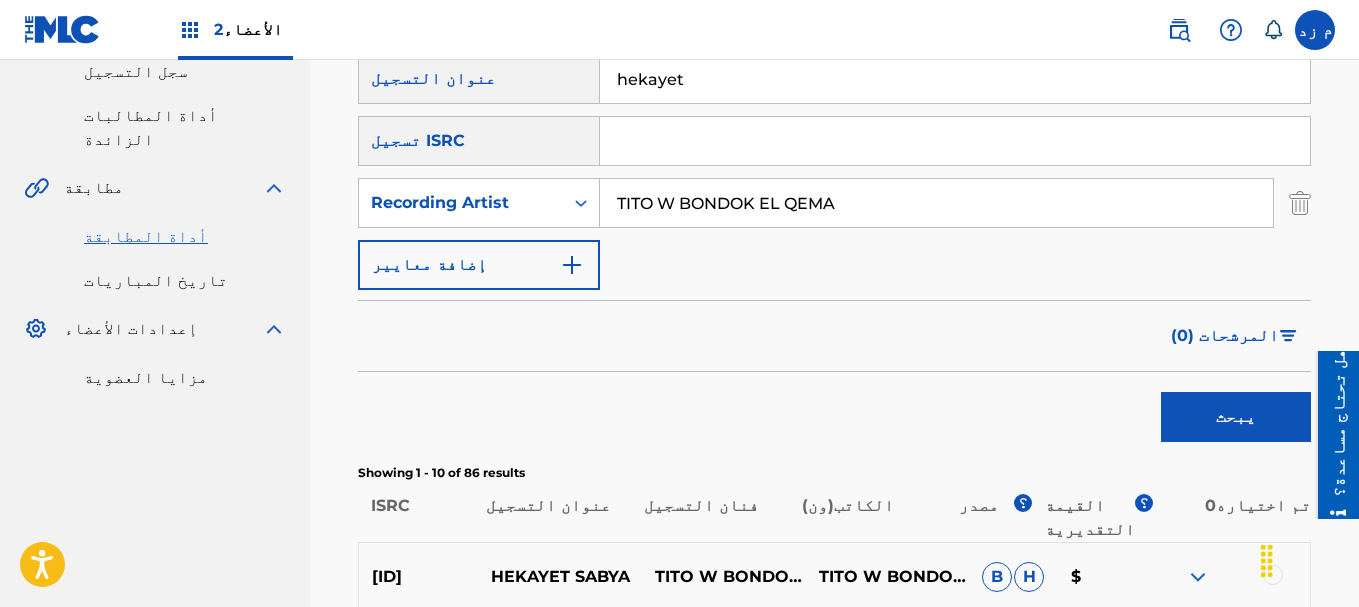 scroll, scrollTop: 600, scrollLeft: 0, axis: vertical 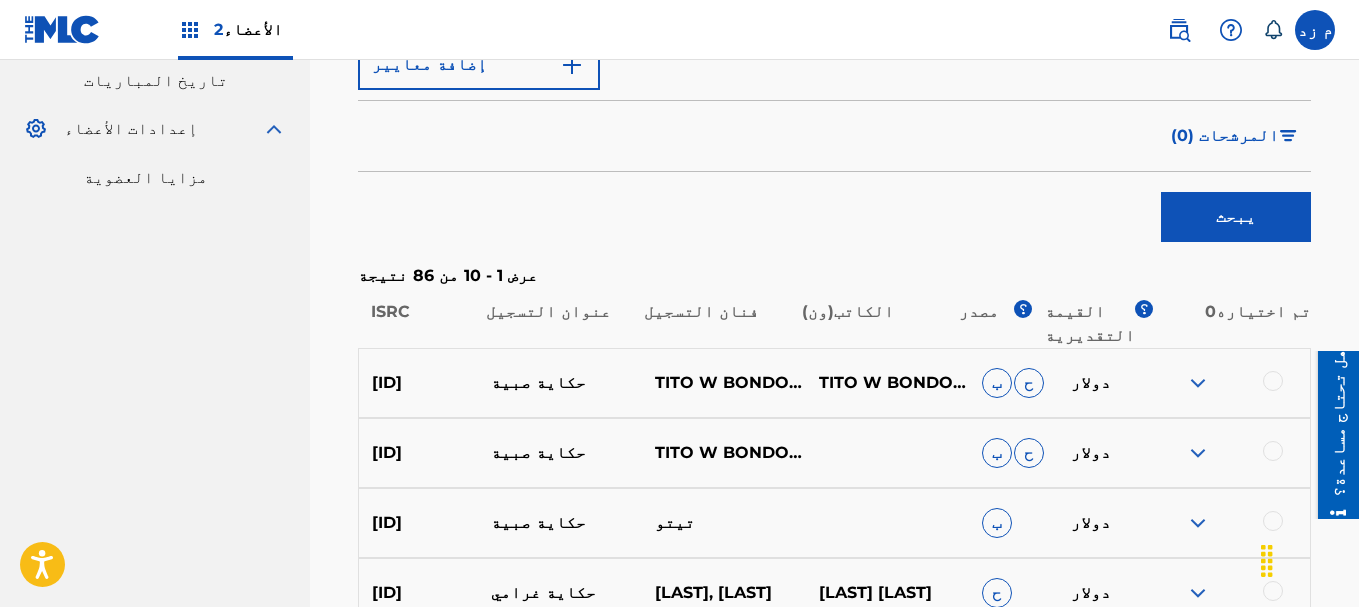 click at bounding box center [1198, 383] 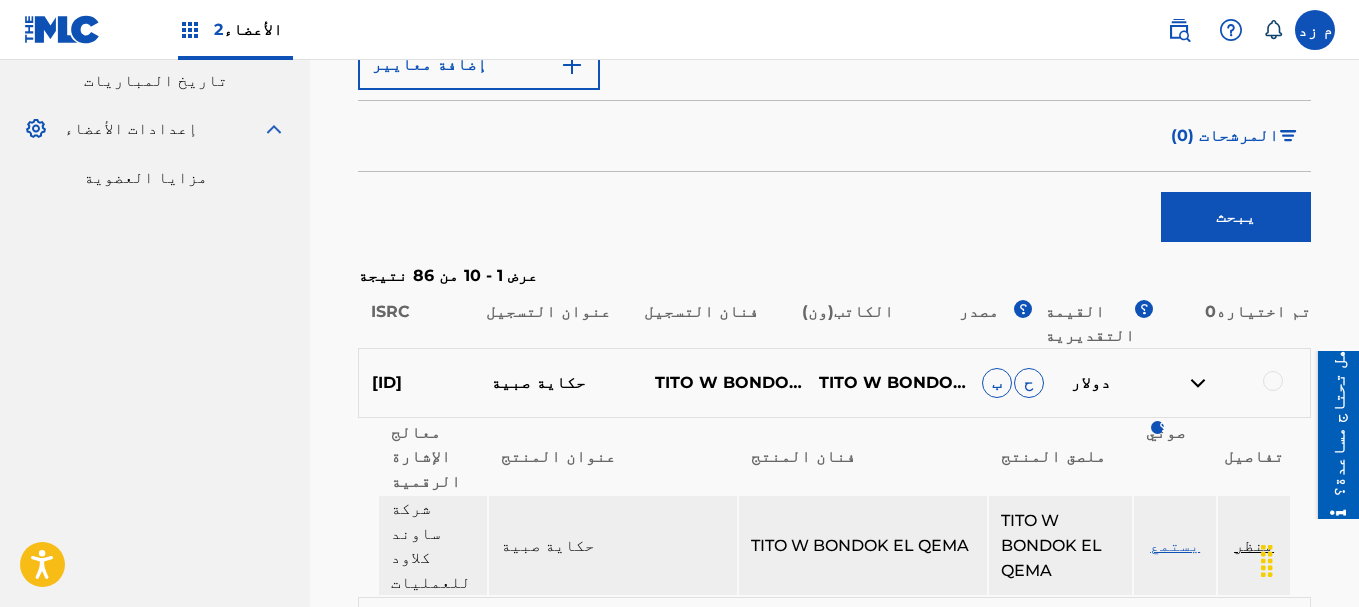 scroll, scrollTop: 700, scrollLeft: 0, axis: vertical 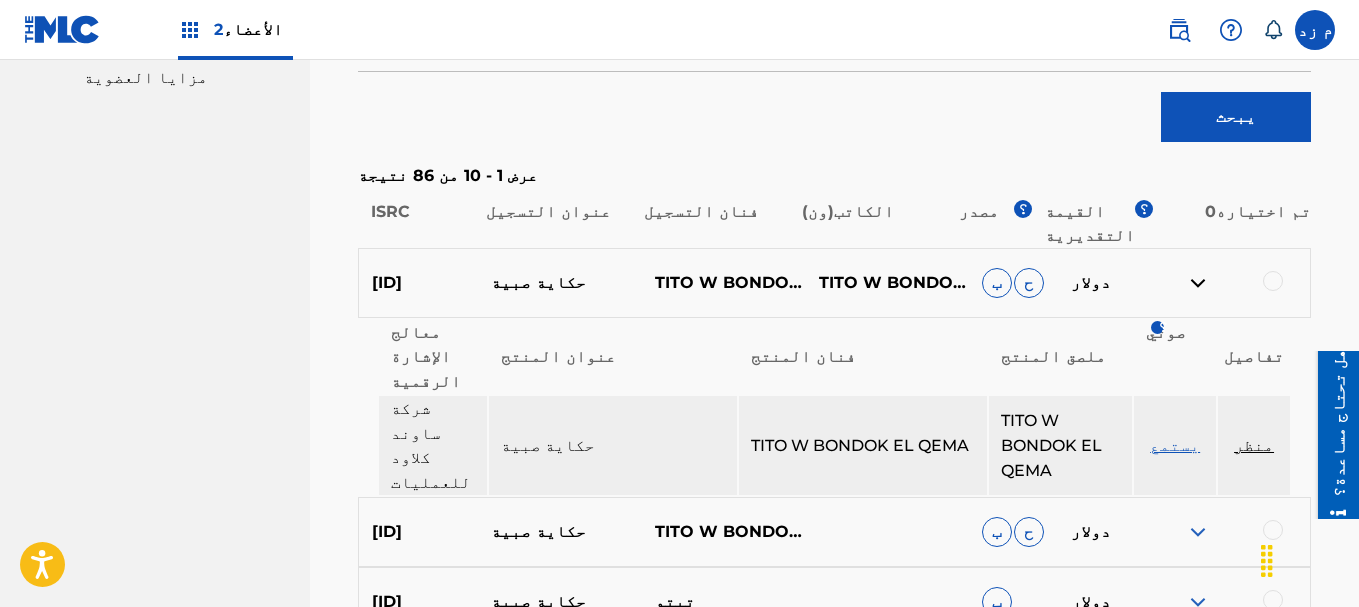 click at bounding box center (1198, 532) 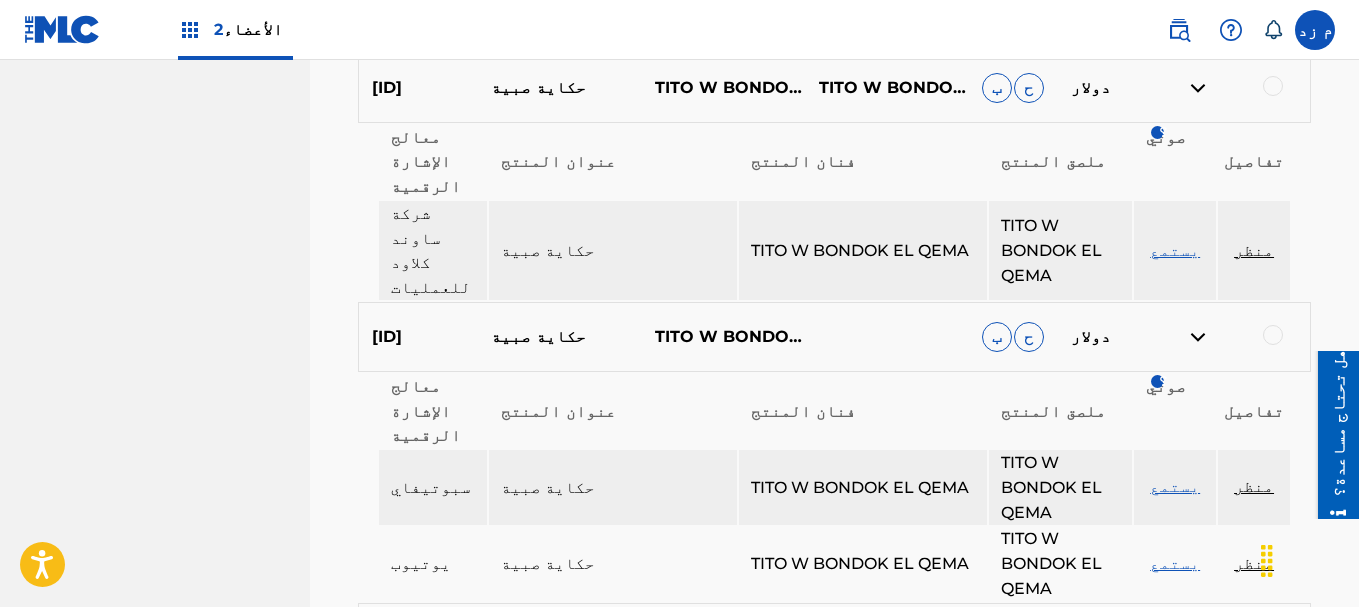 scroll, scrollTop: 900, scrollLeft: 0, axis: vertical 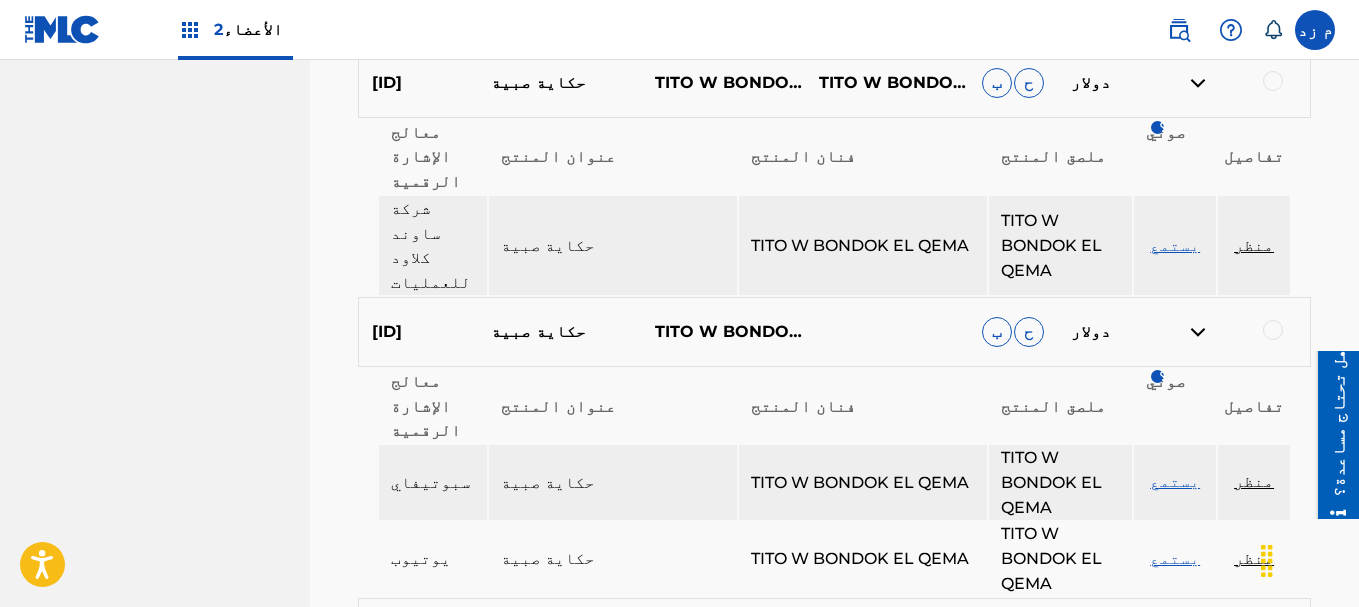 click on "منظر" at bounding box center [1254, 481] 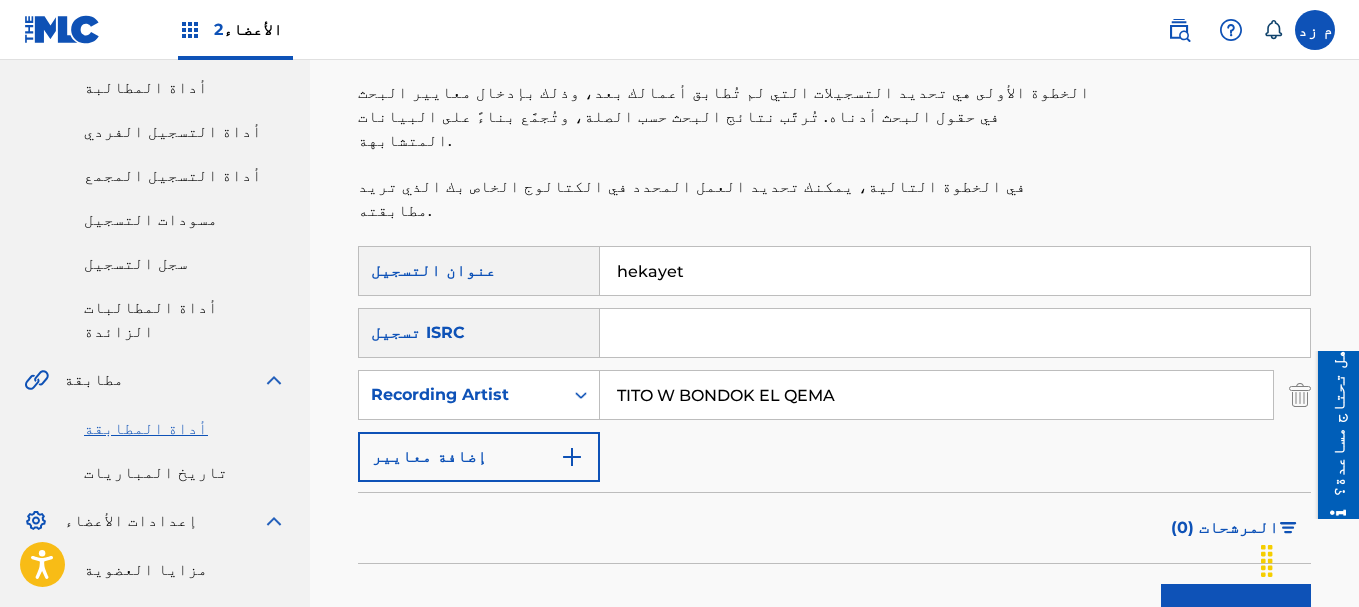 scroll, scrollTop: 200, scrollLeft: 0, axis: vertical 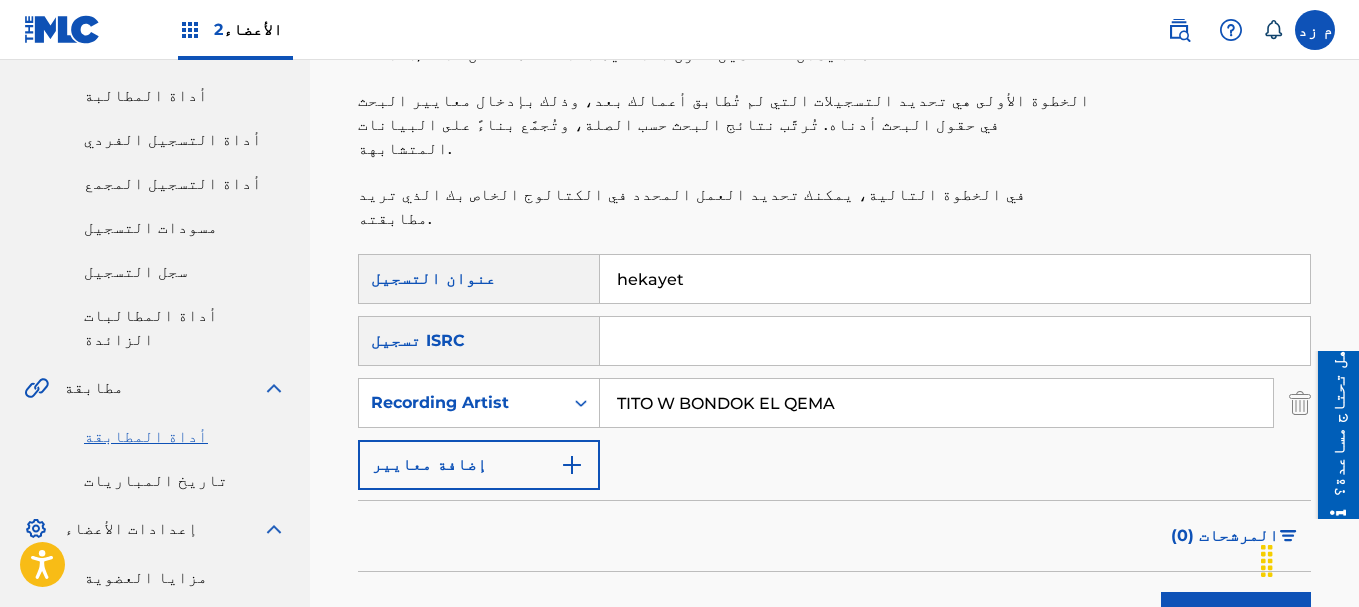click on "hekayet" at bounding box center (955, 279) 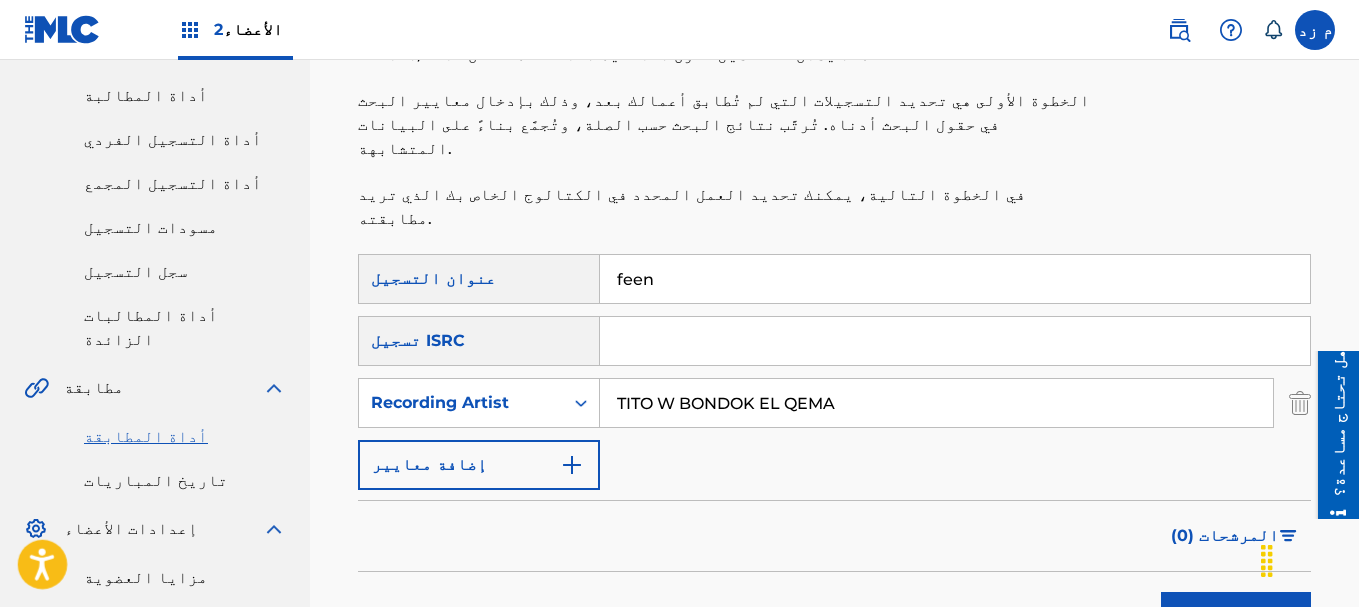 click on "يبحث" at bounding box center (1236, 617) 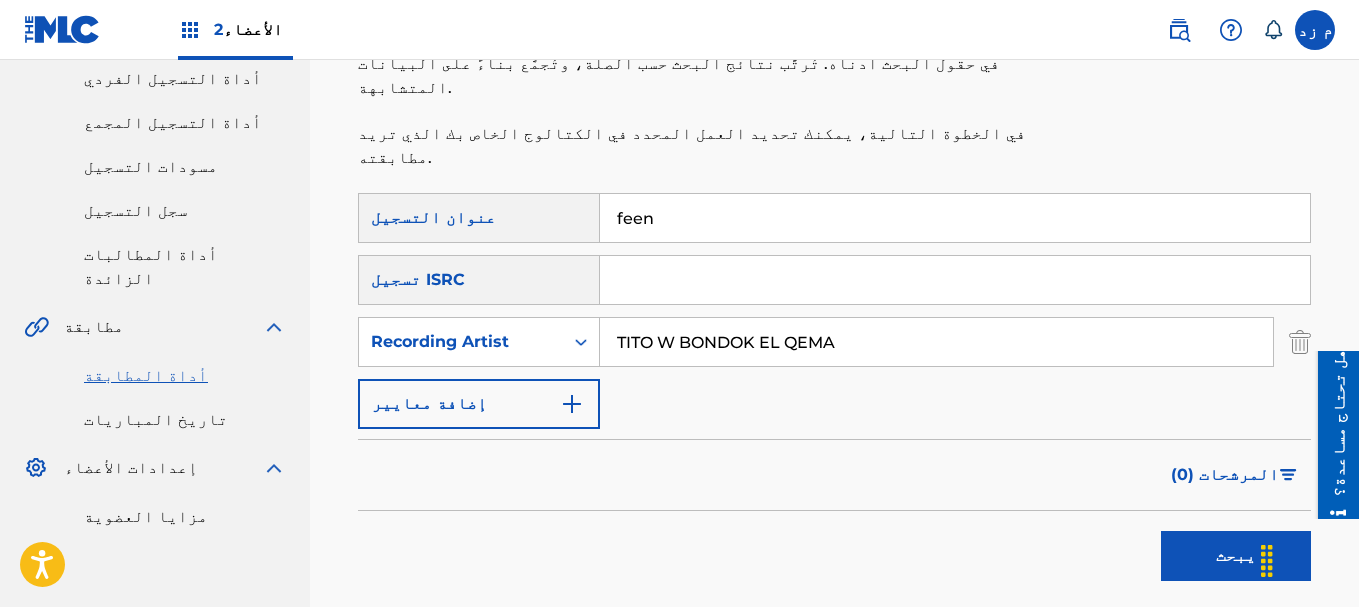 scroll, scrollTop: 500, scrollLeft: 0, axis: vertical 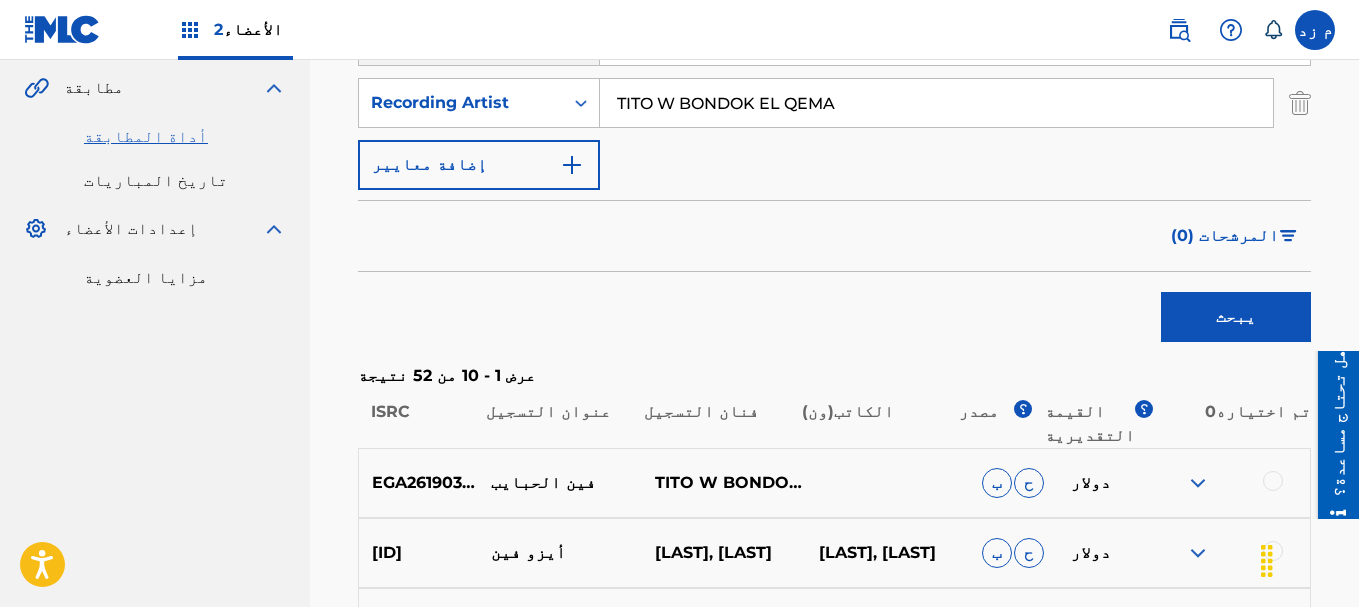click at bounding box center (1198, 483) 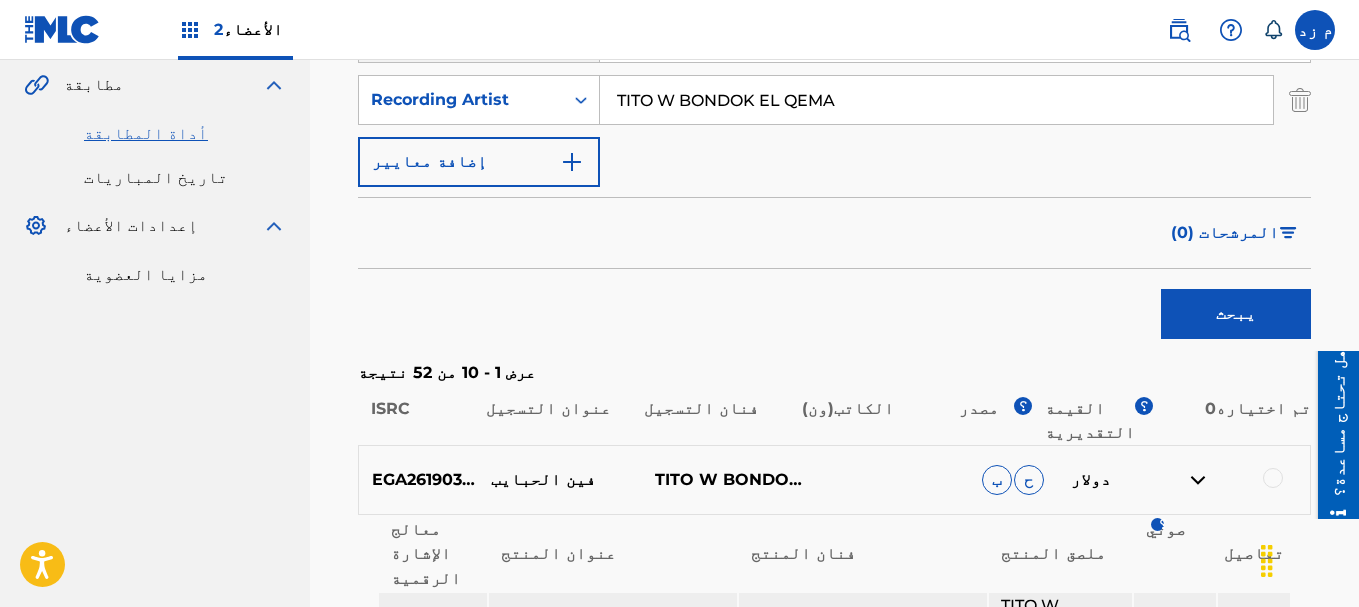 scroll, scrollTop: 500, scrollLeft: 0, axis: vertical 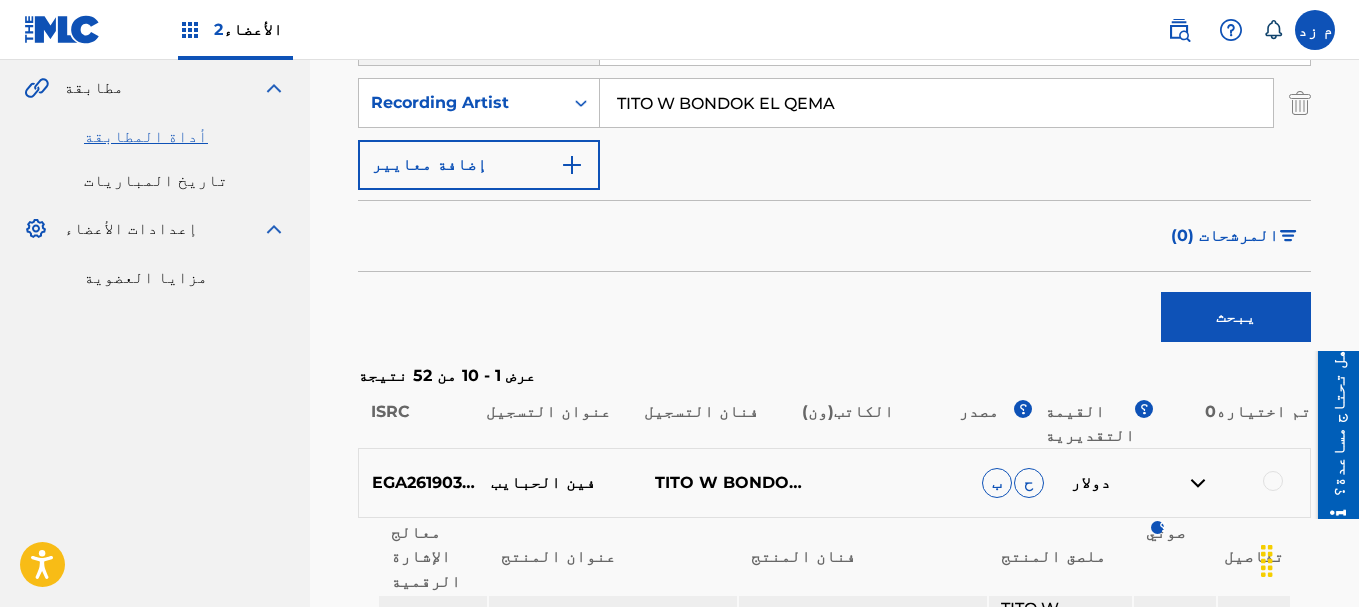 click on "منظر" at bounding box center (1254, 632) 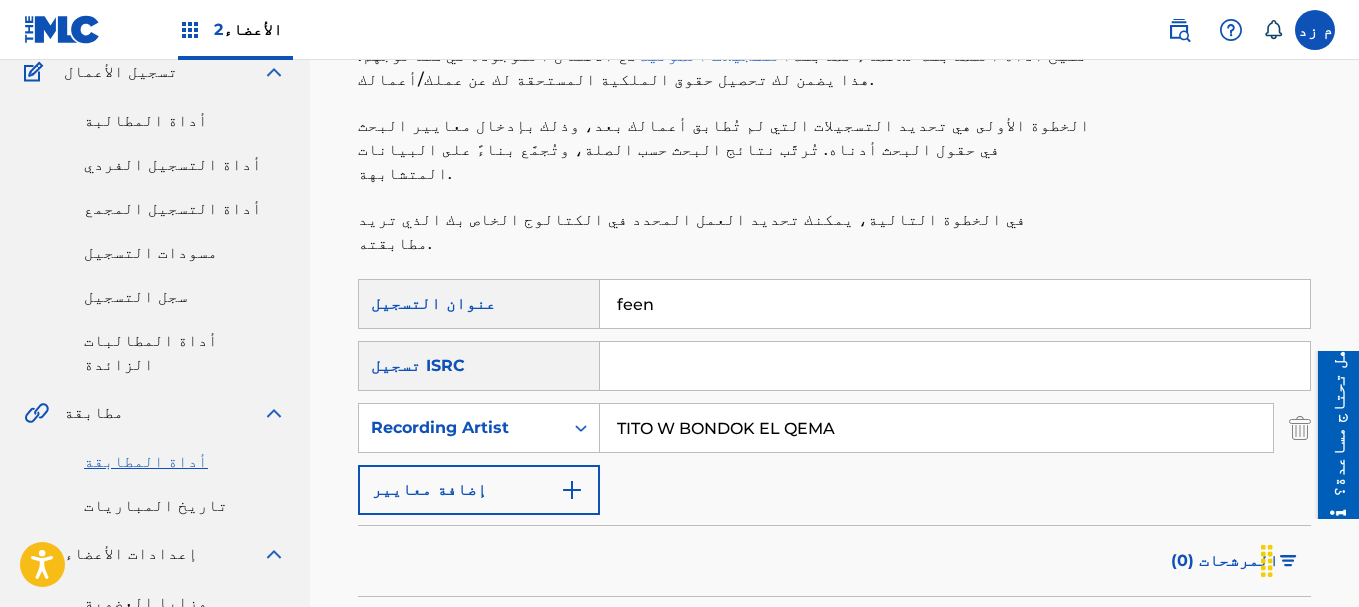 scroll, scrollTop: 0, scrollLeft: 0, axis: both 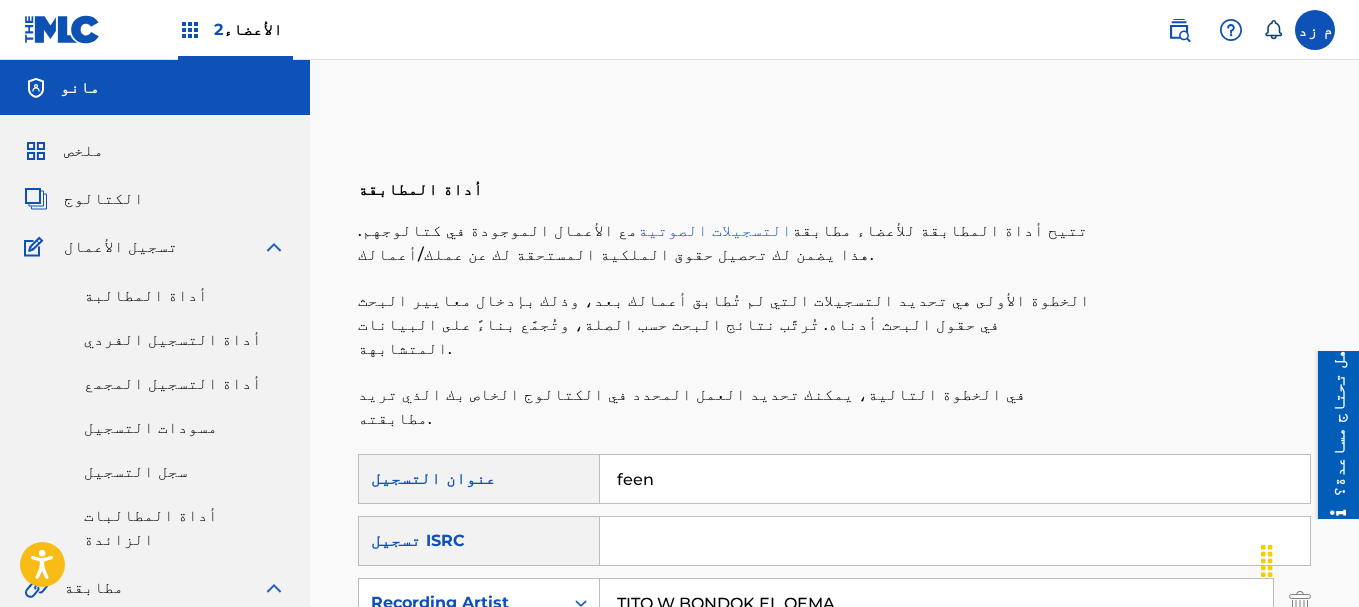 click on "feen" at bounding box center [955, 479] 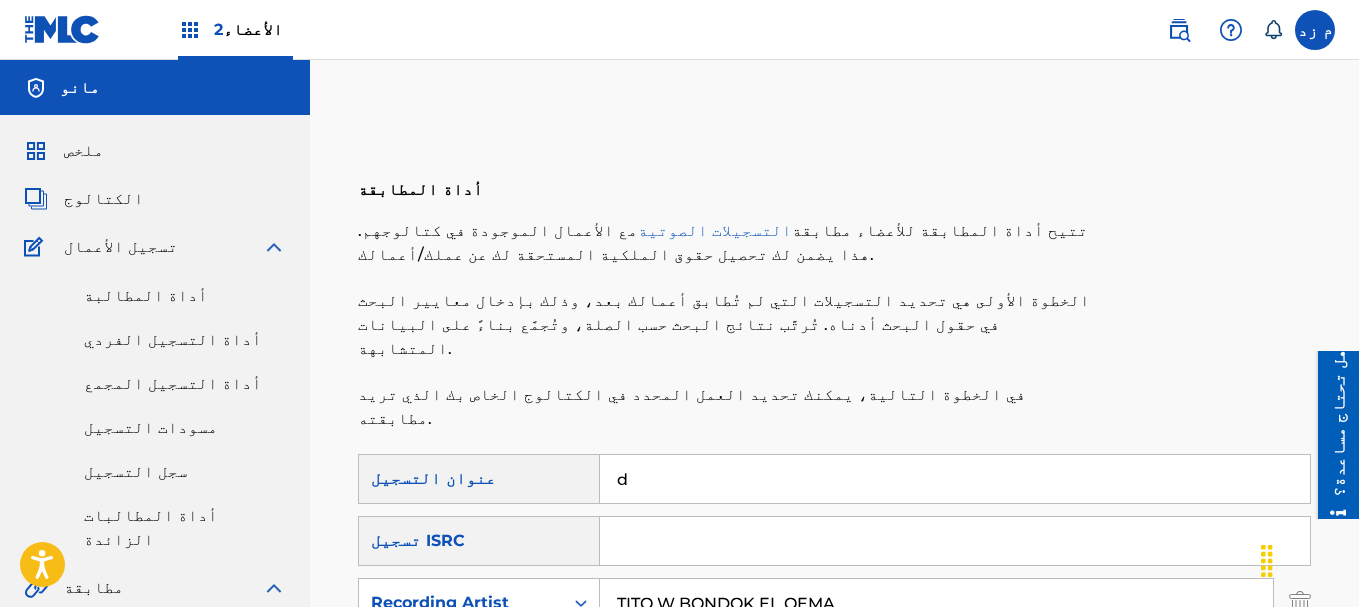 click on "d" at bounding box center [955, 479] 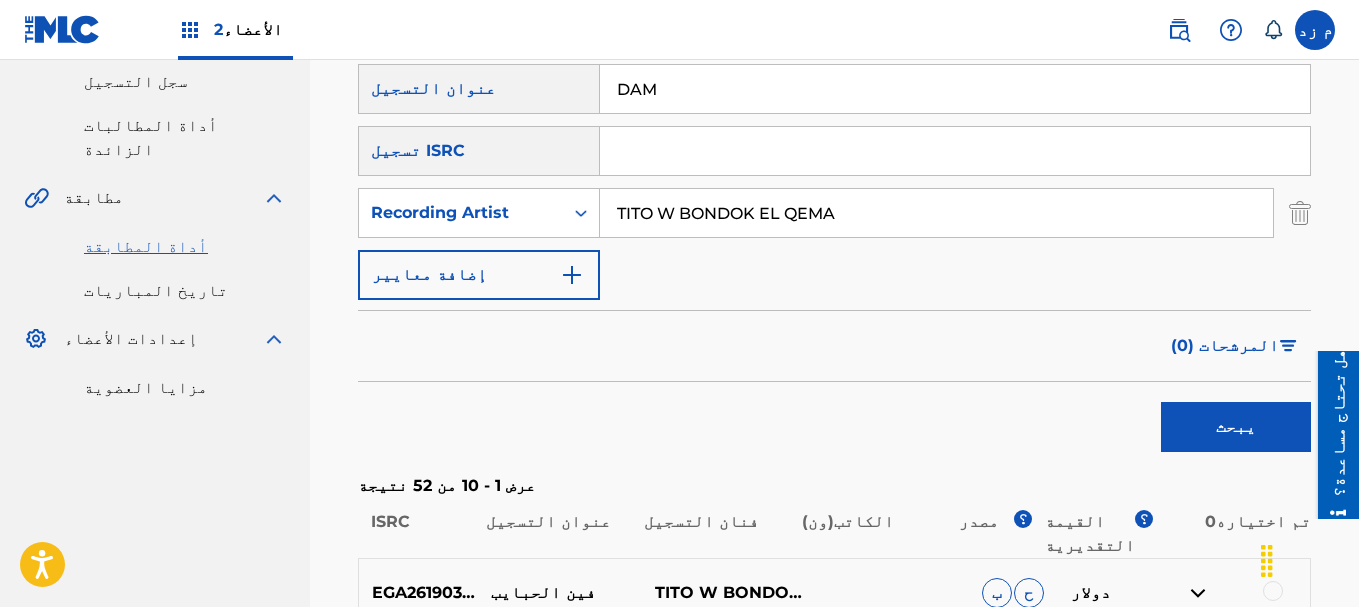 scroll, scrollTop: 400, scrollLeft: 0, axis: vertical 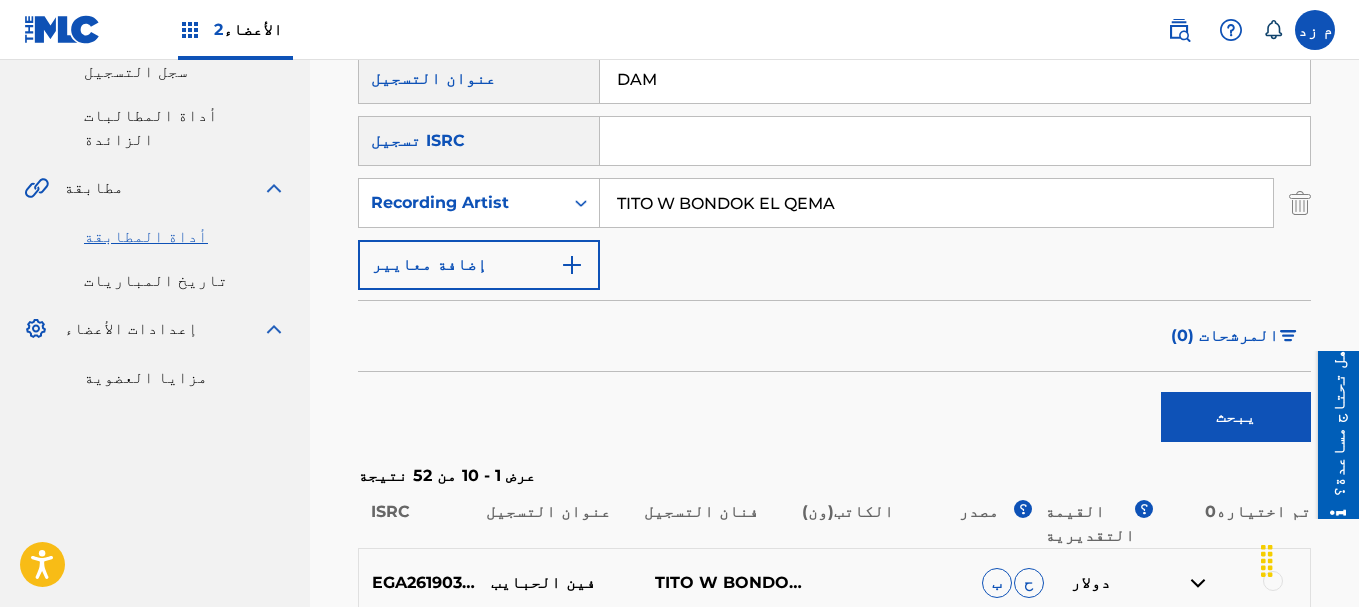 click on "يبحث" at bounding box center [1236, 417] 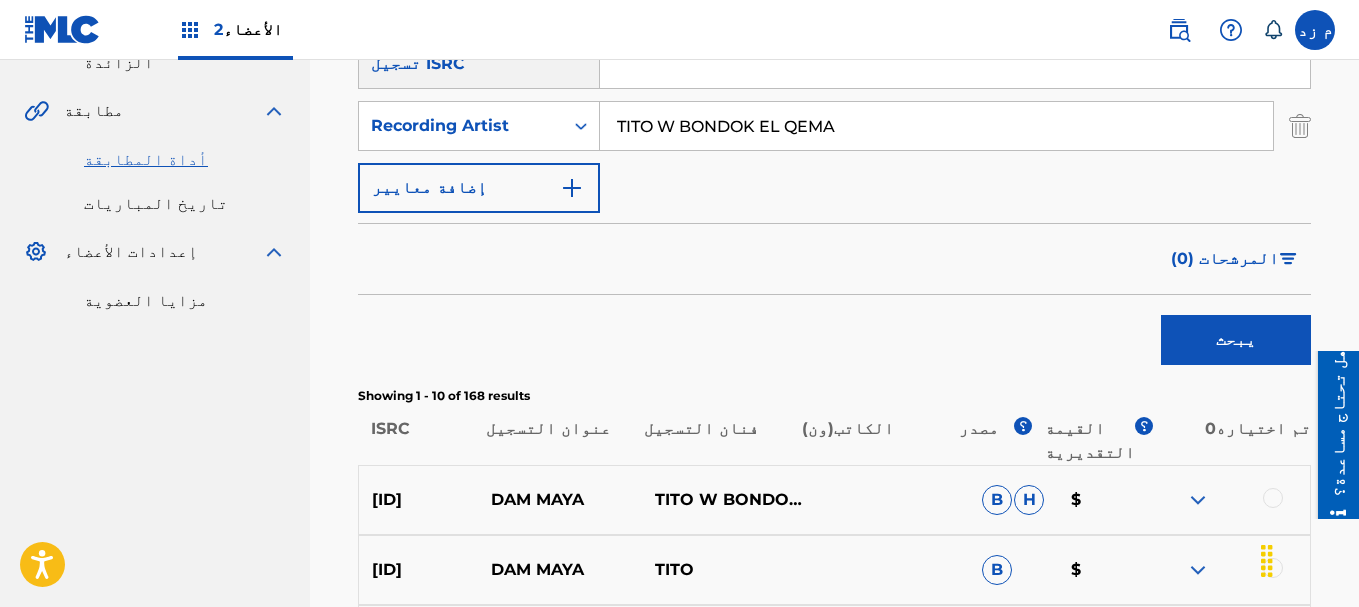 scroll, scrollTop: 500, scrollLeft: 0, axis: vertical 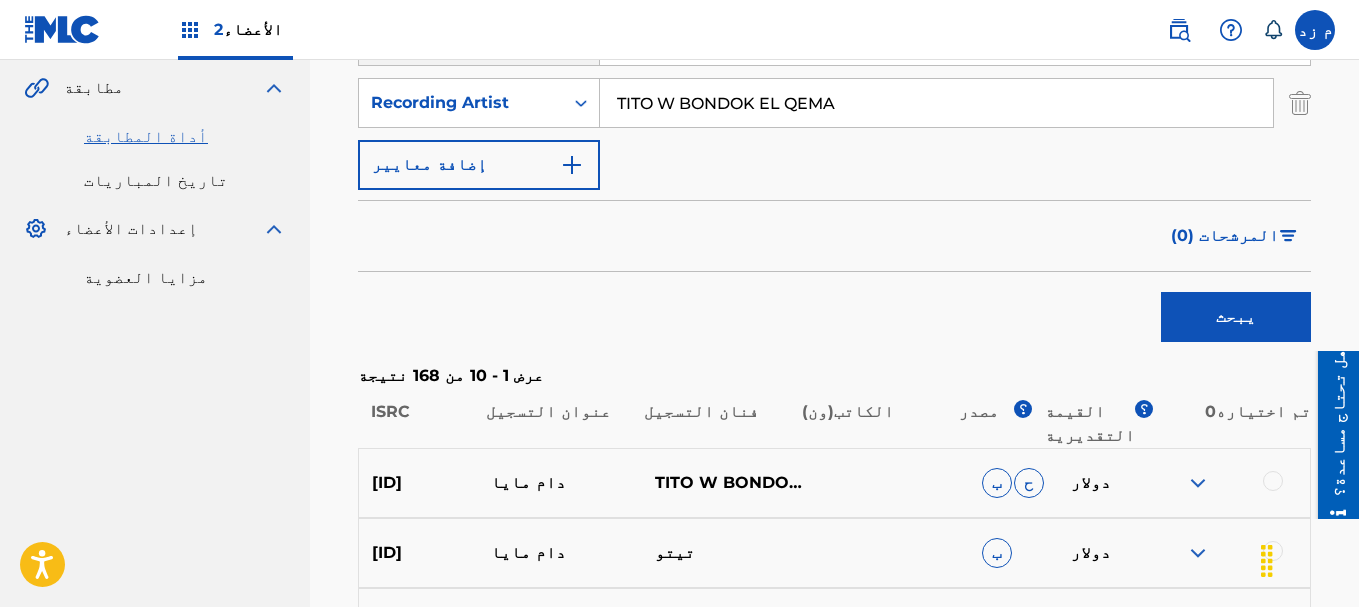 click at bounding box center (1198, 483) 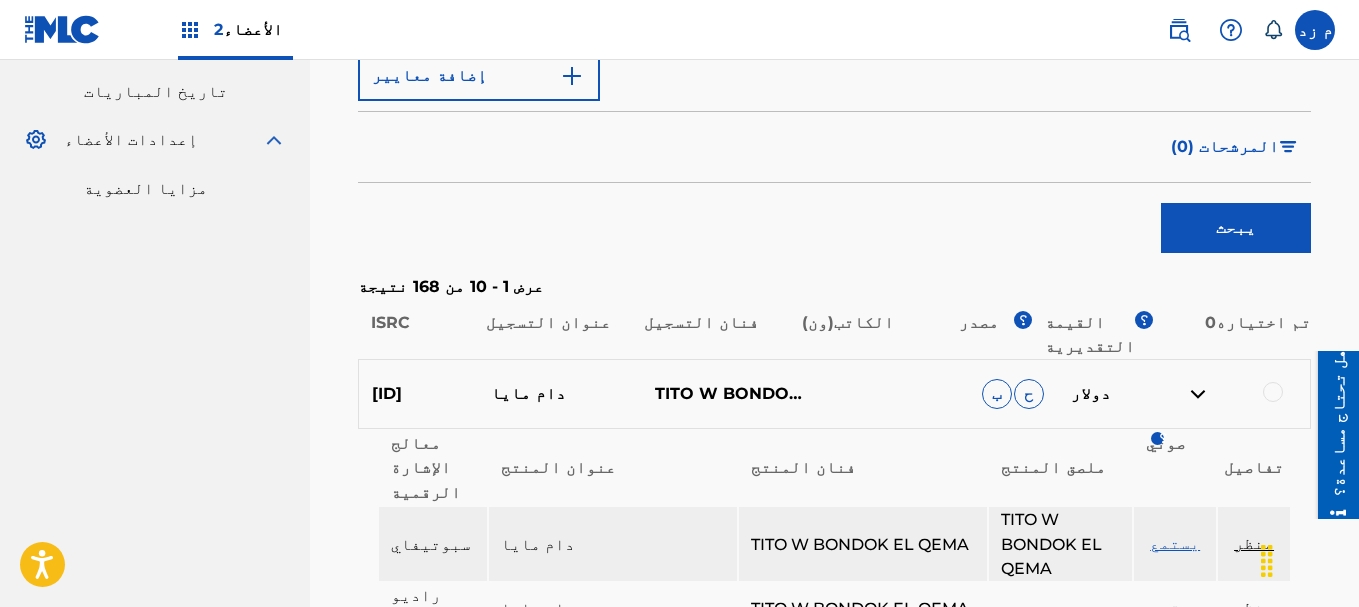 scroll, scrollTop: 700, scrollLeft: 0, axis: vertical 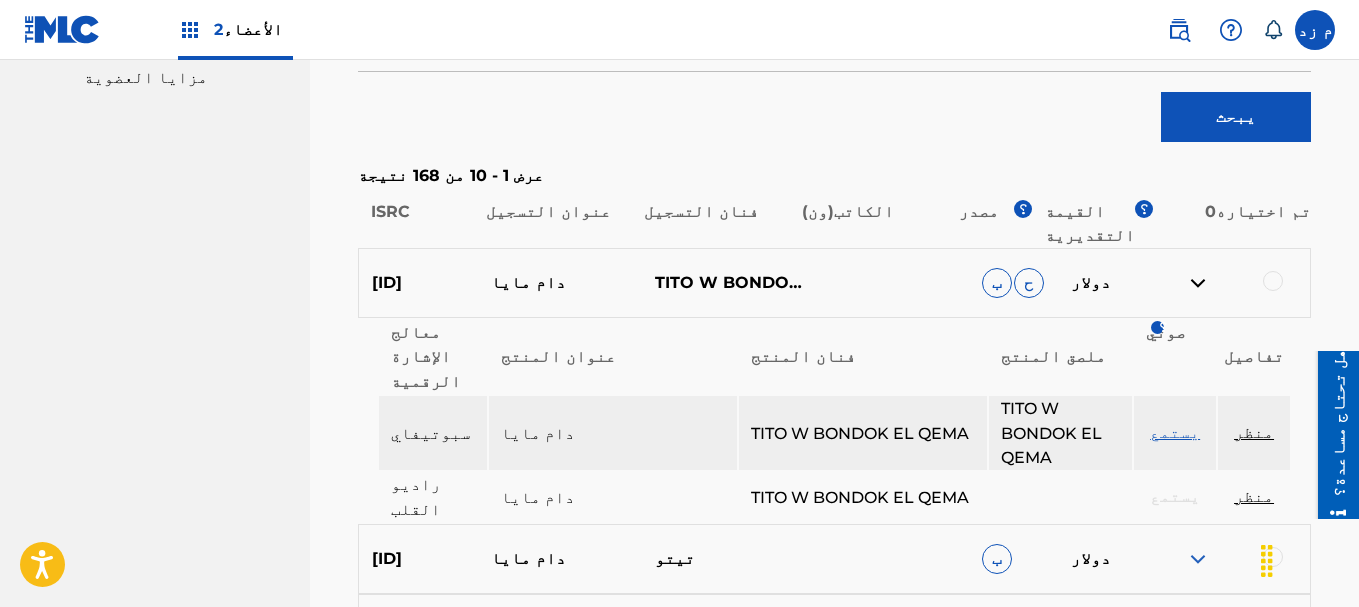 click on "منظر" at bounding box center [1254, 432] 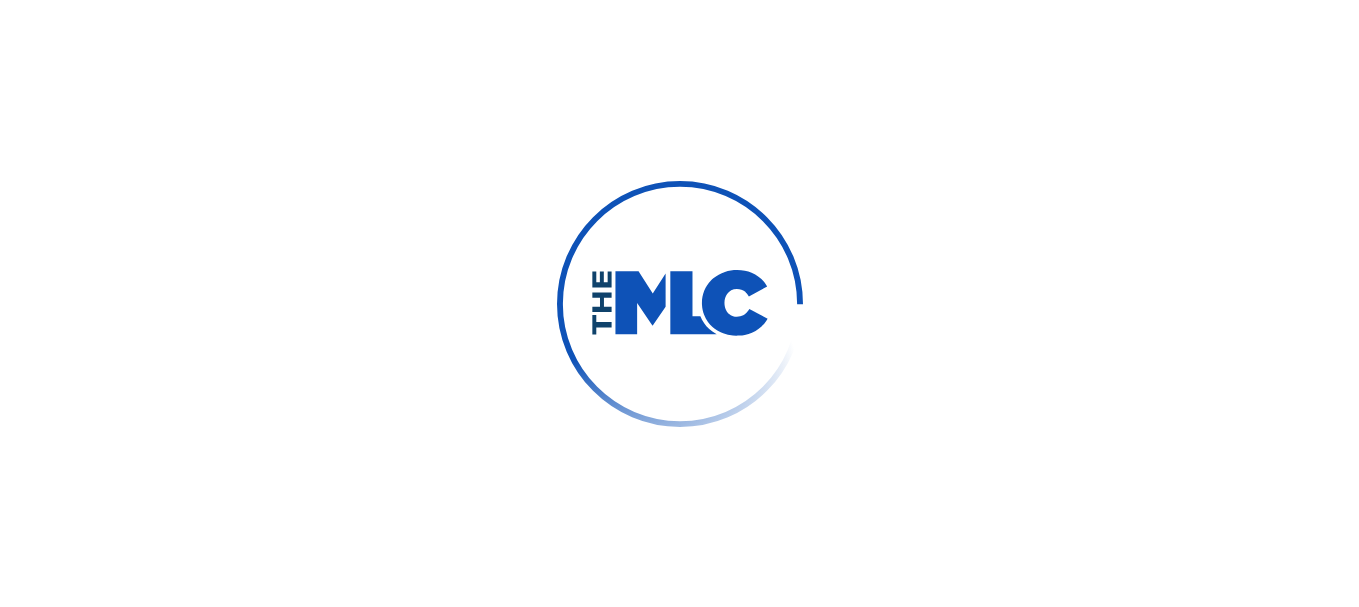 scroll, scrollTop: 0, scrollLeft: 0, axis: both 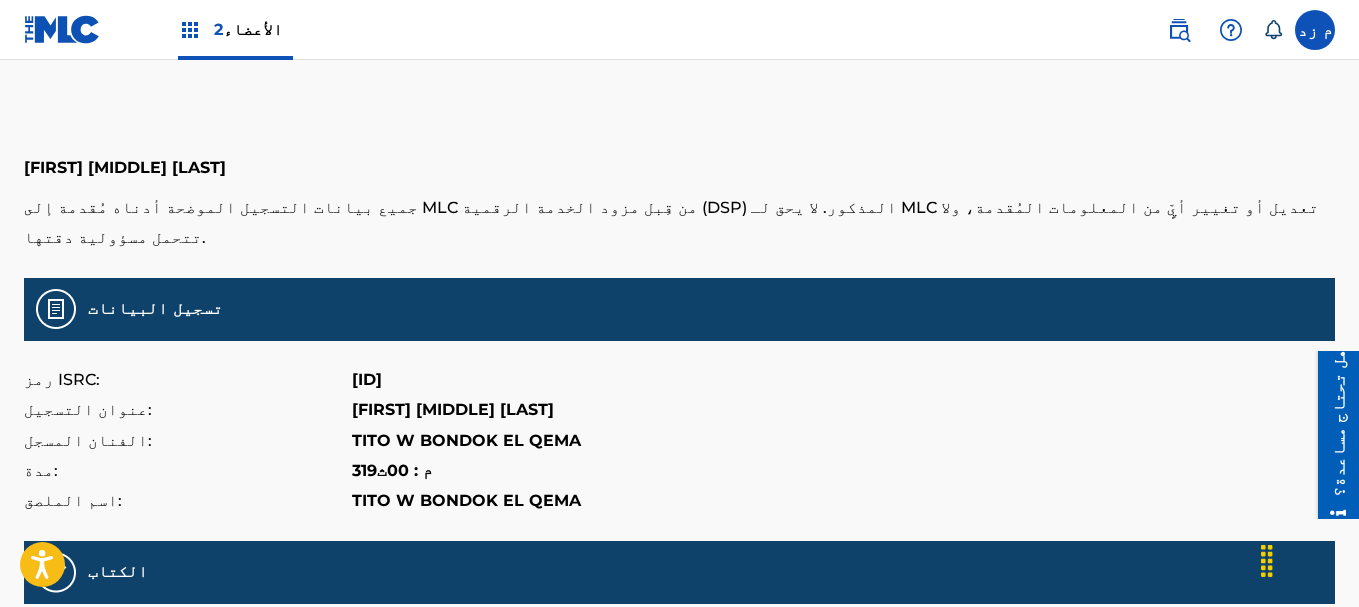 click on "[ID]" at bounding box center [367, 379] 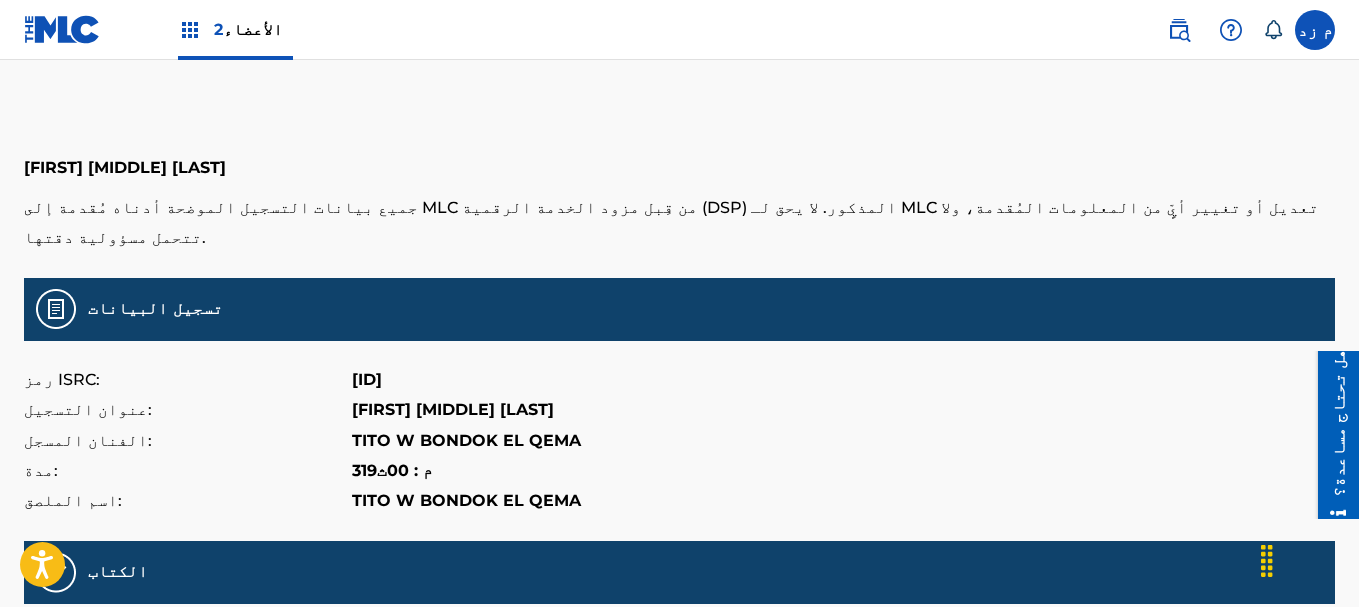 copy on "[ID]" 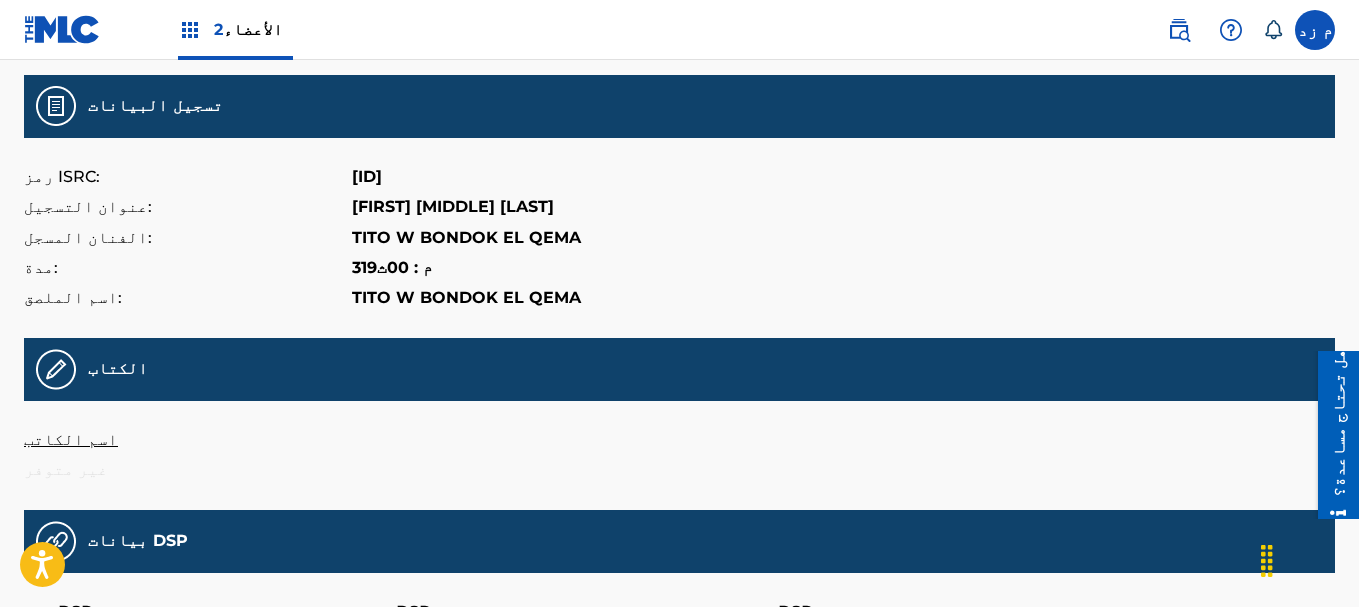 scroll, scrollTop: 0, scrollLeft: 0, axis: both 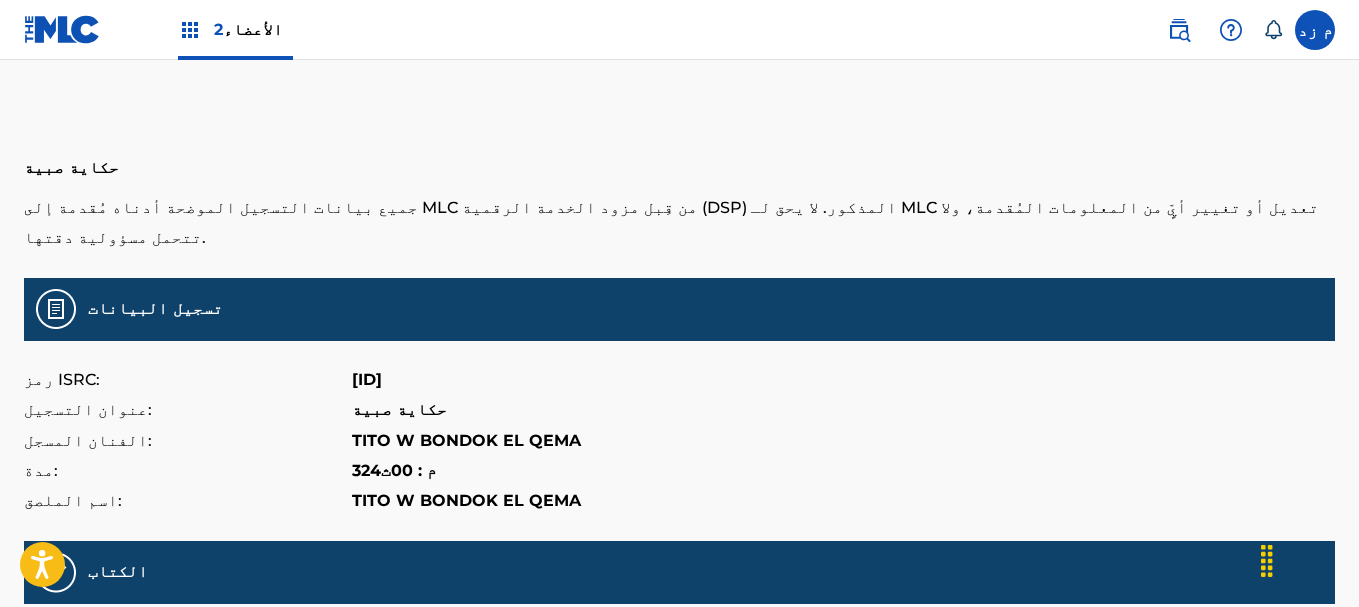 click on "[ID]" at bounding box center [367, 379] 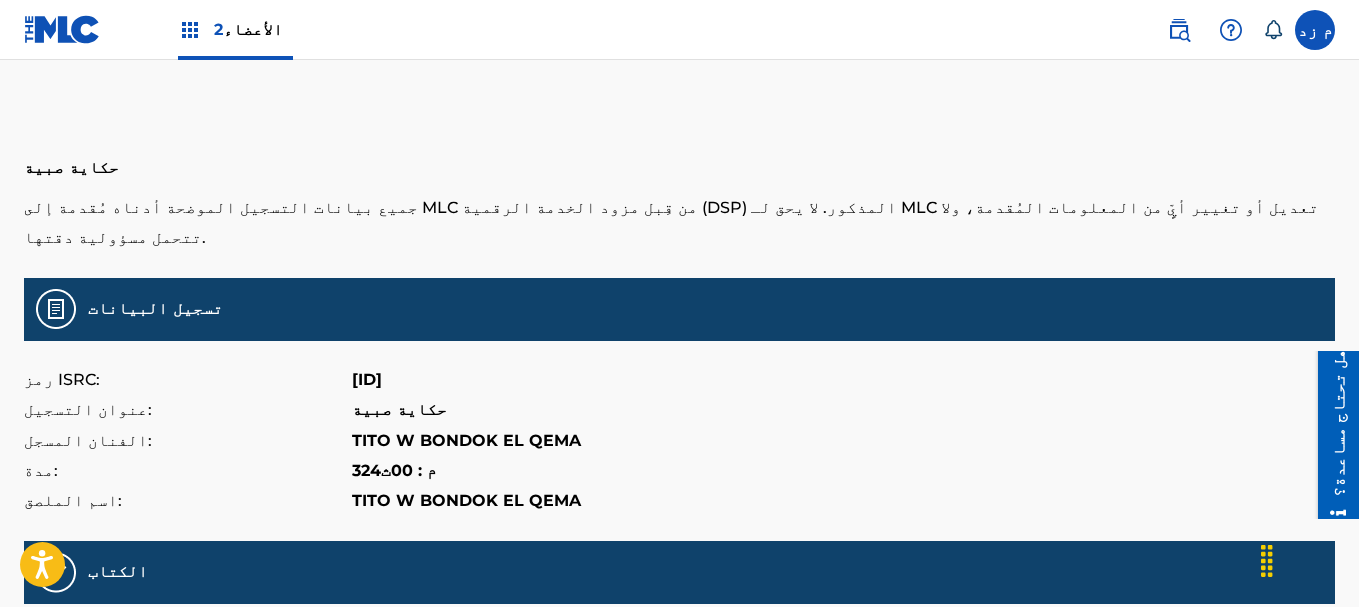 copy on "[ID]" 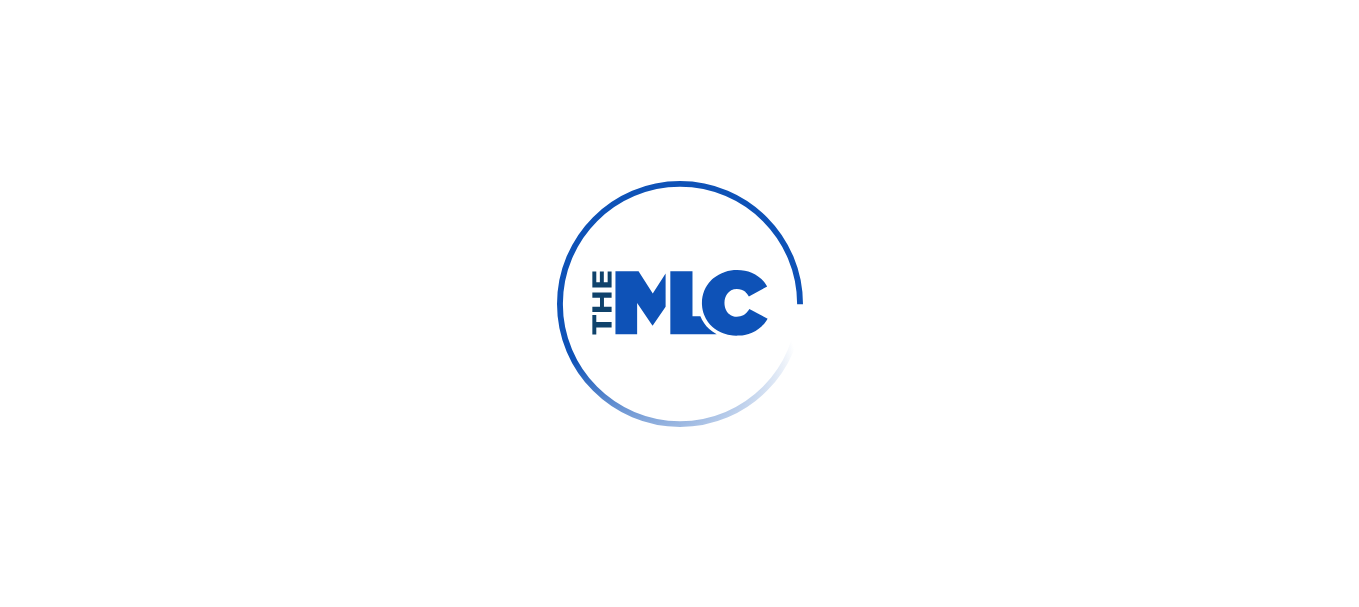 scroll, scrollTop: 0, scrollLeft: 0, axis: both 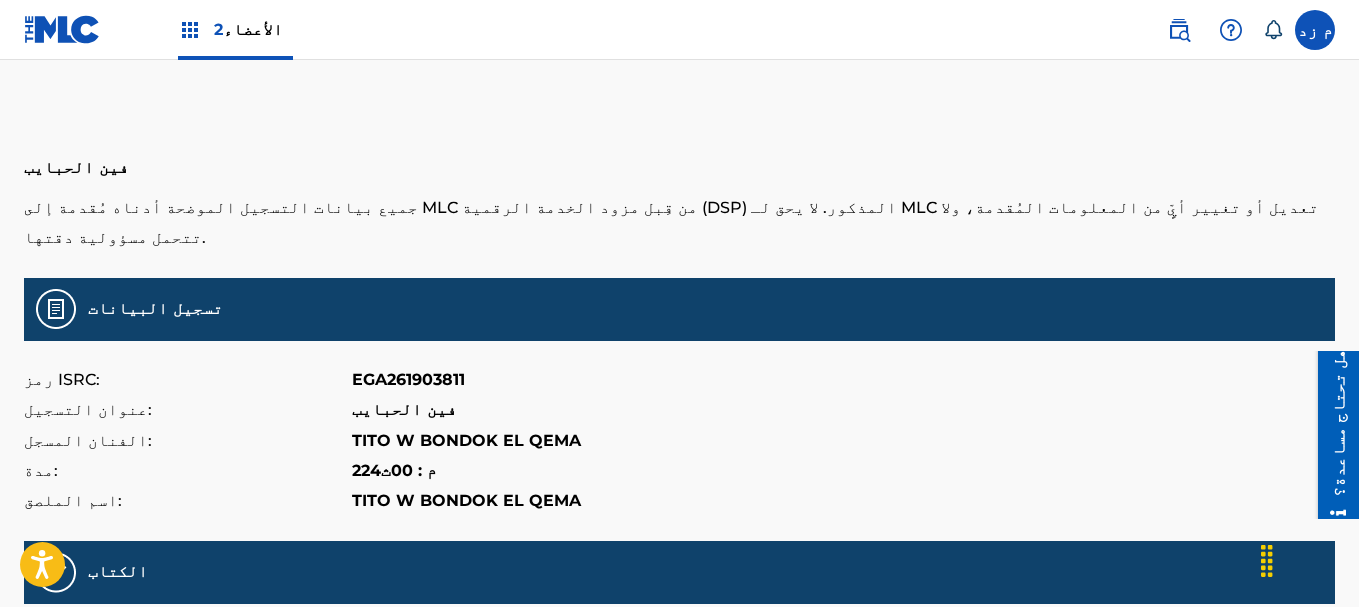 click on "EGA261903811" at bounding box center [408, 379] 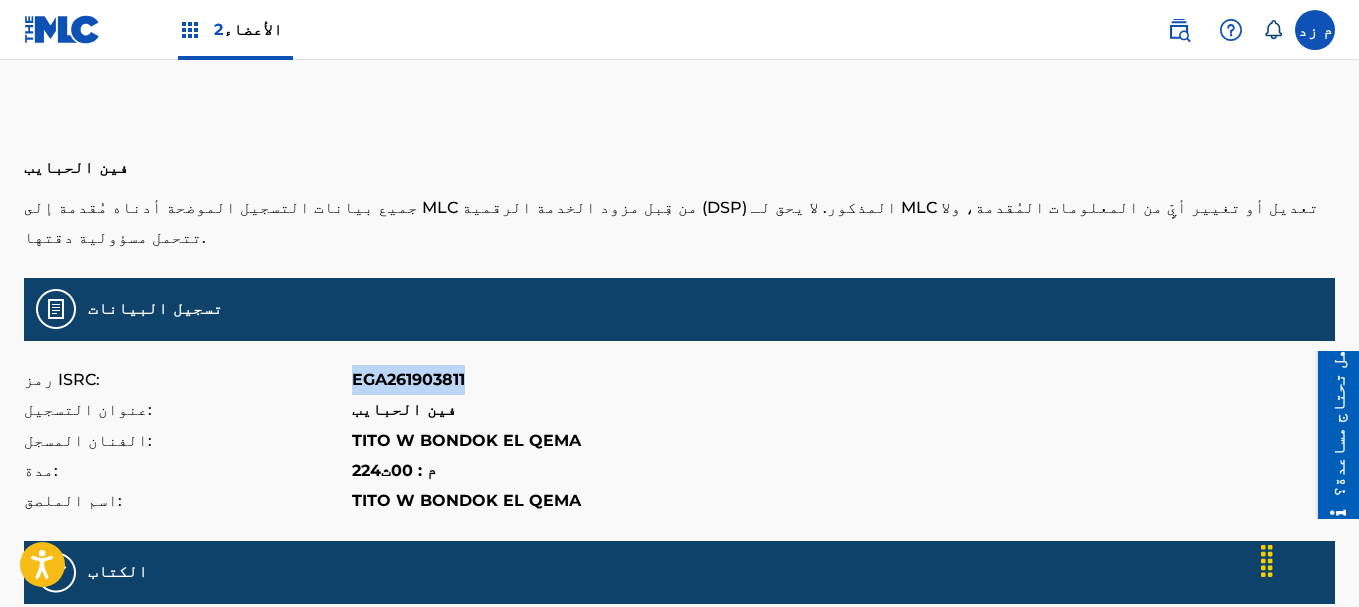 click on "EGA261903811" at bounding box center [408, 379] 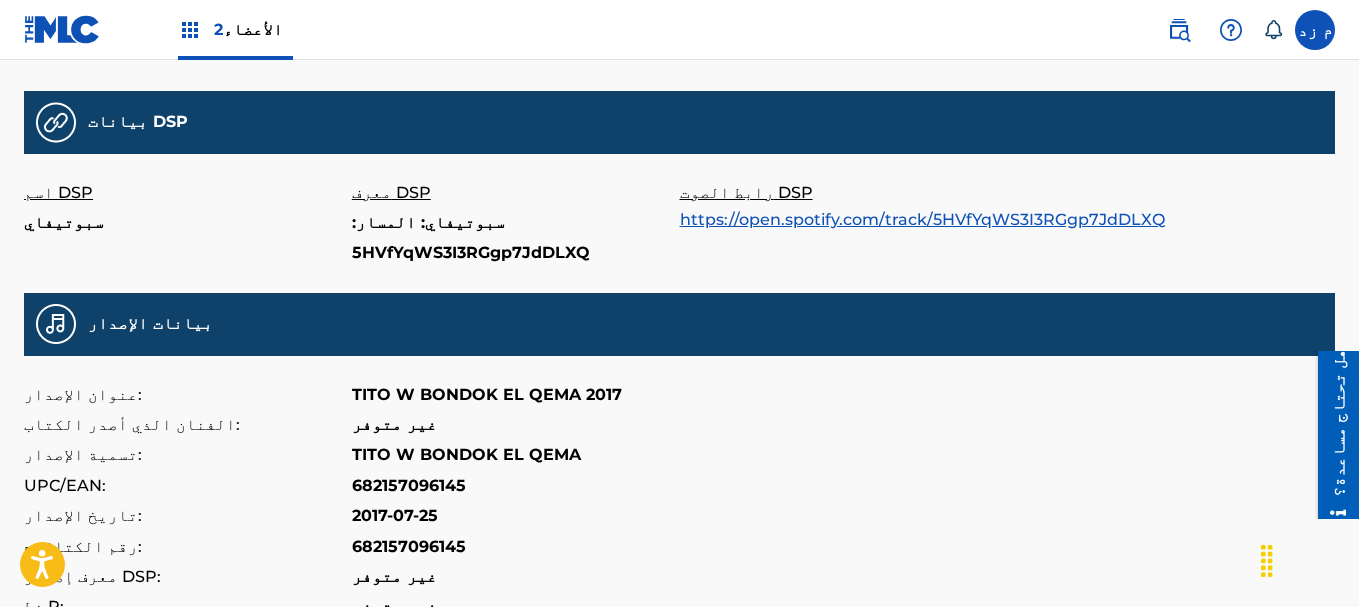 scroll, scrollTop: 600, scrollLeft: 0, axis: vertical 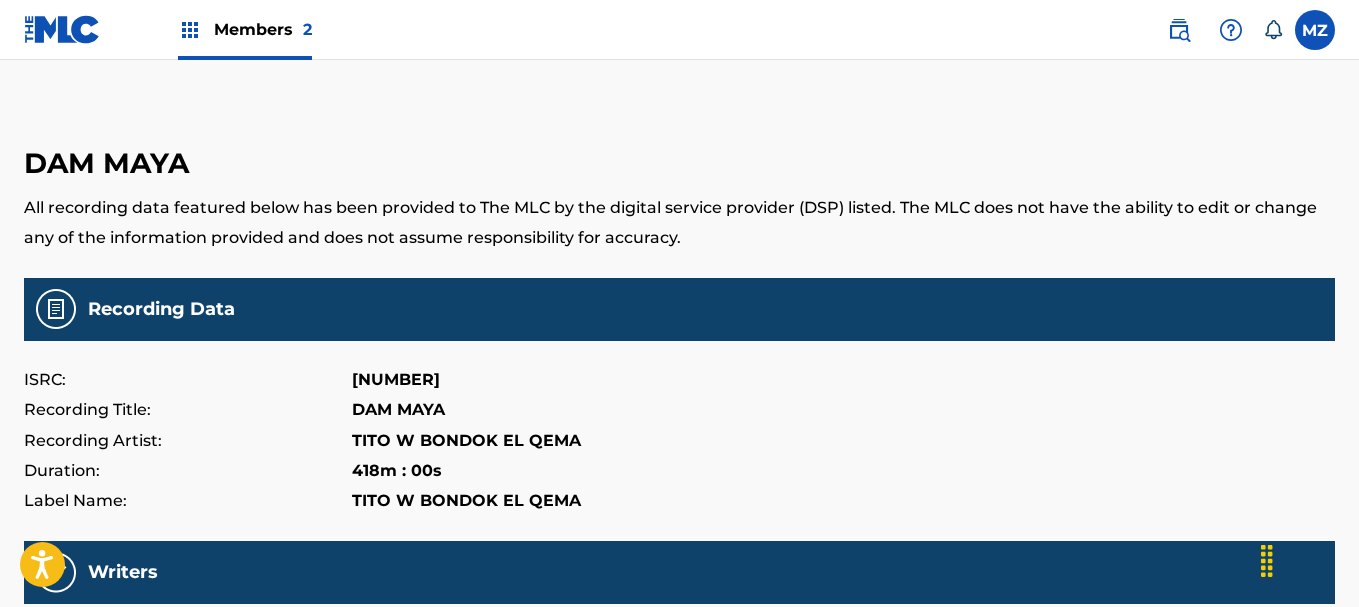 click on "[NUMBER]" at bounding box center (396, 380) 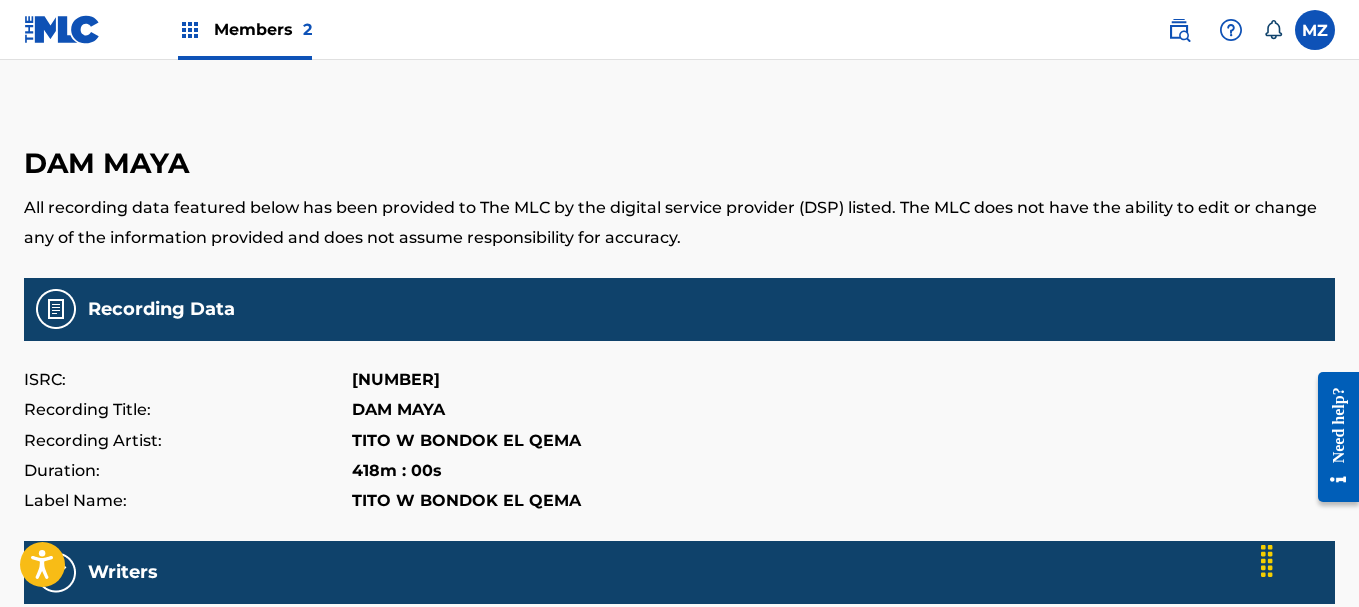 copy on "[NUMBER]" 